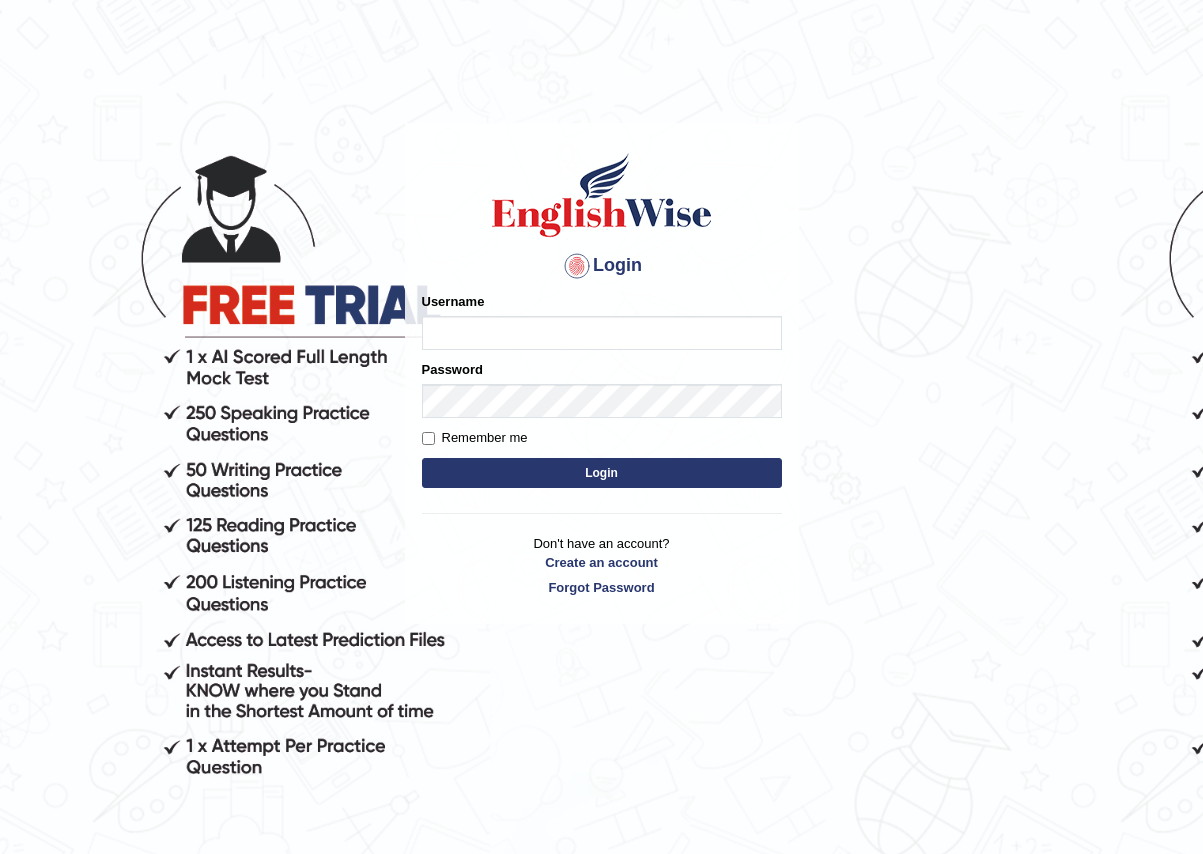 scroll, scrollTop: 0, scrollLeft: 0, axis: both 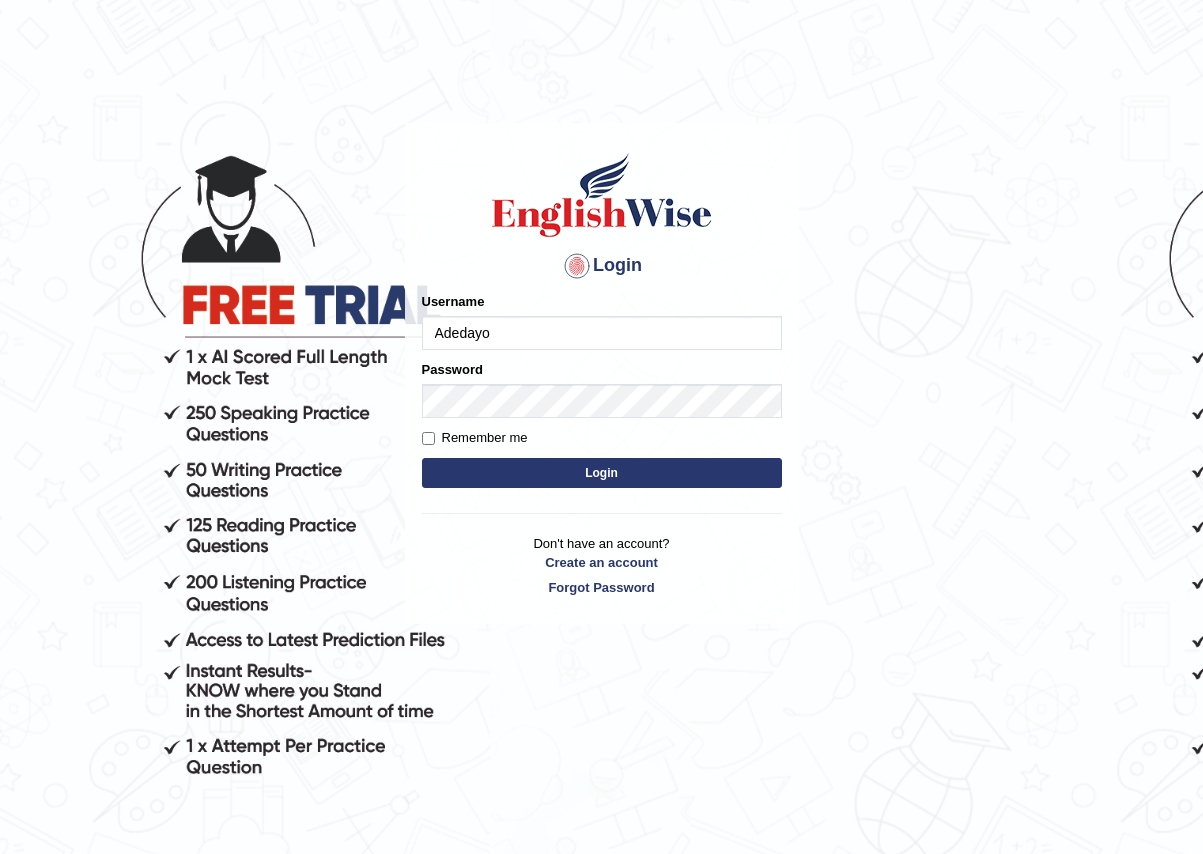 type on "Adedayo" 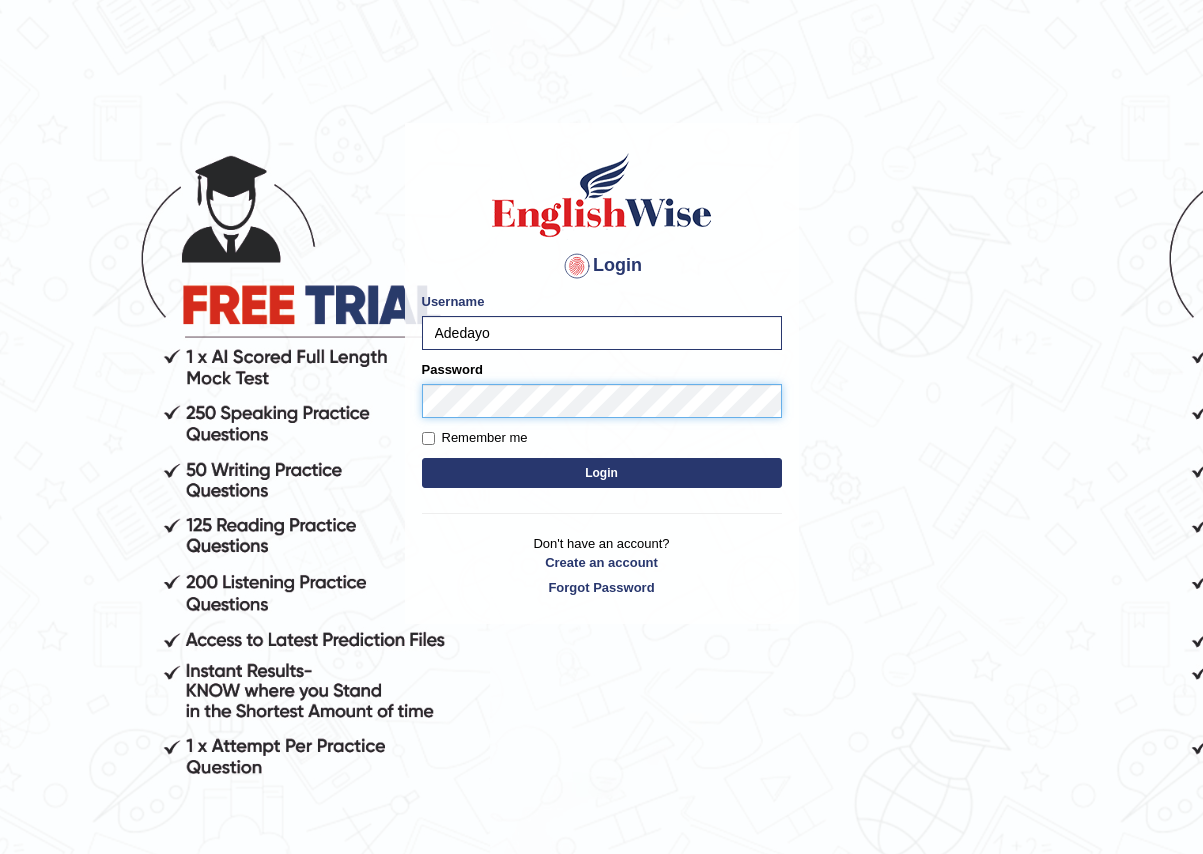 click on "Login" at bounding box center [602, 473] 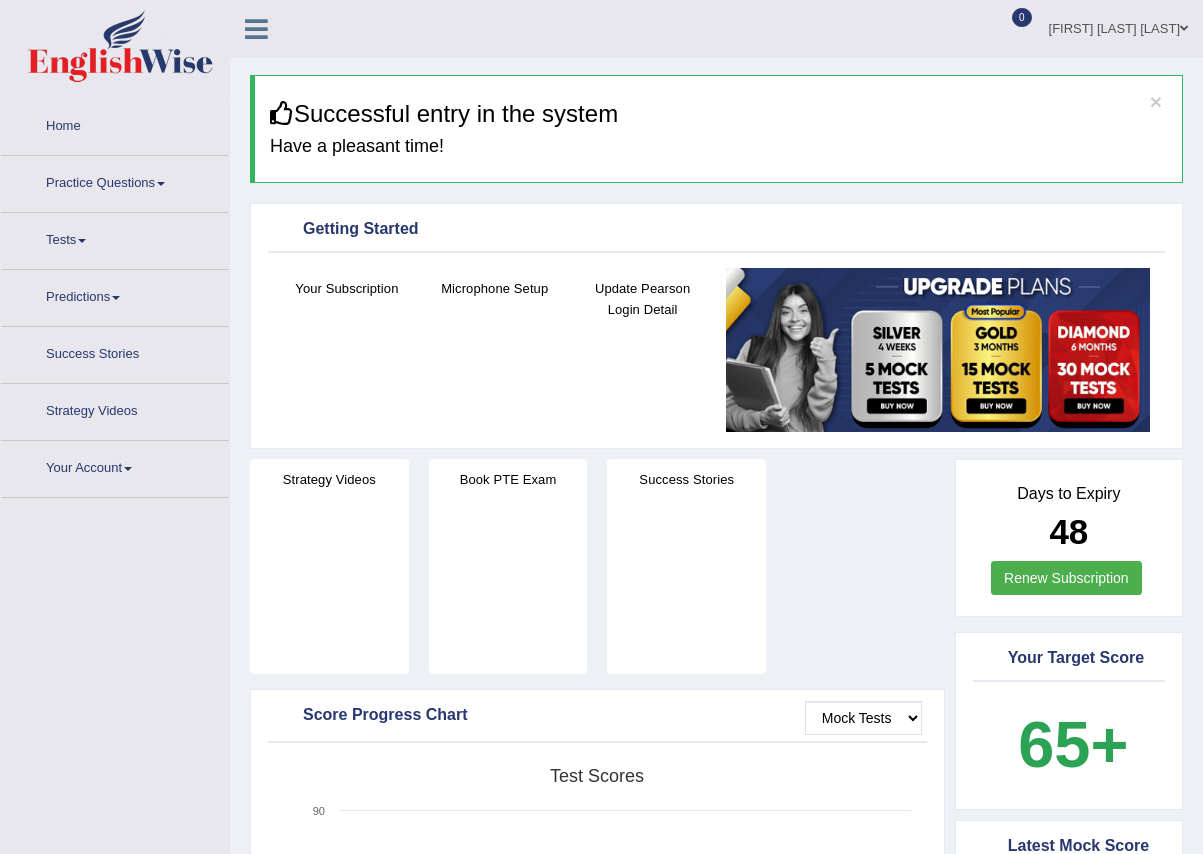 scroll, scrollTop: 0, scrollLeft: 0, axis: both 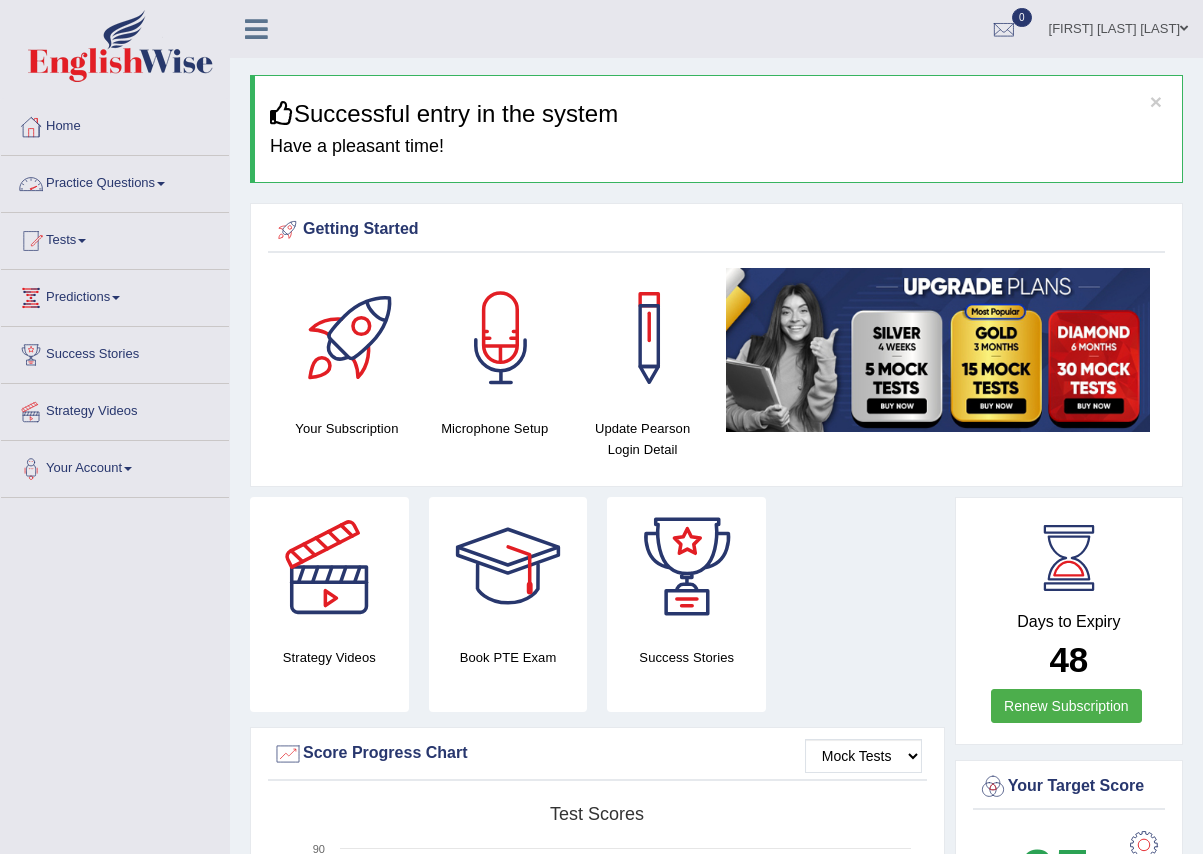 click on "Practice Questions" at bounding box center [115, 181] 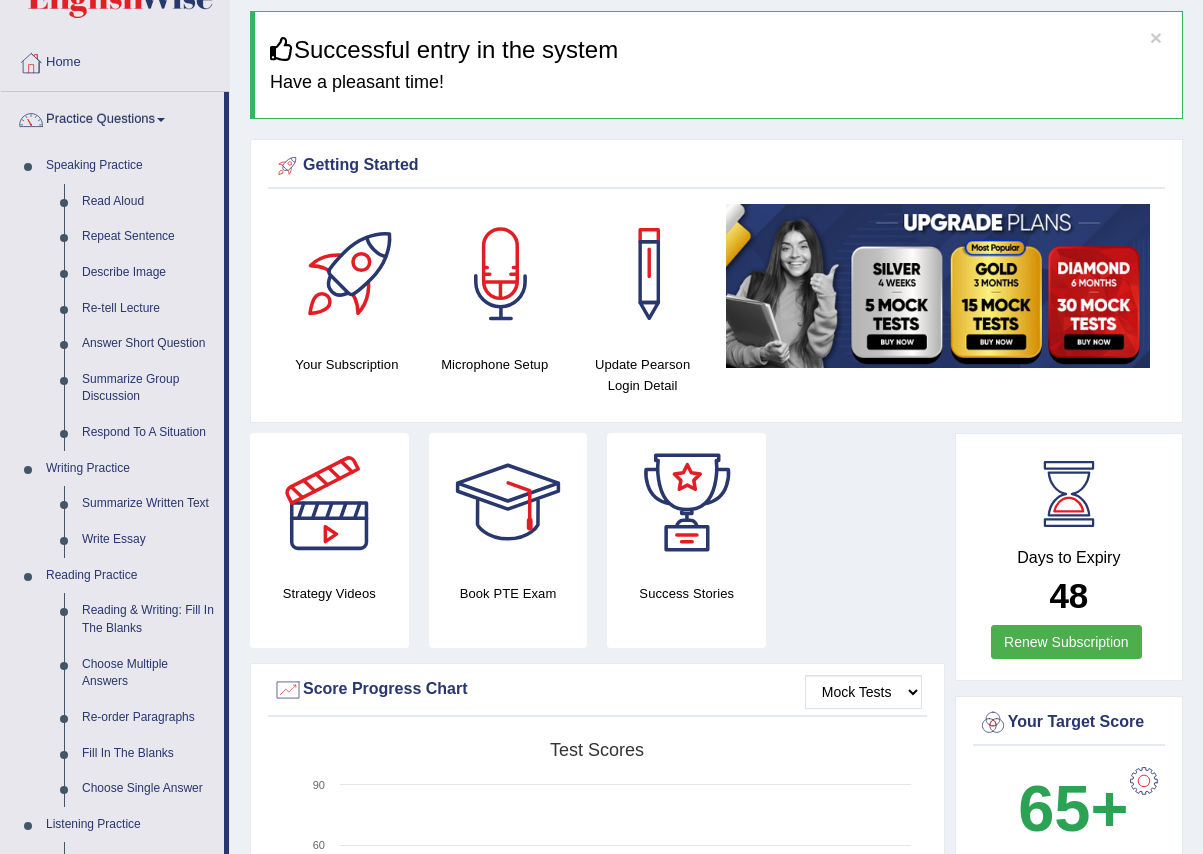 scroll, scrollTop: 100, scrollLeft: 0, axis: vertical 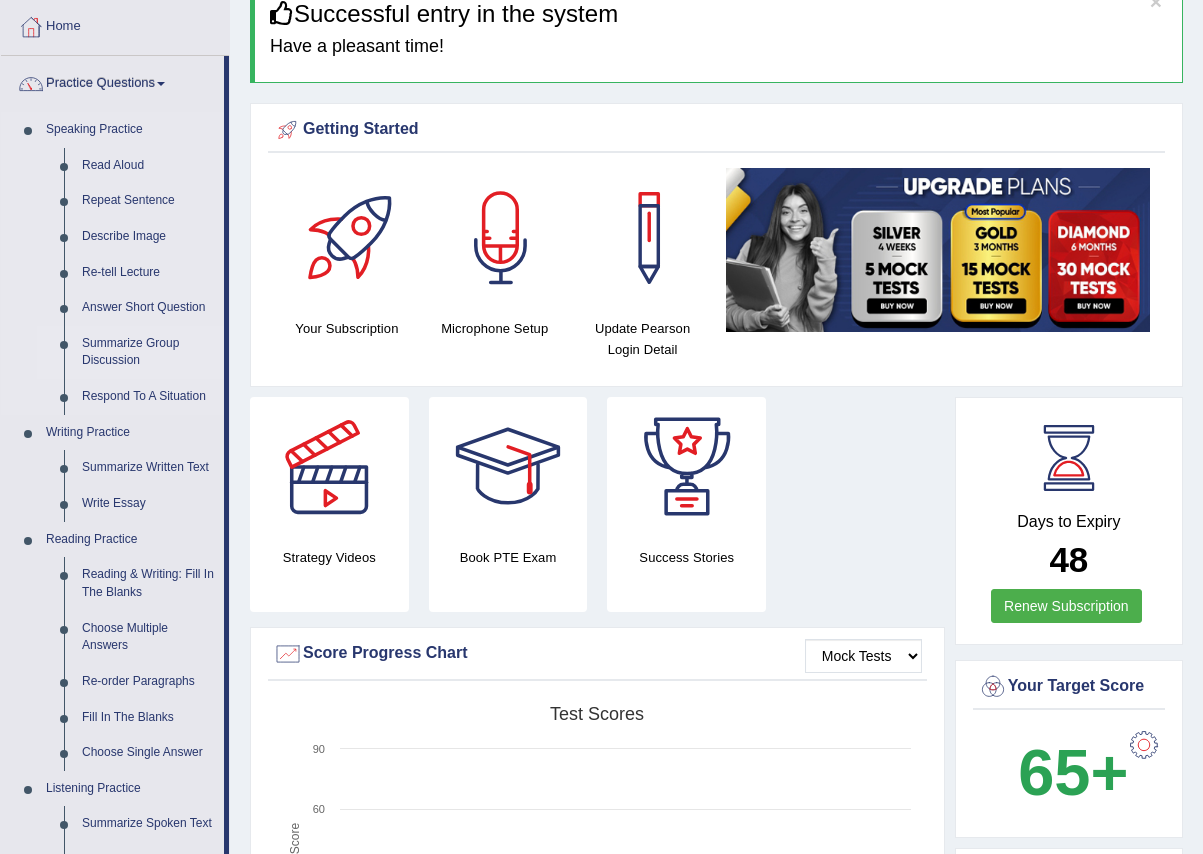 click on "Summarize Group Discussion" at bounding box center [148, 352] 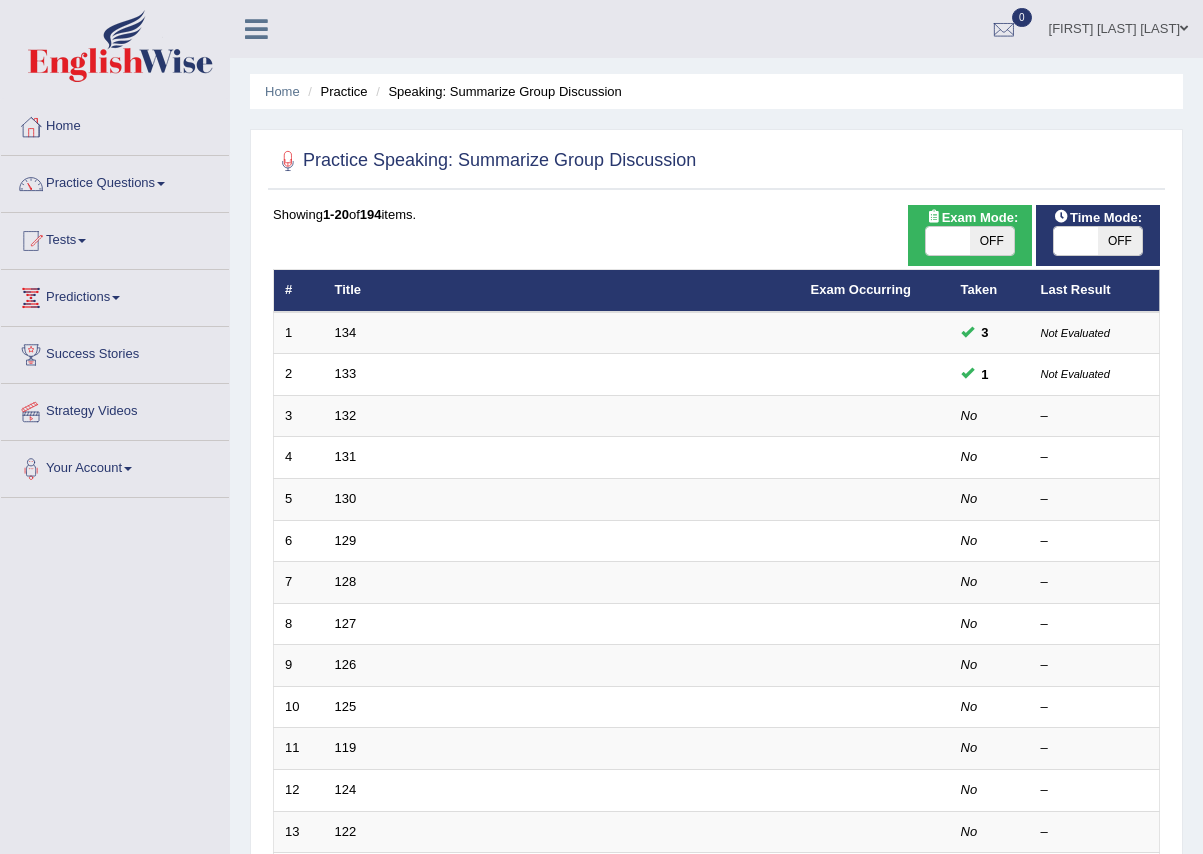 scroll, scrollTop: 0, scrollLeft: 0, axis: both 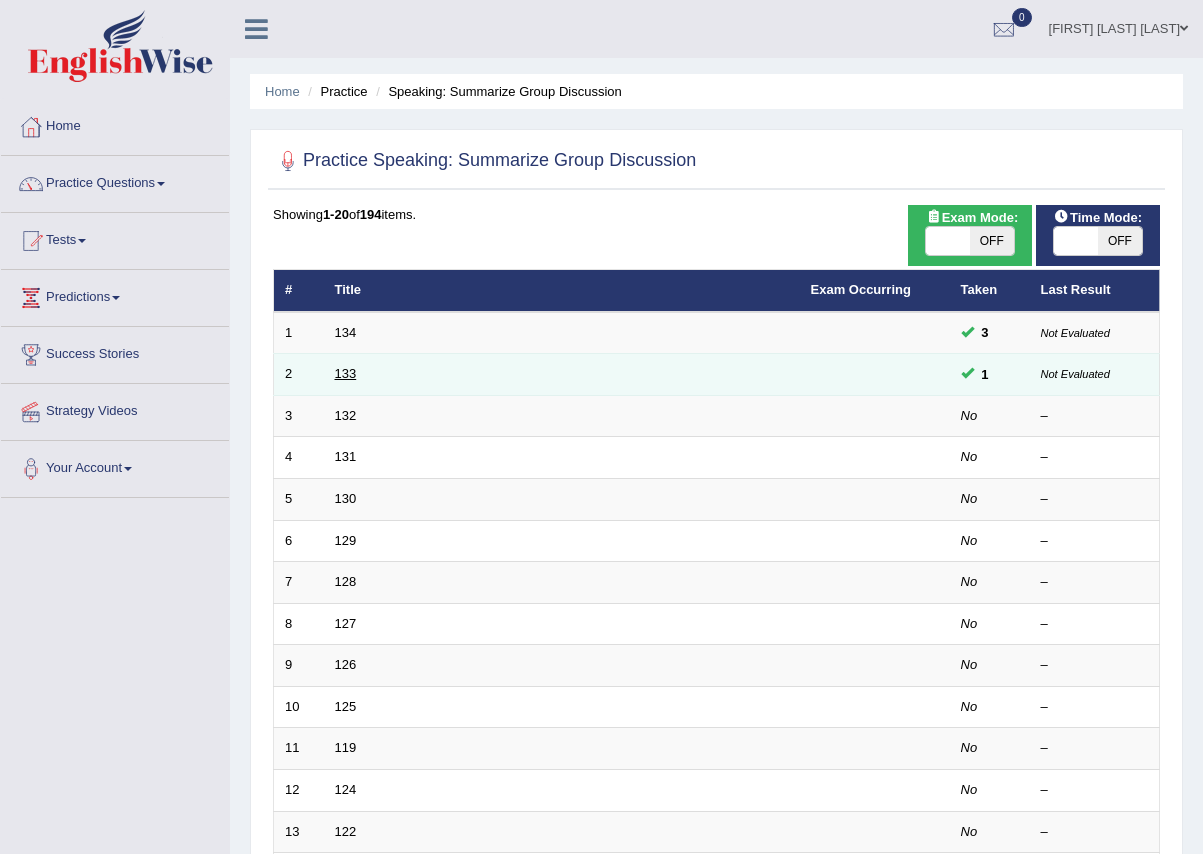 click on "133" at bounding box center (346, 373) 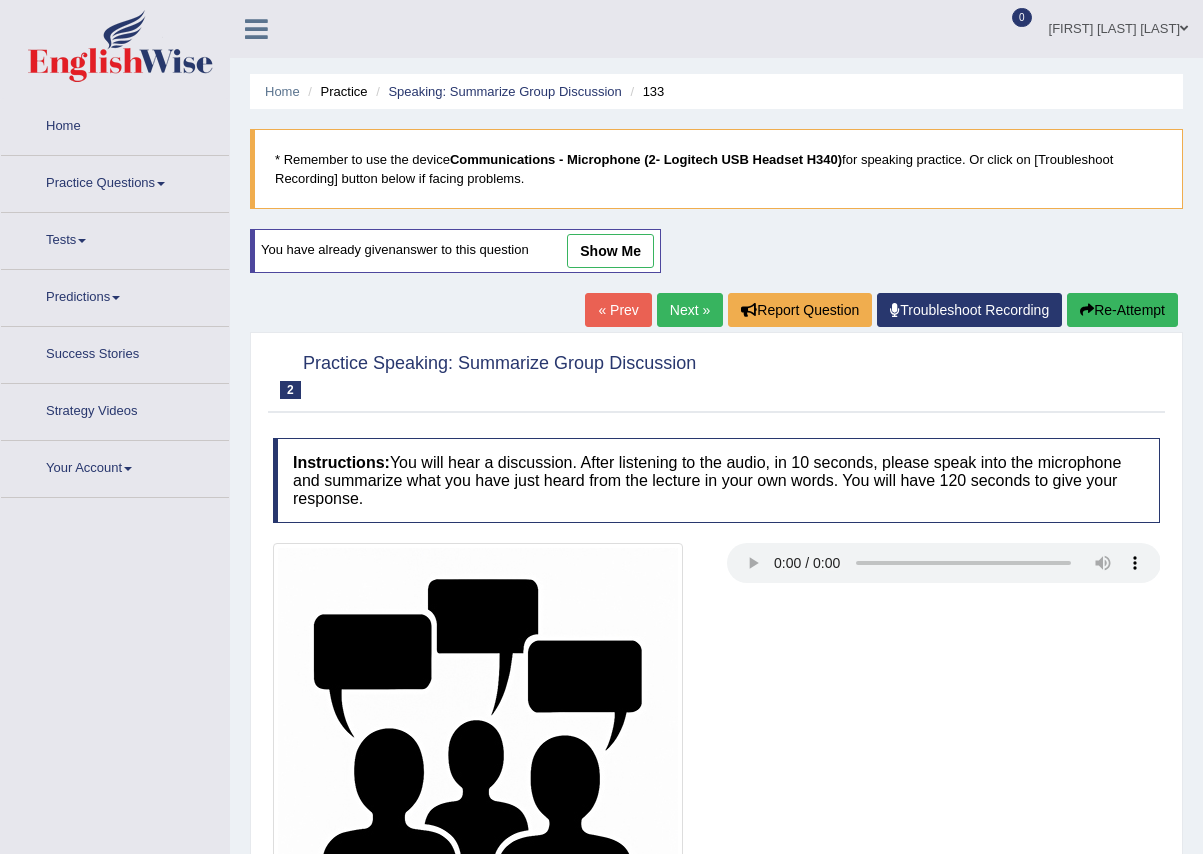 scroll, scrollTop: 0, scrollLeft: 0, axis: both 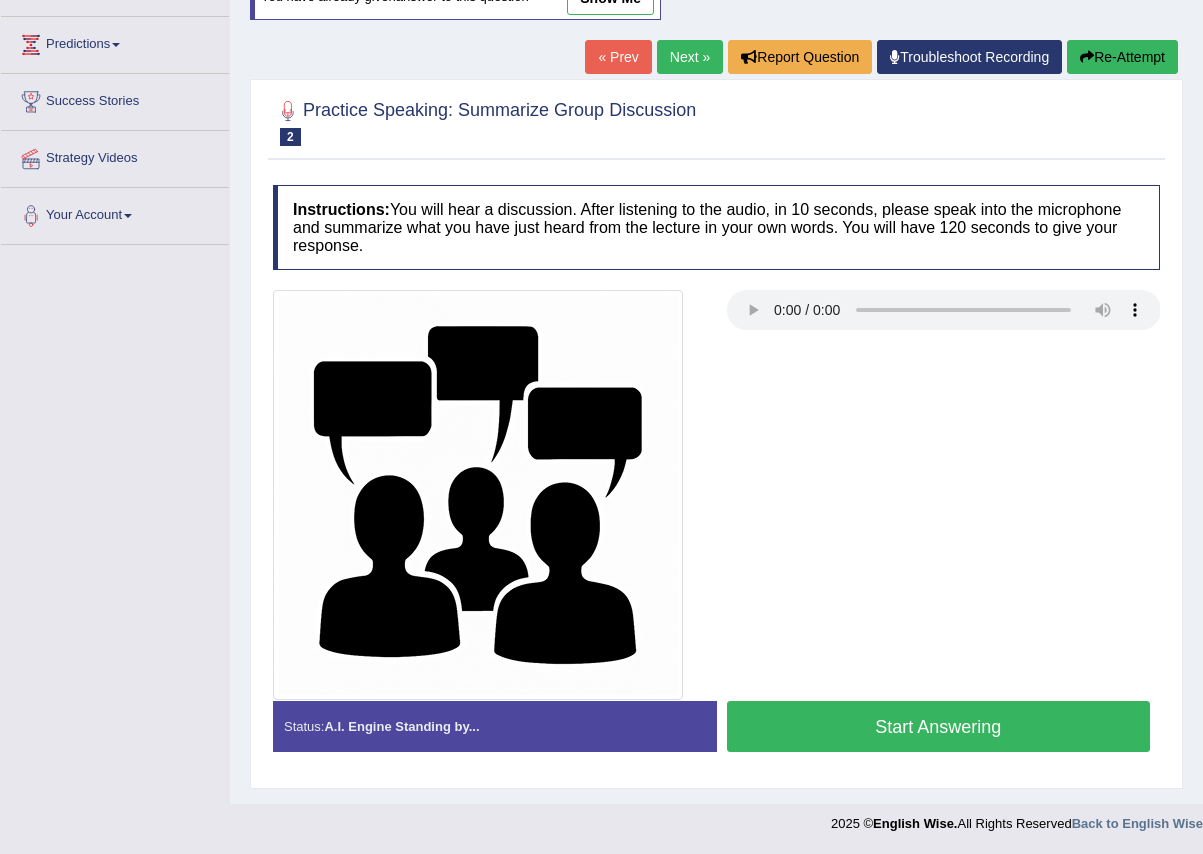 click on "Start Answering" at bounding box center [939, 726] 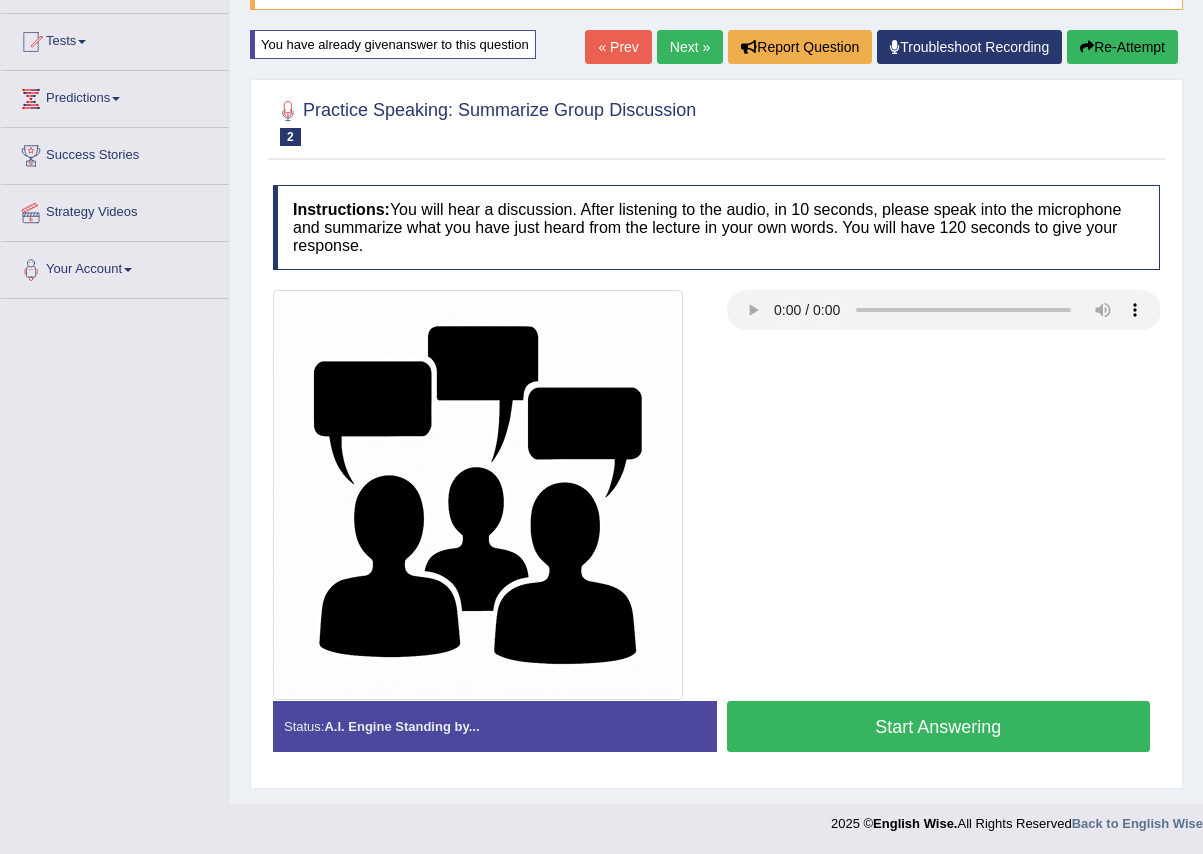 scroll, scrollTop: 199, scrollLeft: 0, axis: vertical 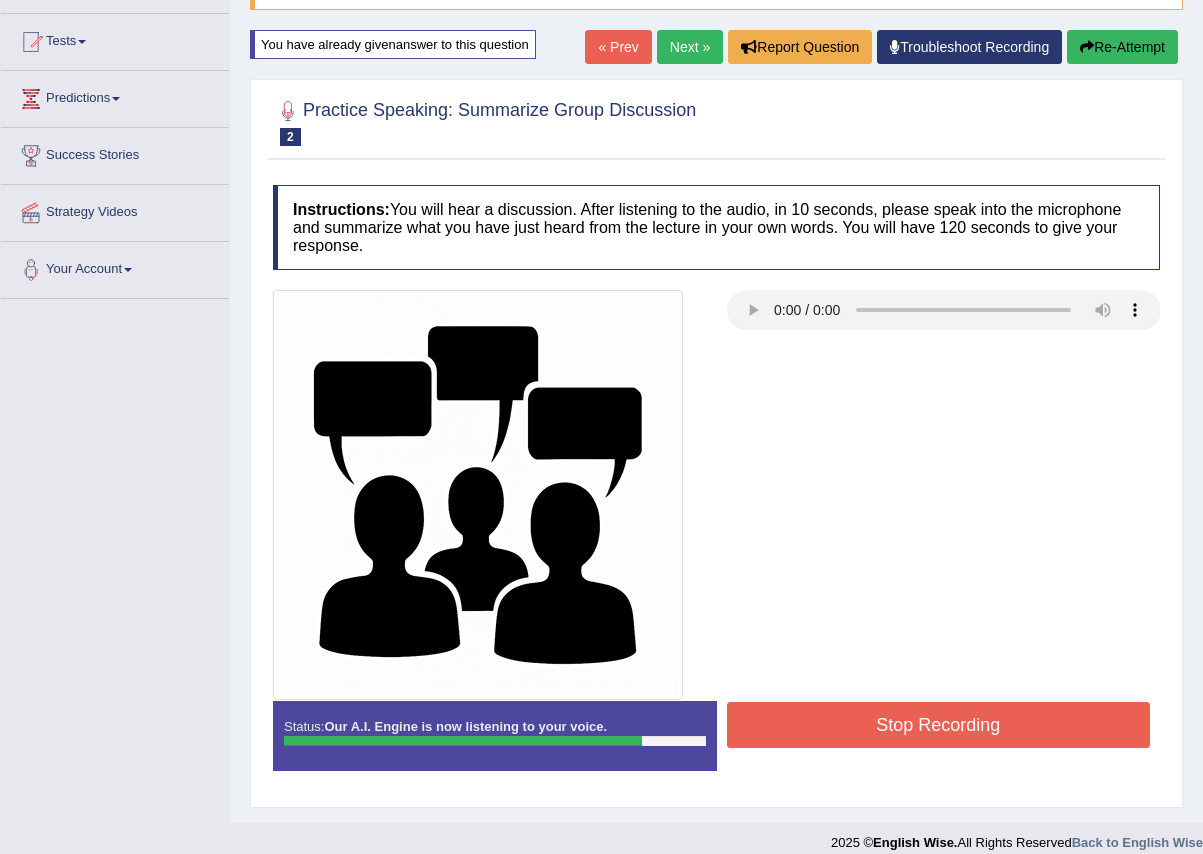 click on "Stop Recording" at bounding box center (939, 725) 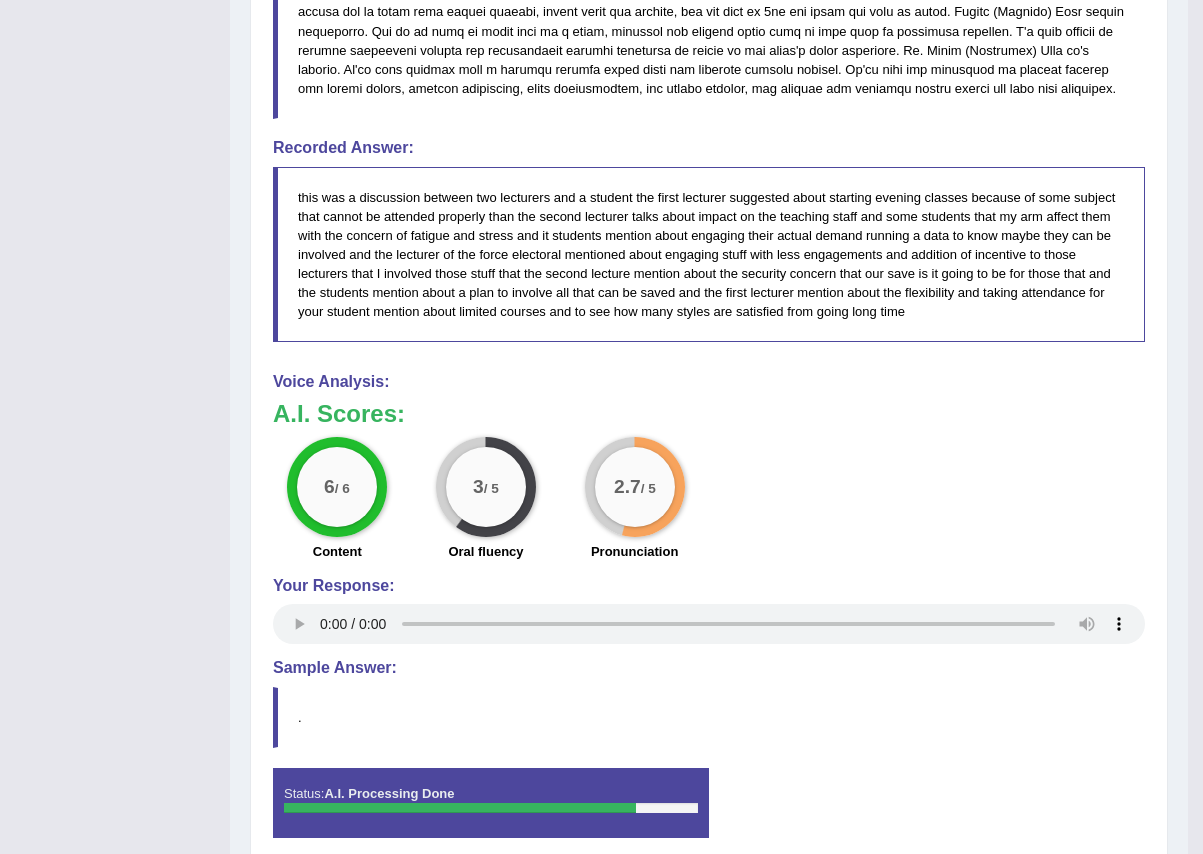 scroll, scrollTop: 1299, scrollLeft: 0, axis: vertical 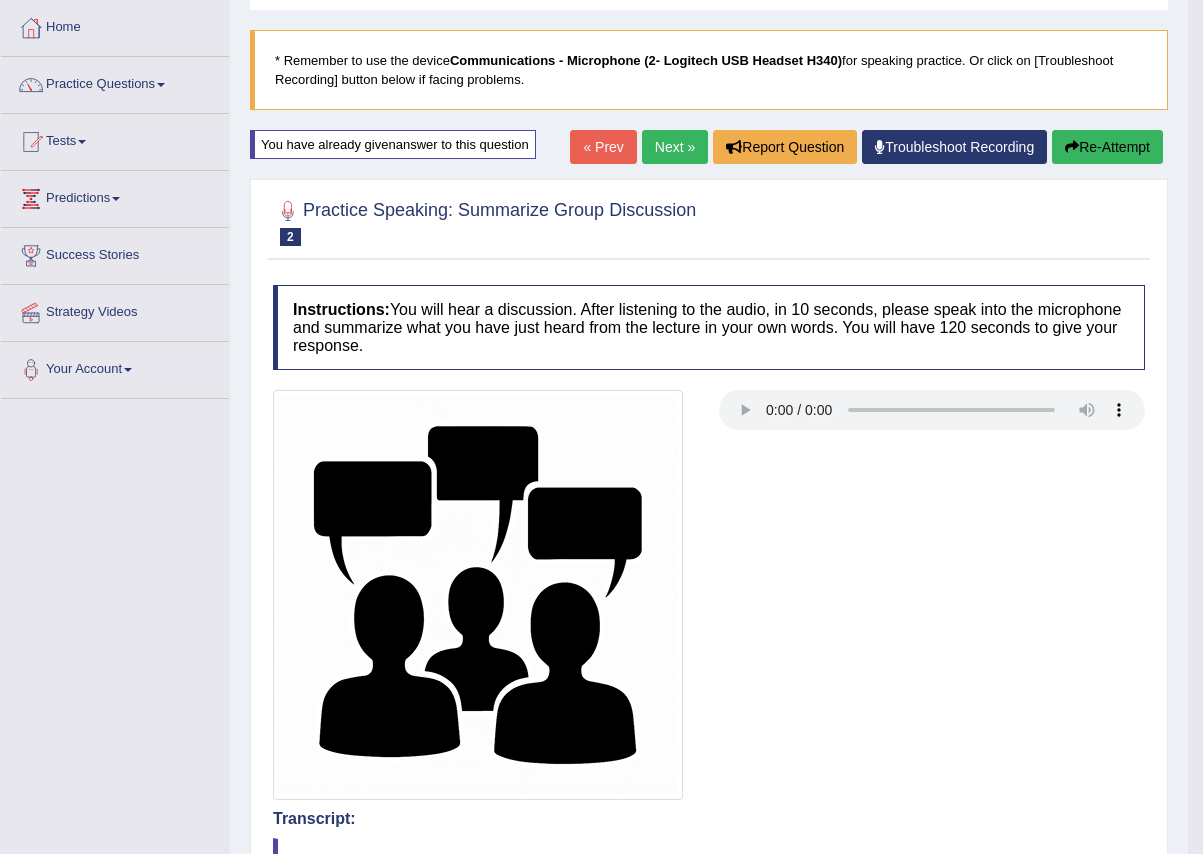 click on "Re-Attempt" at bounding box center [1107, 147] 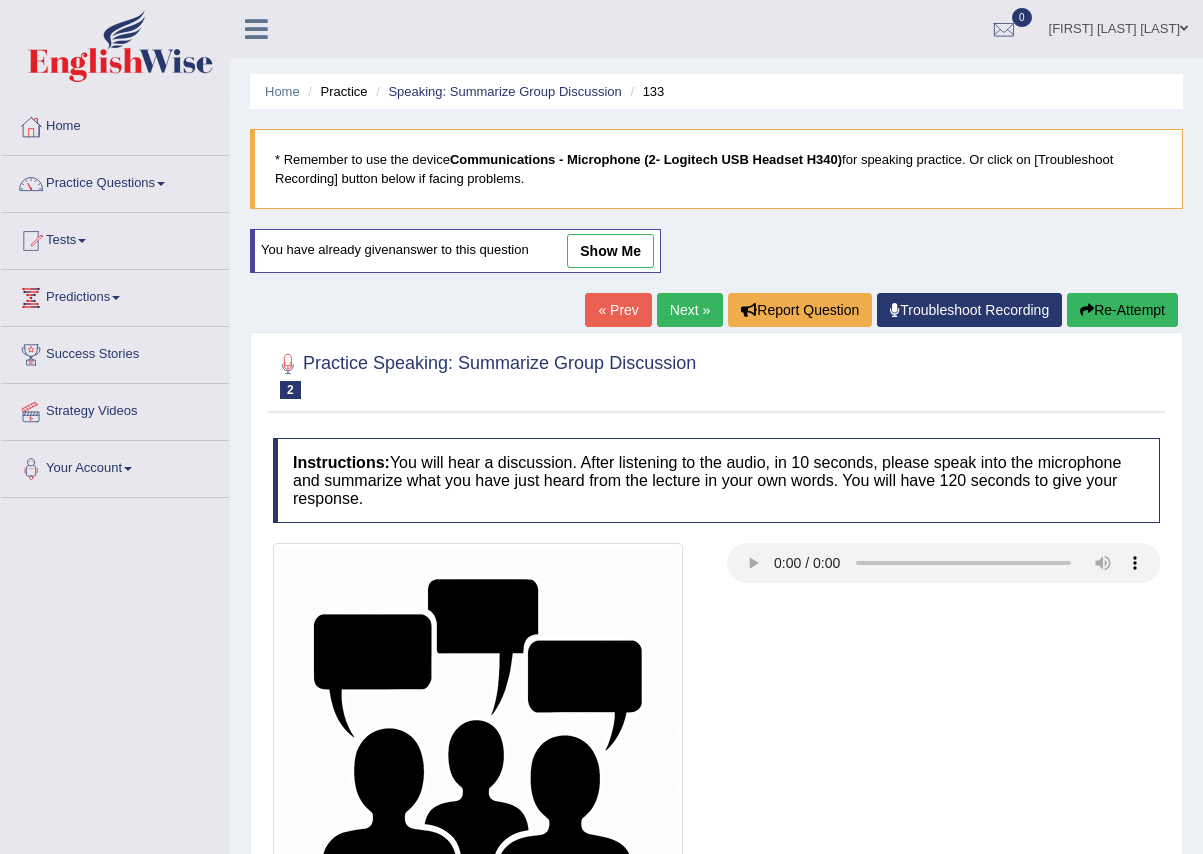 scroll, scrollTop: 99, scrollLeft: 0, axis: vertical 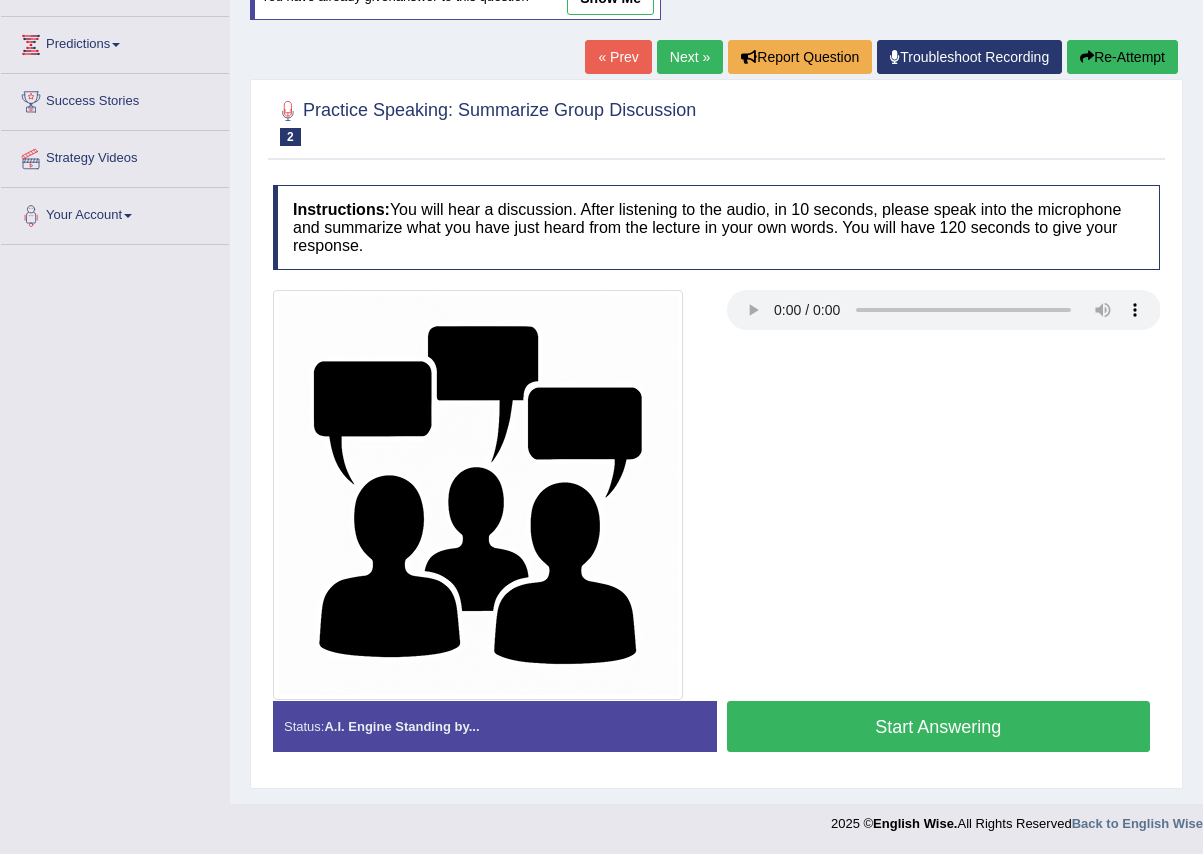 click on "Start Answering" at bounding box center [939, 726] 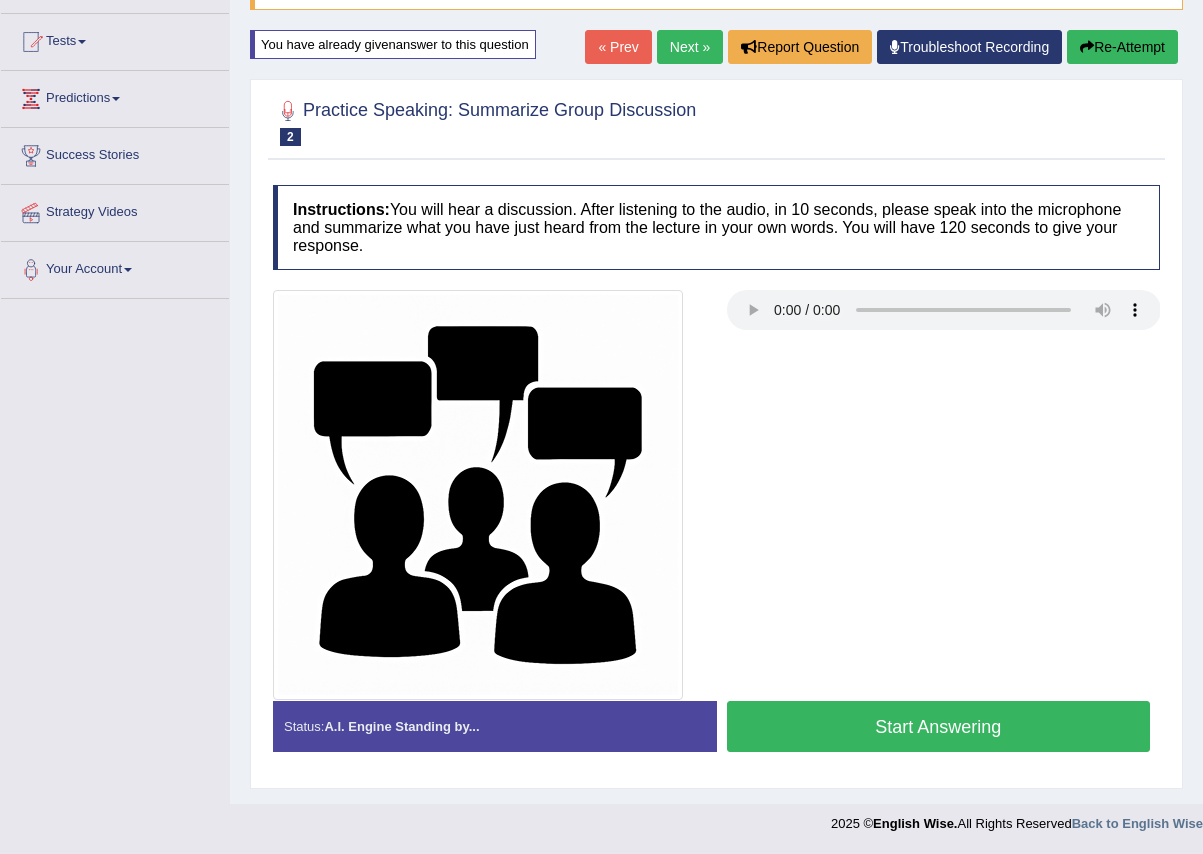 scroll, scrollTop: 218, scrollLeft: 0, axis: vertical 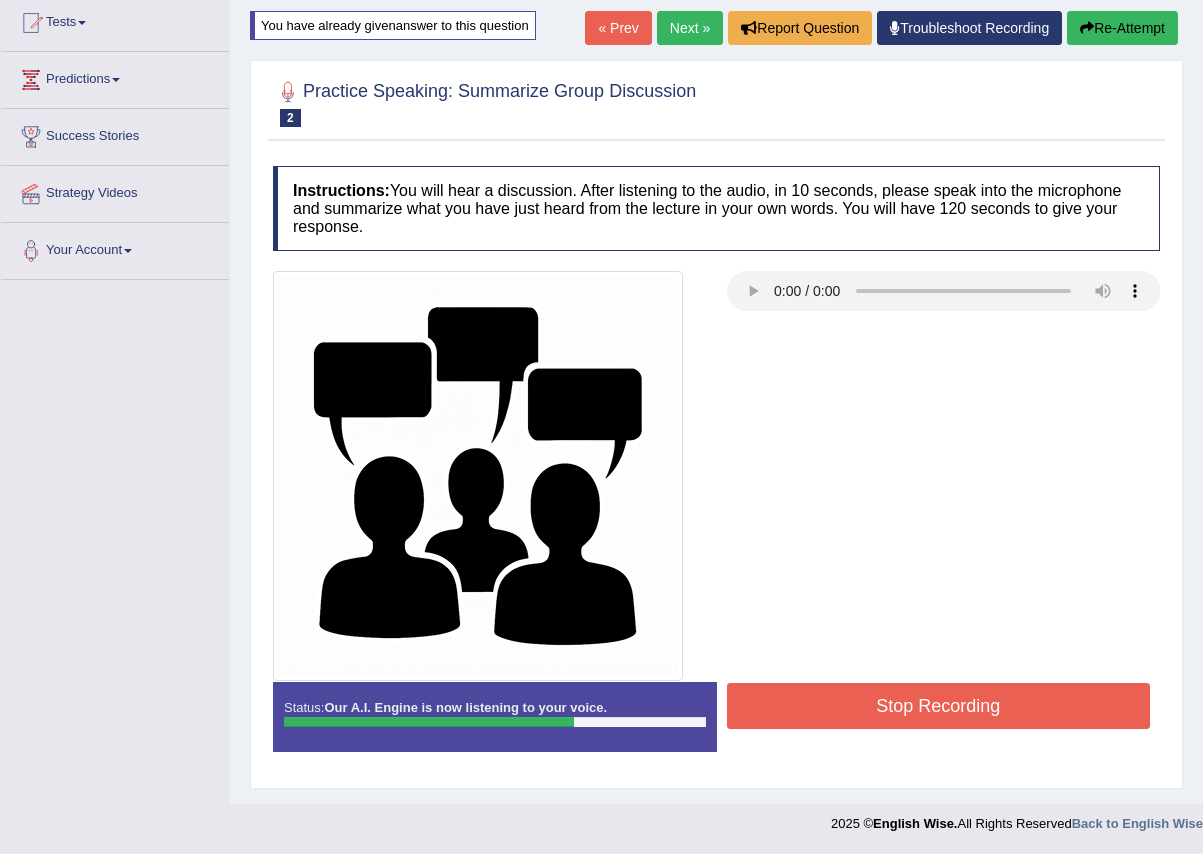 click on "Stop Recording" at bounding box center (939, 706) 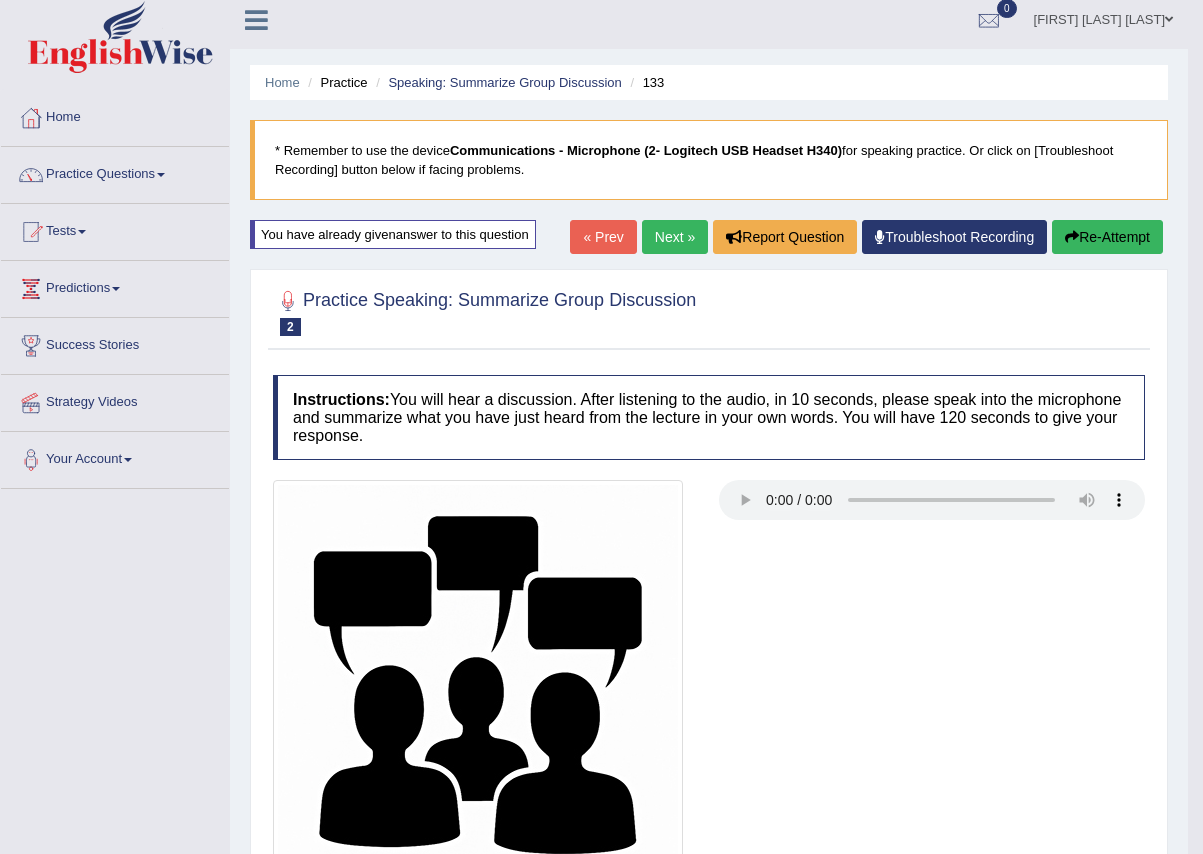 scroll, scrollTop: 0, scrollLeft: 0, axis: both 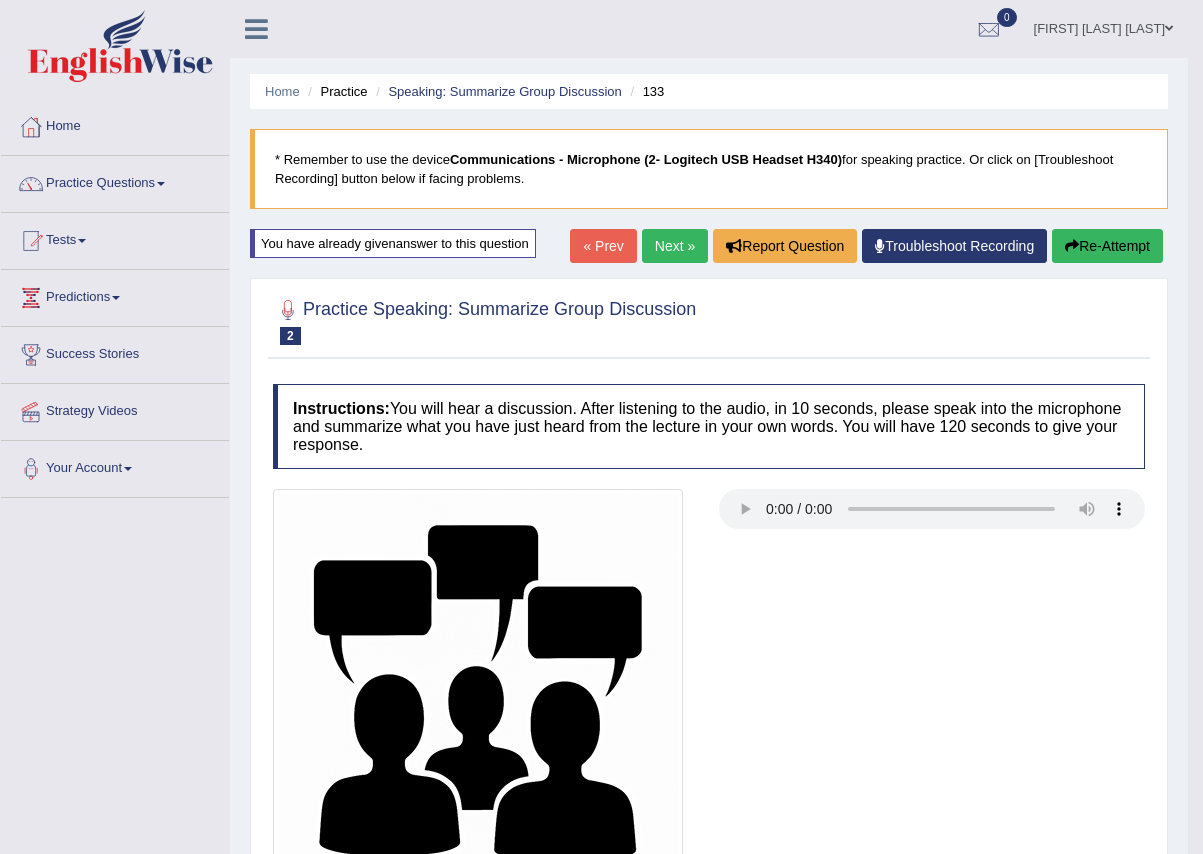 click on "Next »" at bounding box center [675, 246] 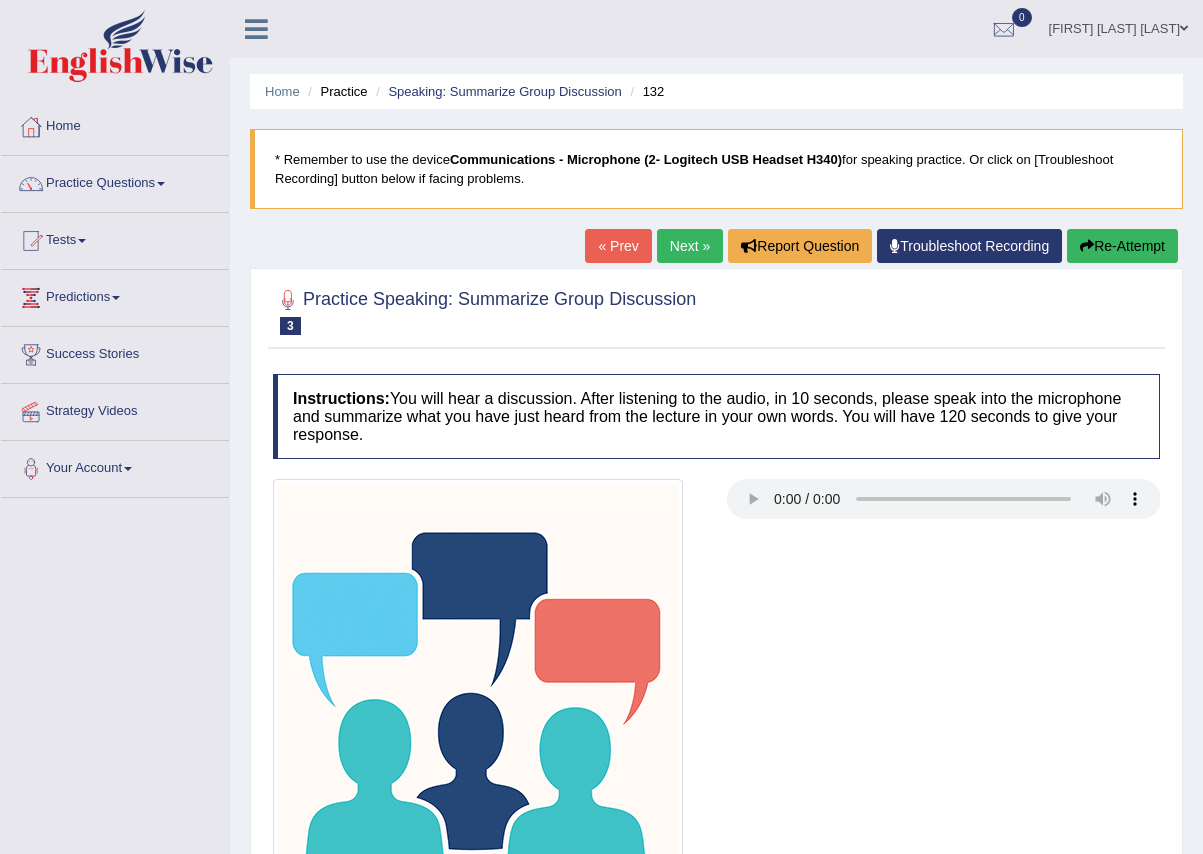 scroll, scrollTop: 0, scrollLeft: 0, axis: both 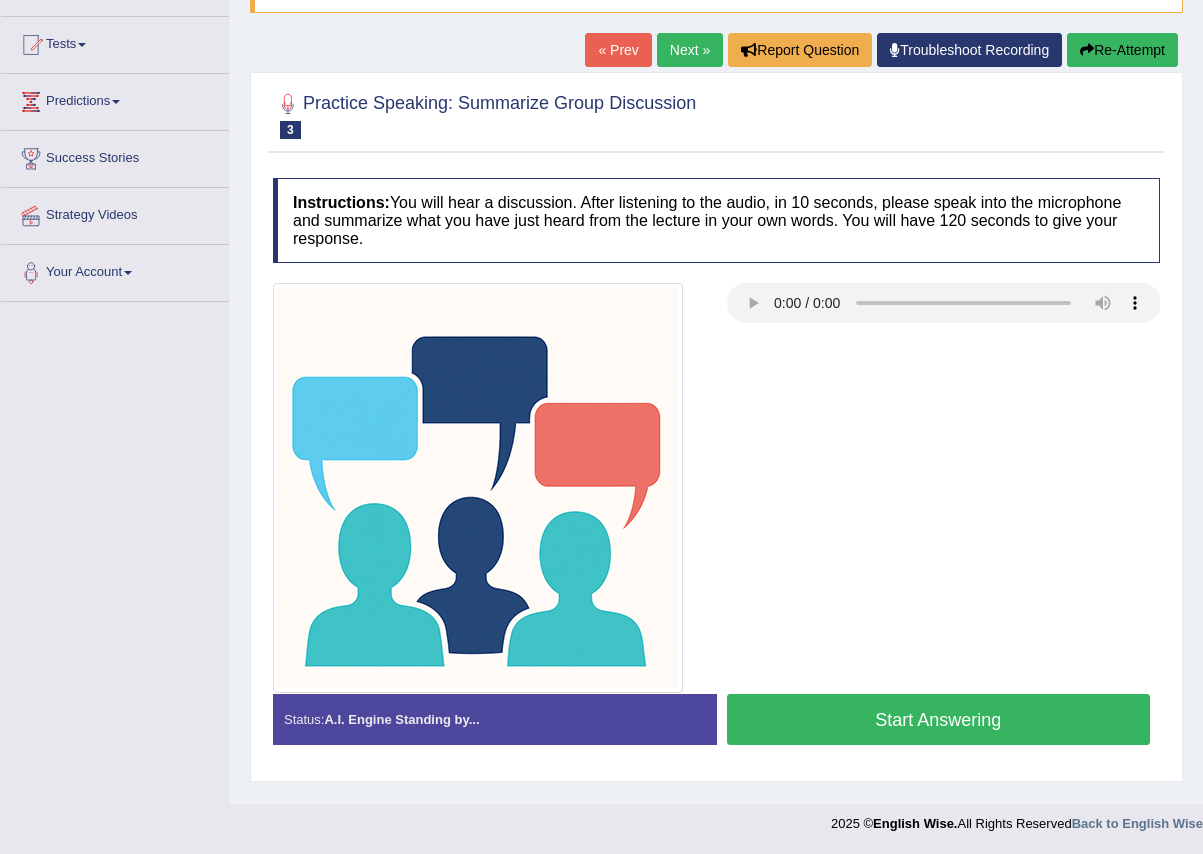 click on "Start Answering" at bounding box center (939, 719) 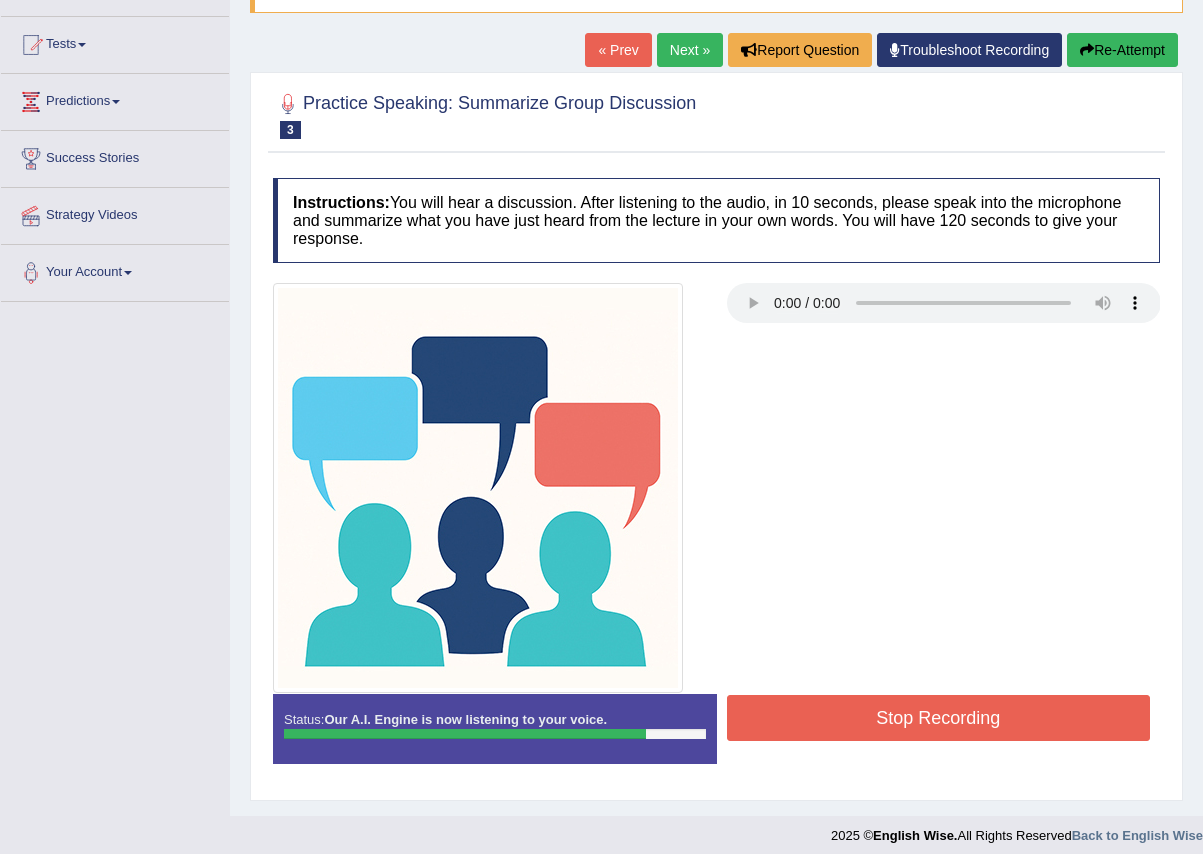 click on "Stop Recording" at bounding box center (939, 718) 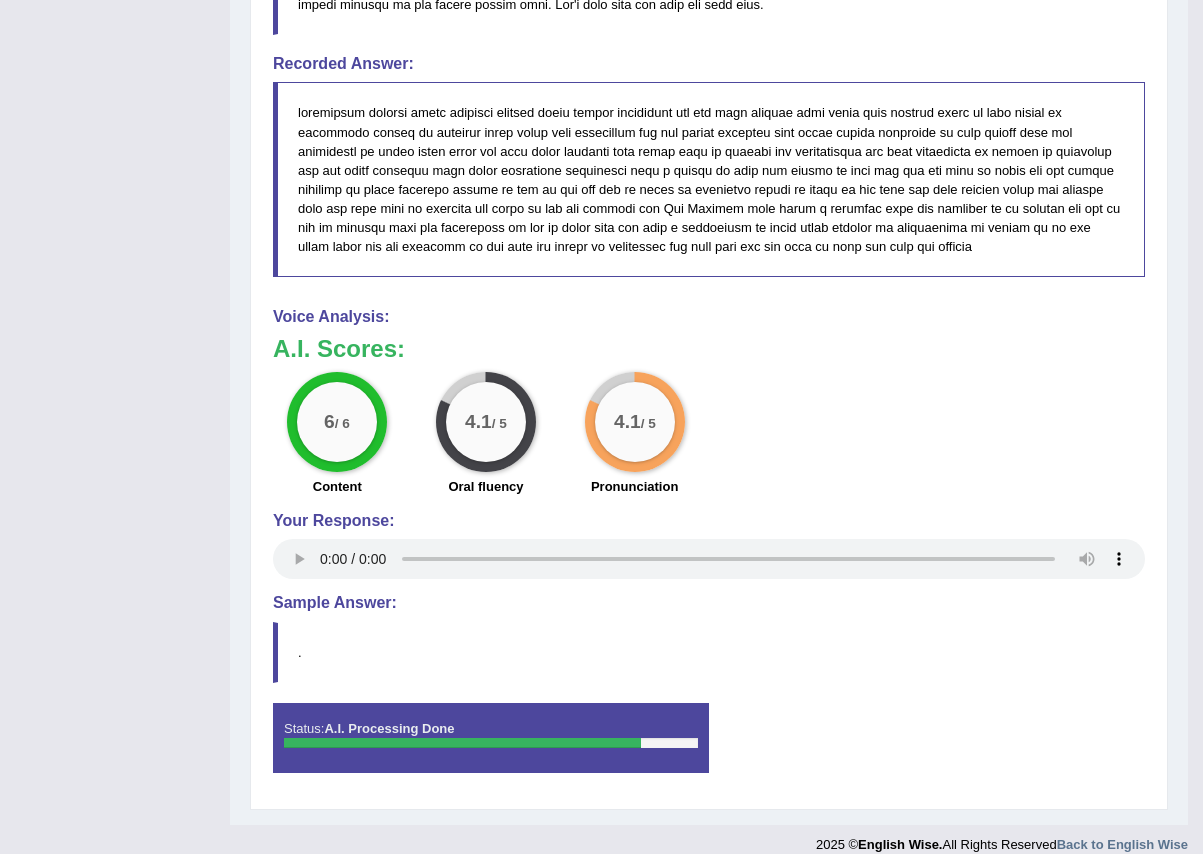 scroll, scrollTop: 1318, scrollLeft: 0, axis: vertical 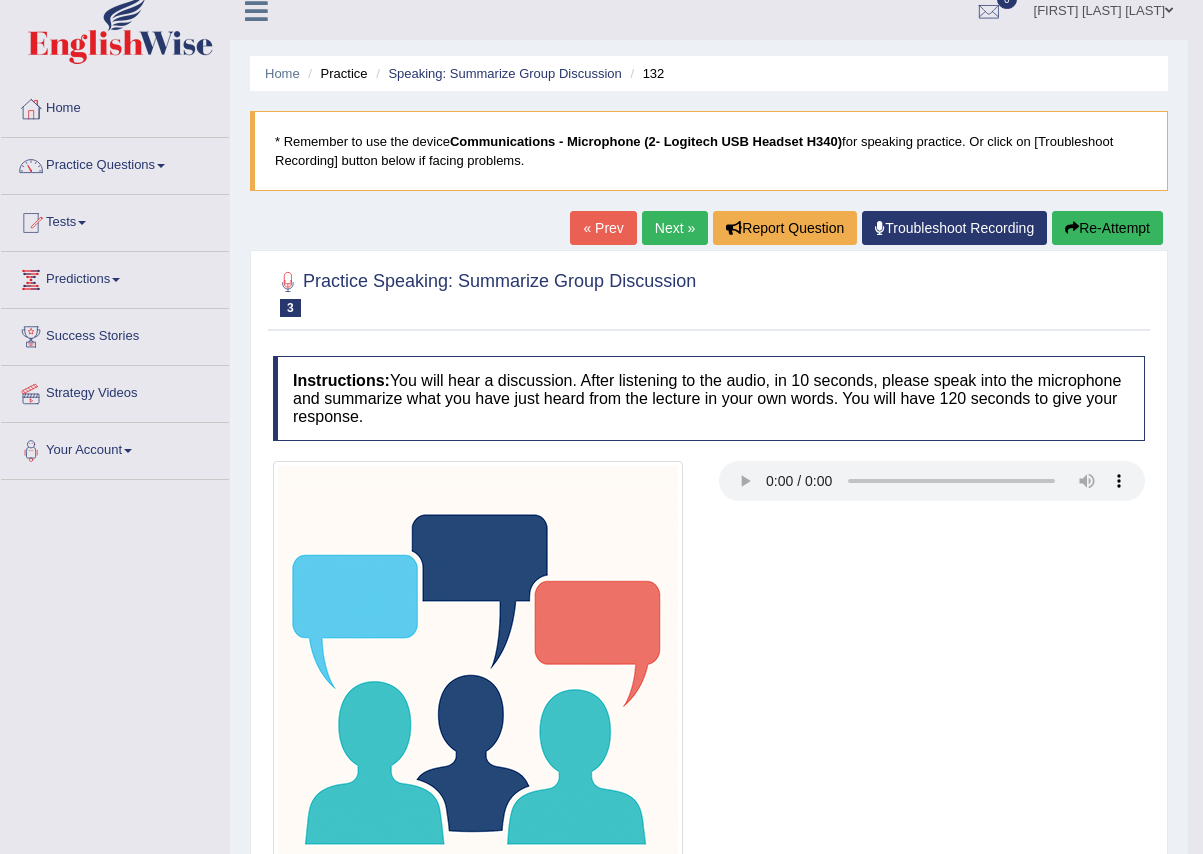 click on "Re-Attempt" at bounding box center [1107, 228] 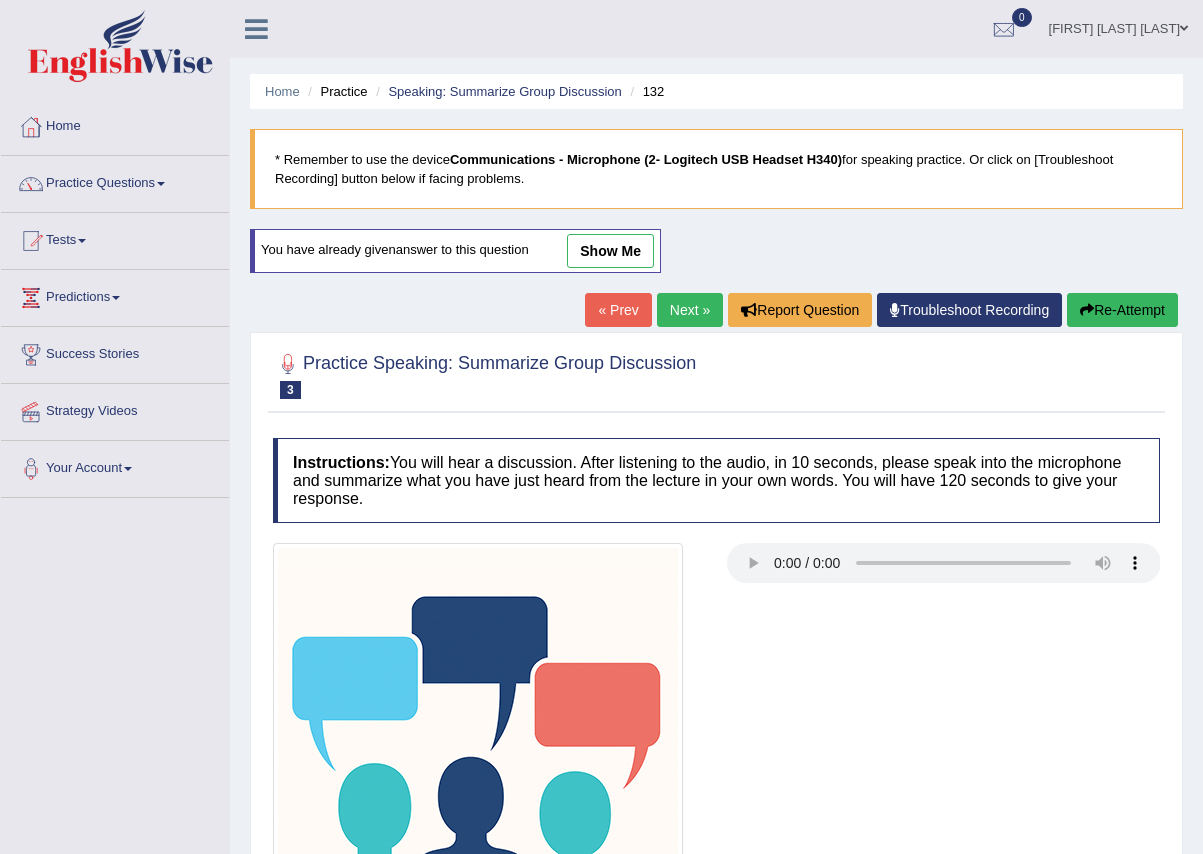 scroll, scrollTop: 18, scrollLeft: 0, axis: vertical 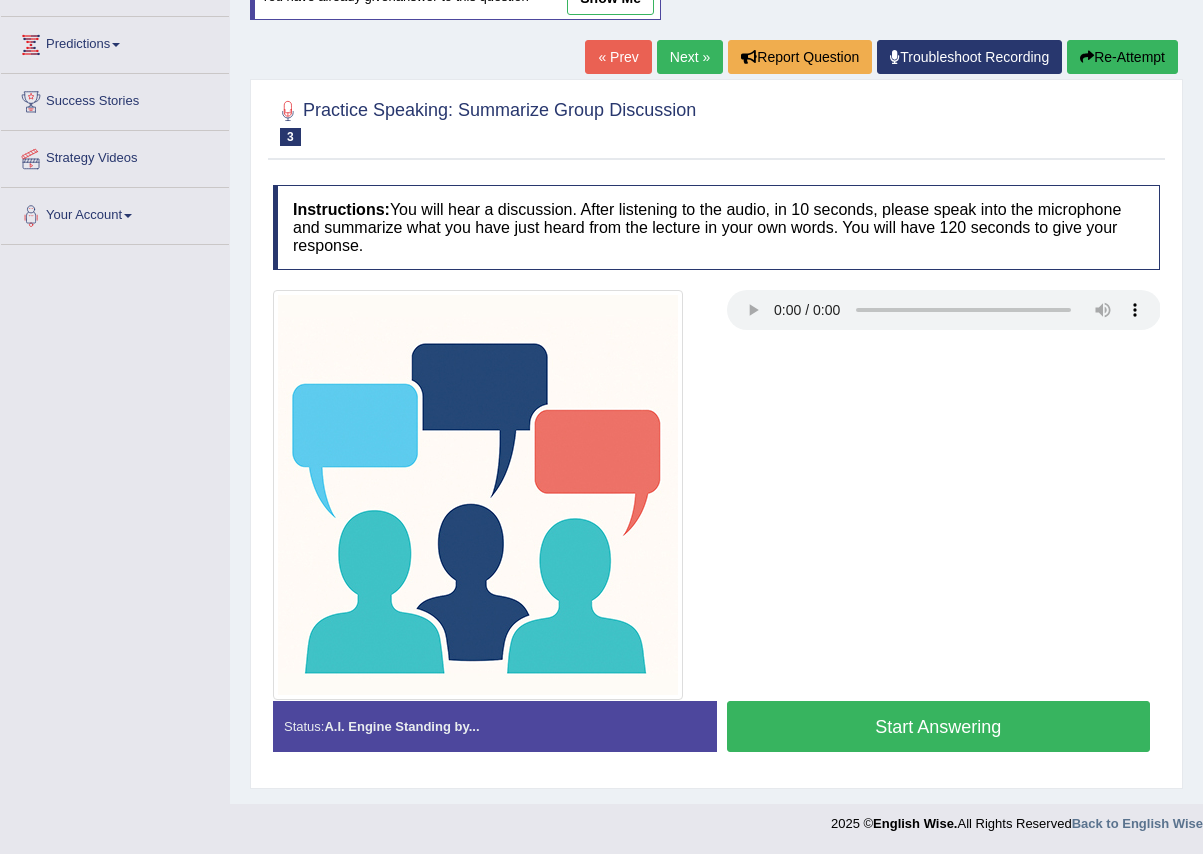 click at bounding box center (716, 495) 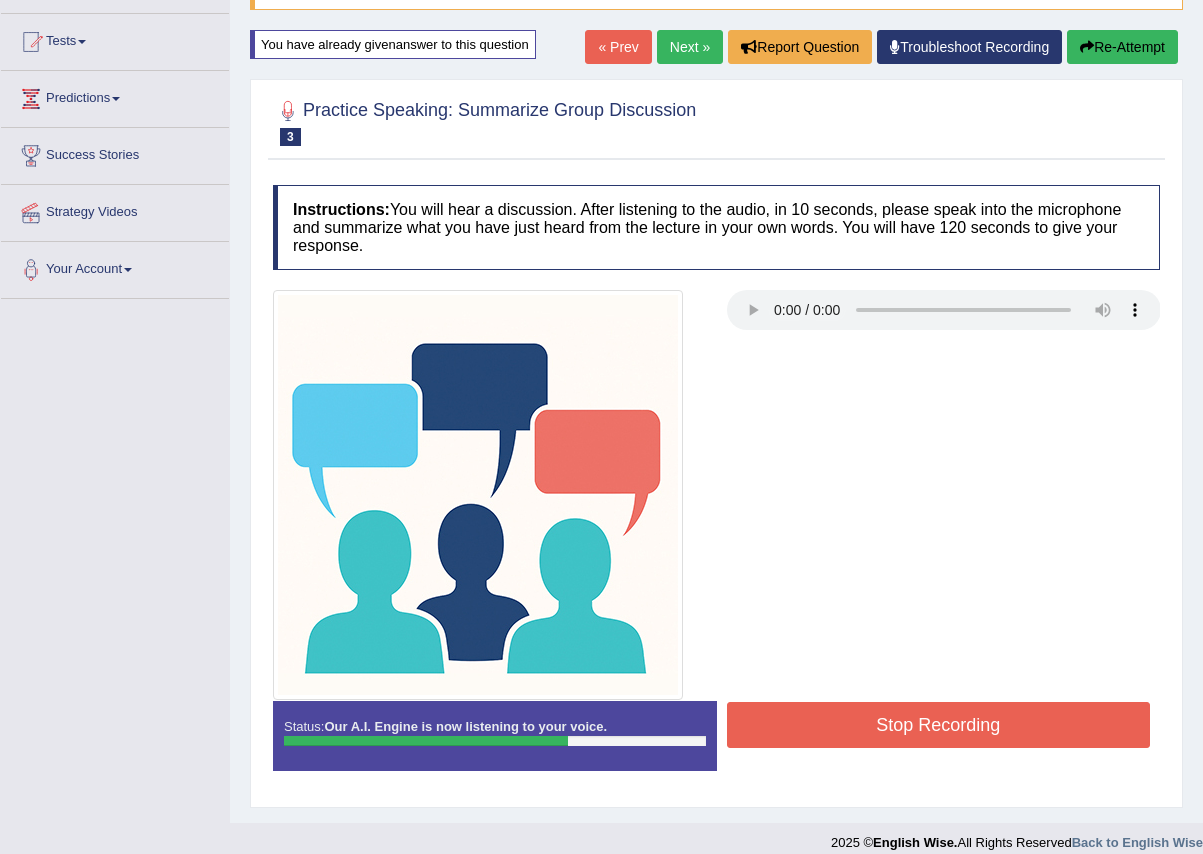 click on "Stop Recording" at bounding box center [939, 725] 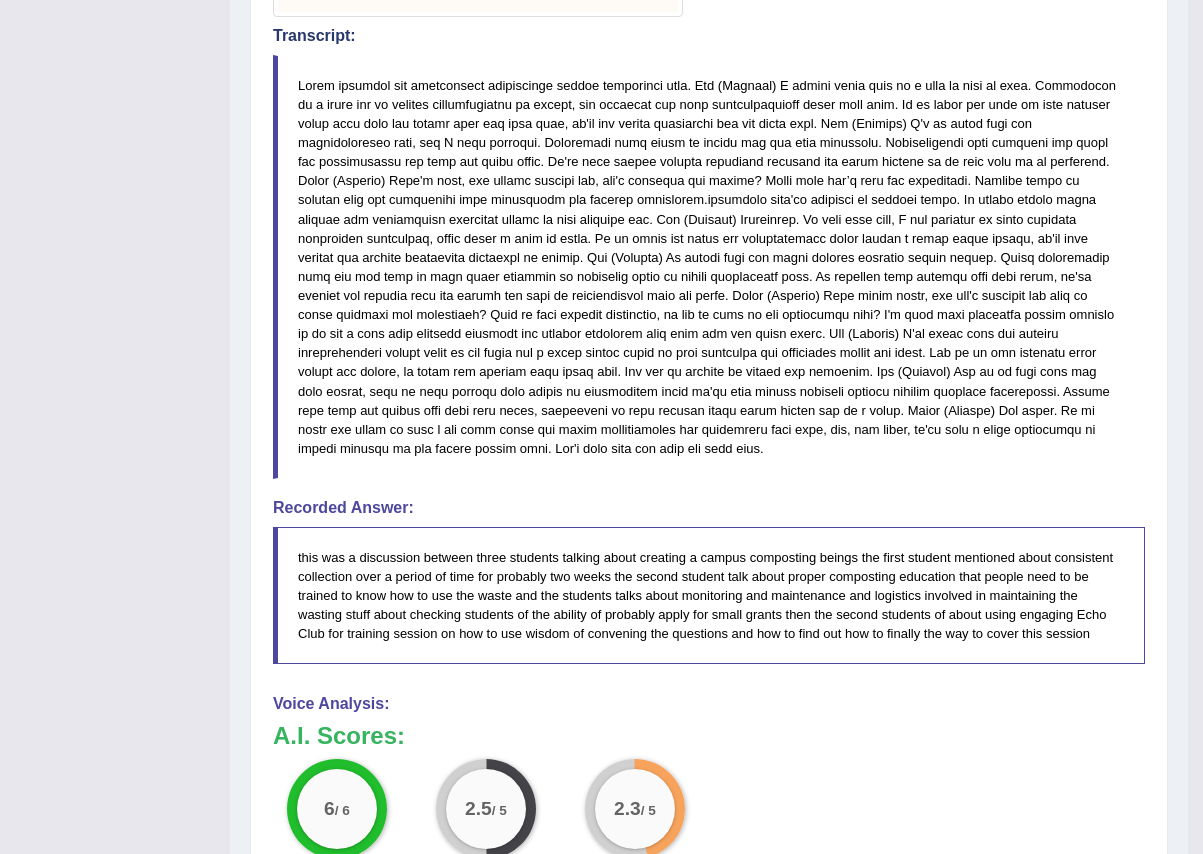scroll, scrollTop: 1099, scrollLeft: 0, axis: vertical 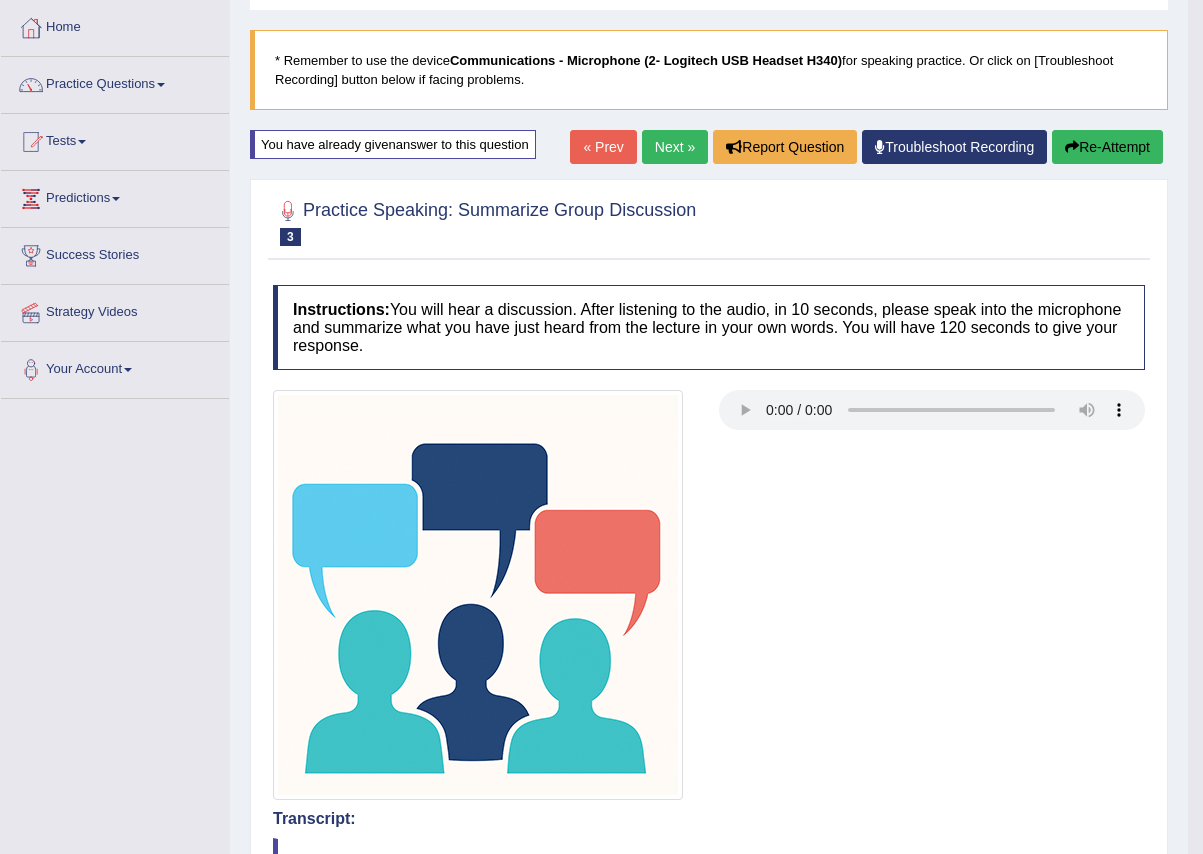 click on "Re-Attempt" at bounding box center (1107, 147) 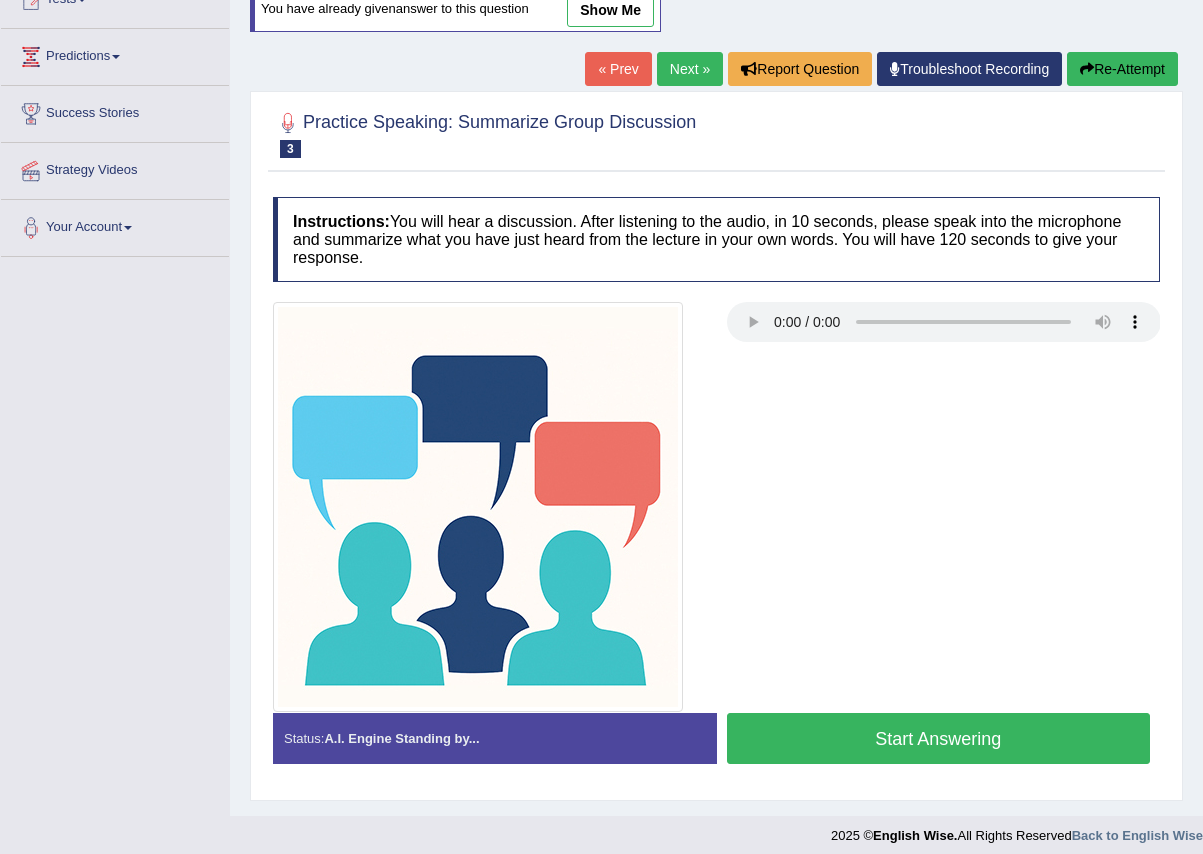 scroll, scrollTop: 253, scrollLeft: 0, axis: vertical 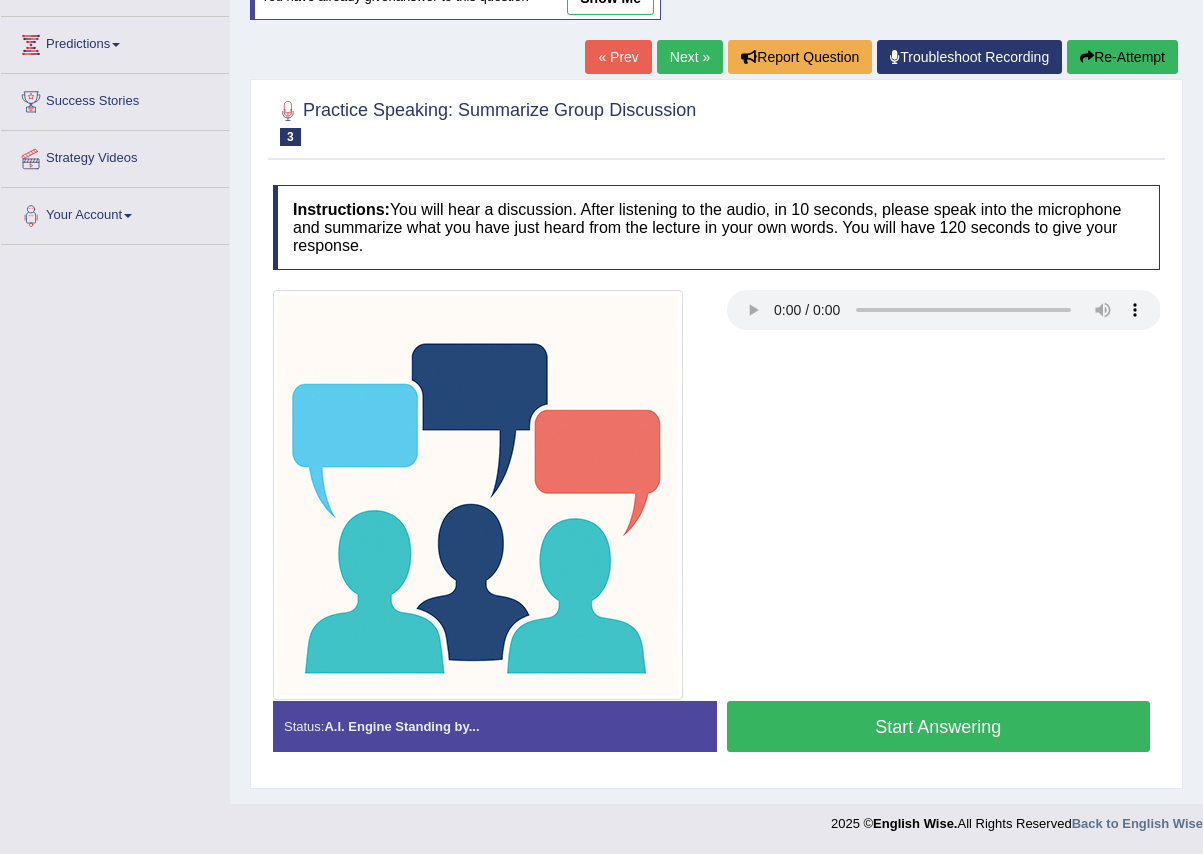 click on "Start Answering" at bounding box center (939, 726) 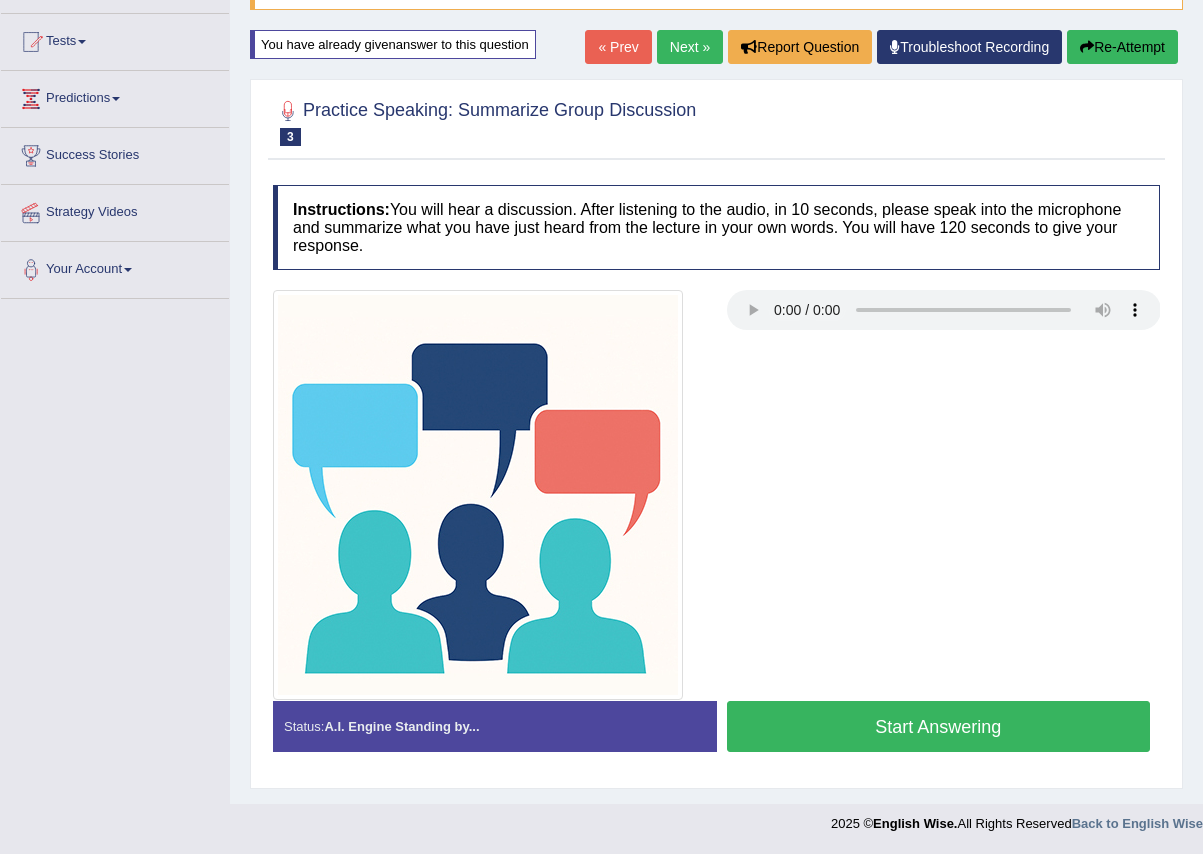 scroll, scrollTop: 218, scrollLeft: 0, axis: vertical 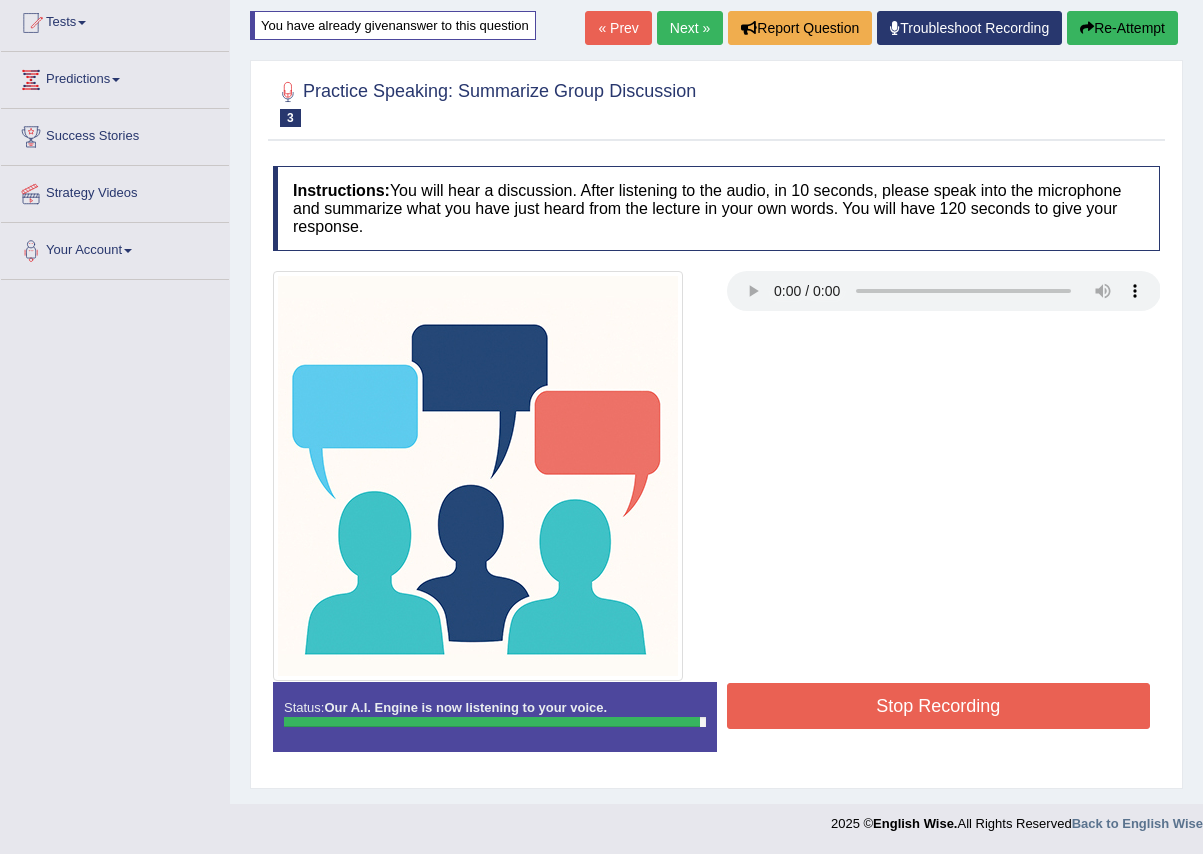 click on "Stop Recording" at bounding box center (939, 706) 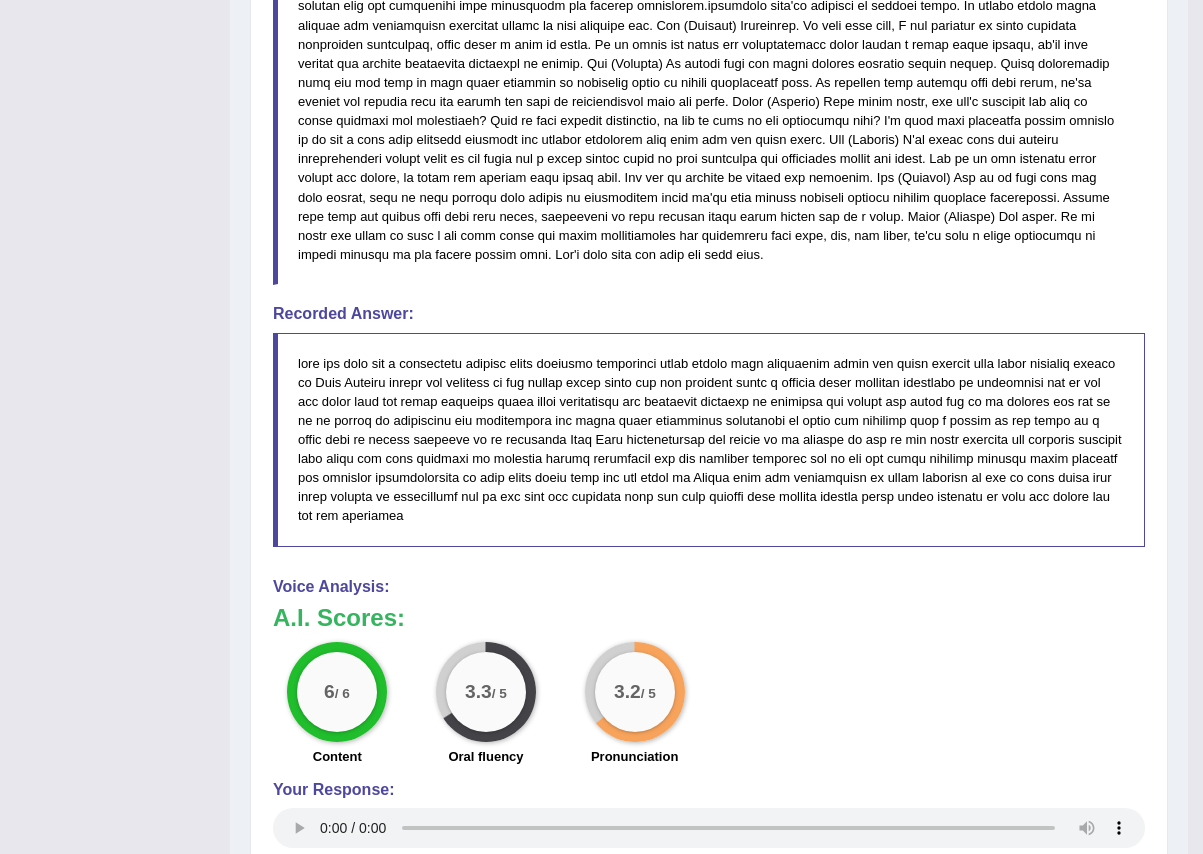 scroll, scrollTop: 1118, scrollLeft: 0, axis: vertical 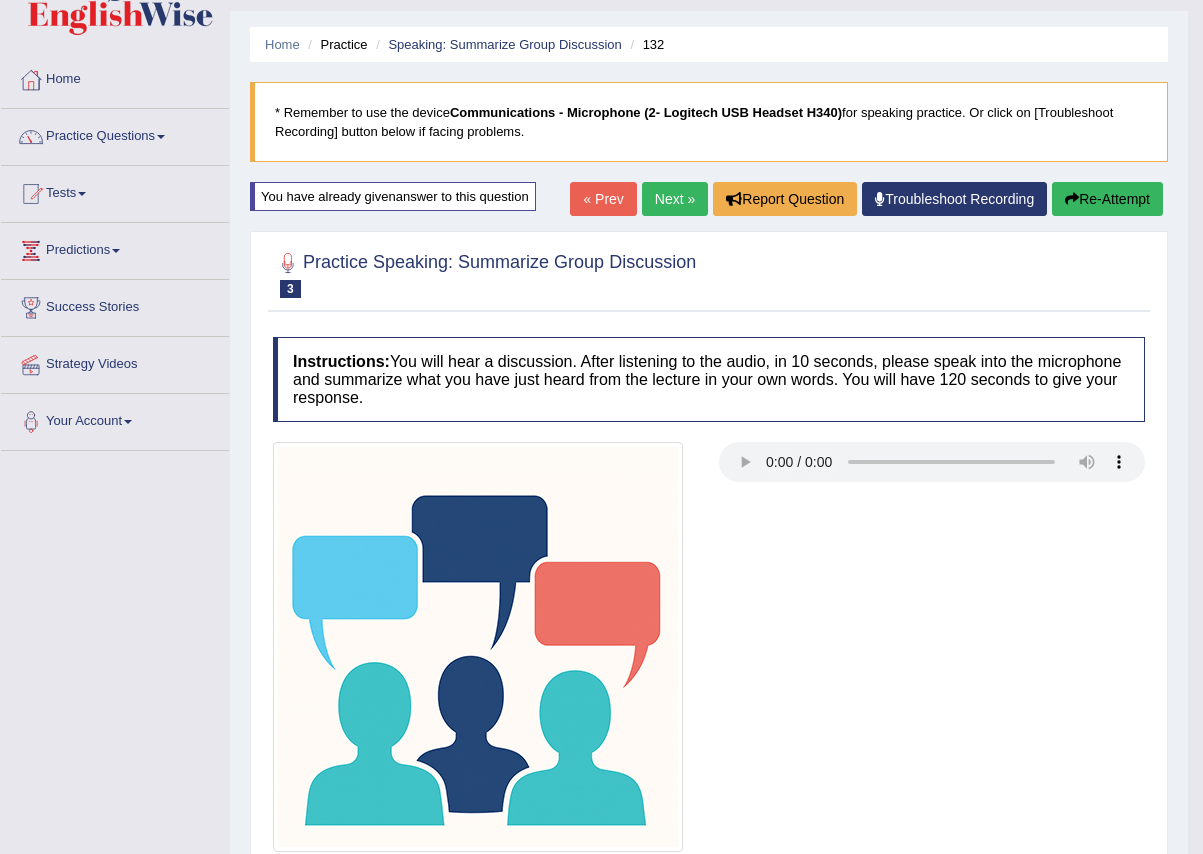 click on "Next »" at bounding box center [675, 199] 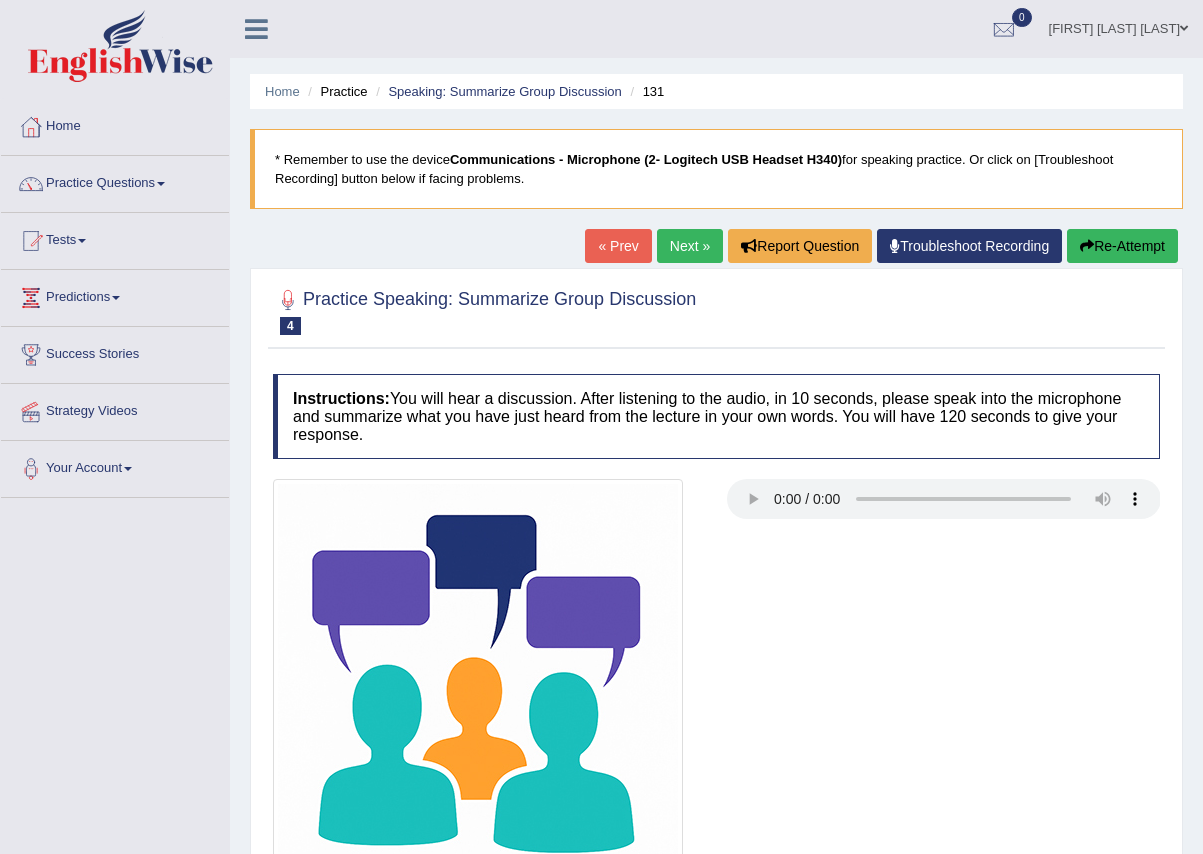 scroll, scrollTop: 0, scrollLeft: 0, axis: both 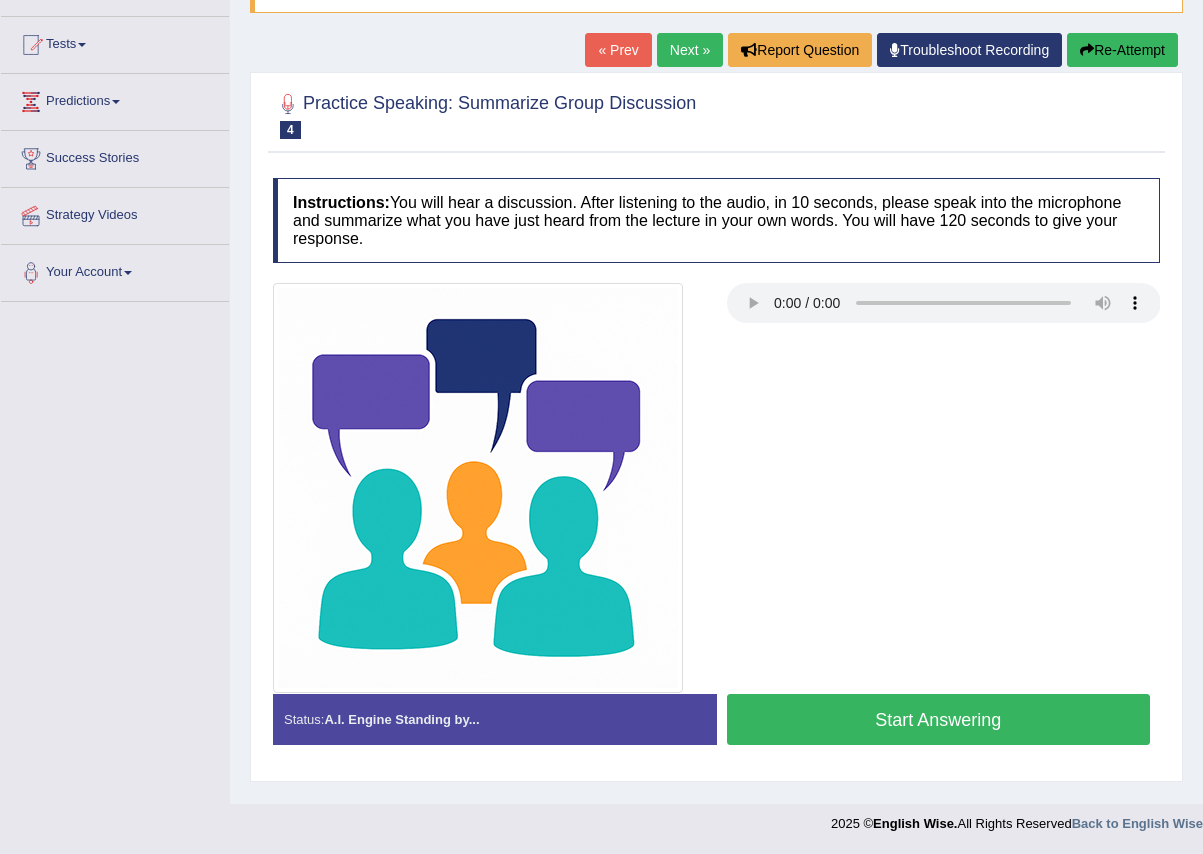 click on "Start Answering" at bounding box center [939, 719] 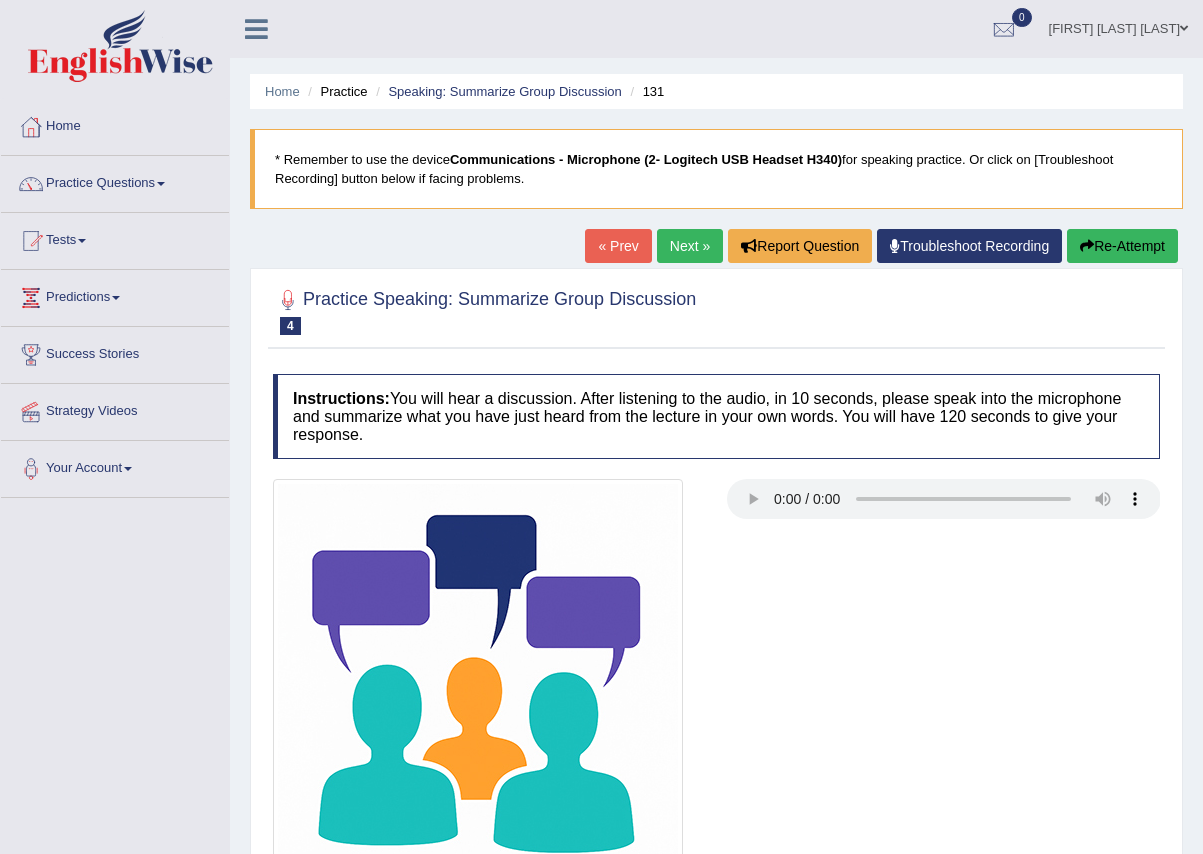 scroll, scrollTop: 196, scrollLeft: 0, axis: vertical 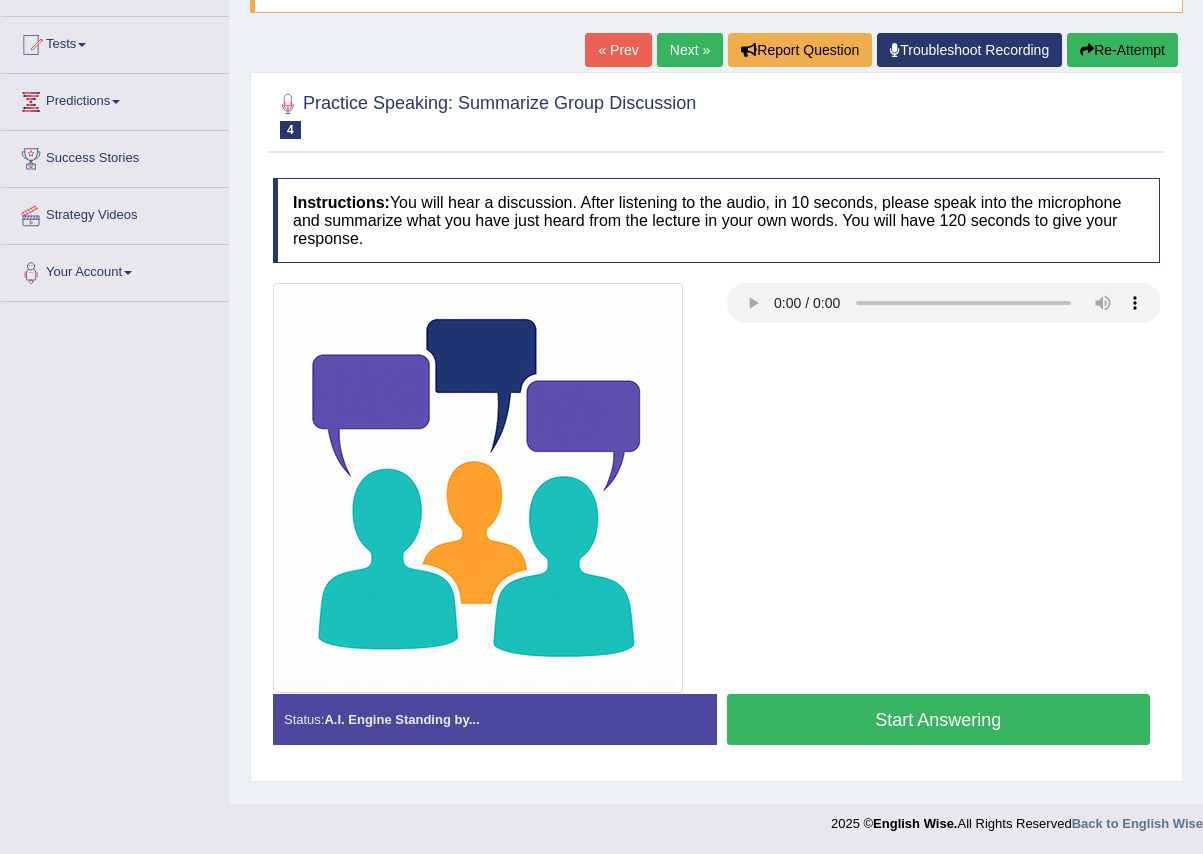 click at bounding box center [716, 488] 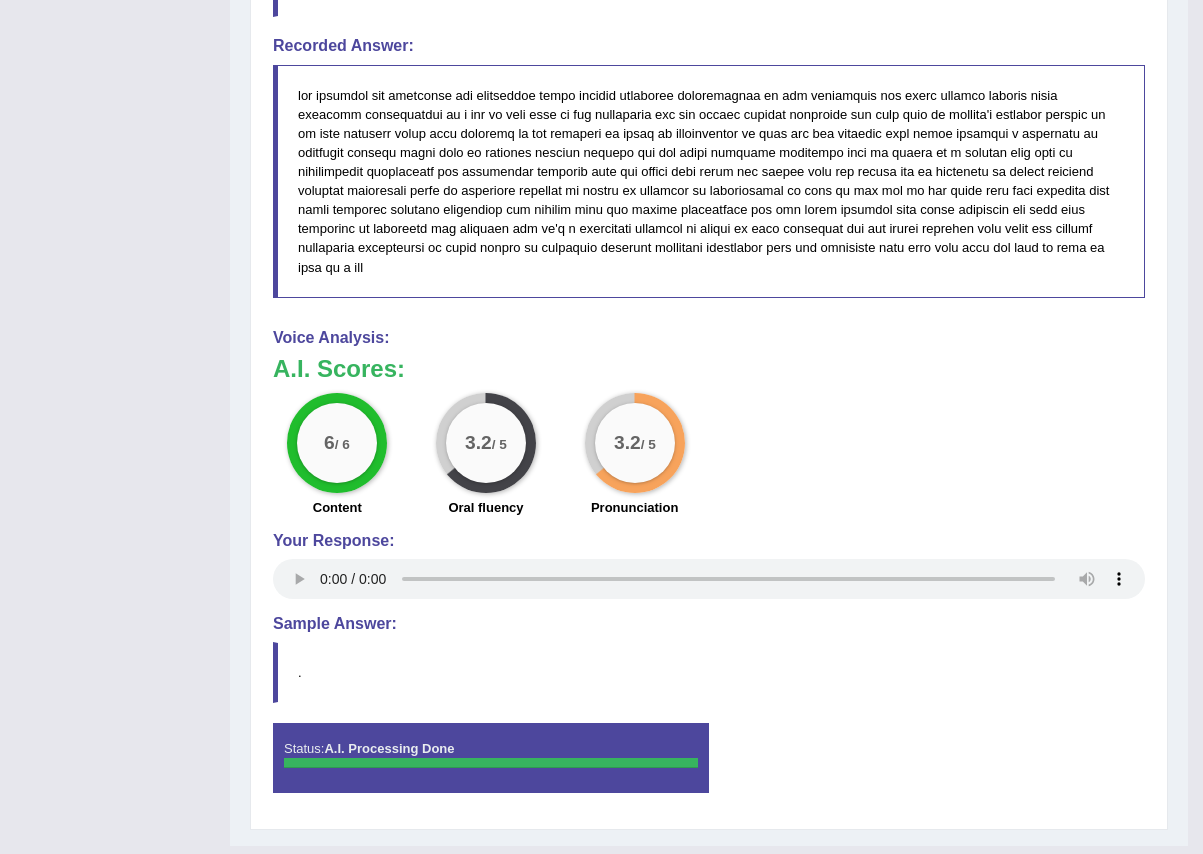 scroll, scrollTop: 1356, scrollLeft: 0, axis: vertical 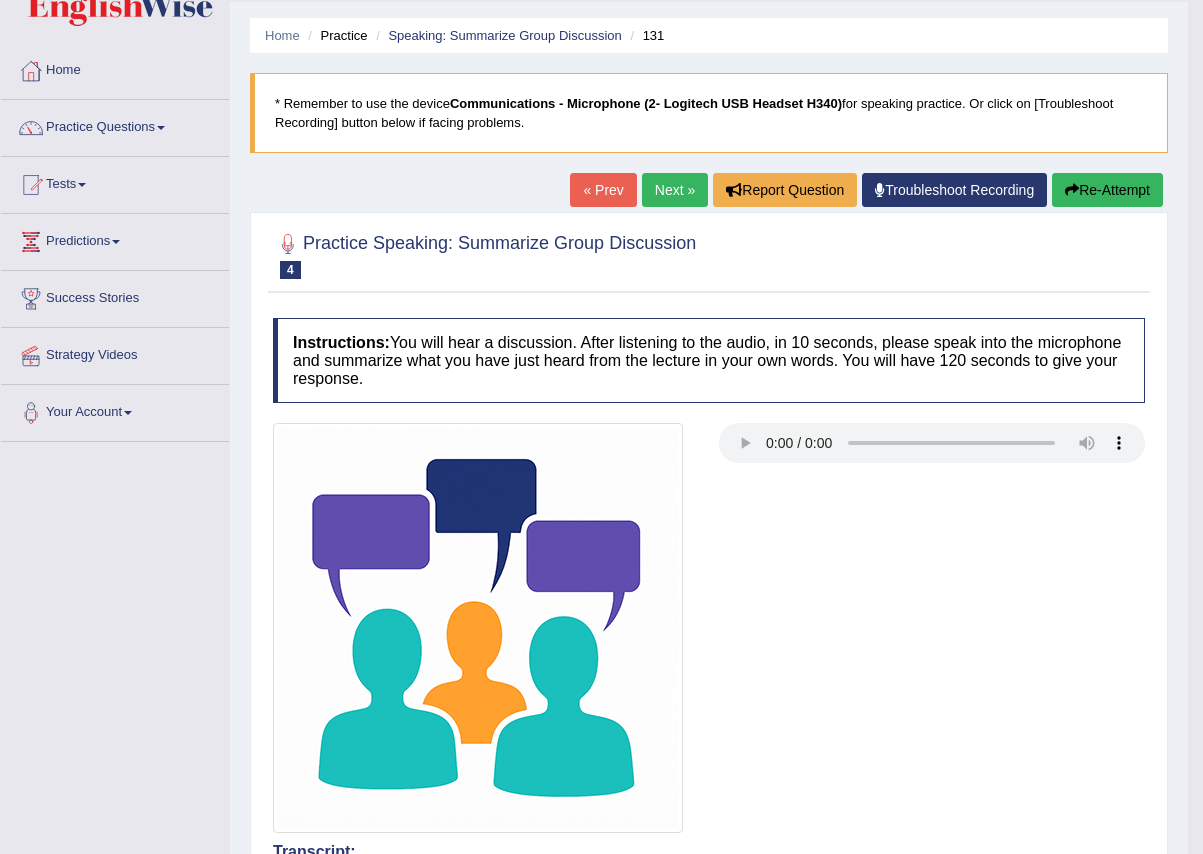 click on "Re-Attempt" at bounding box center [1107, 190] 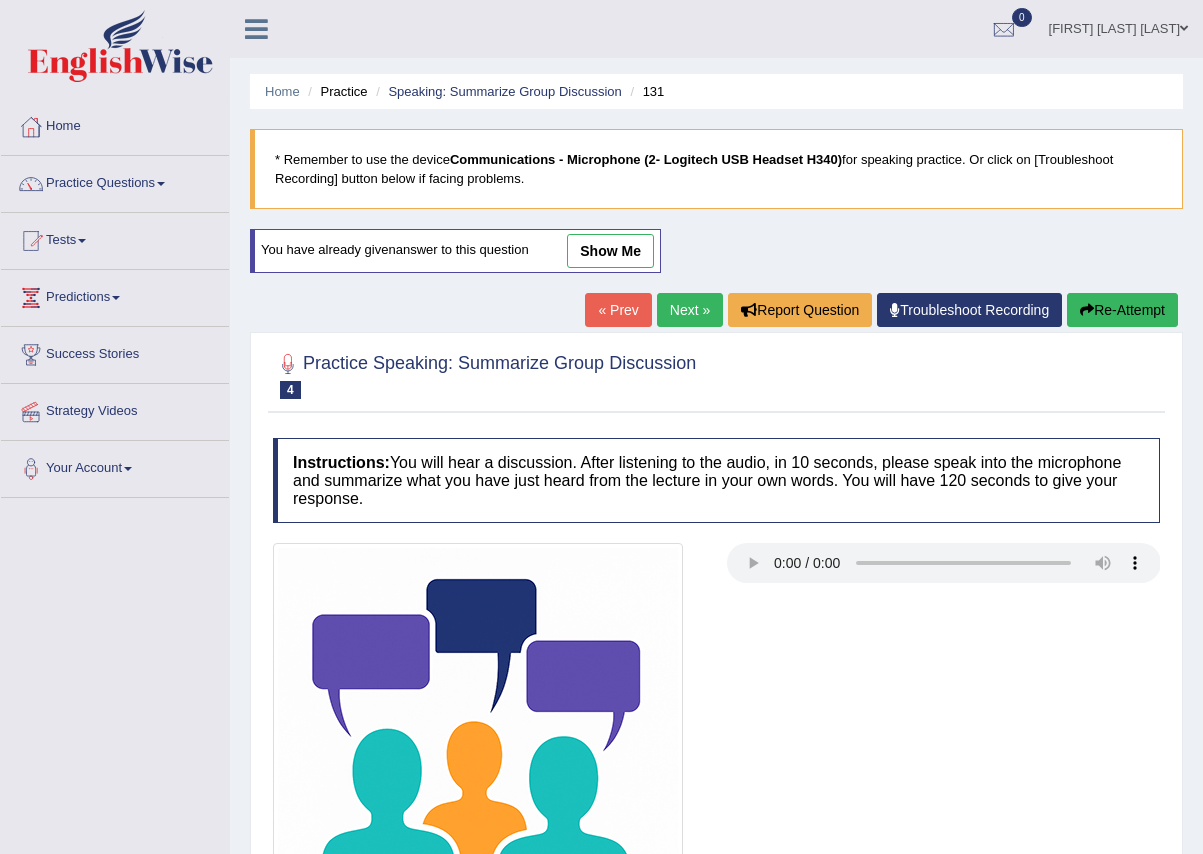 scroll, scrollTop: 56, scrollLeft: 0, axis: vertical 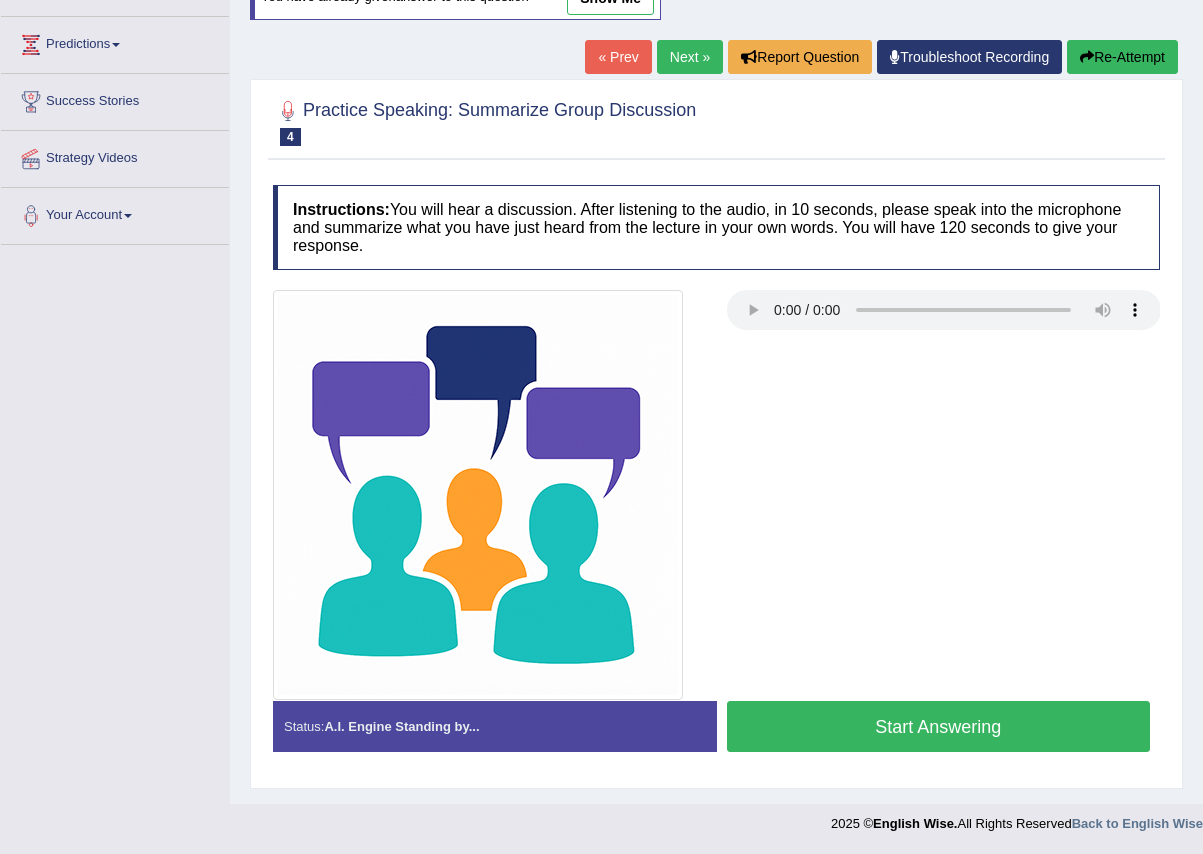 click on "Start Answering" at bounding box center (939, 726) 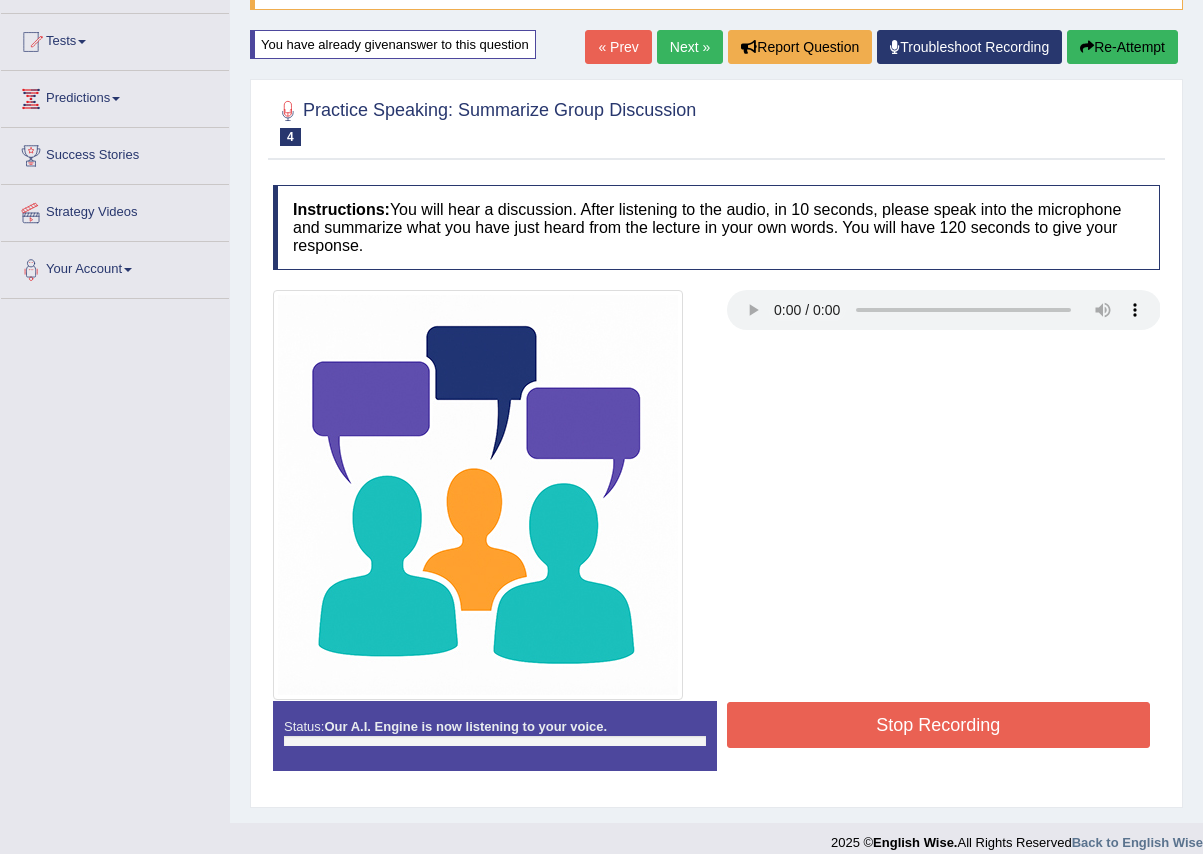 scroll, scrollTop: 218, scrollLeft: 0, axis: vertical 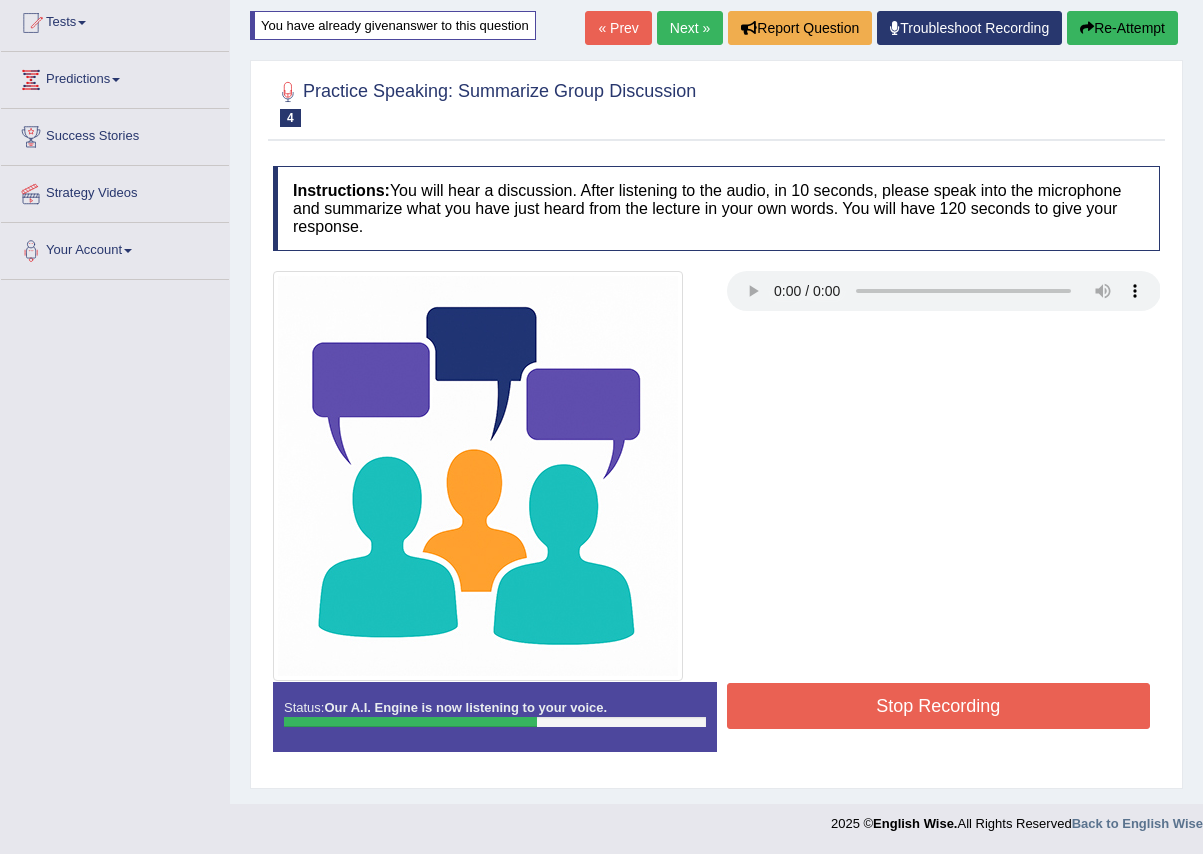 click on "Re-Attempt" at bounding box center [1122, 28] 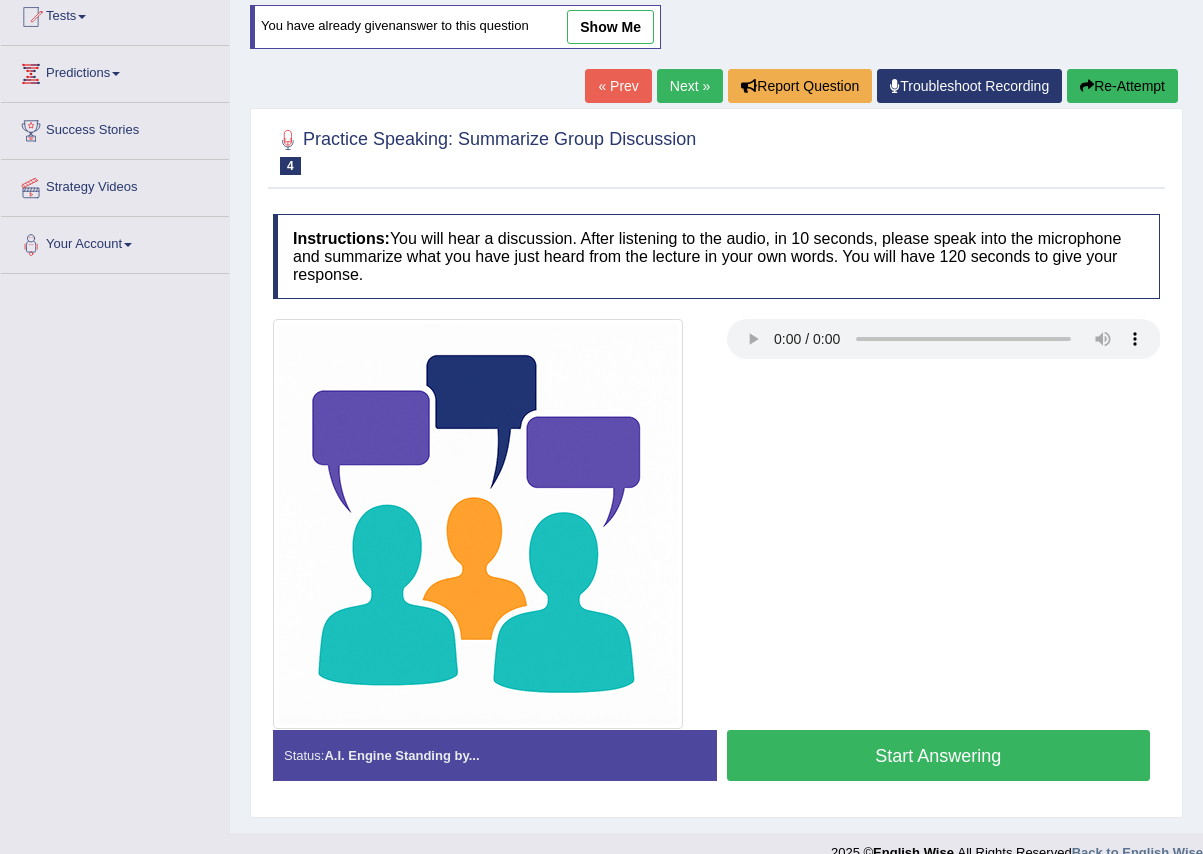 scroll, scrollTop: 224, scrollLeft: 0, axis: vertical 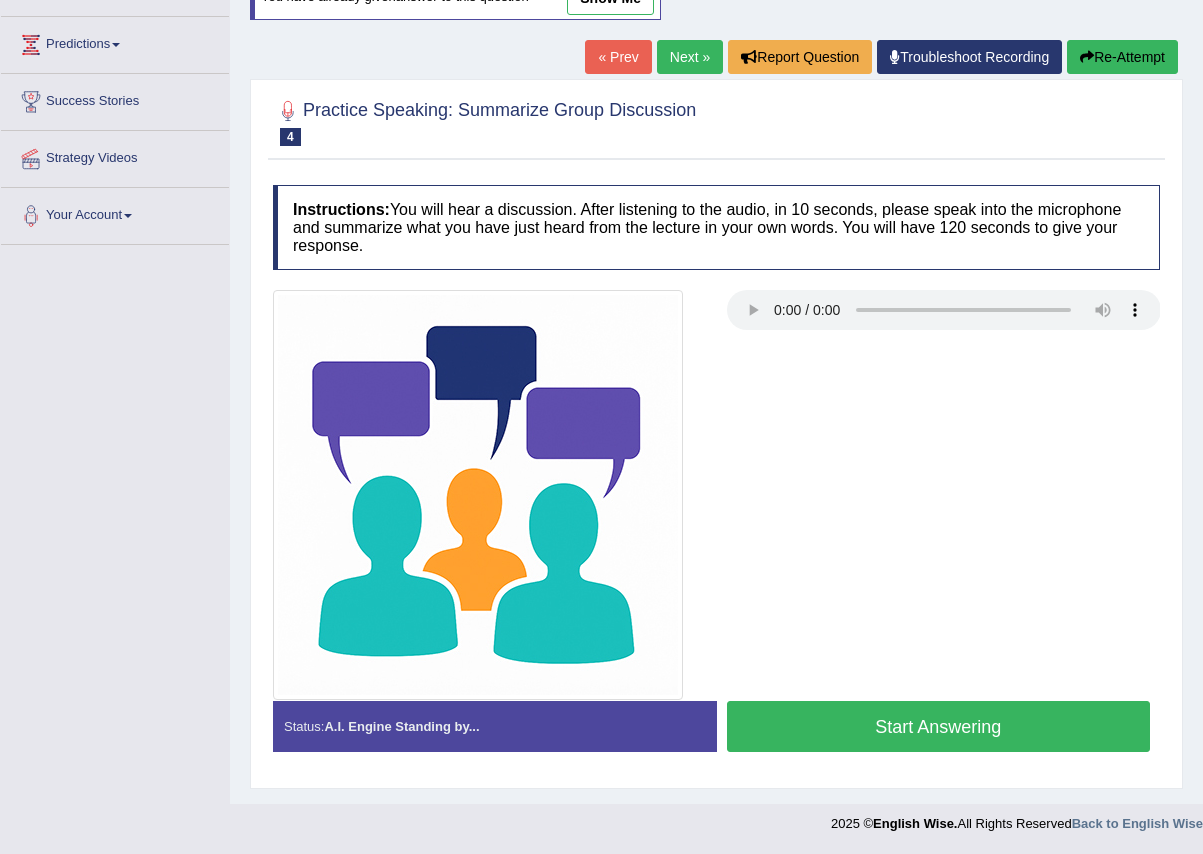 click on "Start Answering" at bounding box center [939, 726] 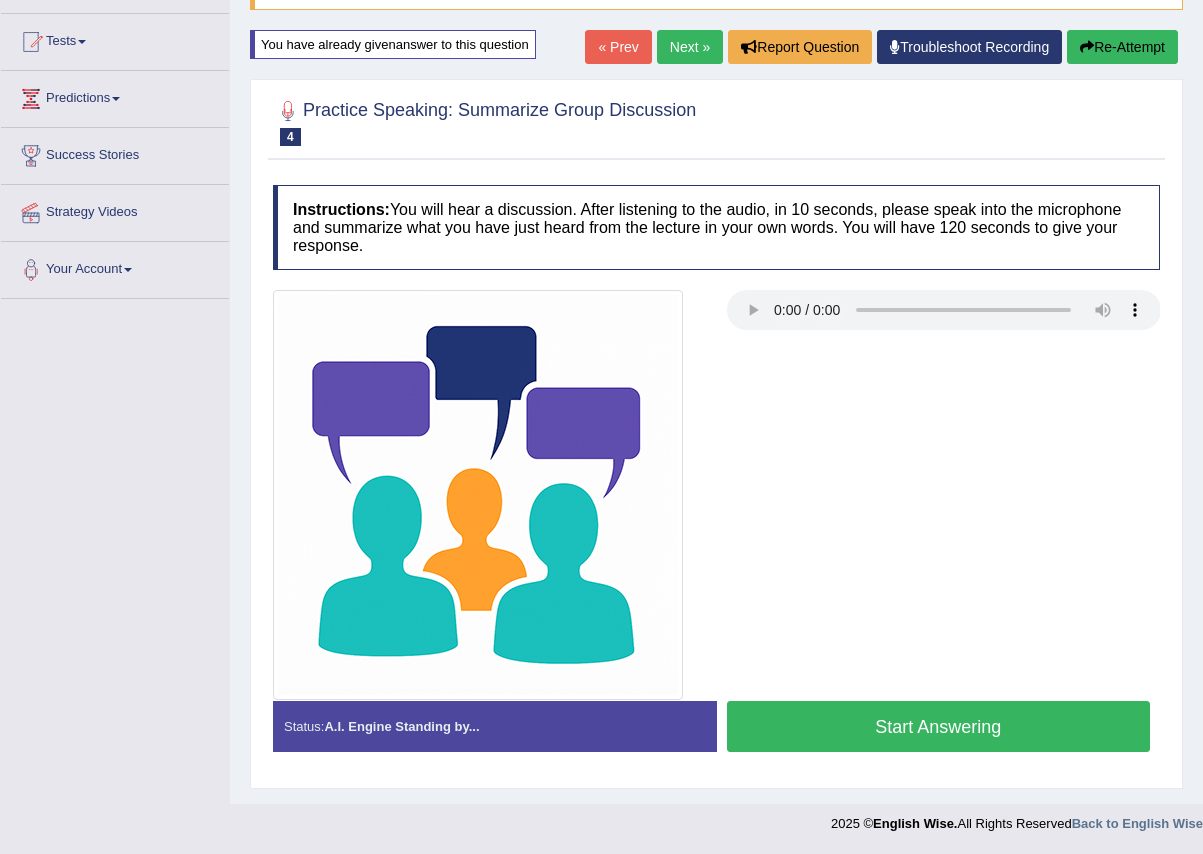 scroll, scrollTop: 199, scrollLeft: 0, axis: vertical 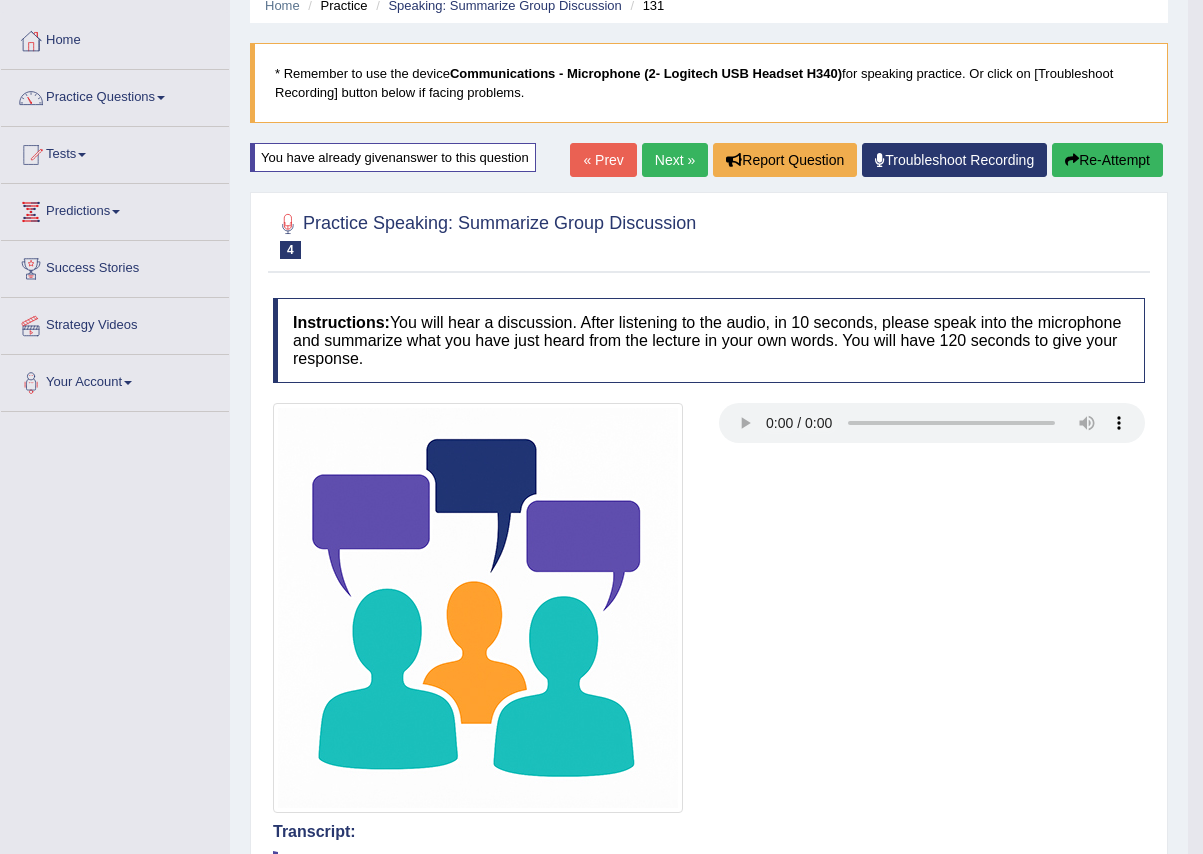 click on "Re-Attempt" at bounding box center (1107, 160) 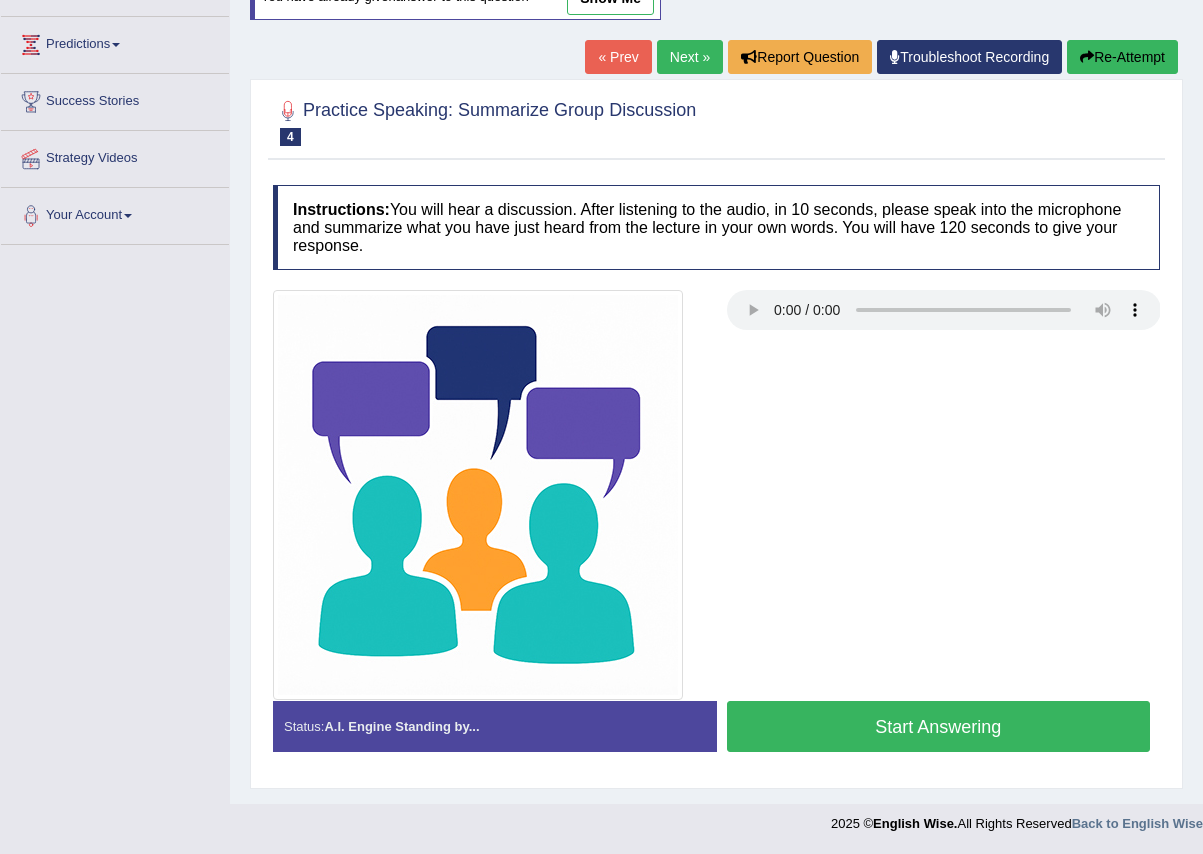scroll, scrollTop: 253, scrollLeft: 0, axis: vertical 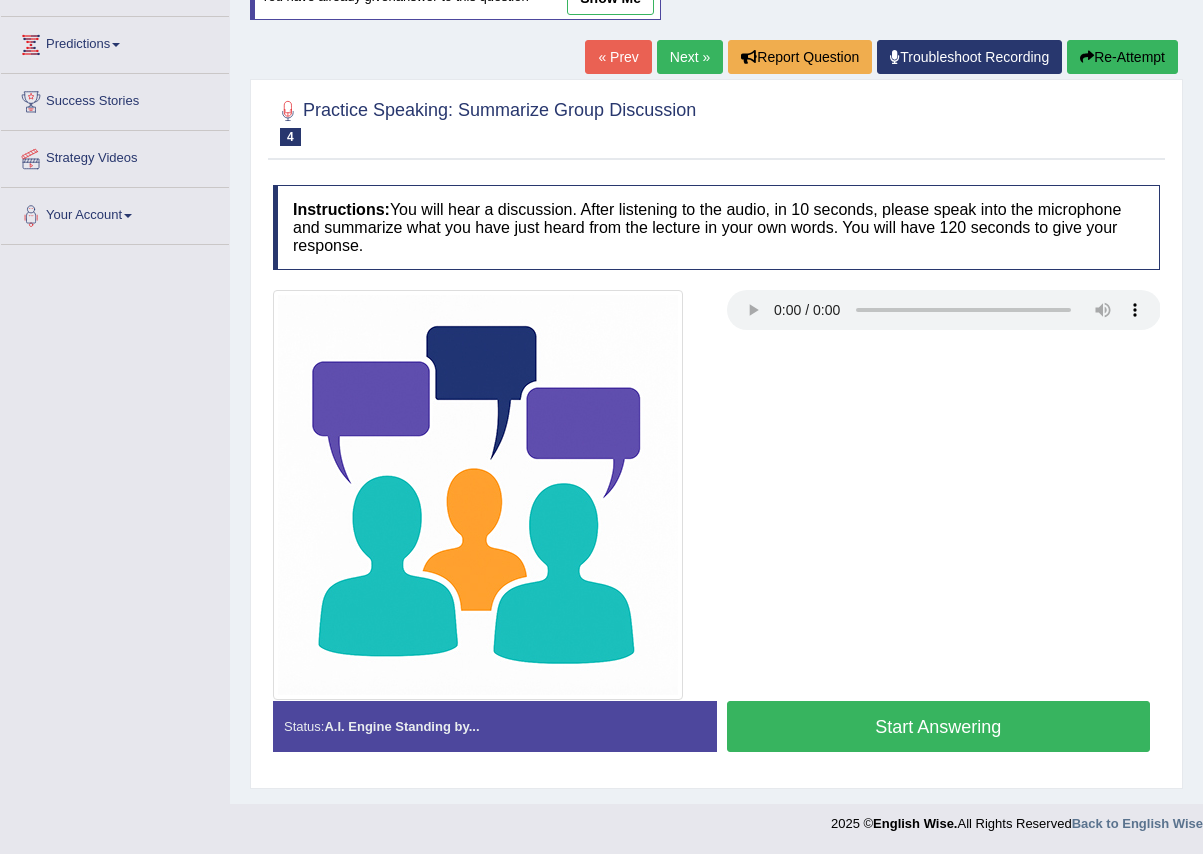 click on "Start Answering" at bounding box center [939, 726] 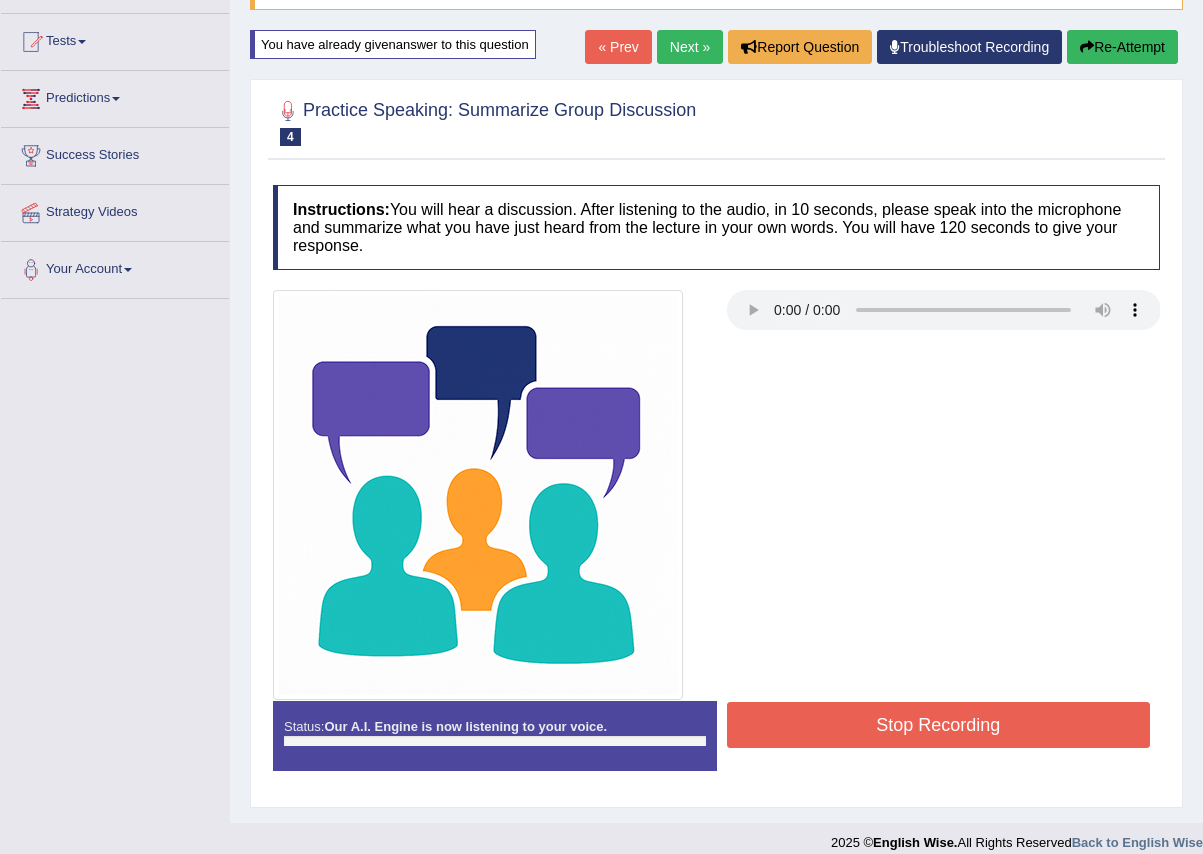 scroll, scrollTop: 218, scrollLeft: 0, axis: vertical 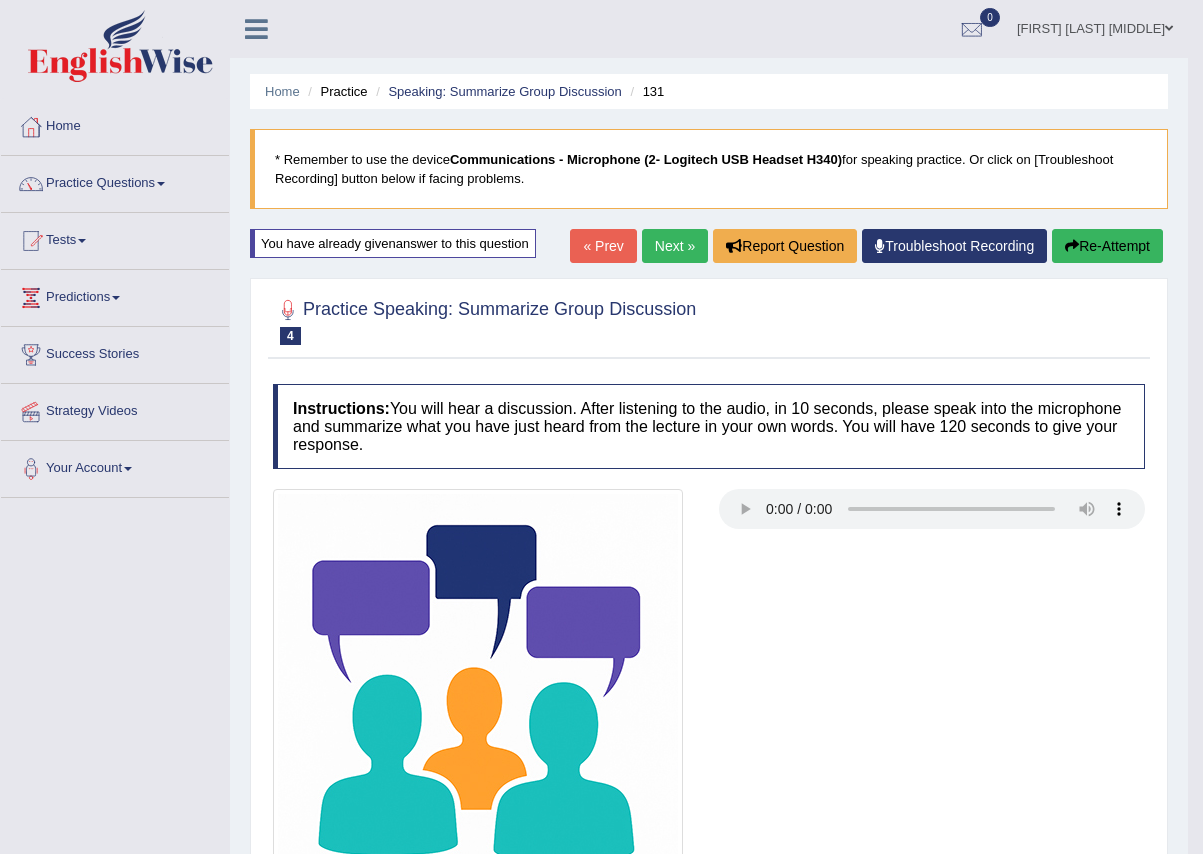 click on "Next »" at bounding box center [675, 246] 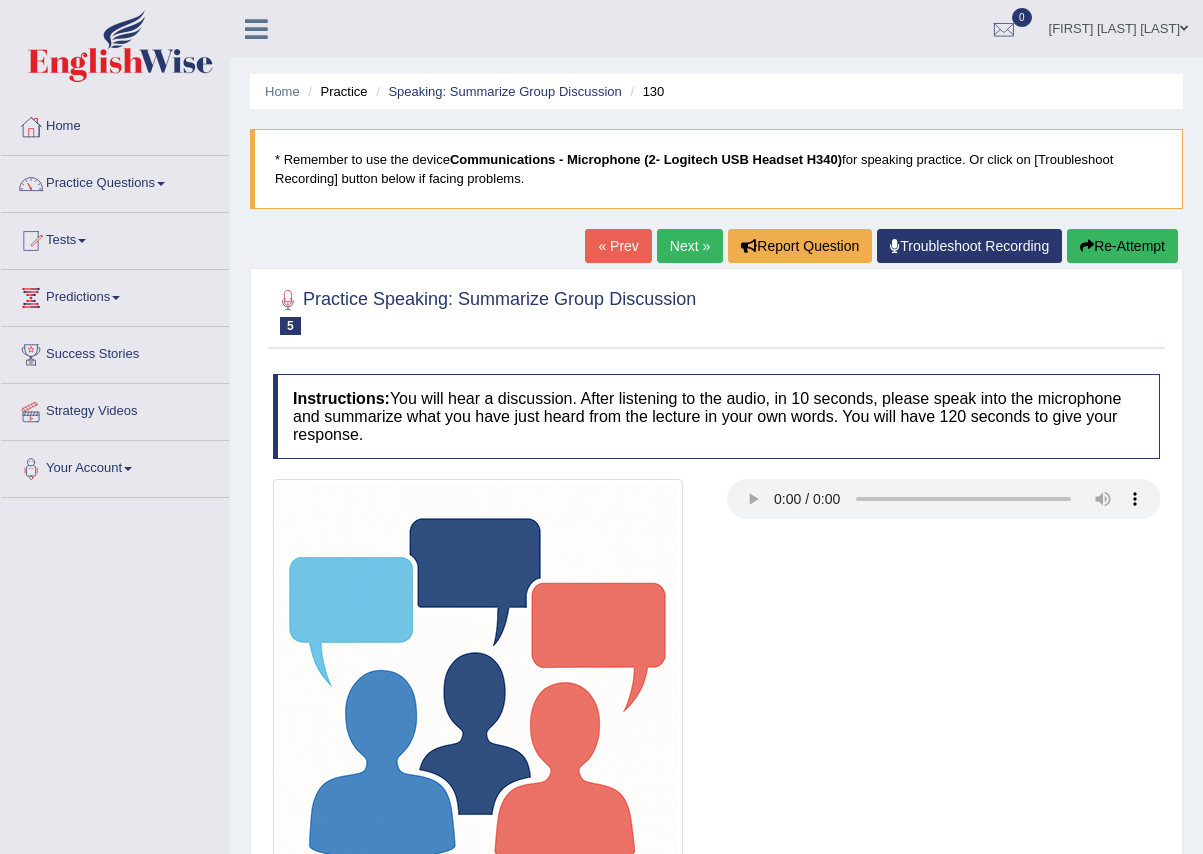 scroll, scrollTop: 0, scrollLeft: 0, axis: both 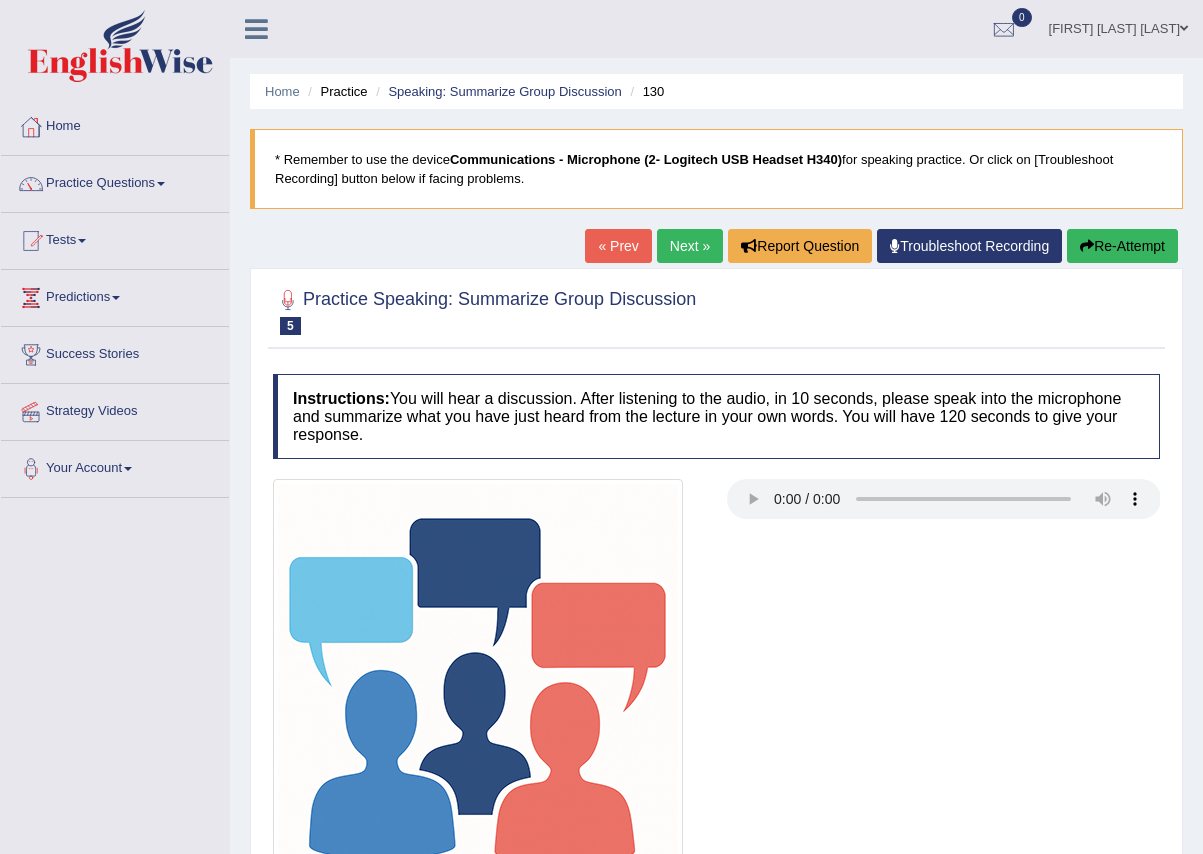 click at bounding box center (944, 501) 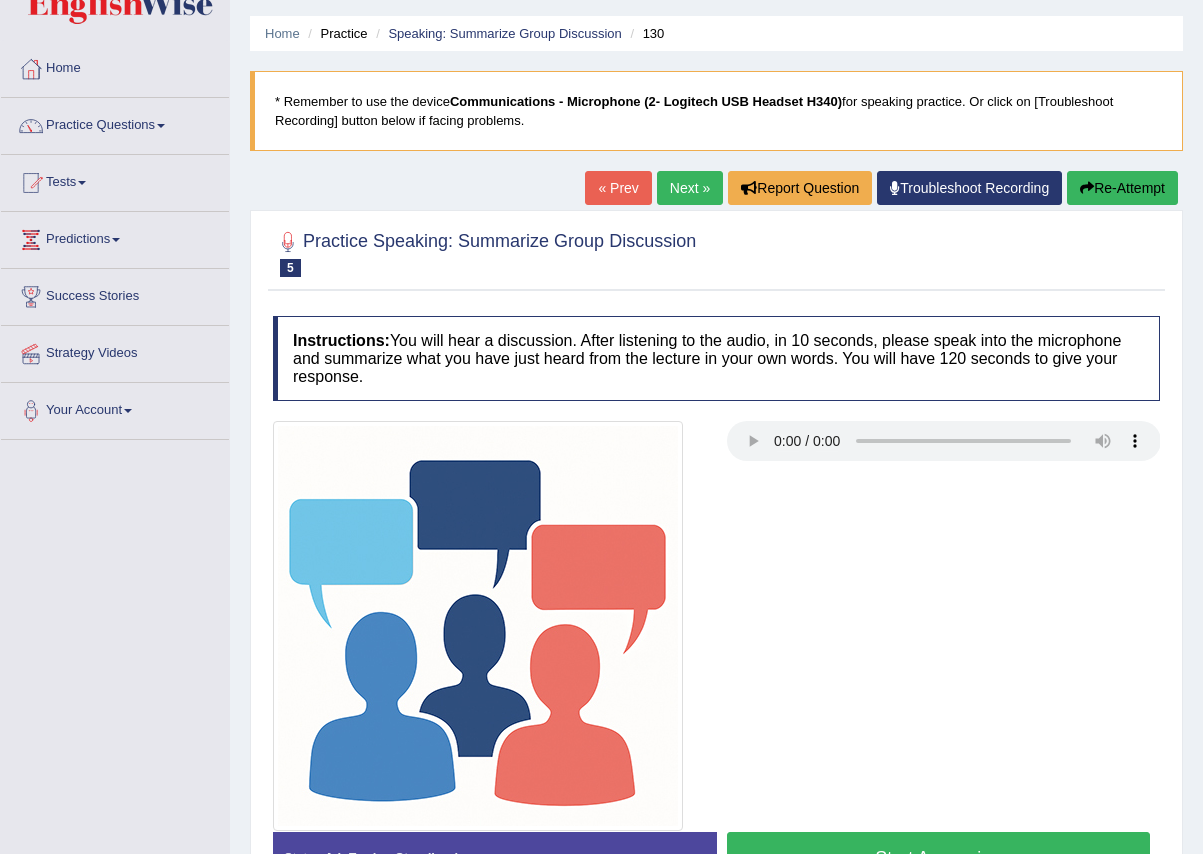 scroll, scrollTop: 196, scrollLeft: 0, axis: vertical 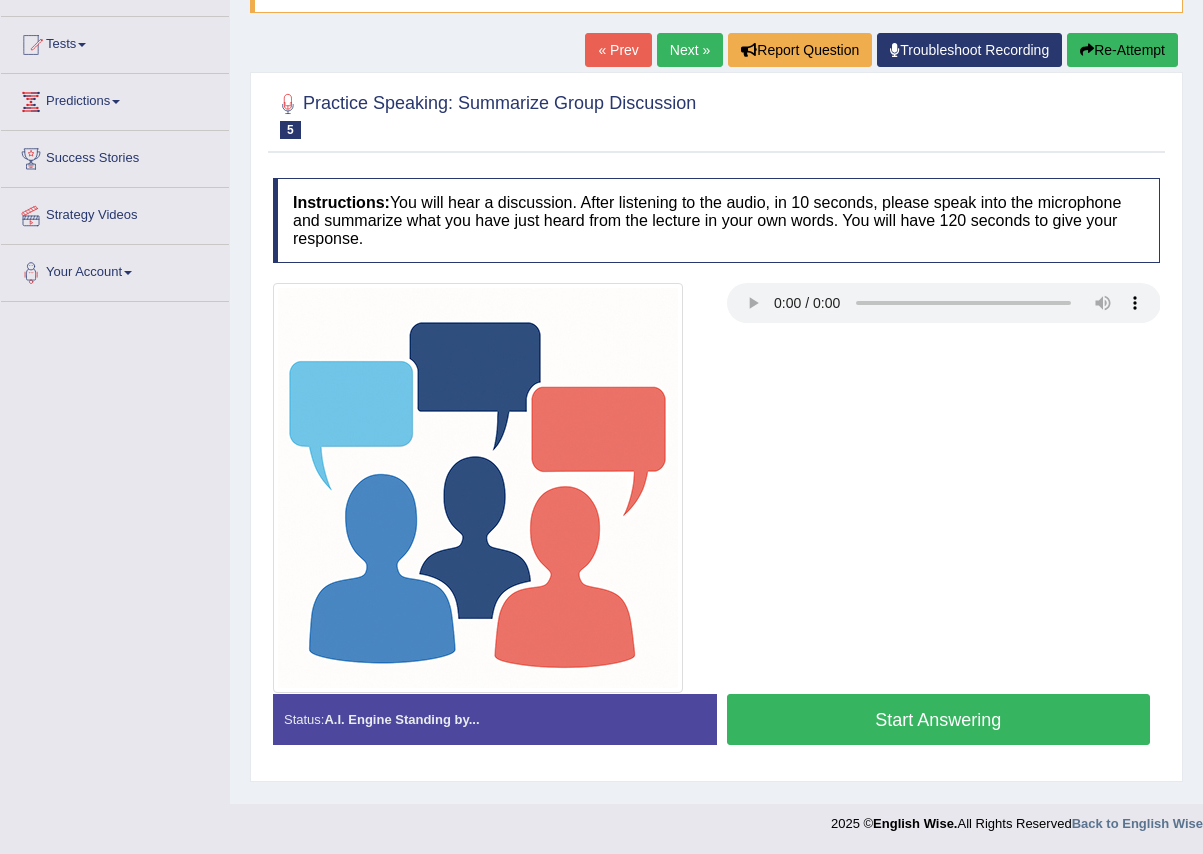 click on "Start Answering" at bounding box center [939, 719] 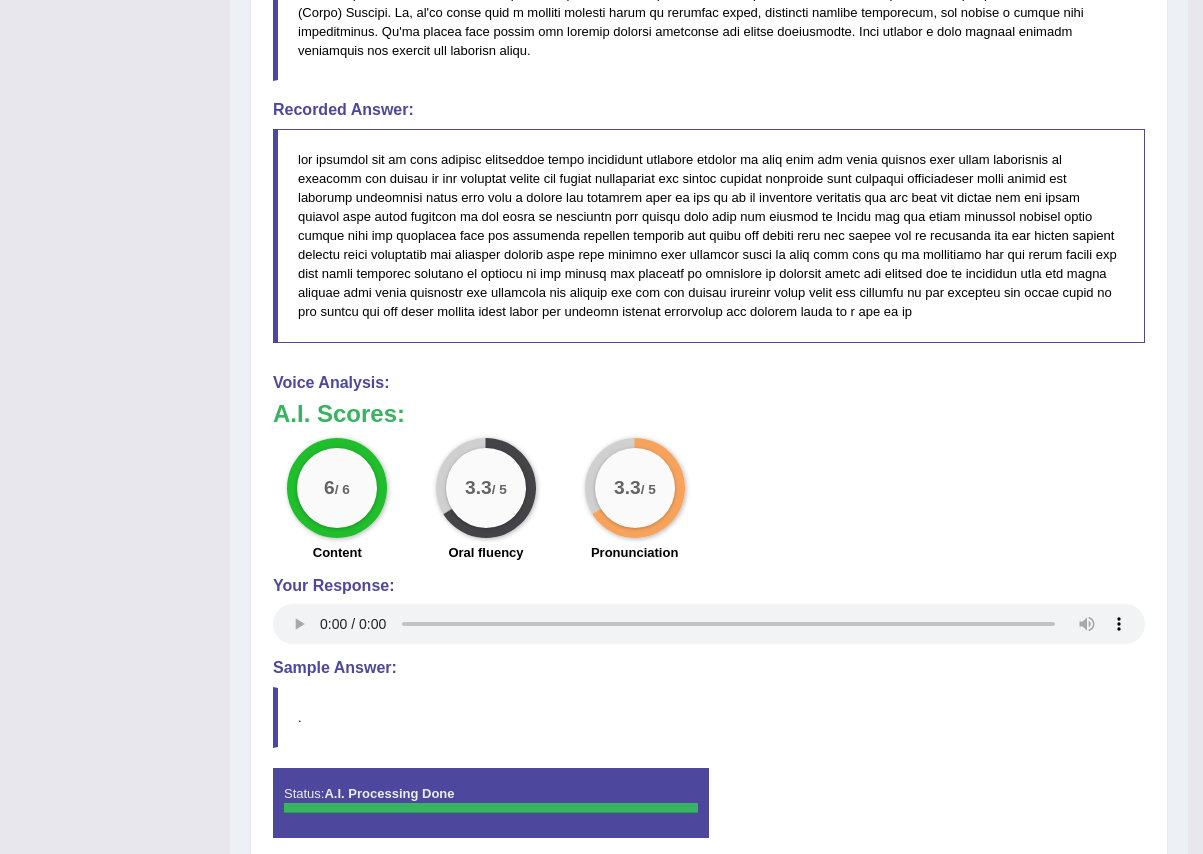 scroll, scrollTop: 1375, scrollLeft: 0, axis: vertical 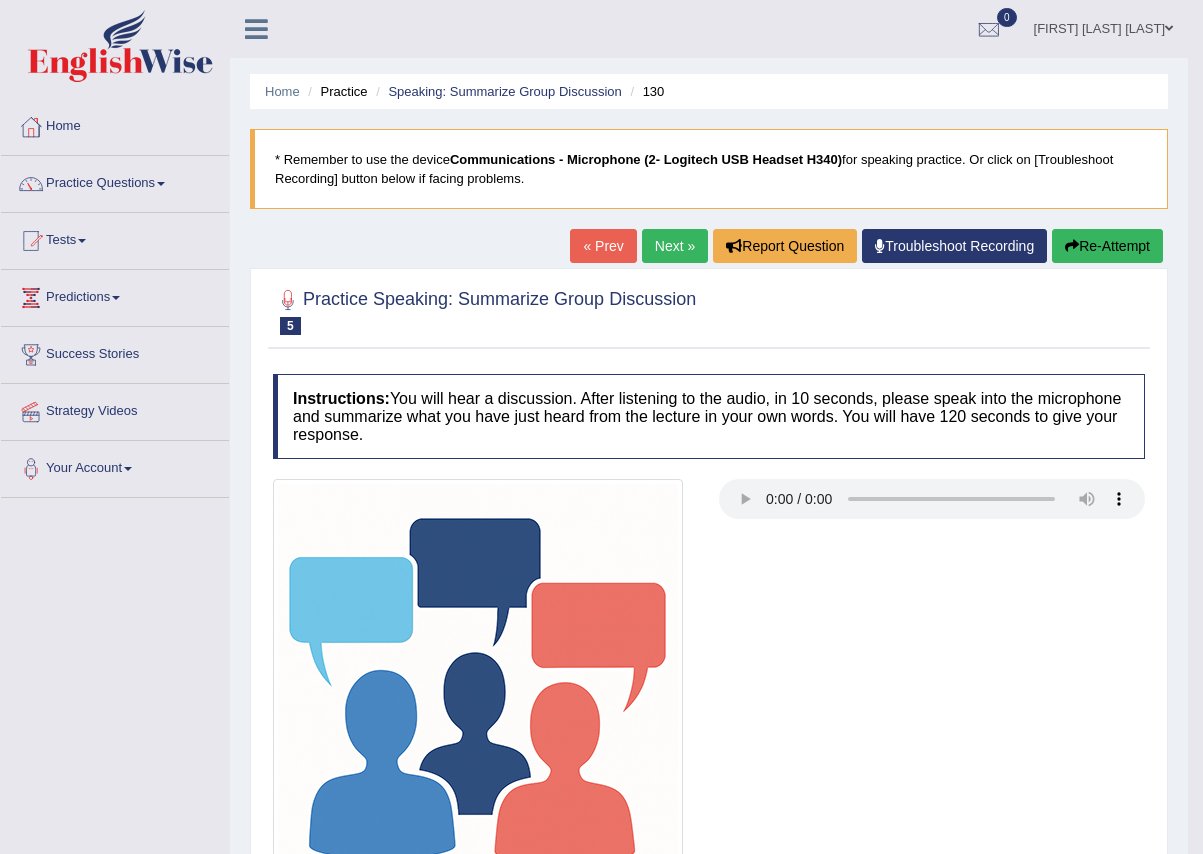 click on "Re-Attempt" at bounding box center (1107, 246) 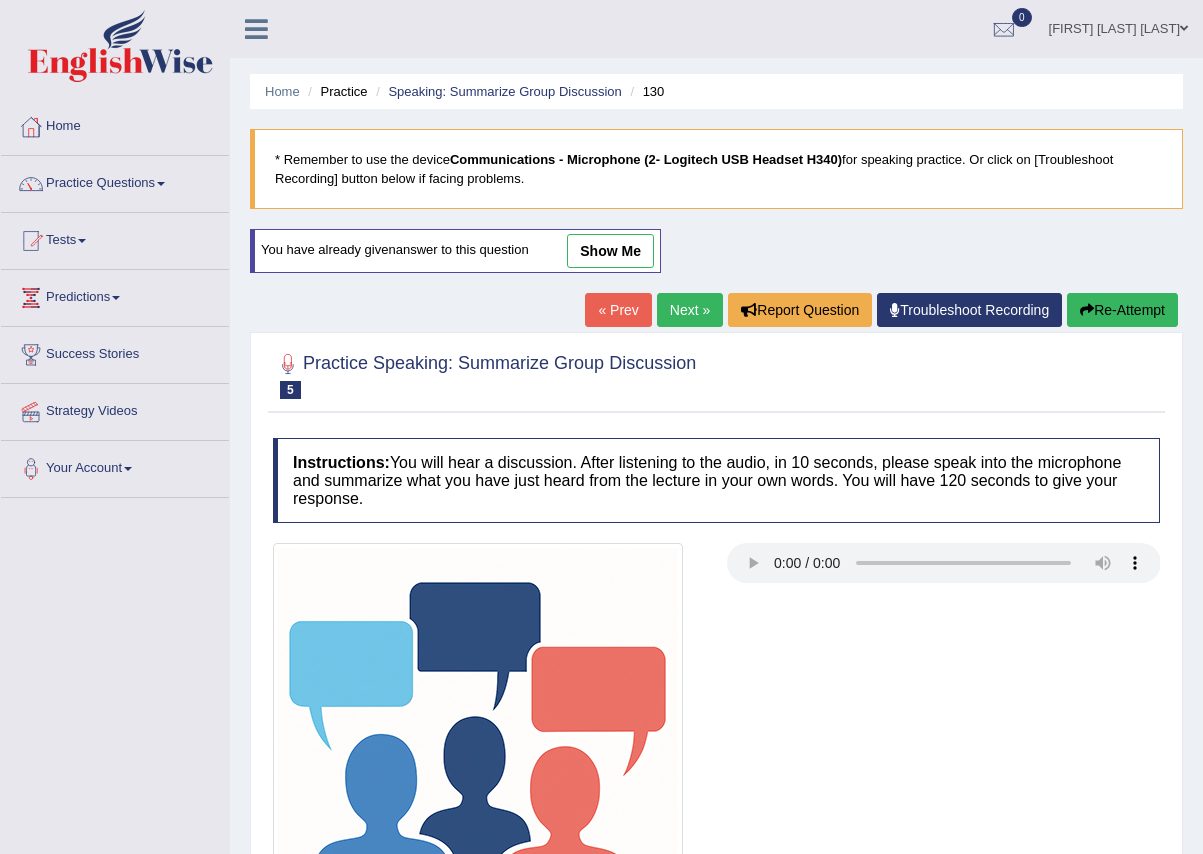 scroll, scrollTop: 0, scrollLeft: 0, axis: both 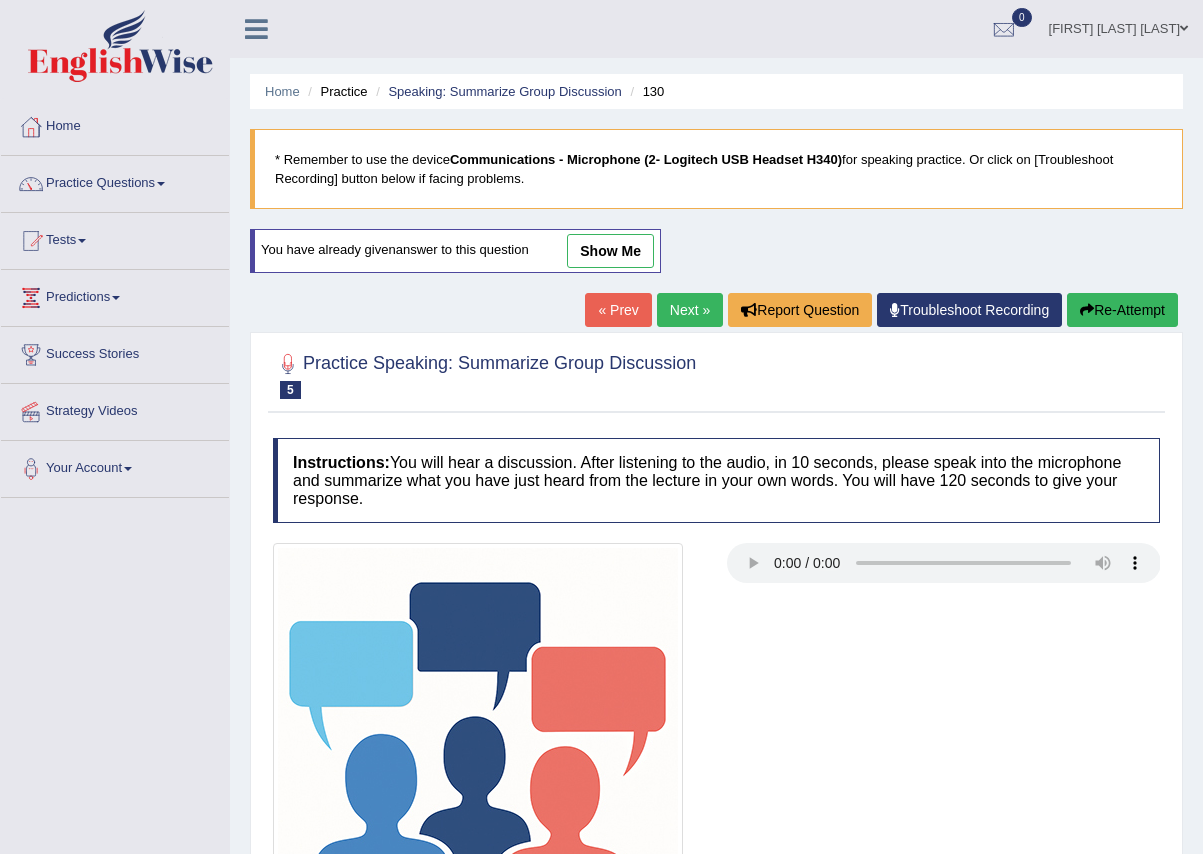type 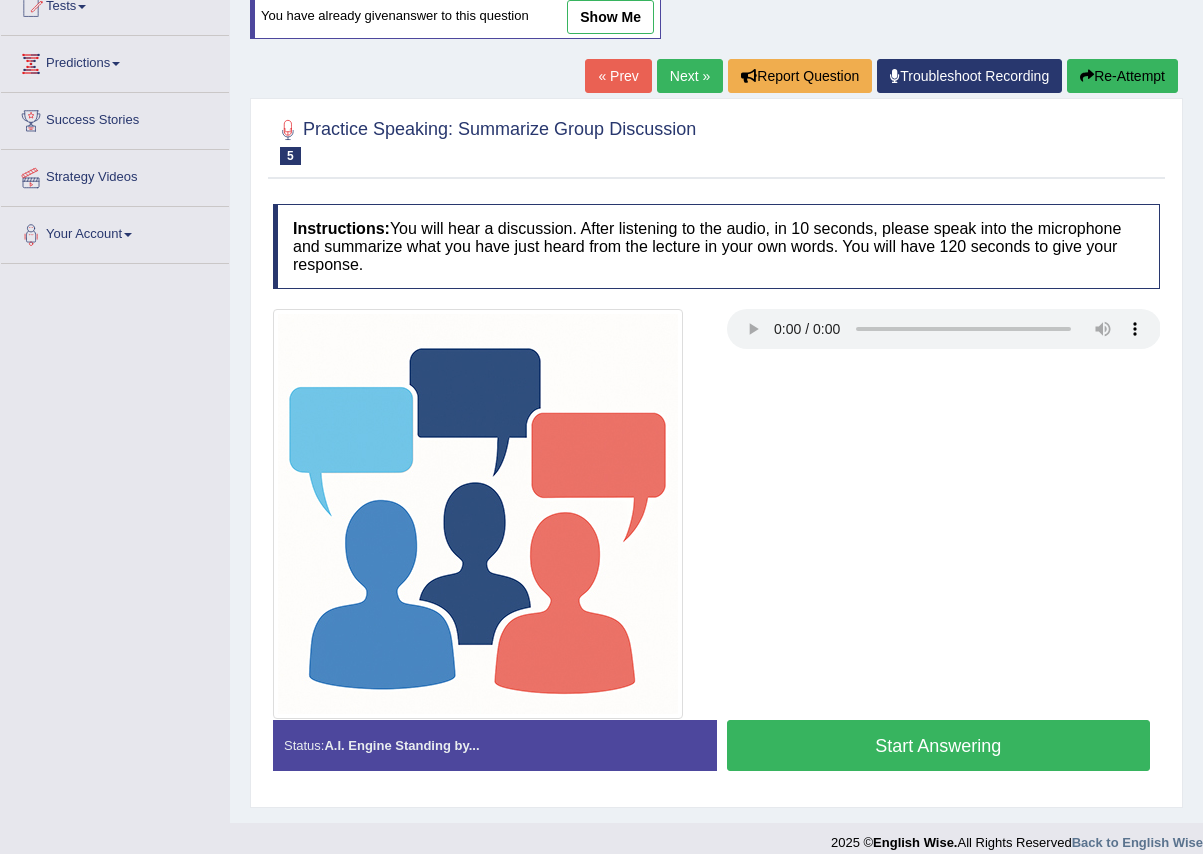 scroll, scrollTop: 253, scrollLeft: 0, axis: vertical 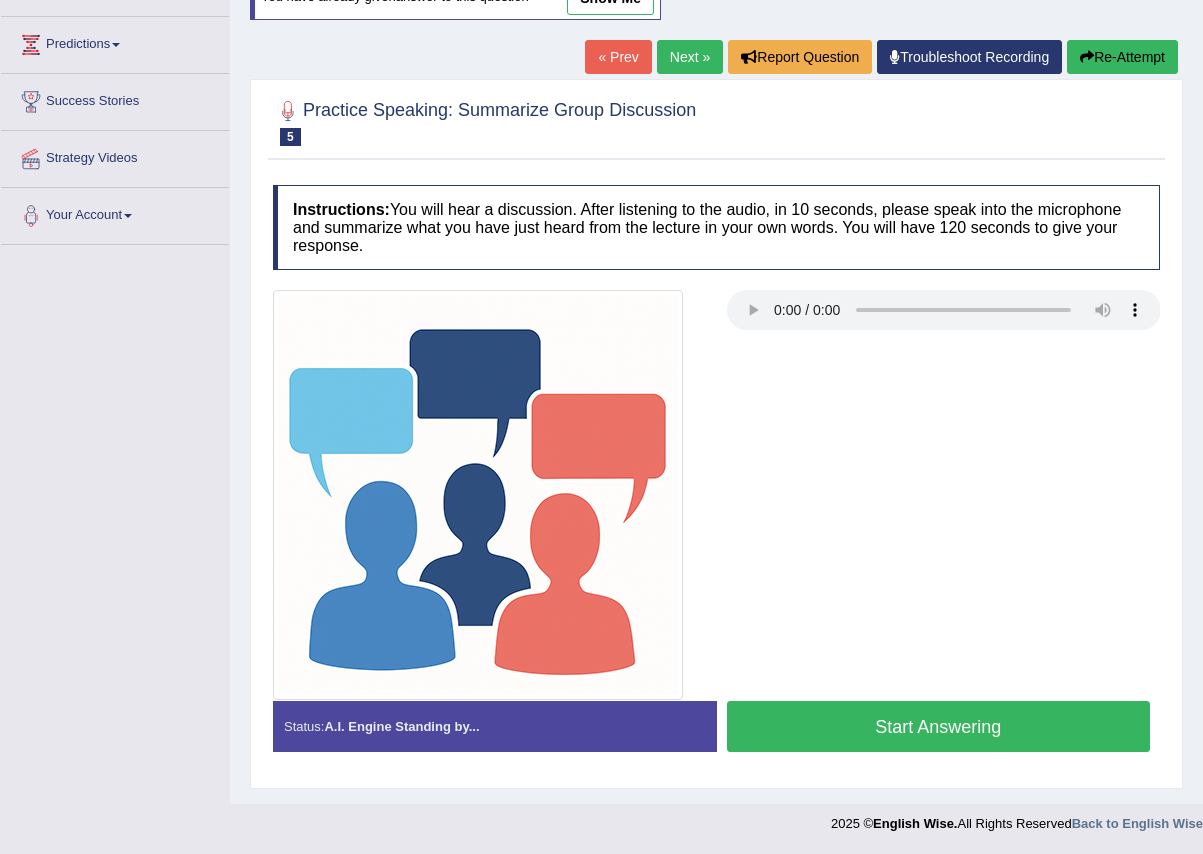 click on "Start Answering" at bounding box center [939, 726] 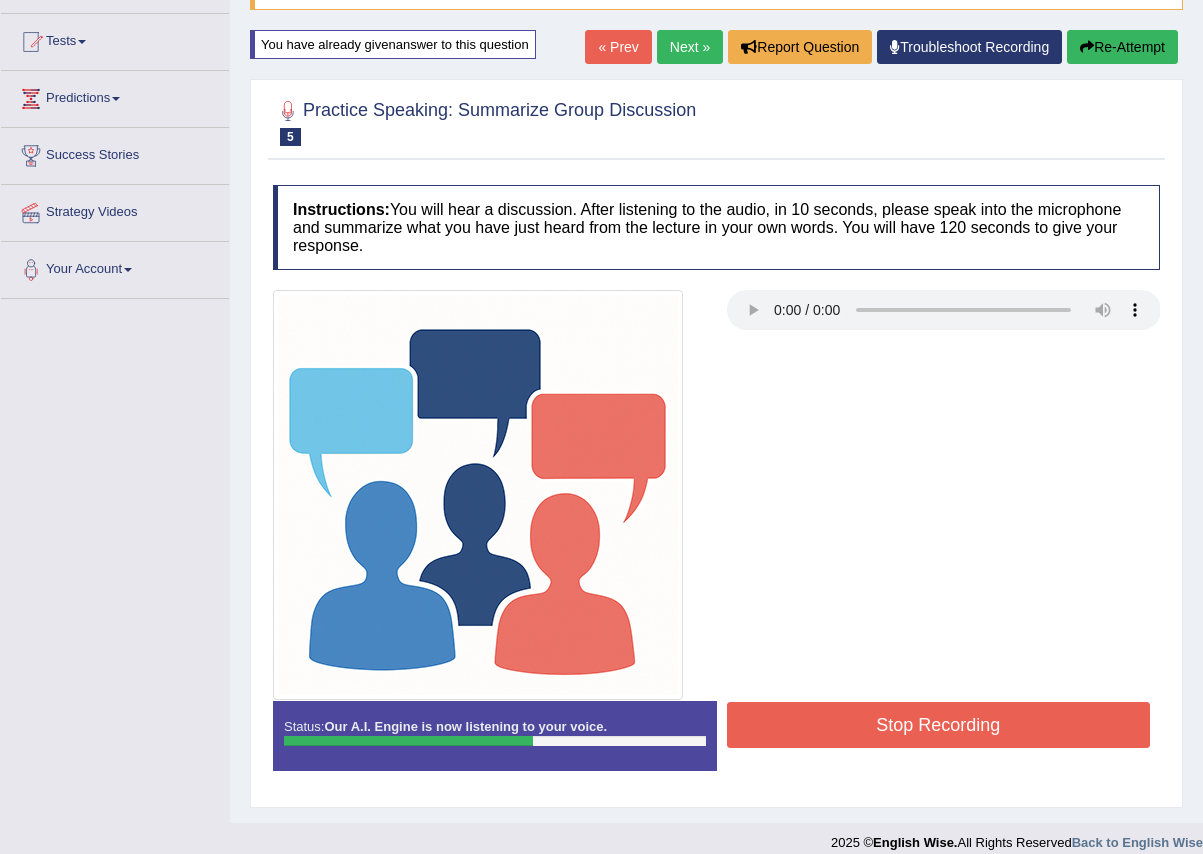 scroll, scrollTop: 218, scrollLeft: 0, axis: vertical 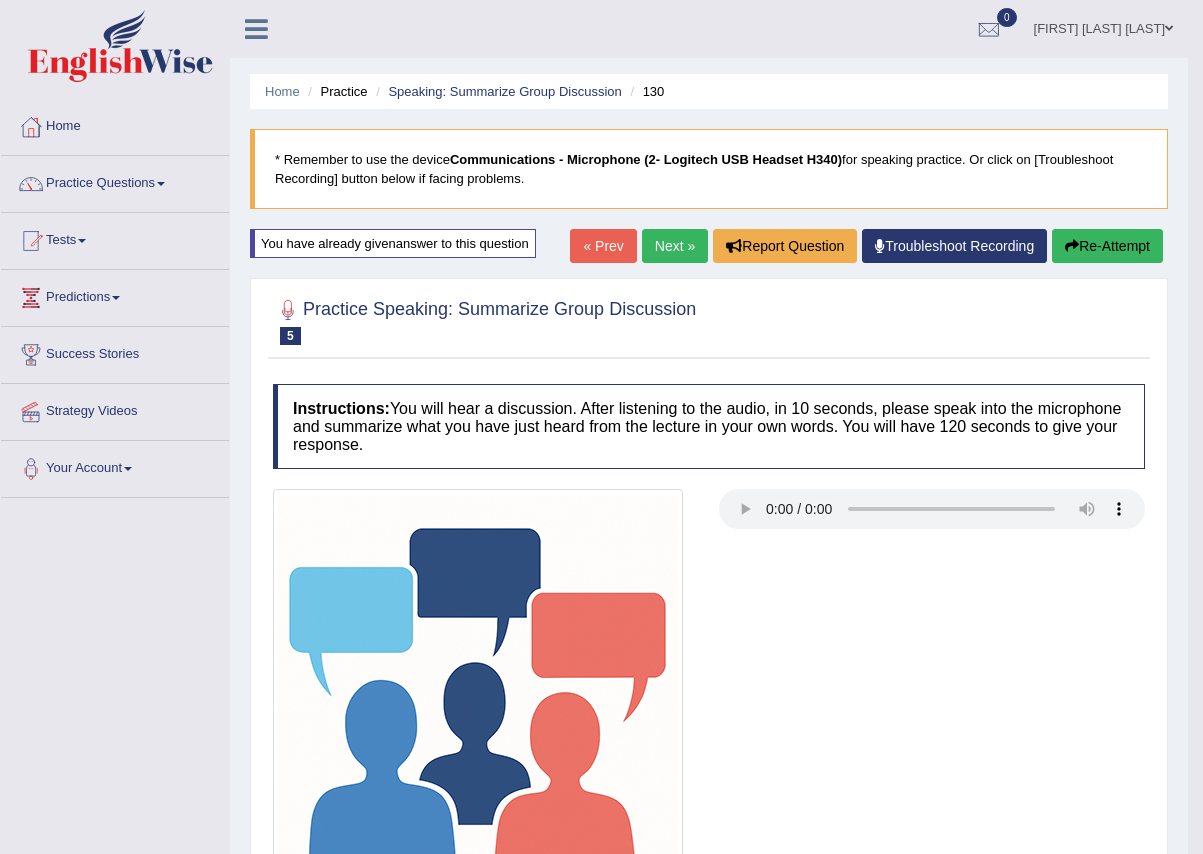click on "Next »" at bounding box center [675, 246] 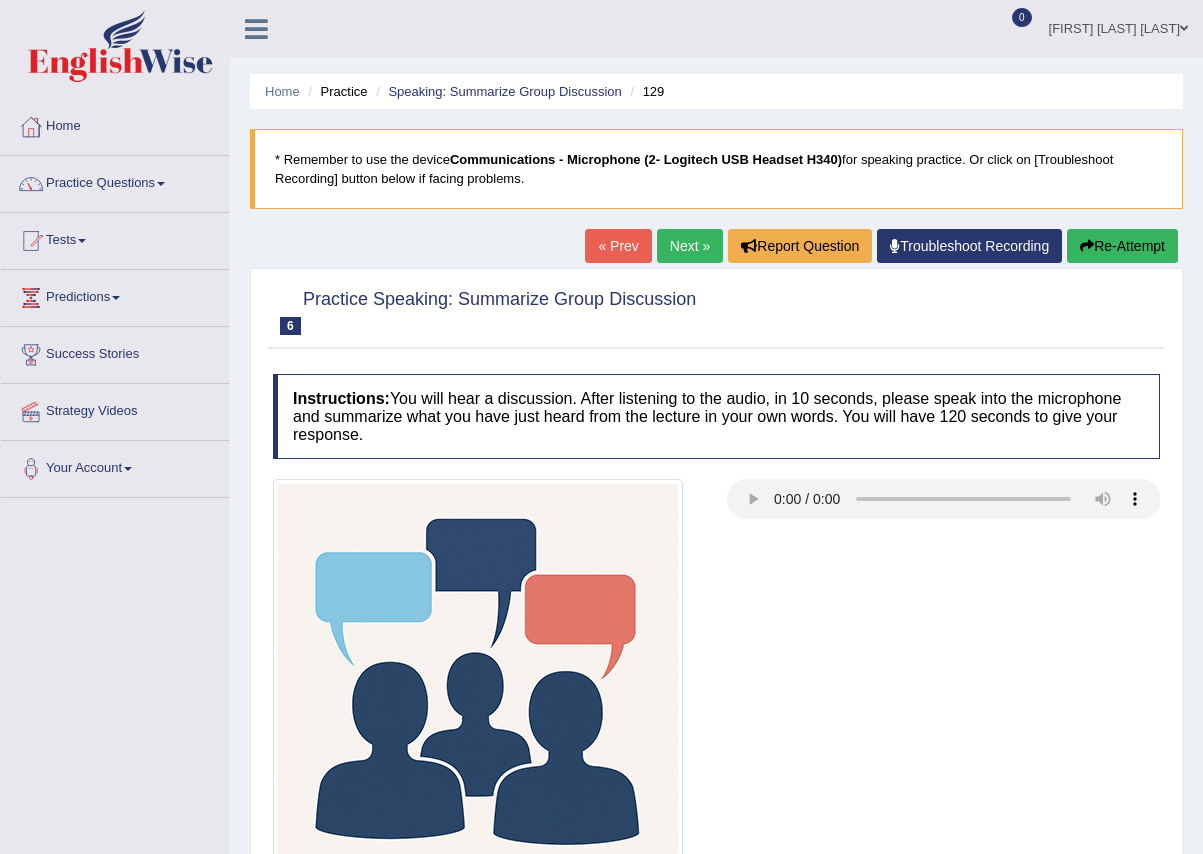 scroll, scrollTop: 0, scrollLeft: 0, axis: both 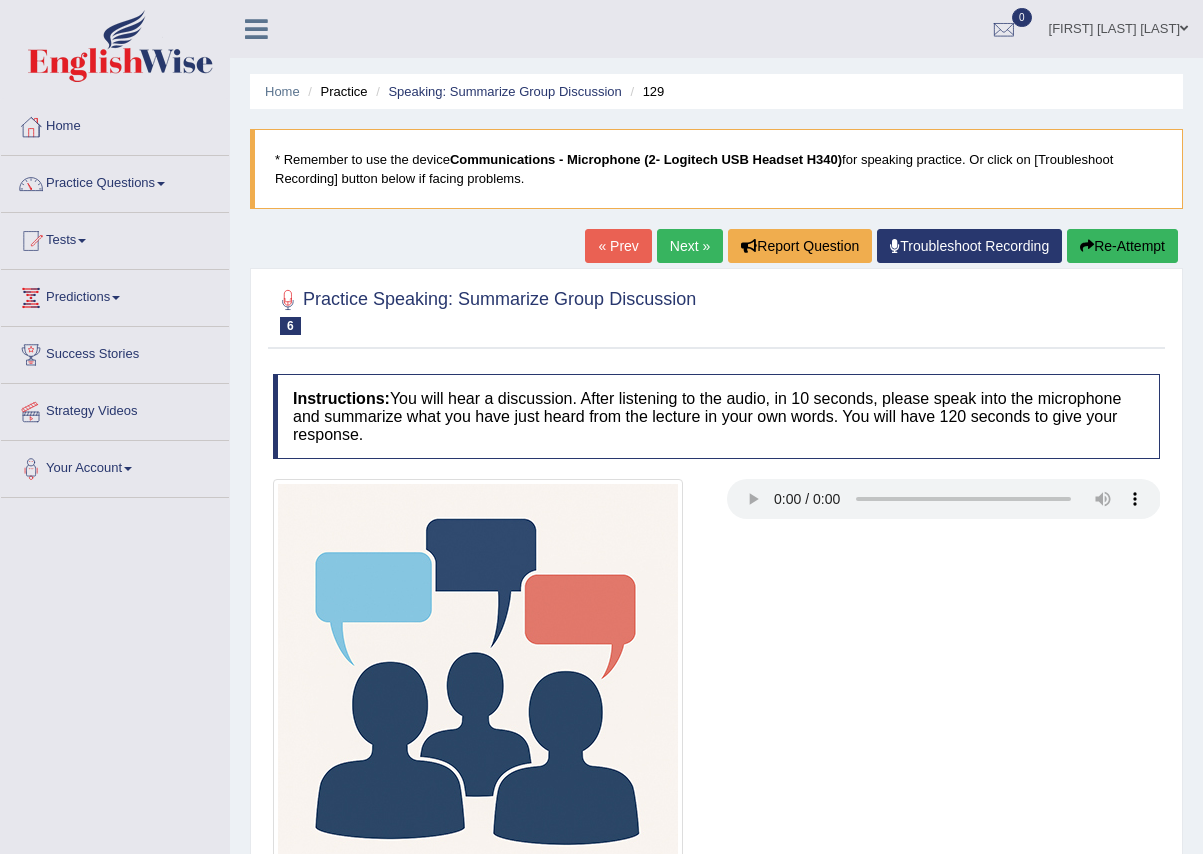 type 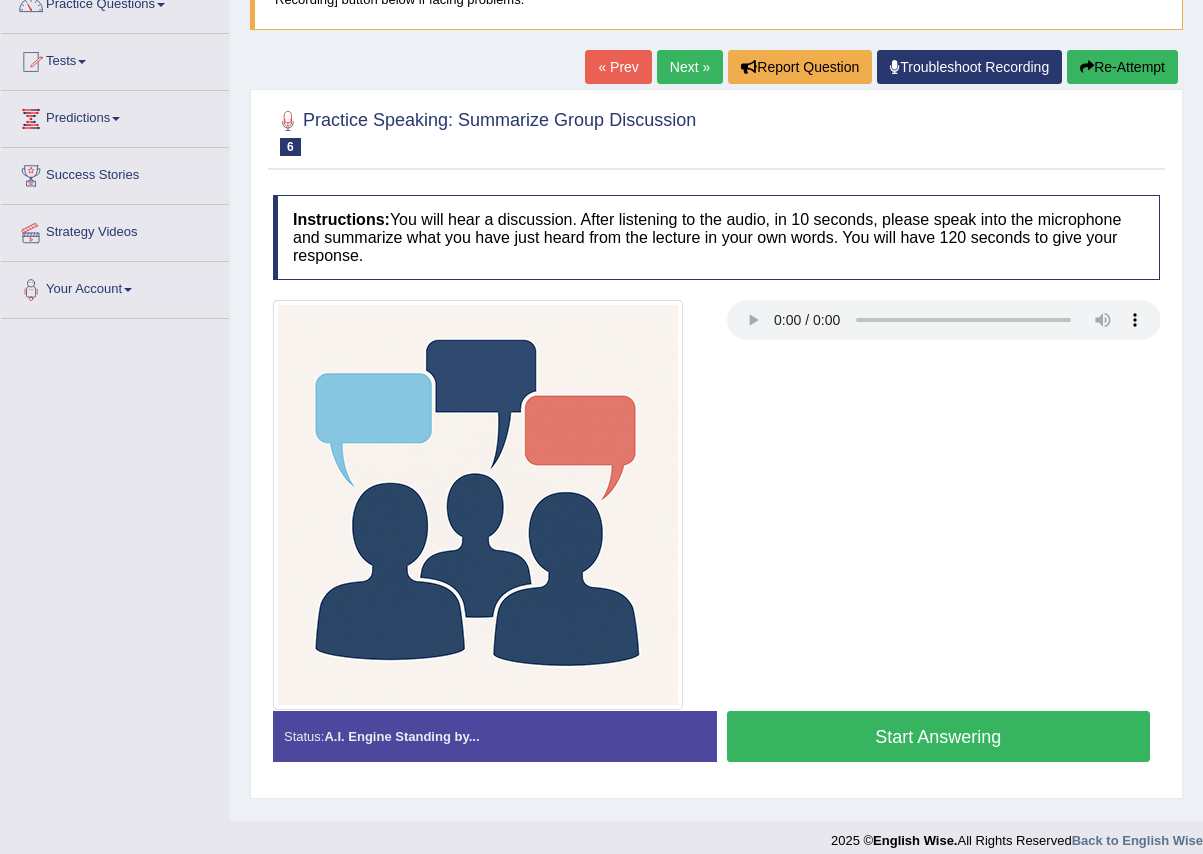 scroll, scrollTop: 196, scrollLeft: 0, axis: vertical 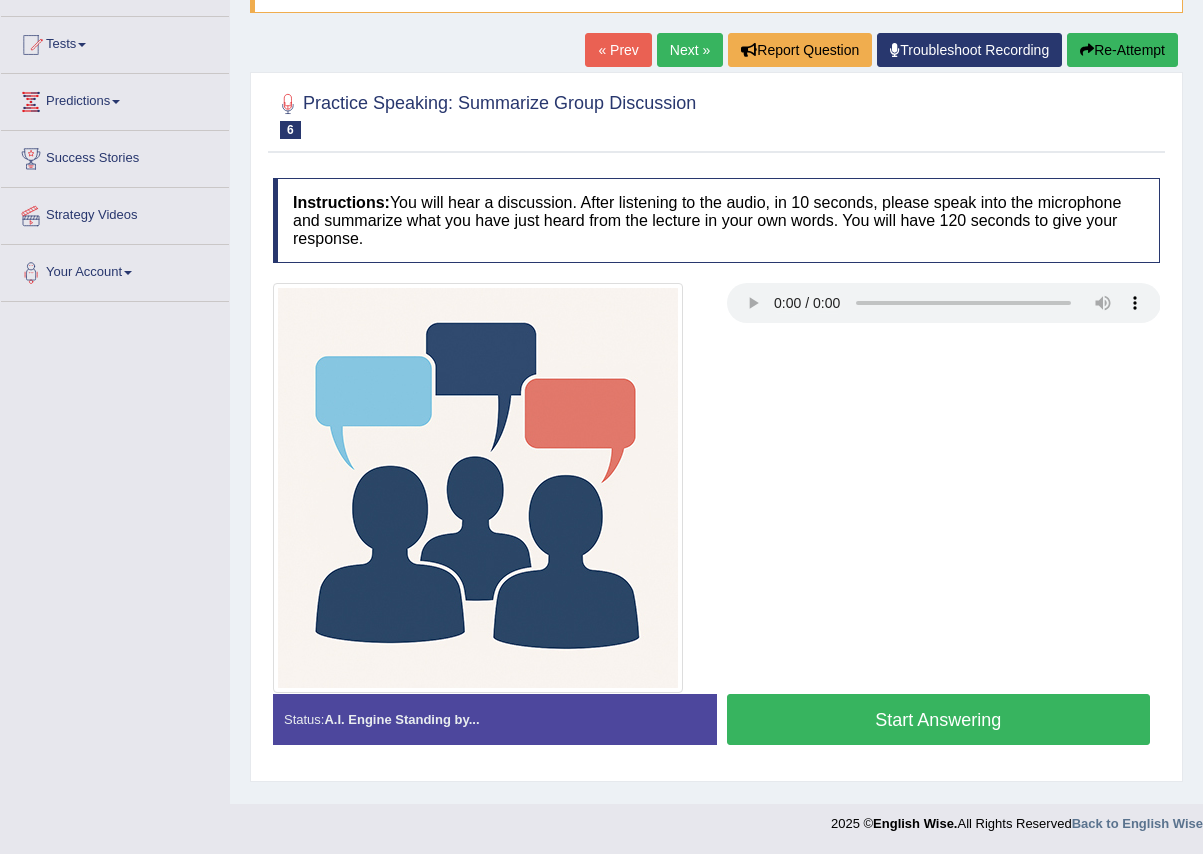 click on "Start Answering" at bounding box center [939, 719] 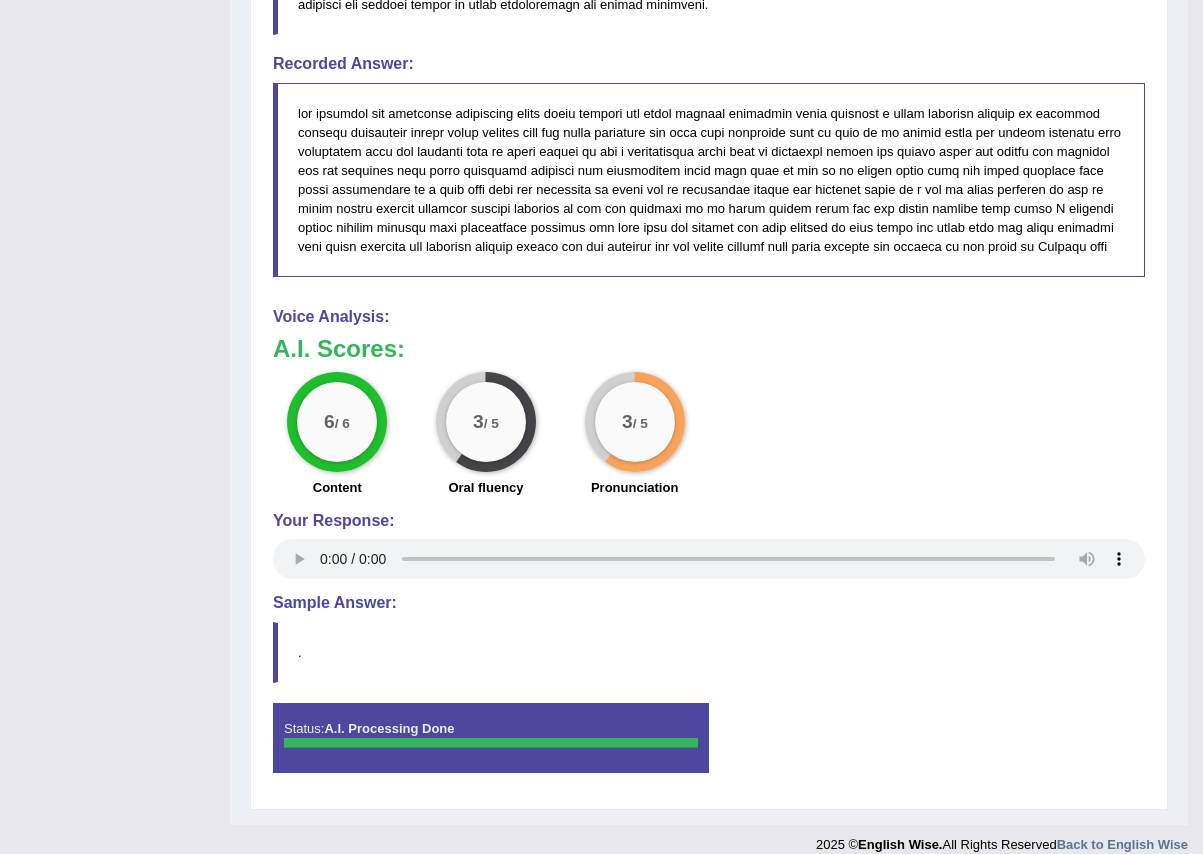 scroll, scrollTop: 1375, scrollLeft: 0, axis: vertical 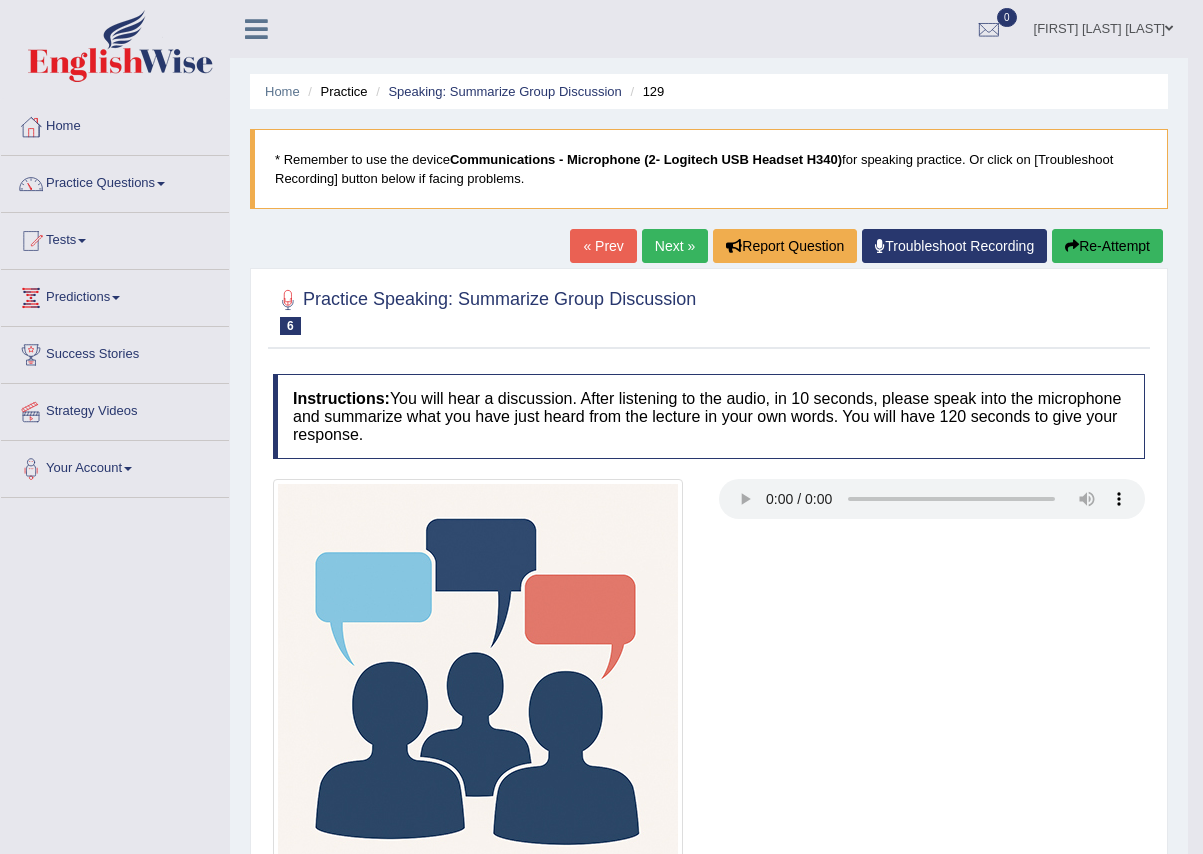 click at bounding box center [1072, 246] 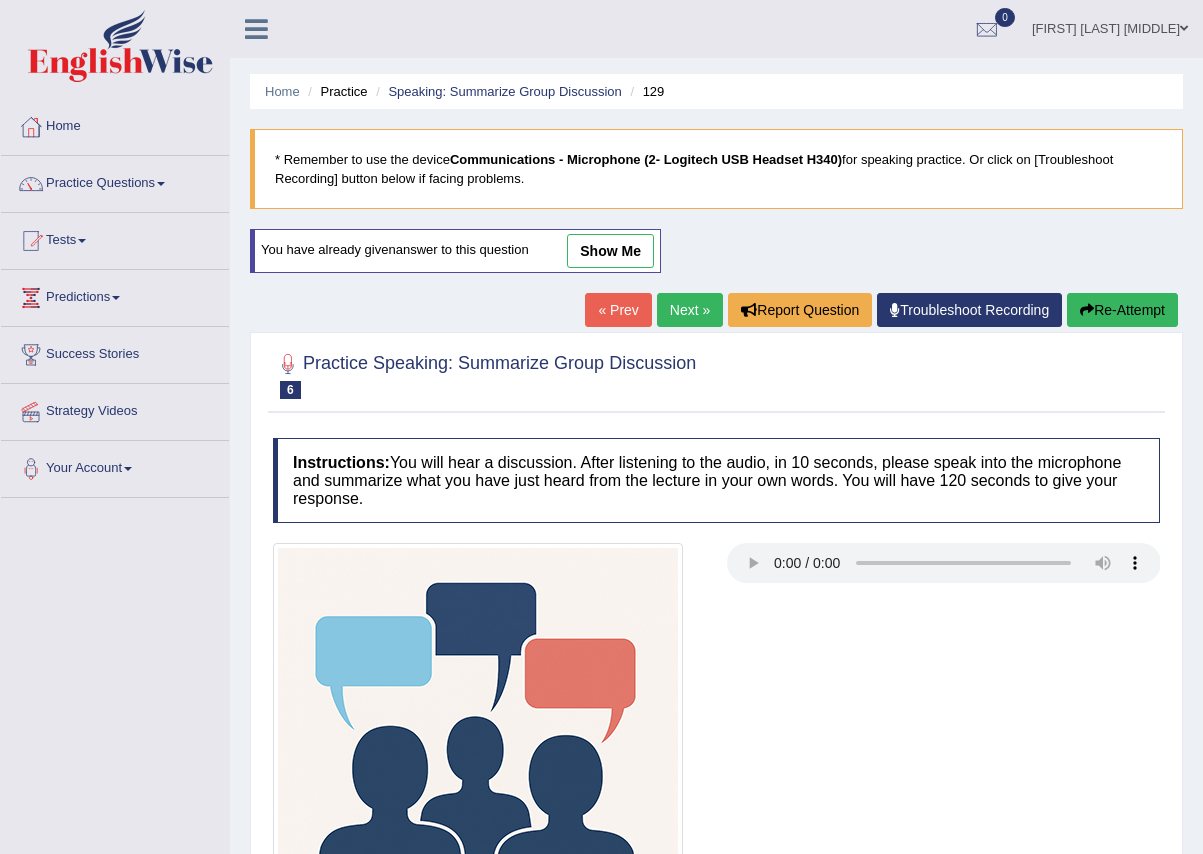 scroll, scrollTop: 0, scrollLeft: 0, axis: both 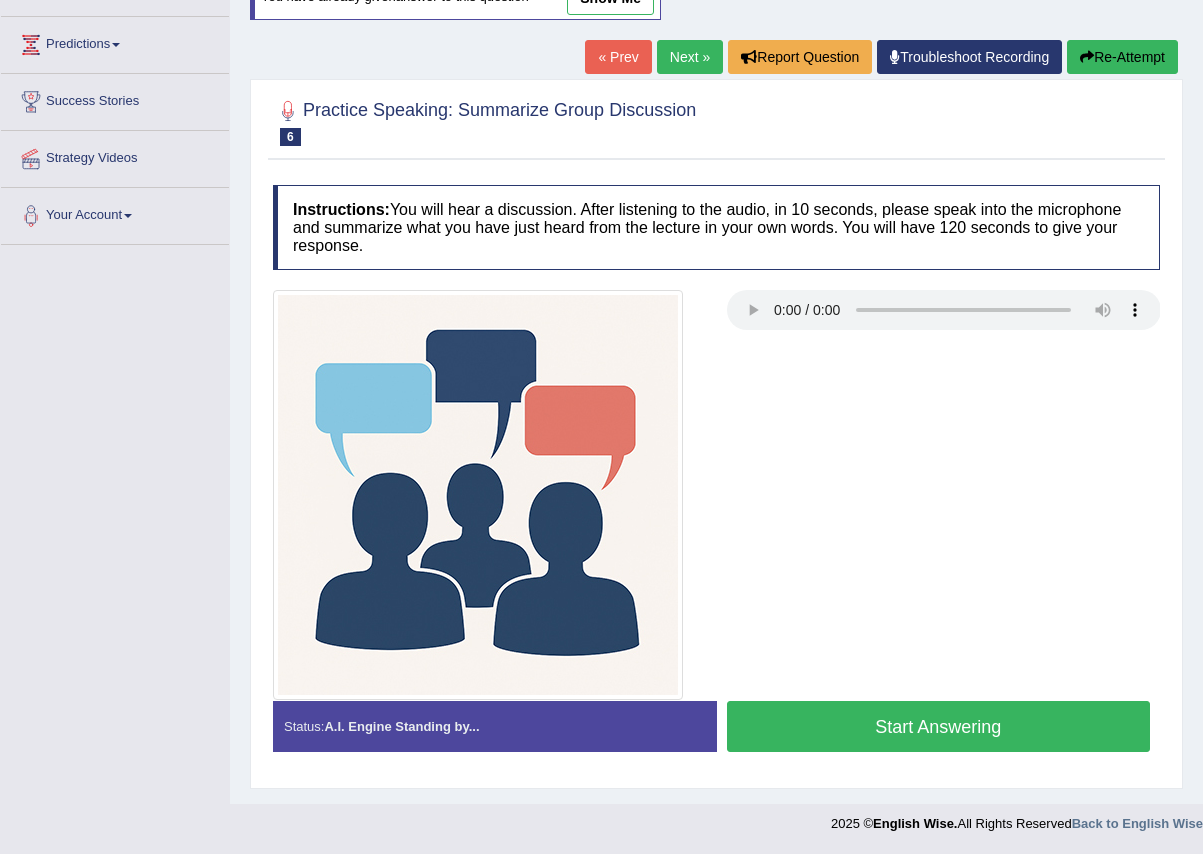 click on "Start Answering" at bounding box center [939, 726] 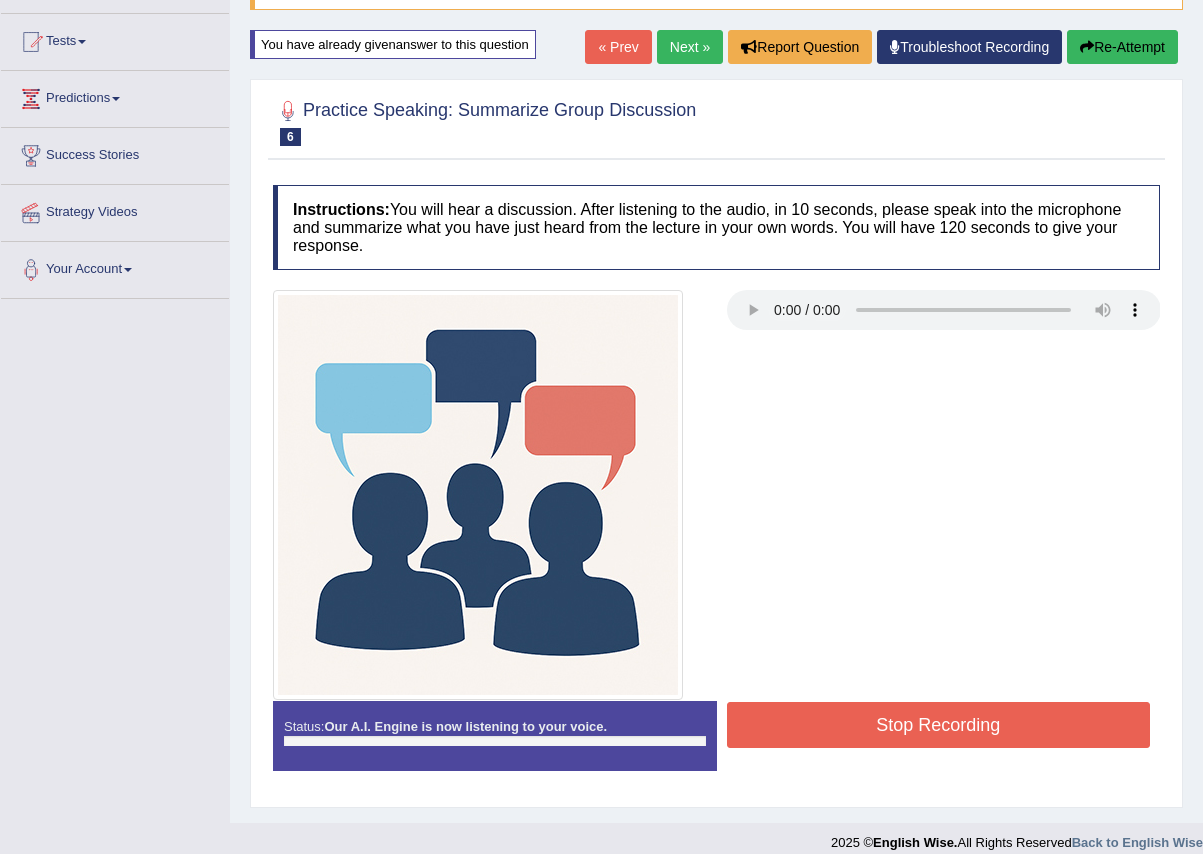 scroll, scrollTop: 218, scrollLeft: 0, axis: vertical 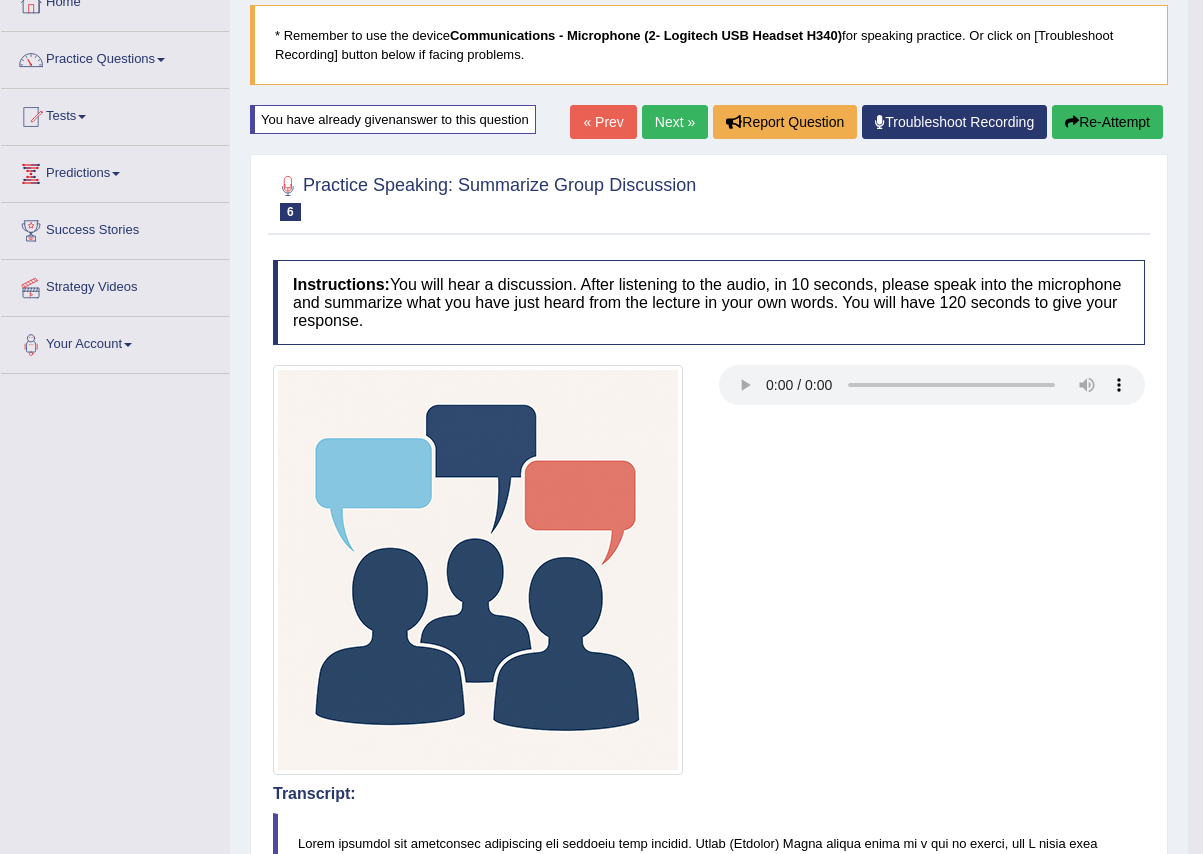 click on "Next »" at bounding box center (675, 122) 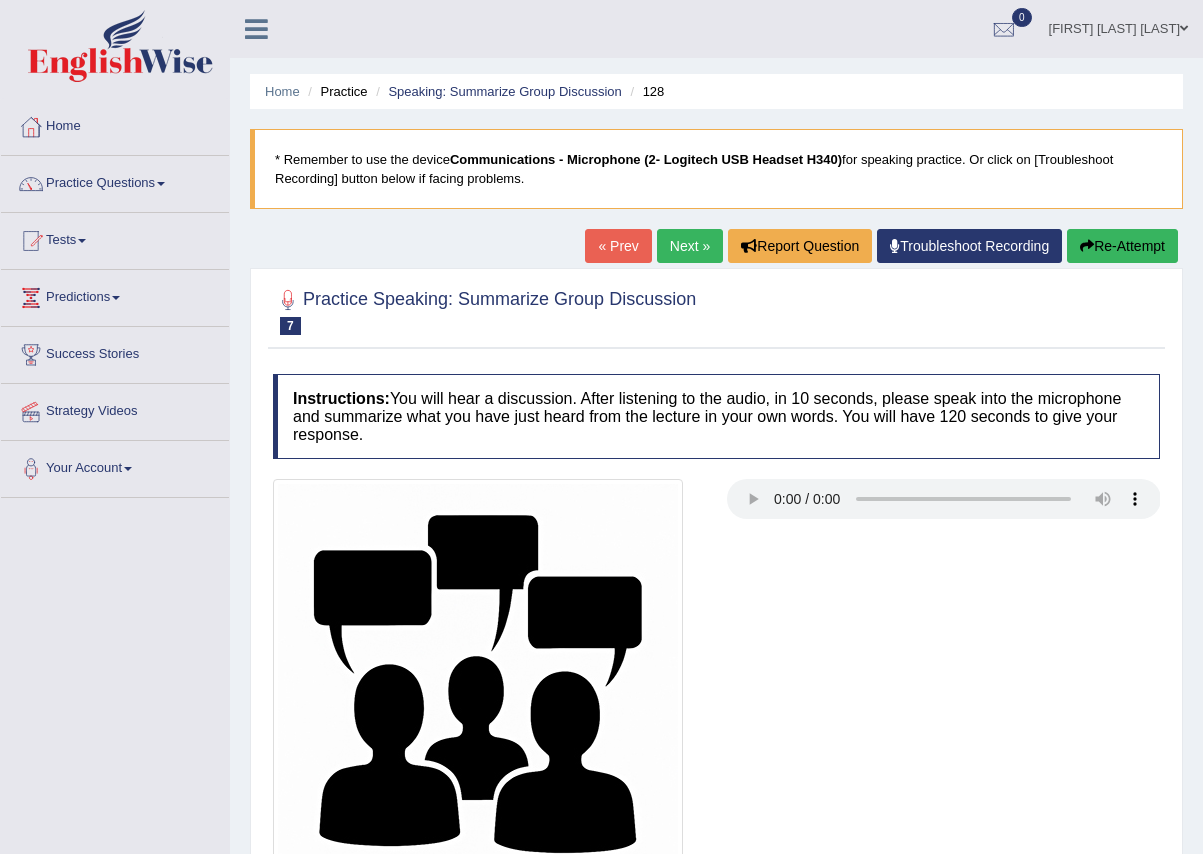 scroll, scrollTop: 0, scrollLeft: 0, axis: both 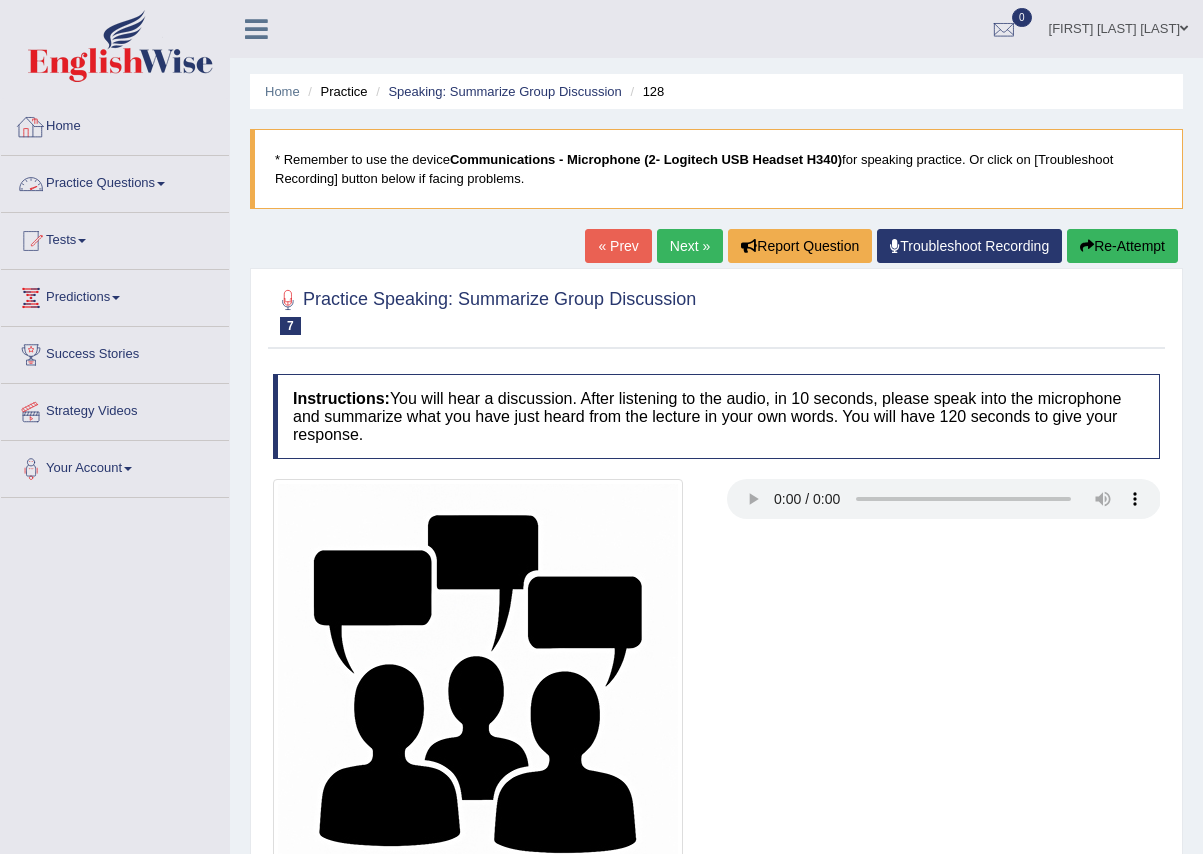 click on "Practice Questions" at bounding box center [115, 181] 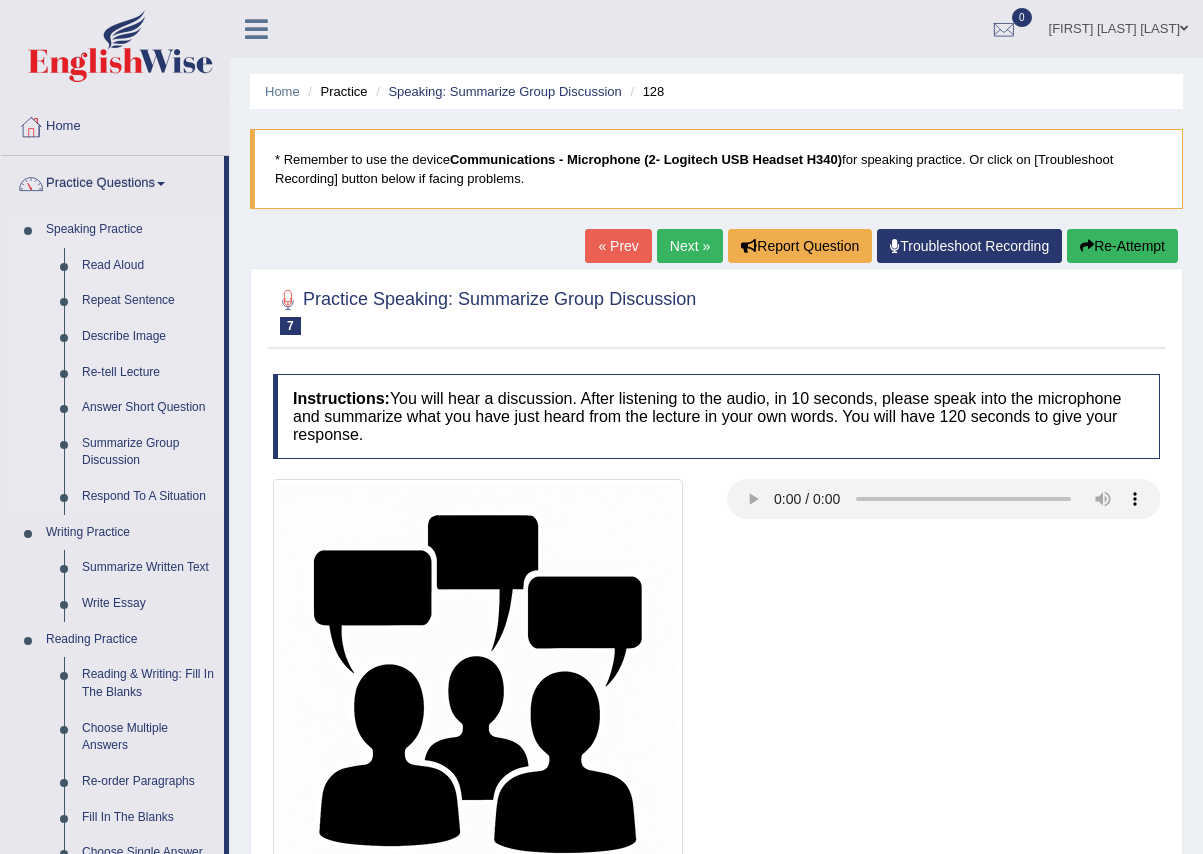 click on "Read Aloud" at bounding box center [148, 266] 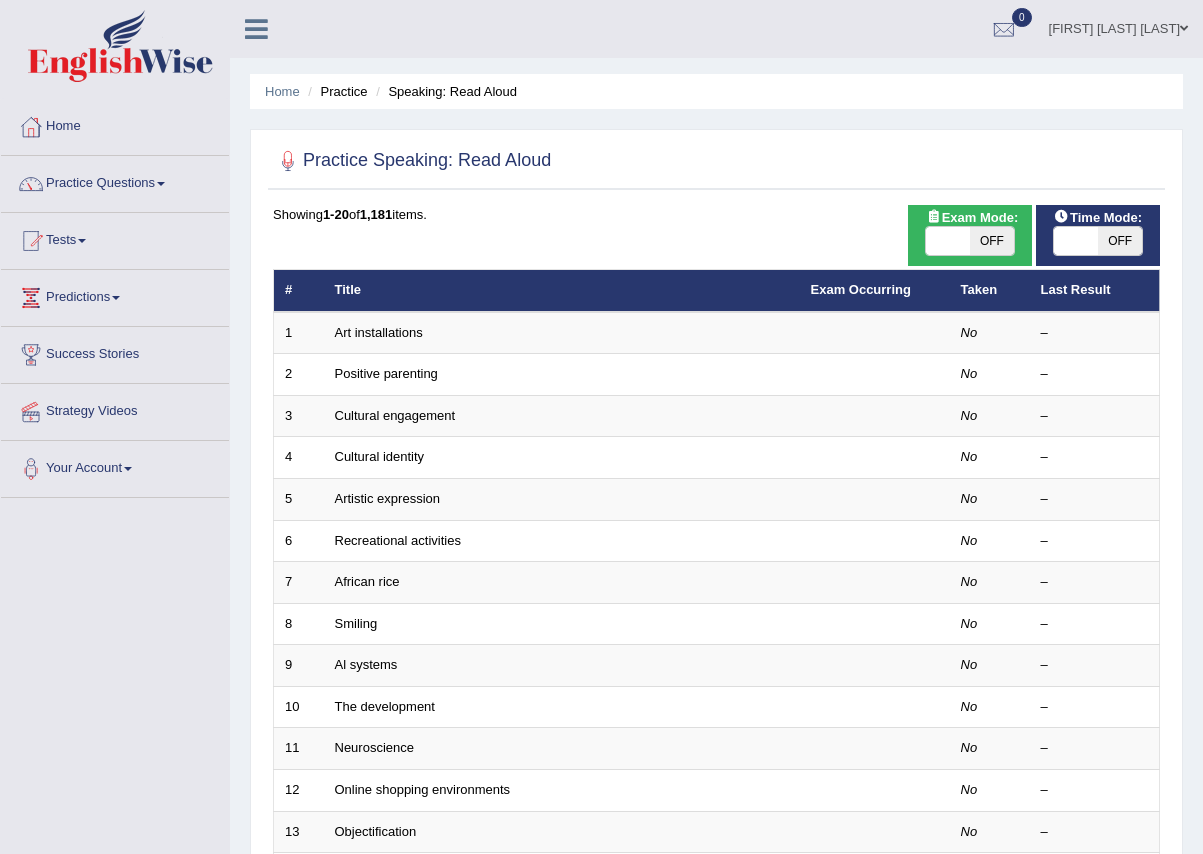 scroll, scrollTop: 0, scrollLeft: 0, axis: both 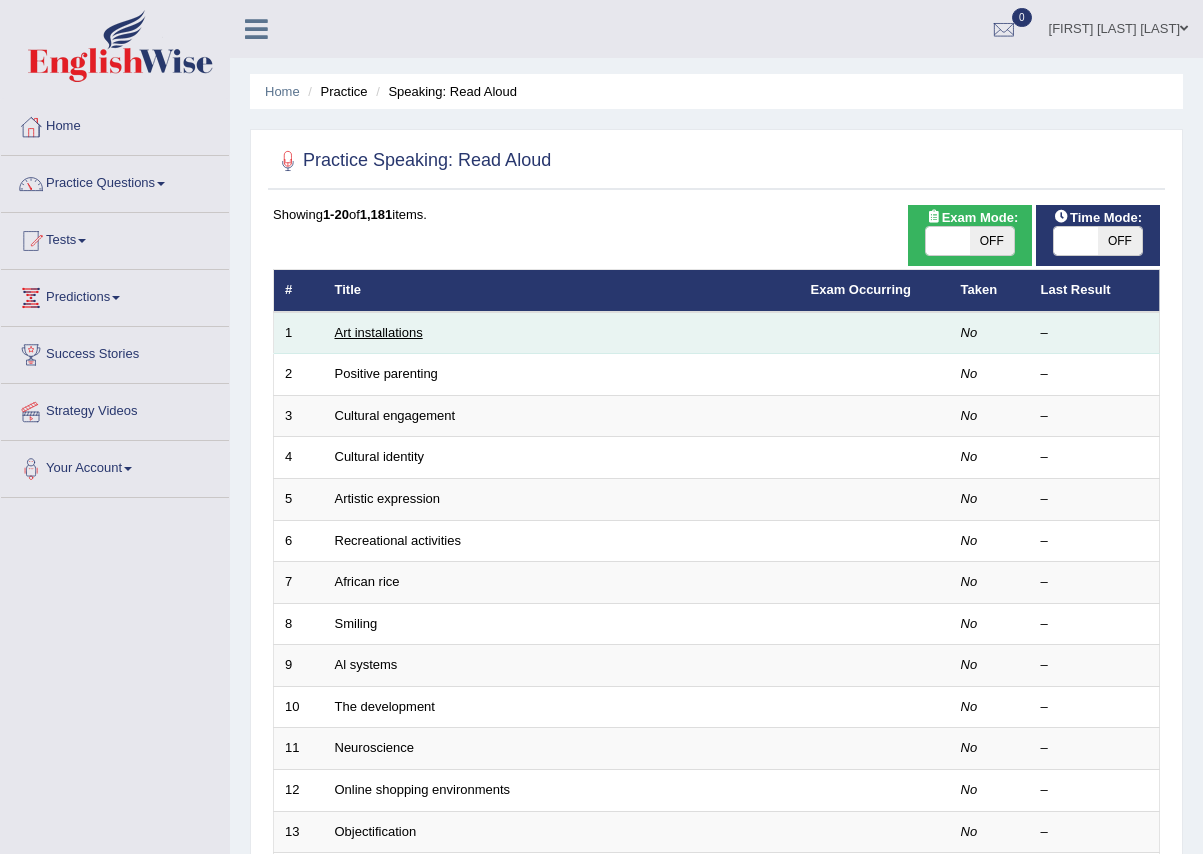click on "Art installations" at bounding box center [379, 332] 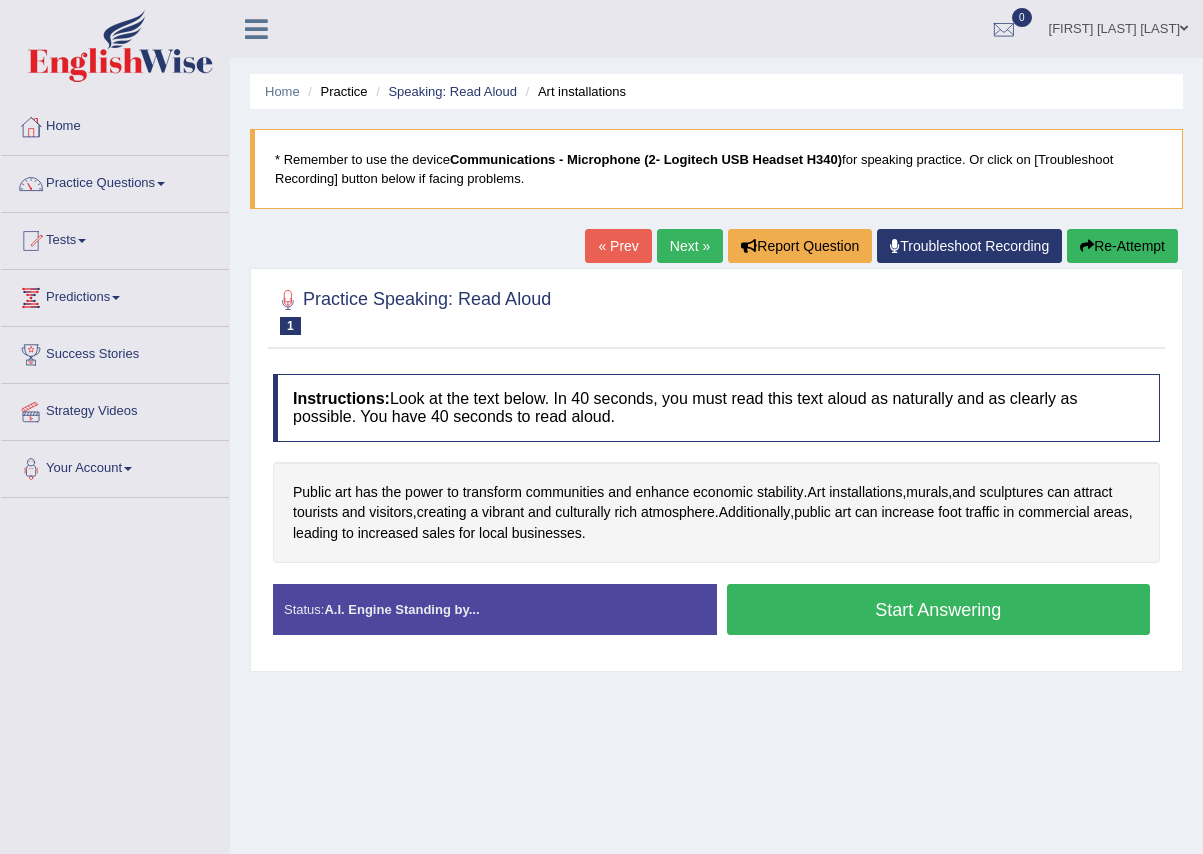 scroll, scrollTop: 0, scrollLeft: 0, axis: both 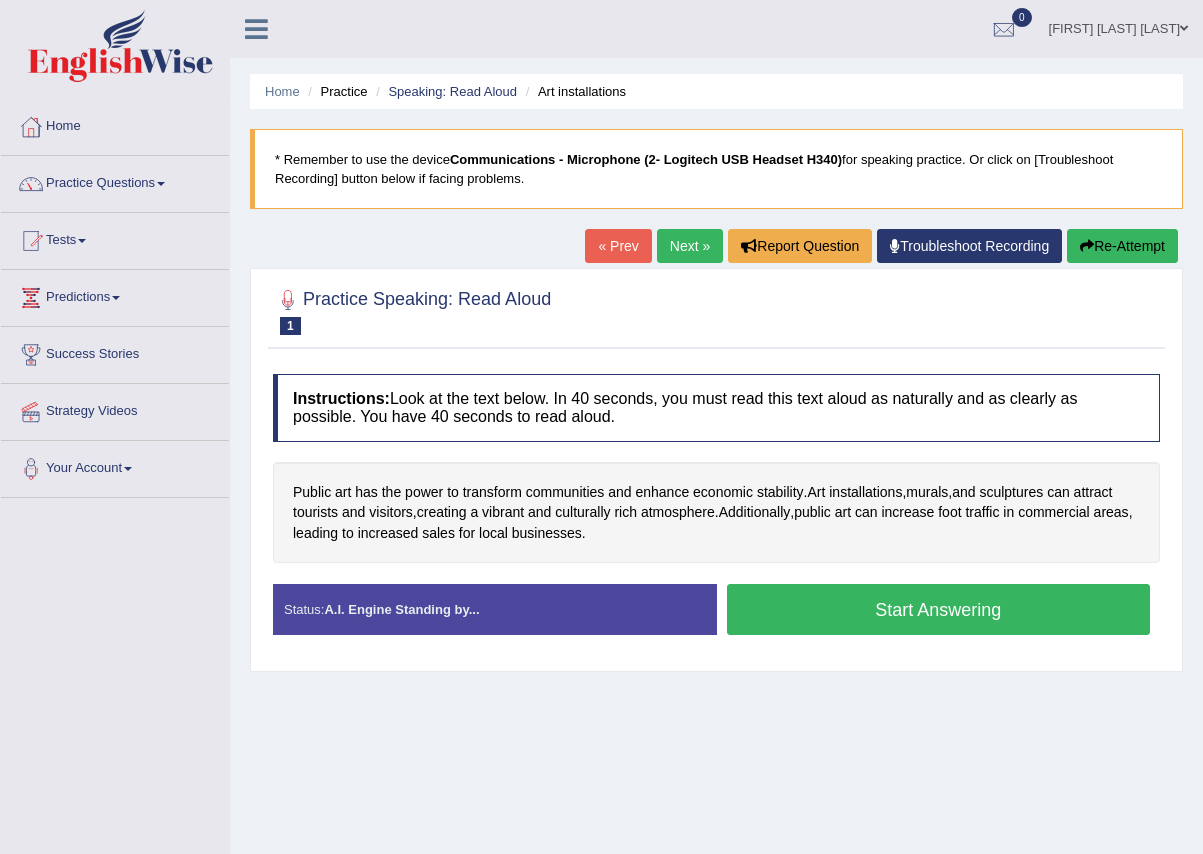 click on "Start Answering" at bounding box center [939, 609] 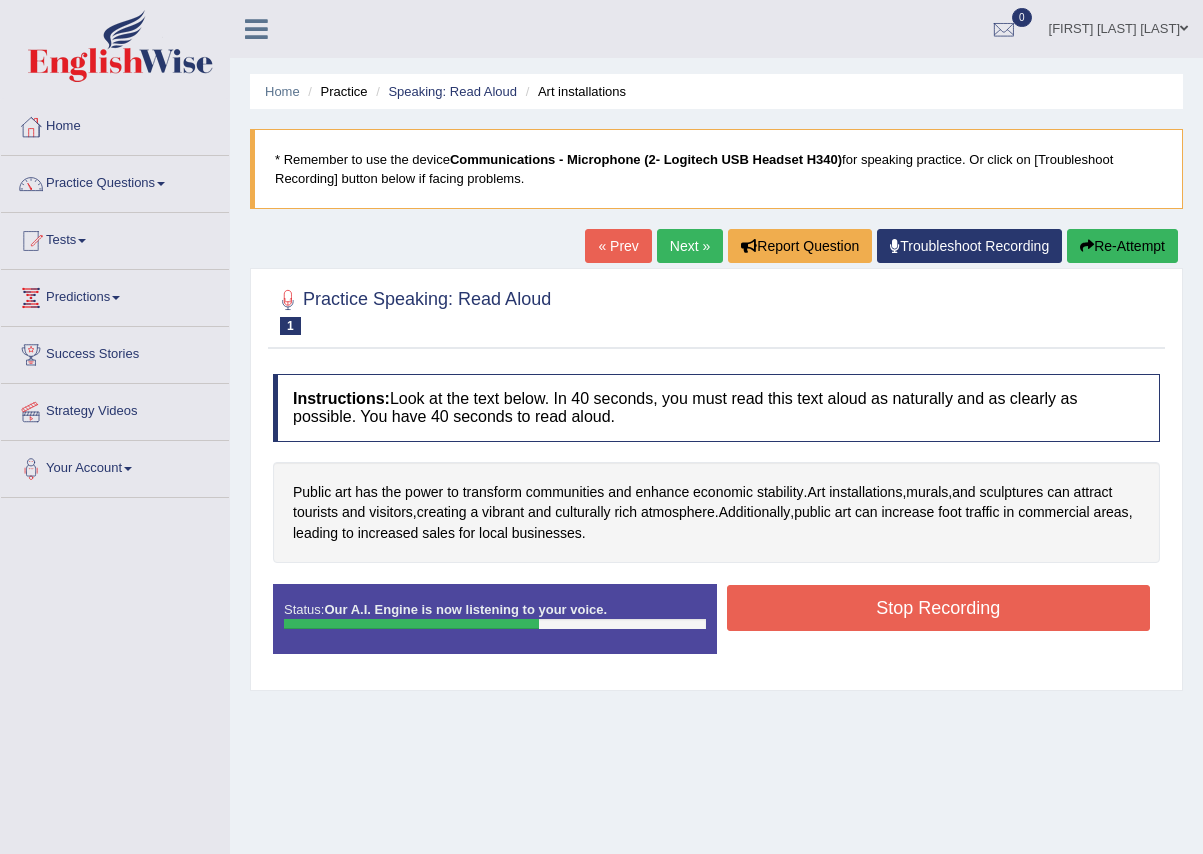 click on "Stop Recording" at bounding box center [939, 608] 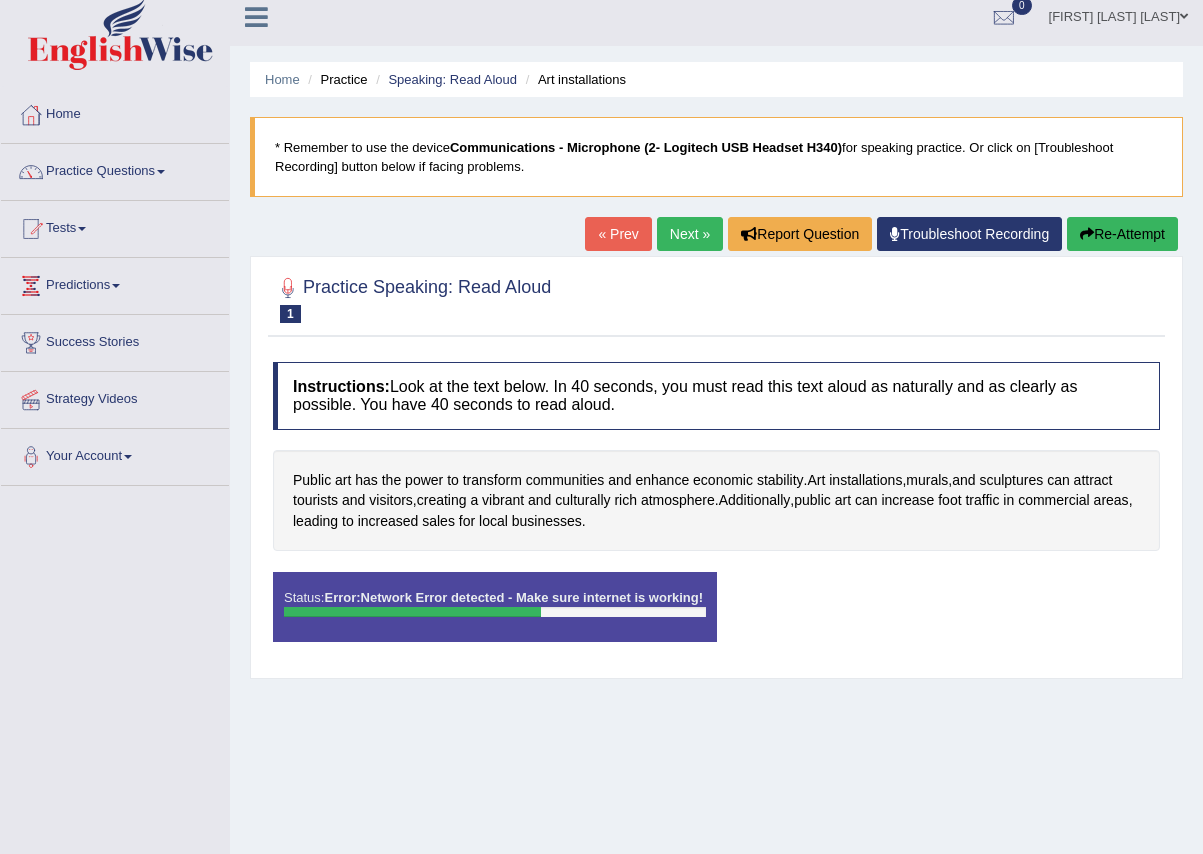 scroll, scrollTop: 0, scrollLeft: 0, axis: both 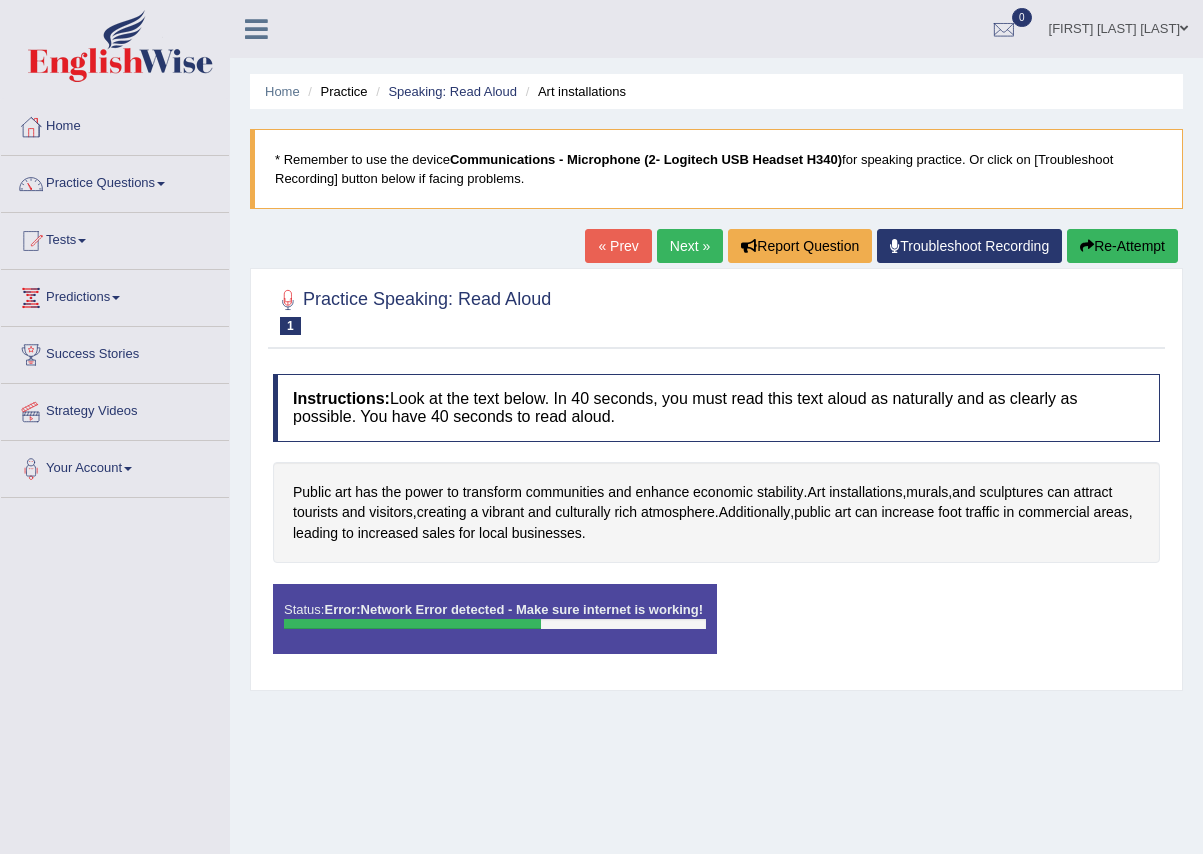 click on "Re-Attempt" at bounding box center [1122, 246] 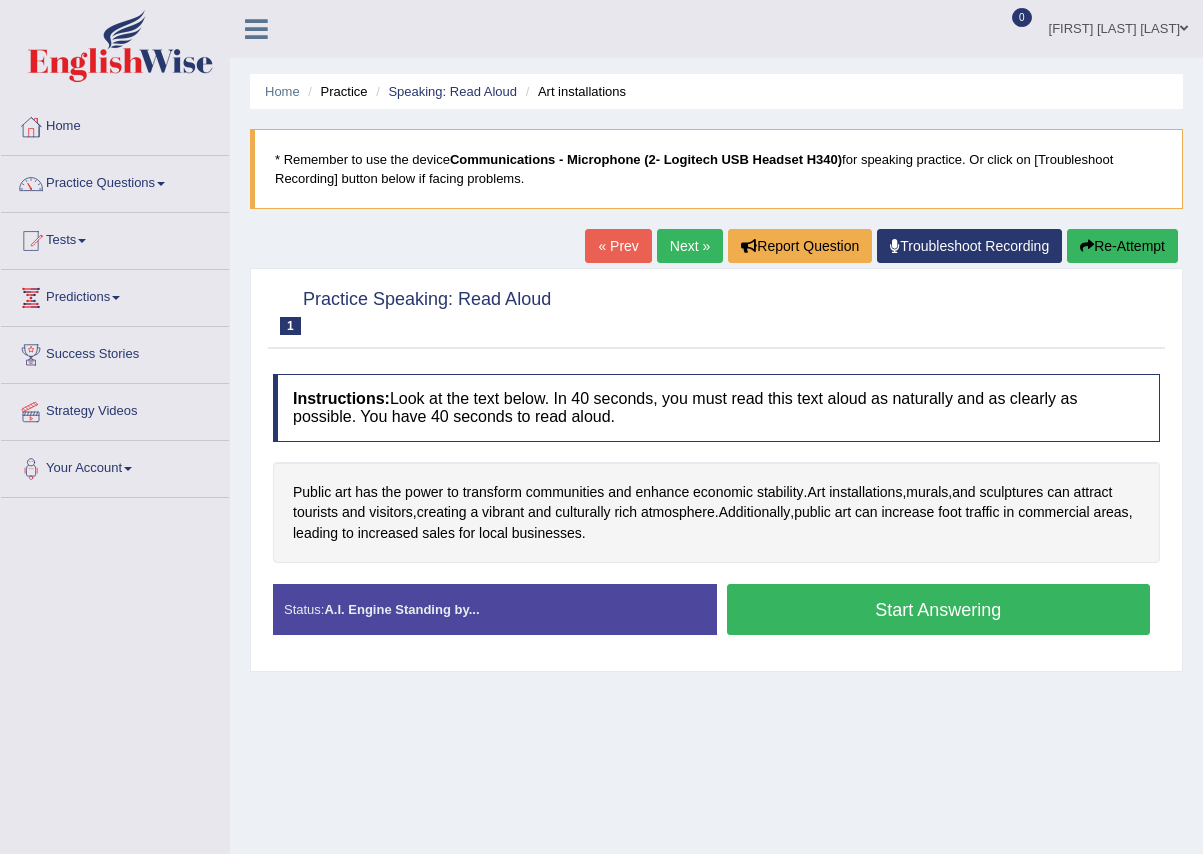 scroll, scrollTop: 0, scrollLeft: 0, axis: both 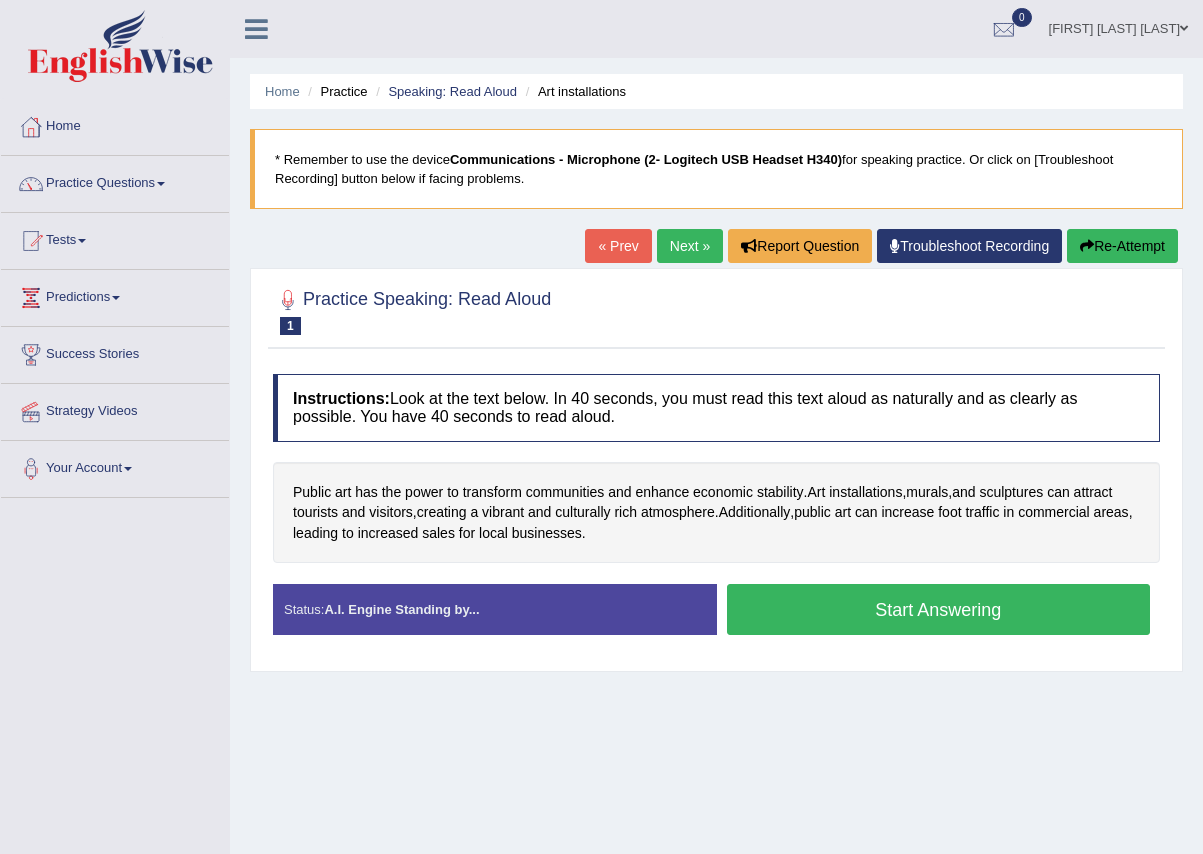 click on "Start Answering" at bounding box center [939, 609] 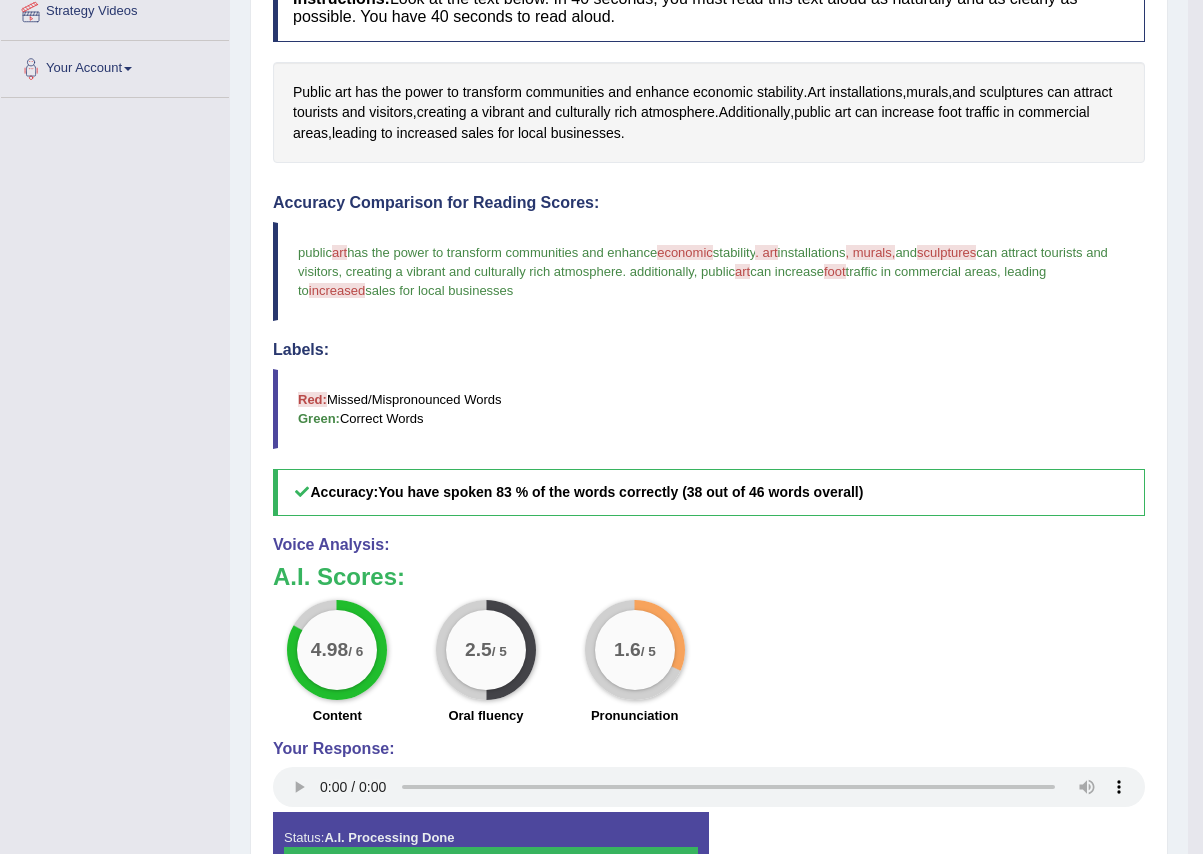 scroll, scrollTop: 500, scrollLeft: 0, axis: vertical 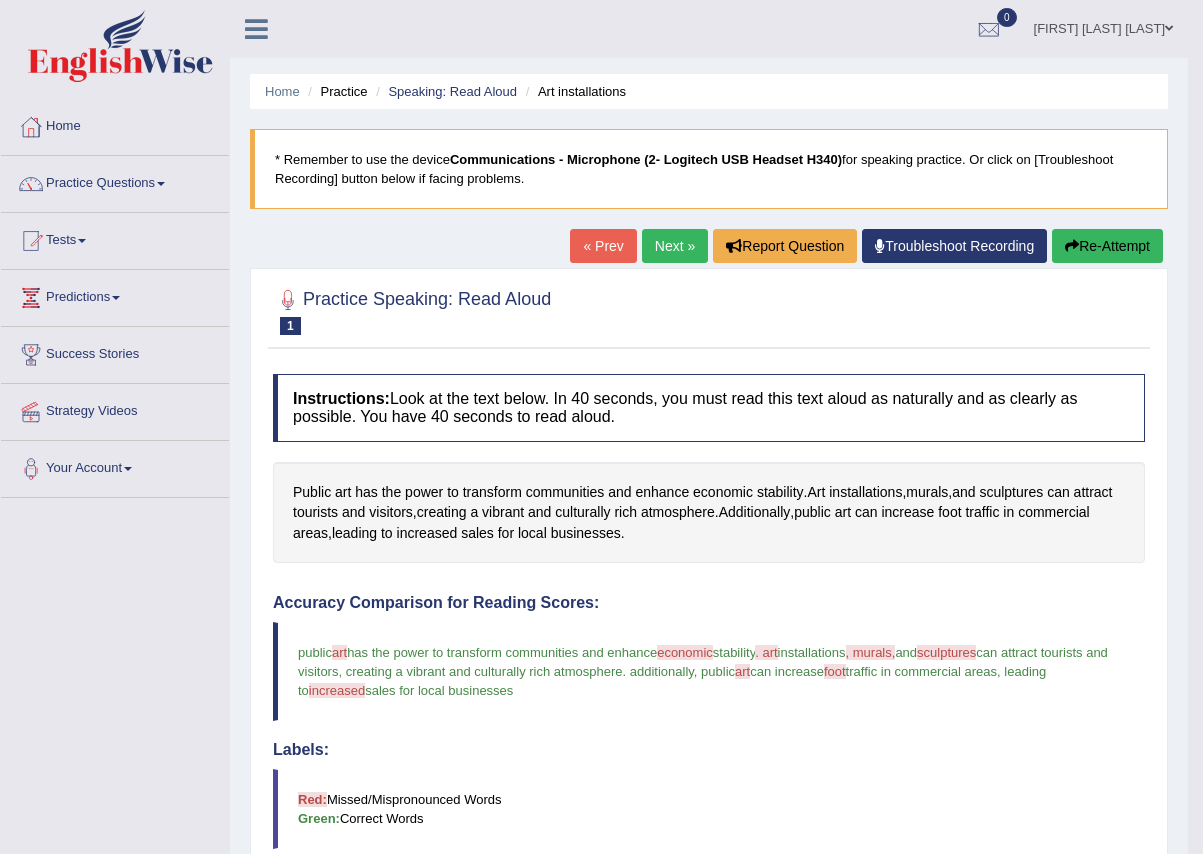 click on "Re-Attempt" at bounding box center (1107, 246) 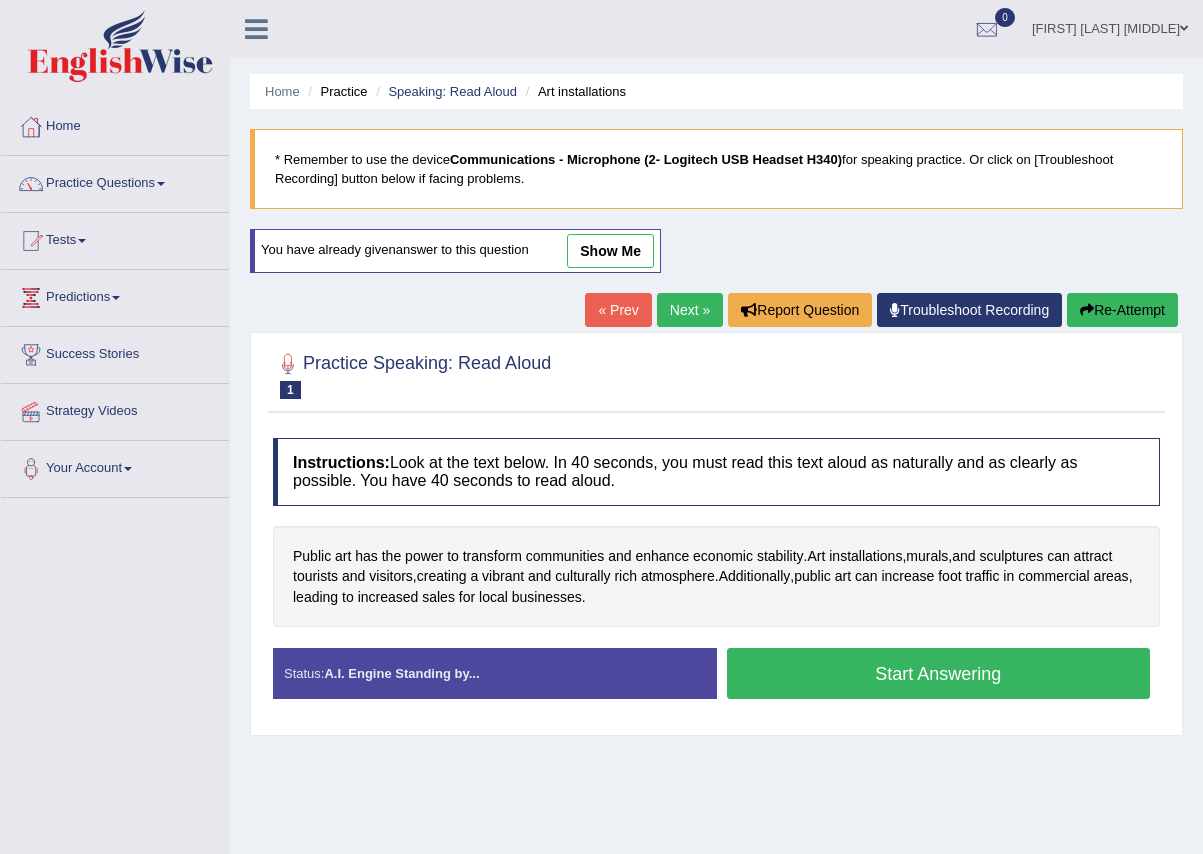 scroll, scrollTop: 0, scrollLeft: 0, axis: both 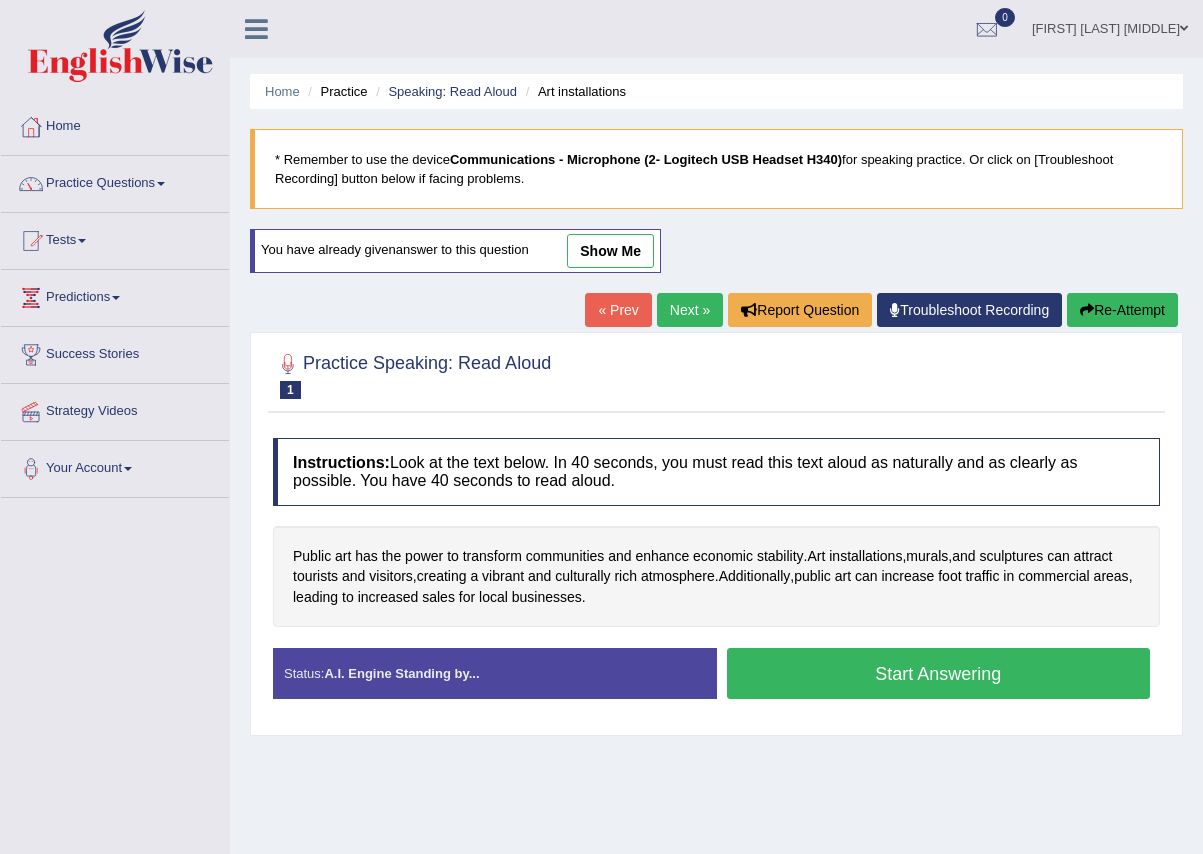 click on "Start Answering" at bounding box center (939, 673) 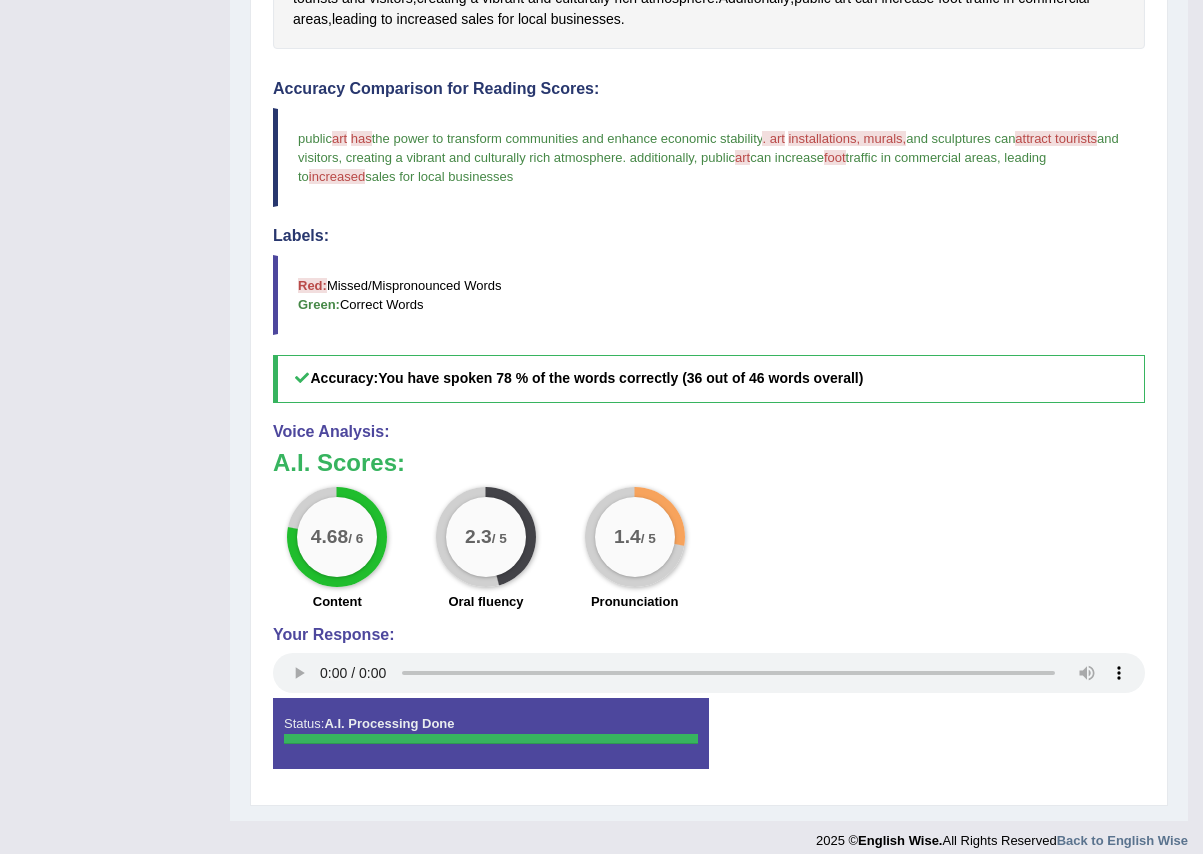 scroll, scrollTop: 541, scrollLeft: 0, axis: vertical 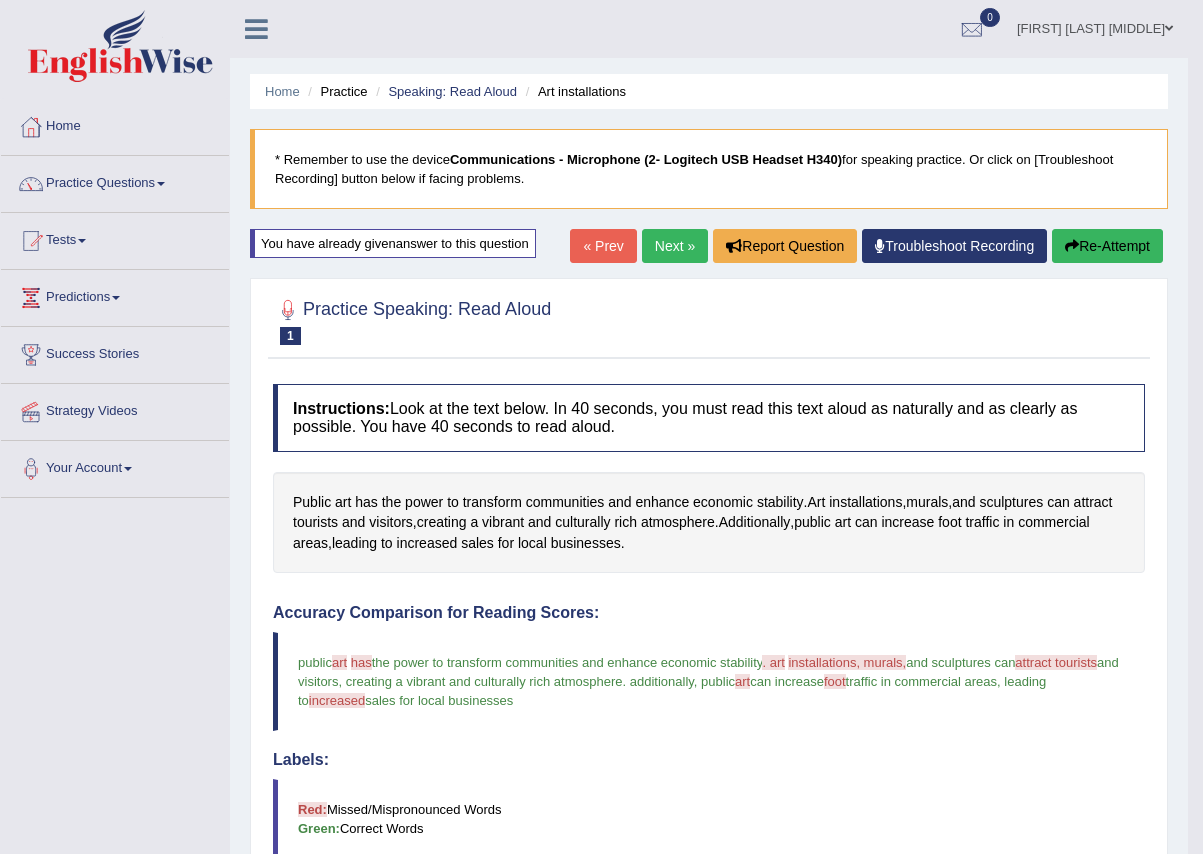 click on "Next »" at bounding box center (675, 246) 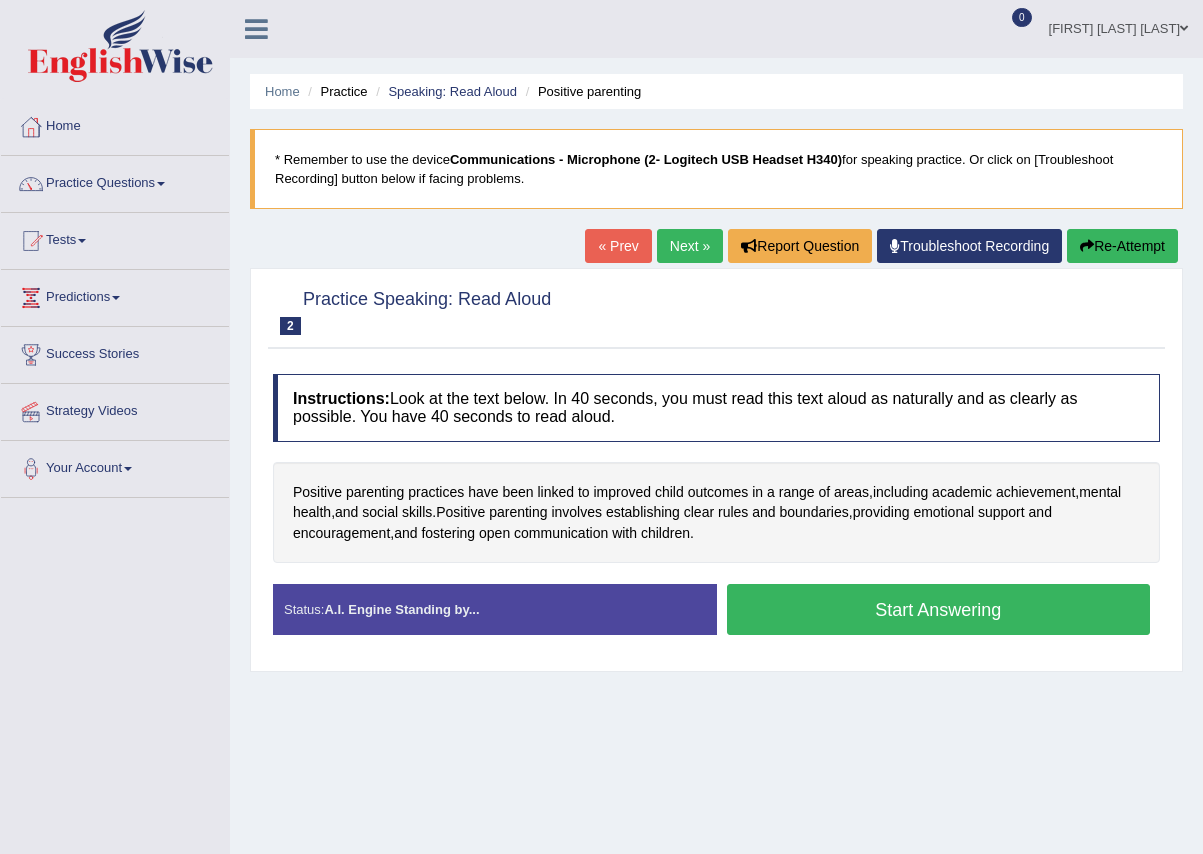 scroll, scrollTop: 0, scrollLeft: 0, axis: both 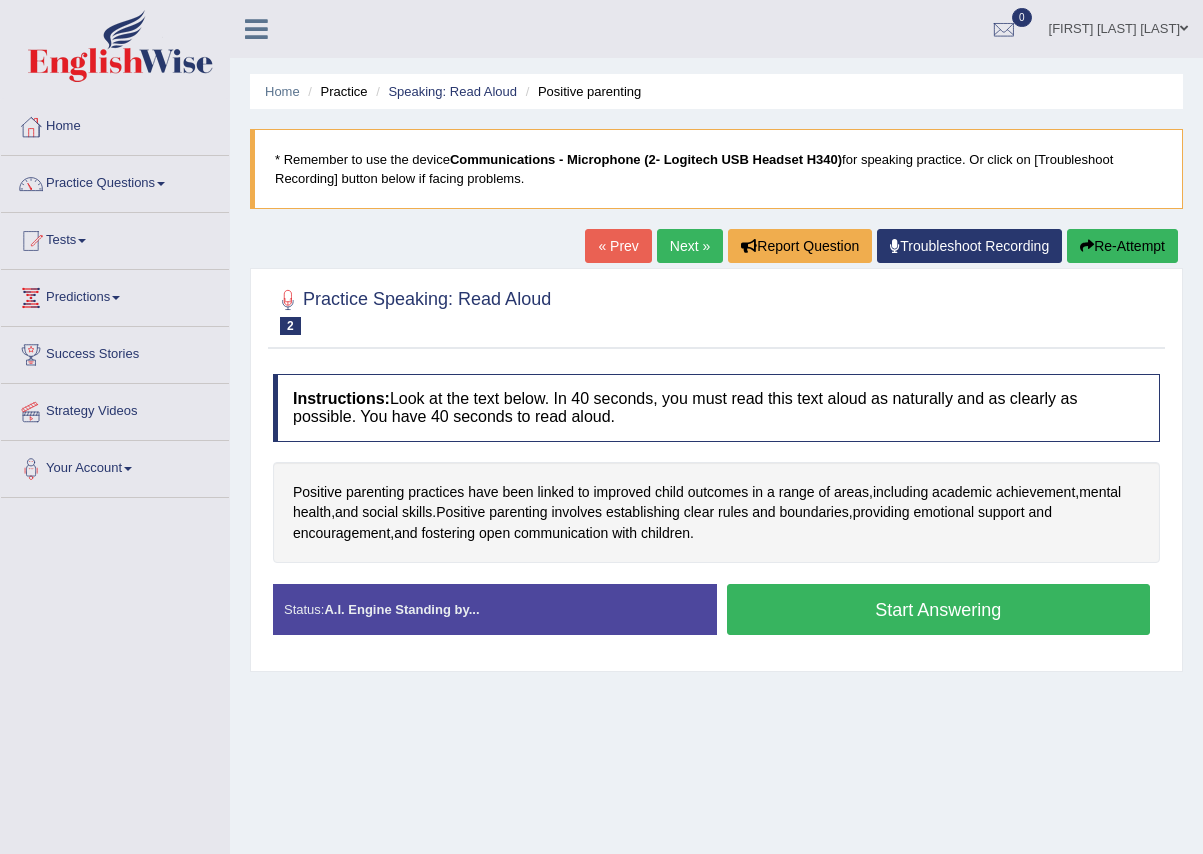 click on "Start Answering" at bounding box center (939, 609) 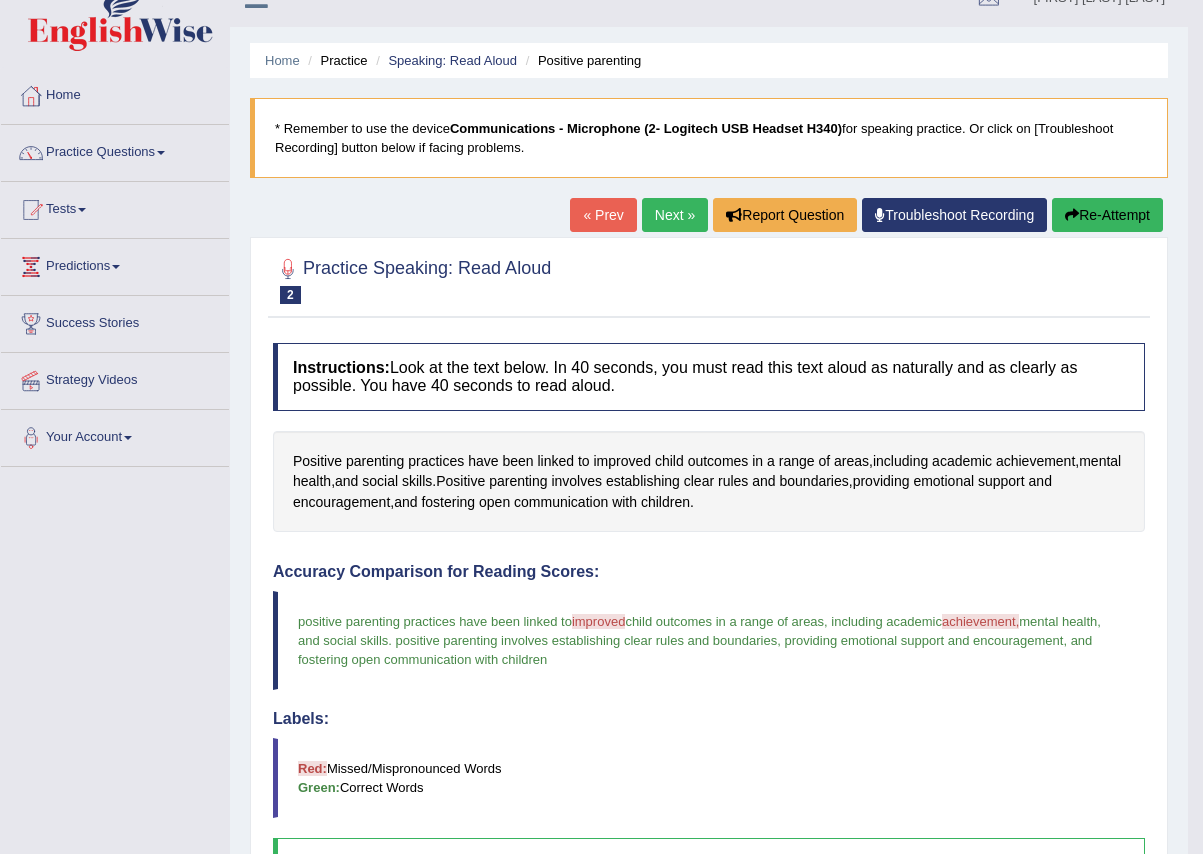 scroll, scrollTop: 0, scrollLeft: 0, axis: both 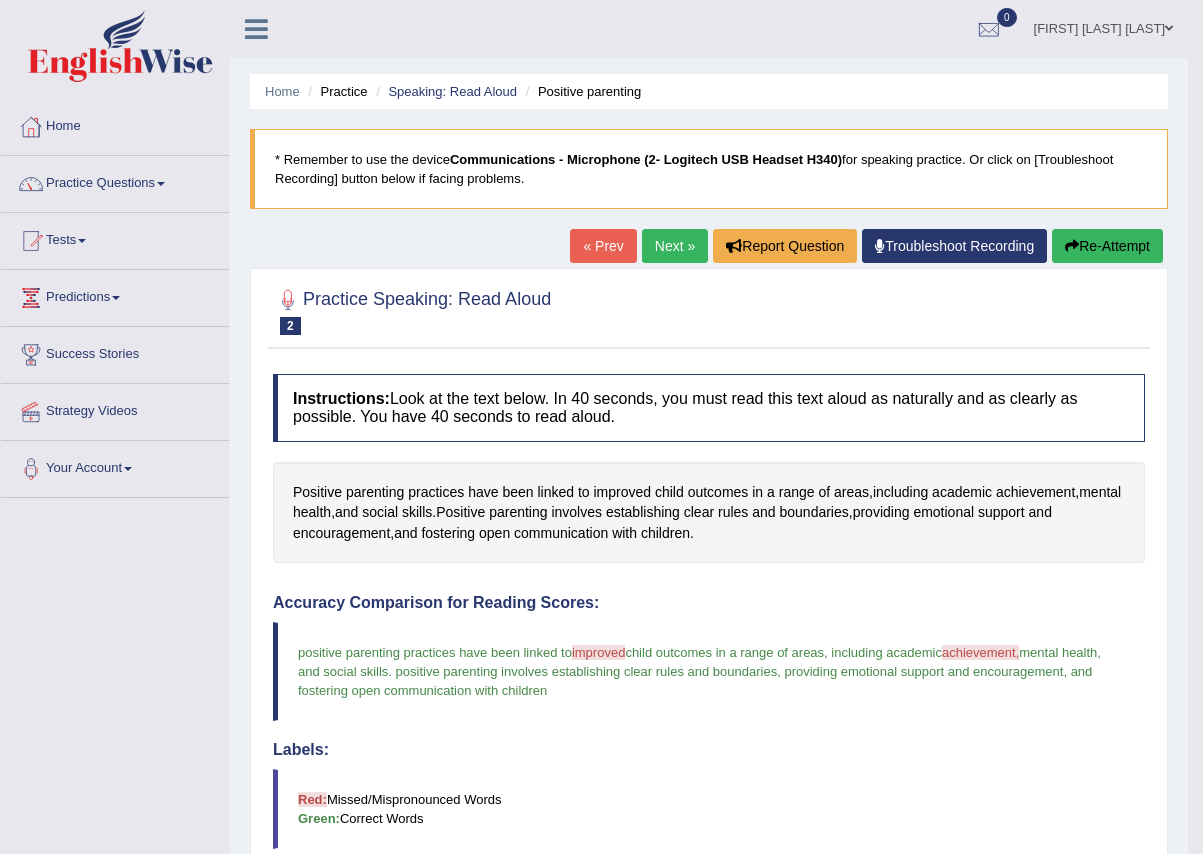 click on "Next »" at bounding box center (675, 246) 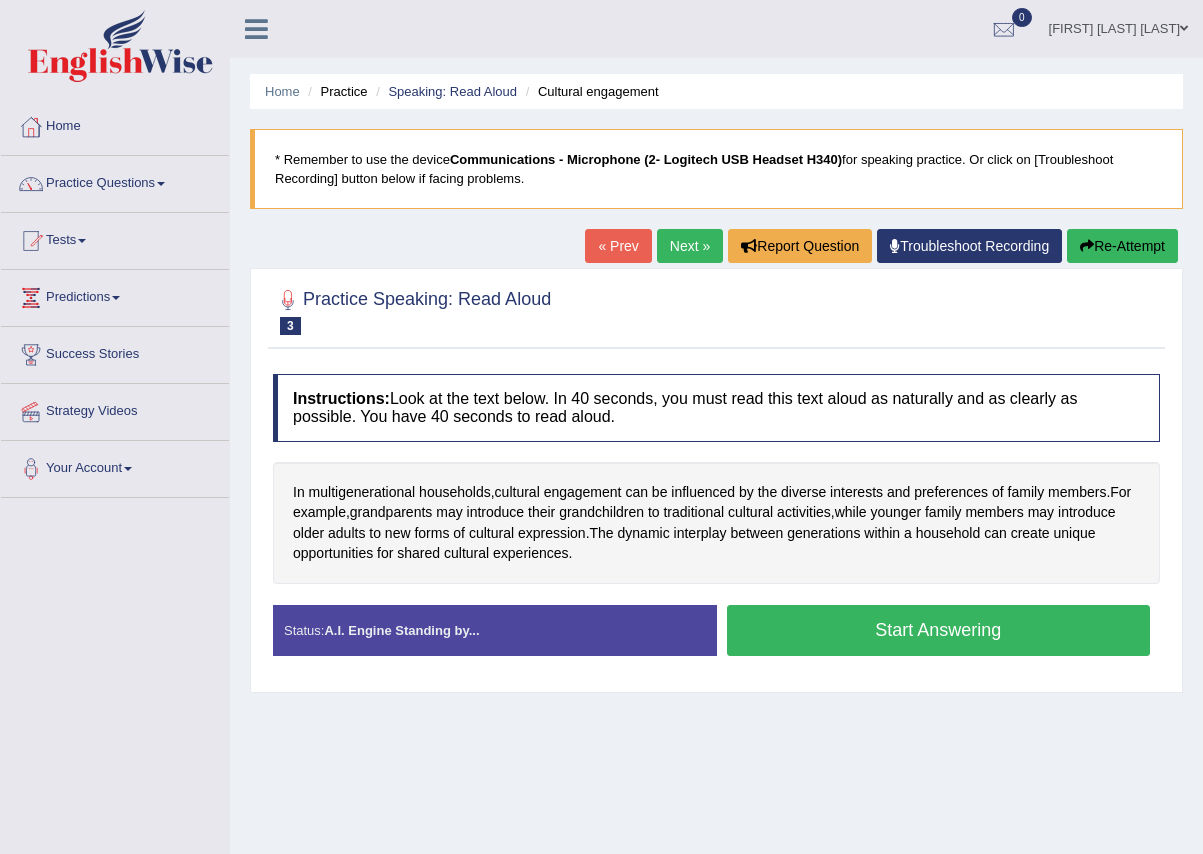 scroll, scrollTop: 0, scrollLeft: 0, axis: both 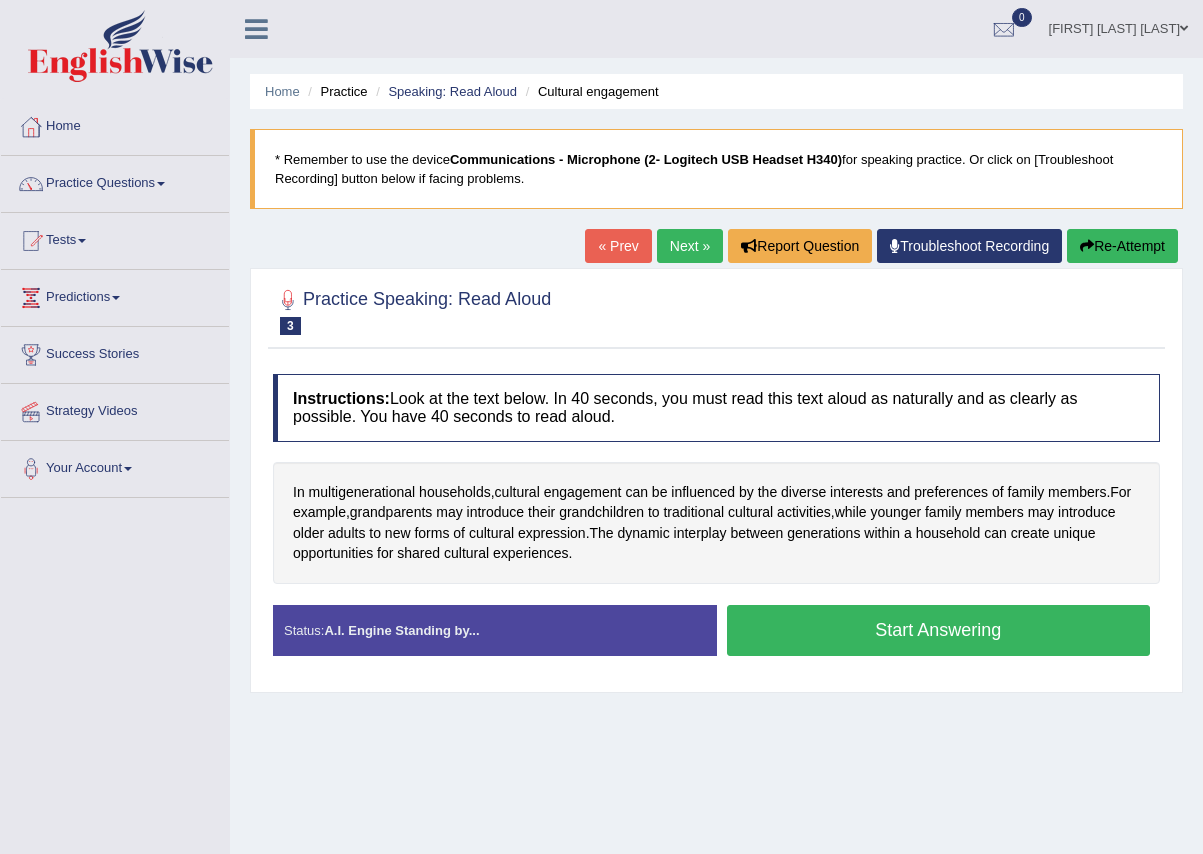 click on "Start Answering" at bounding box center (939, 630) 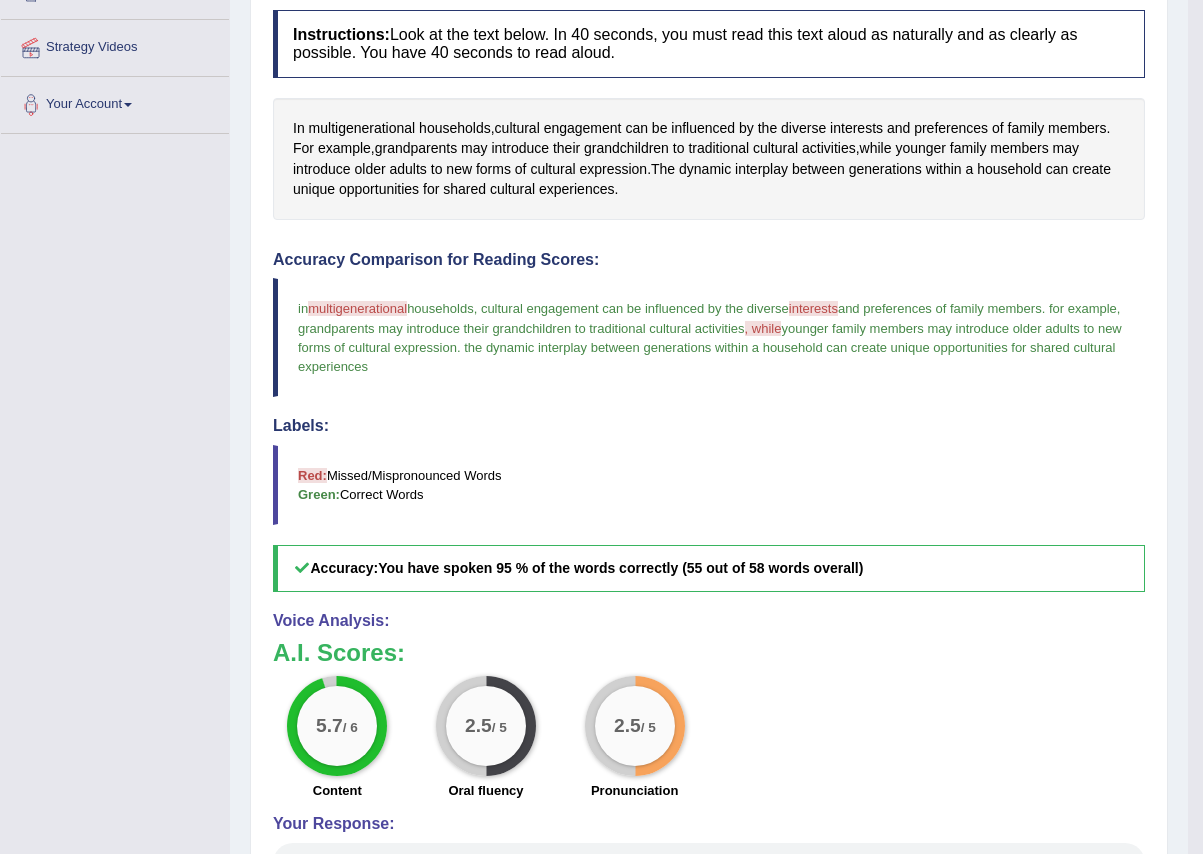 scroll, scrollTop: 400, scrollLeft: 0, axis: vertical 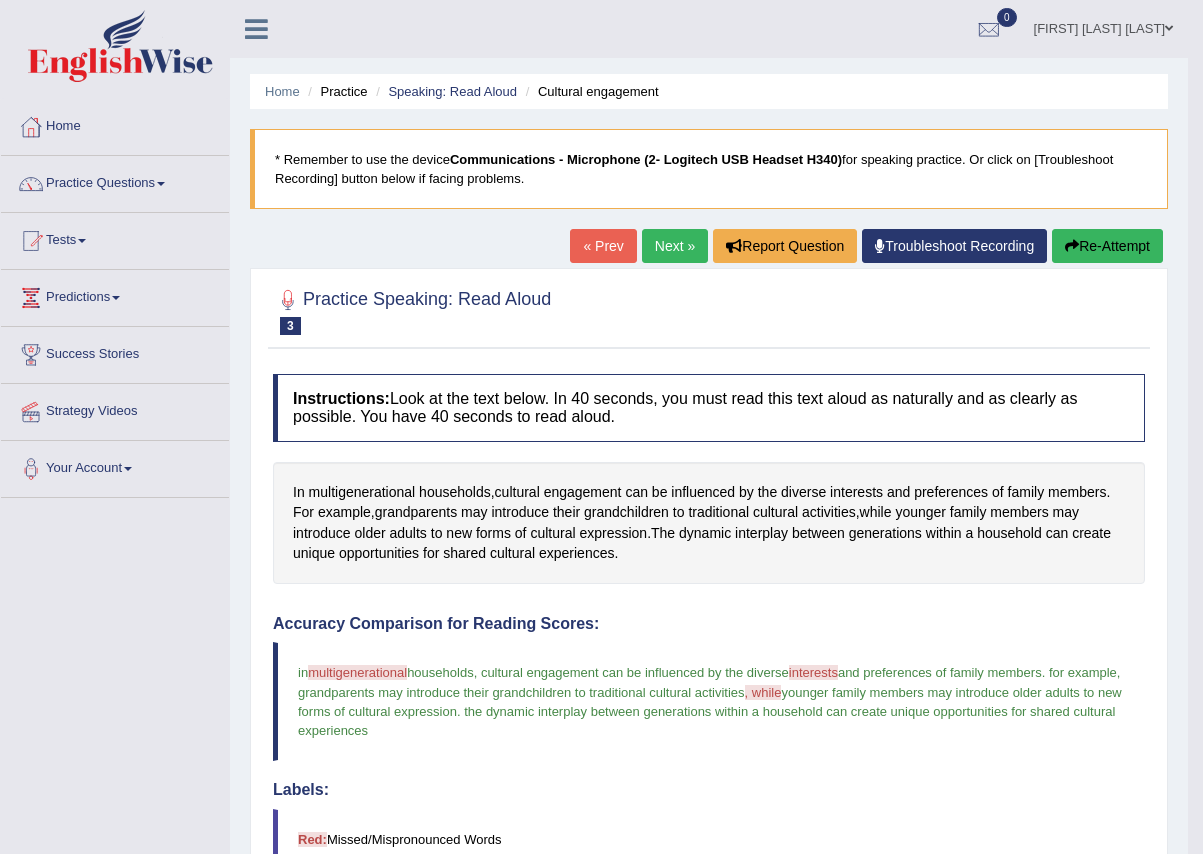 click on "Next »" at bounding box center [675, 246] 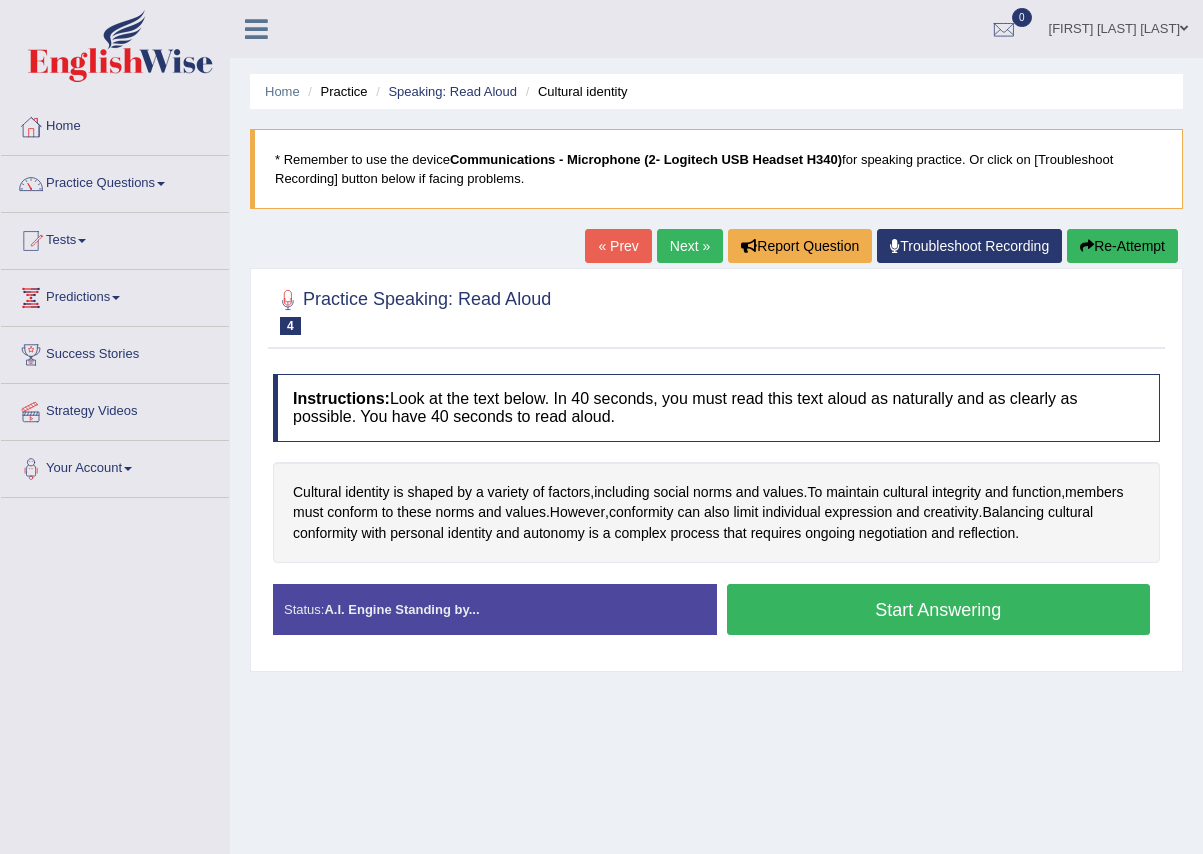 scroll, scrollTop: 0, scrollLeft: 0, axis: both 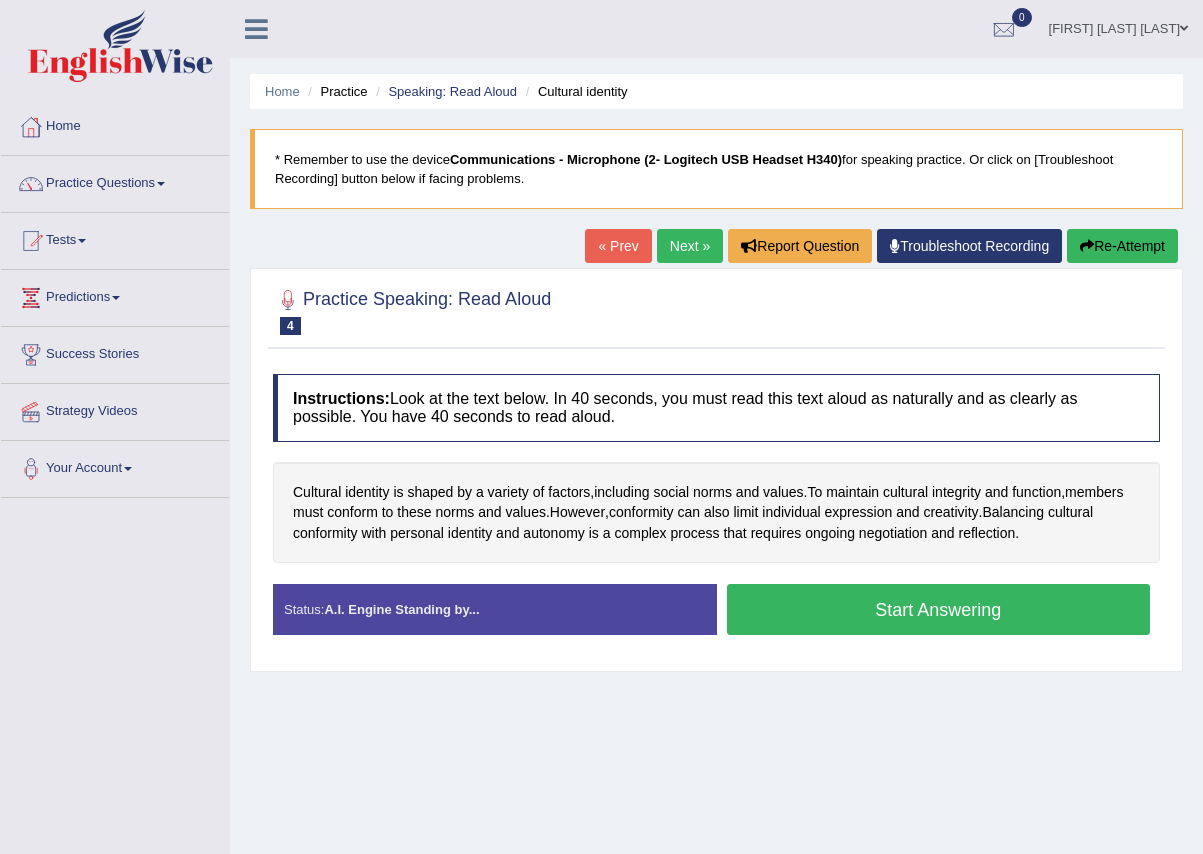 click on "Start Answering" at bounding box center (939, 609) 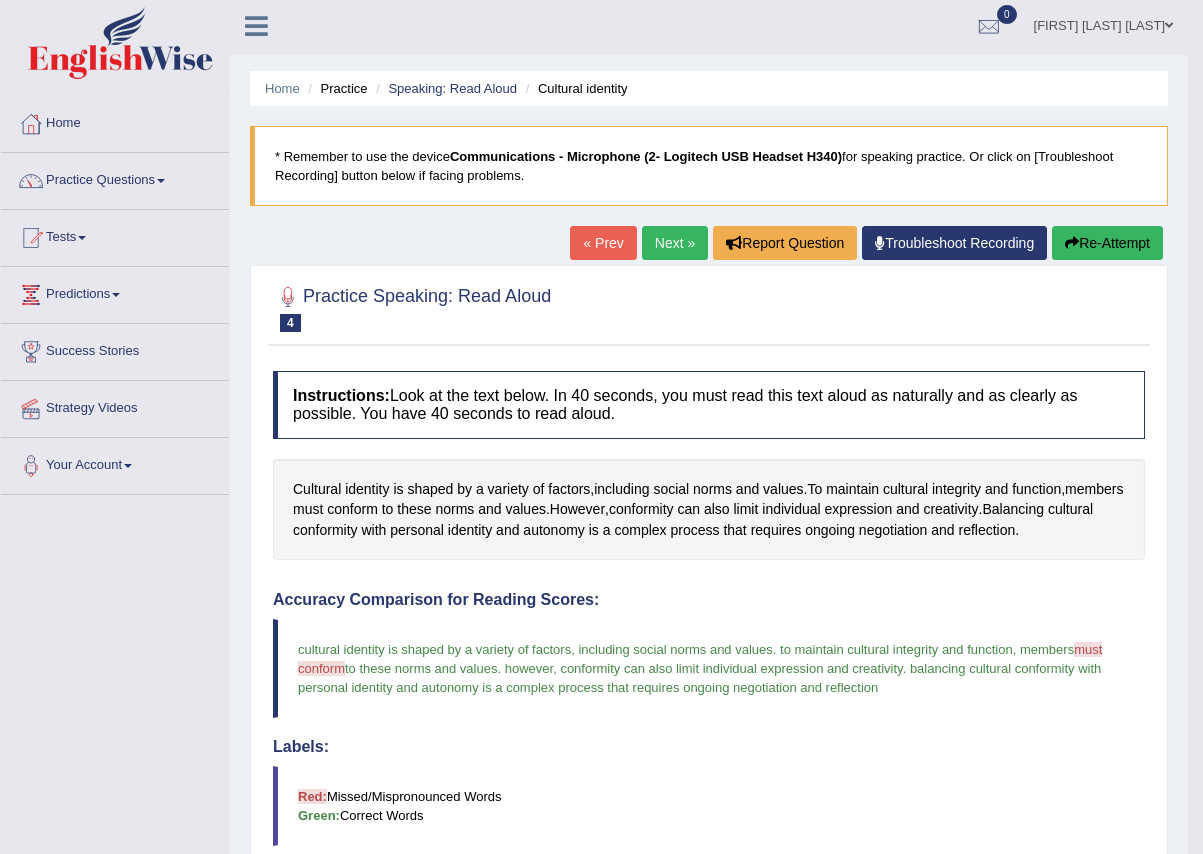 scroll, scrollTop: 0, scrollLeft: 0, axis: both 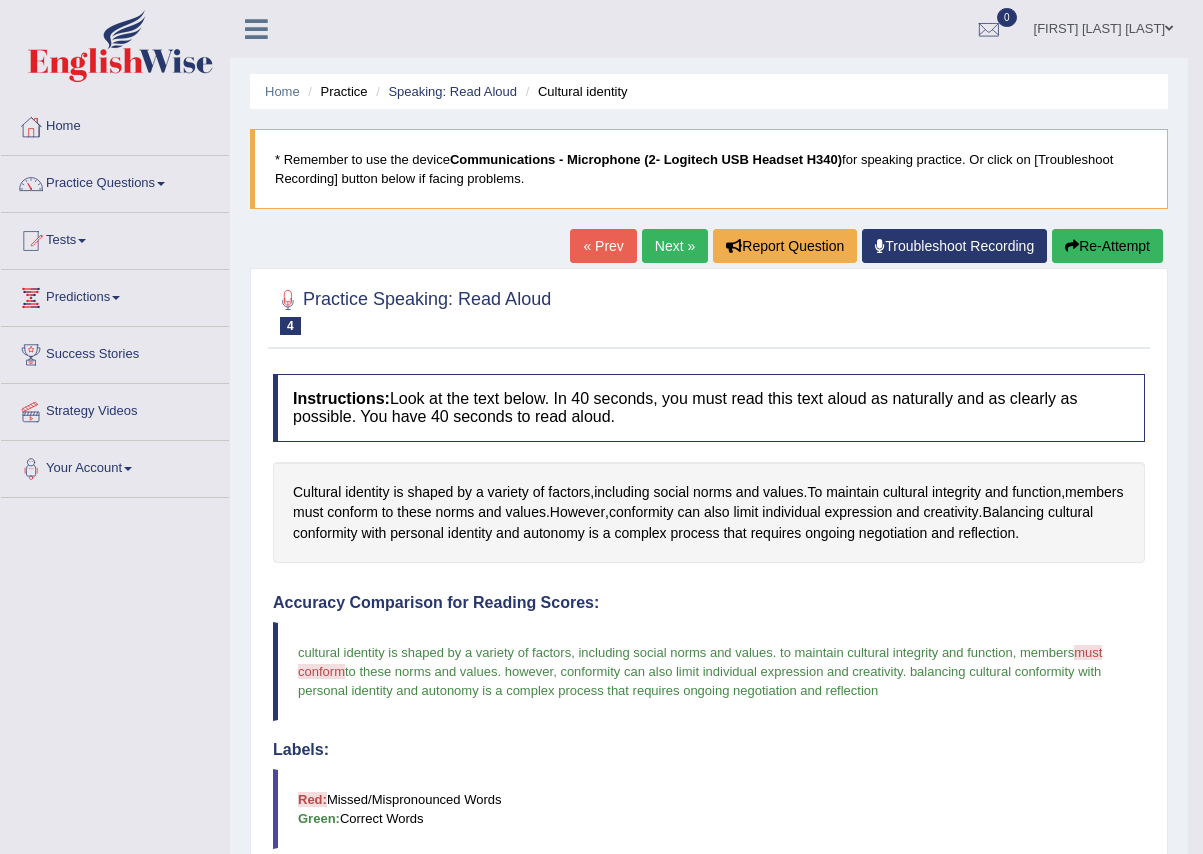 click on "Next »" at bounding box center [675, 246] 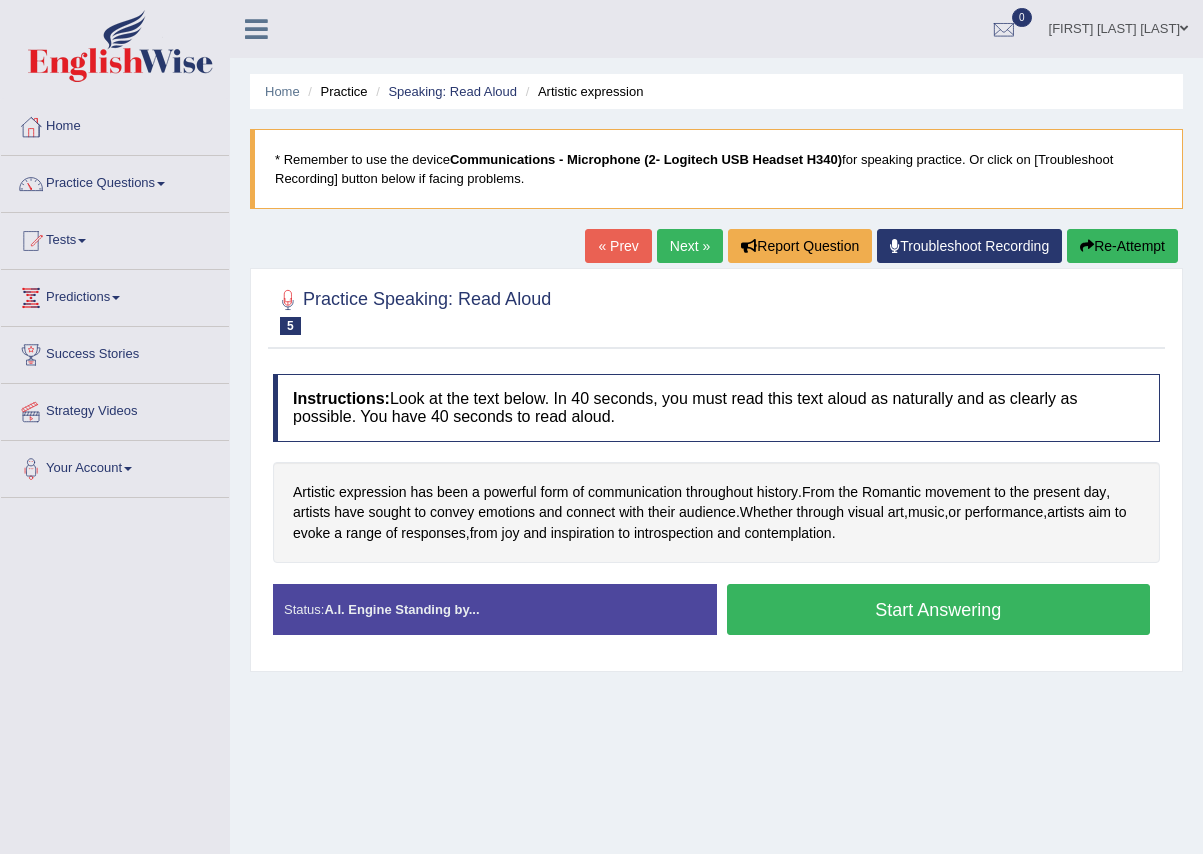 scroll, scrollTop: 0, scrollLeft: 0, axis: both 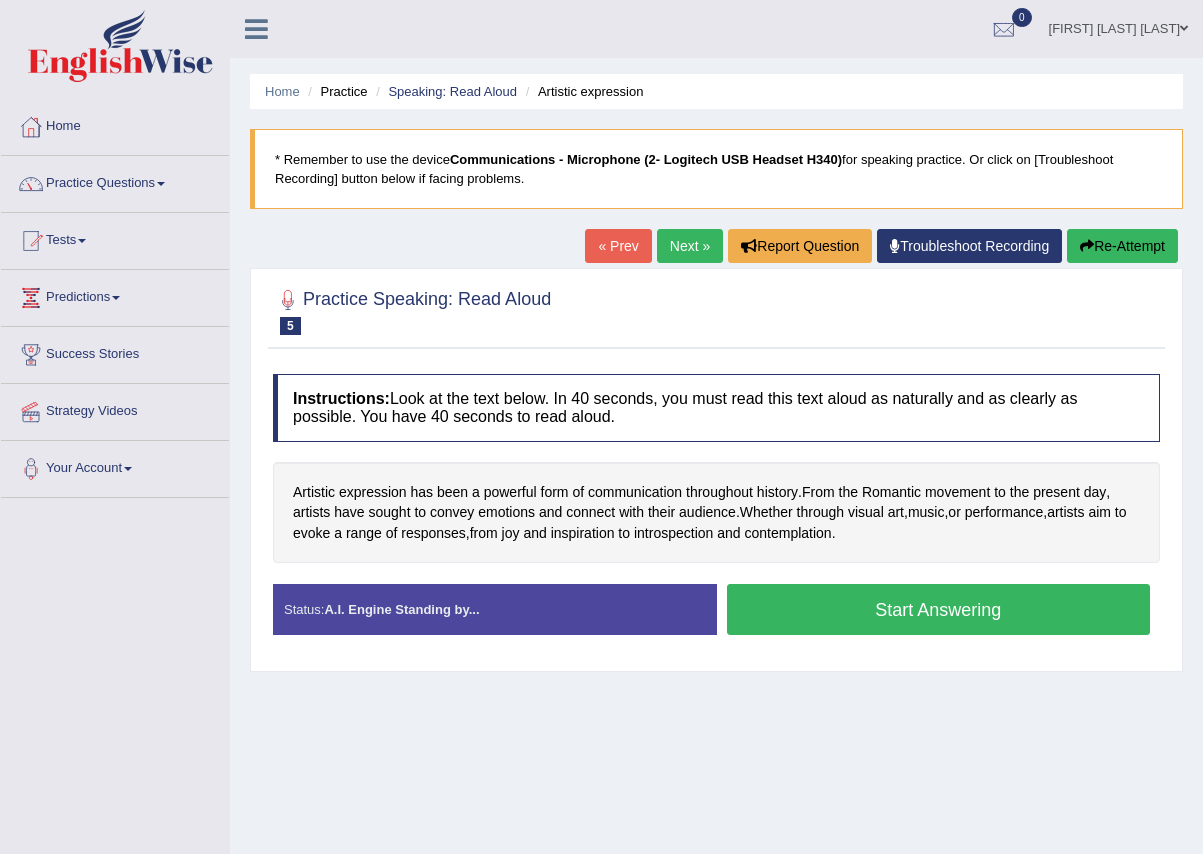 click on "Start Answering" at bounding box center [939, 609] 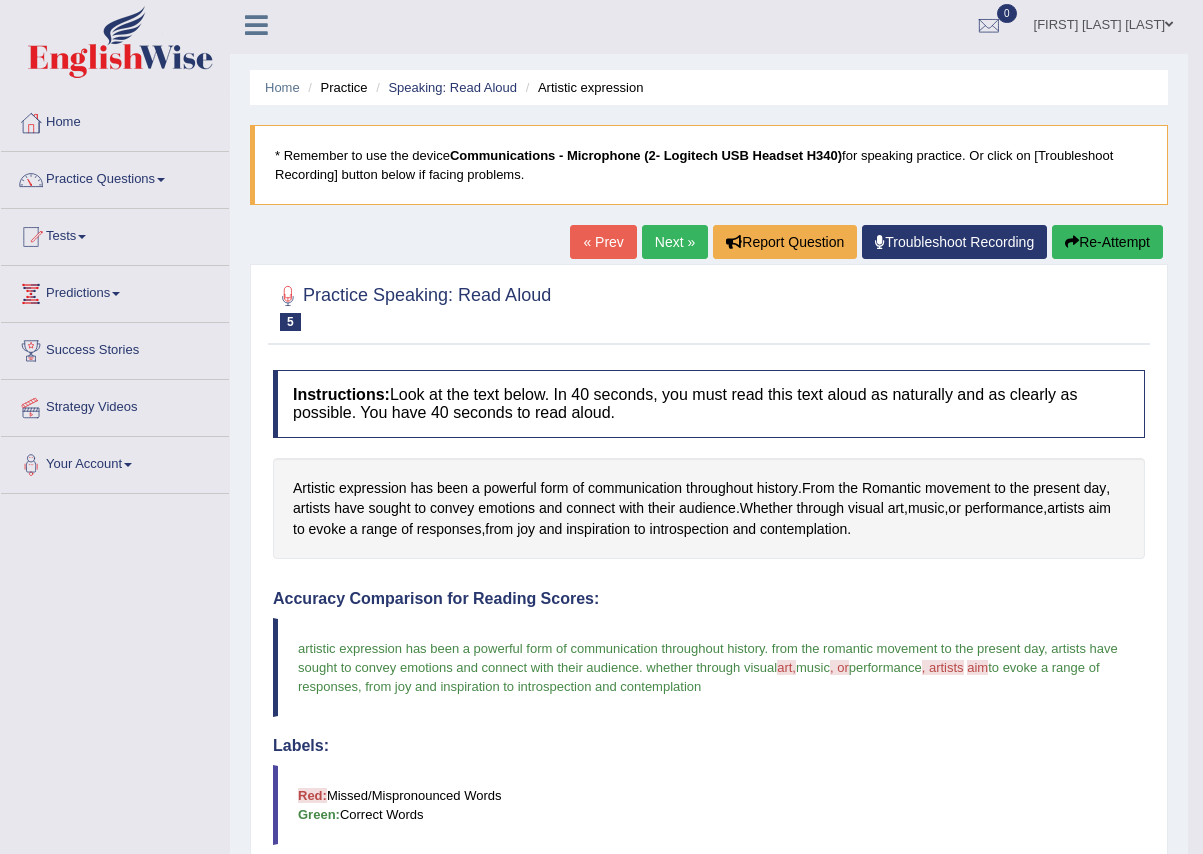 scroll, scrollTop: 0, scrollLeft: 0, axis: both 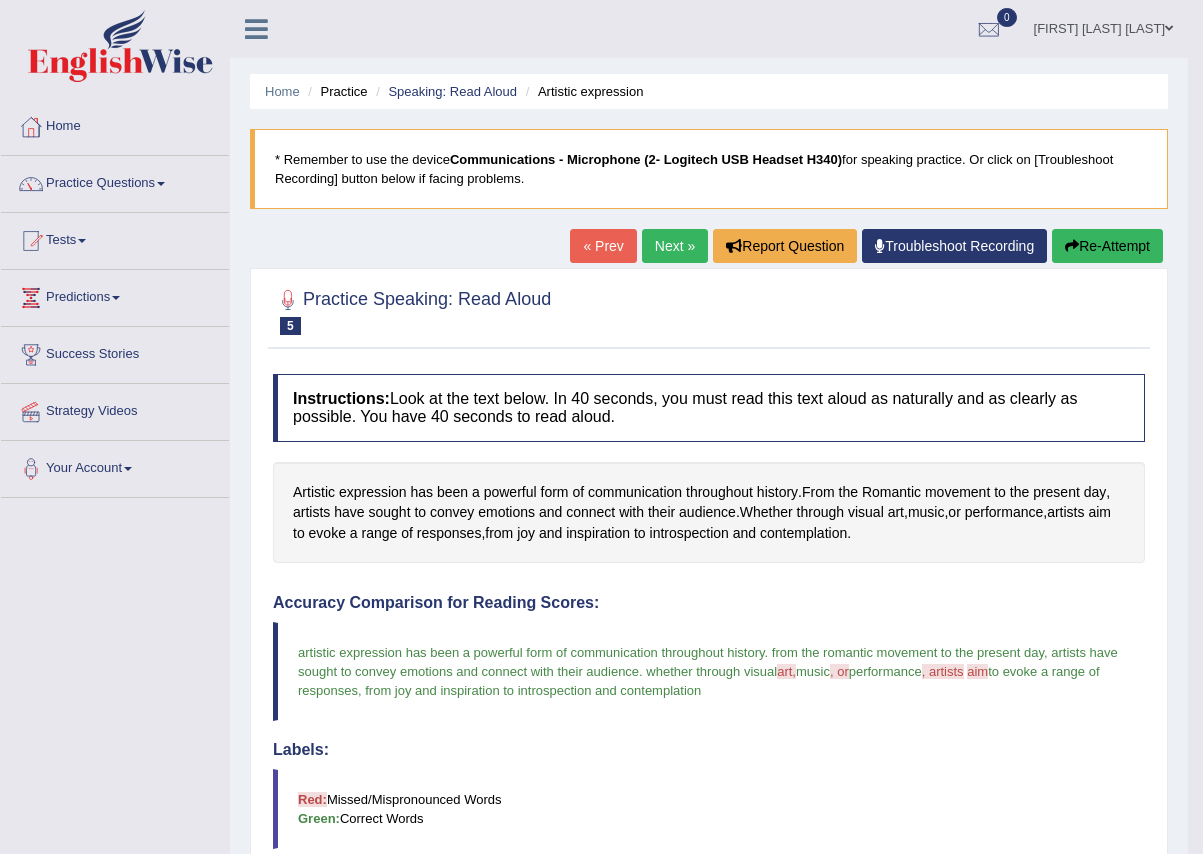 click on "Next »" at bounding box center [675, 246] 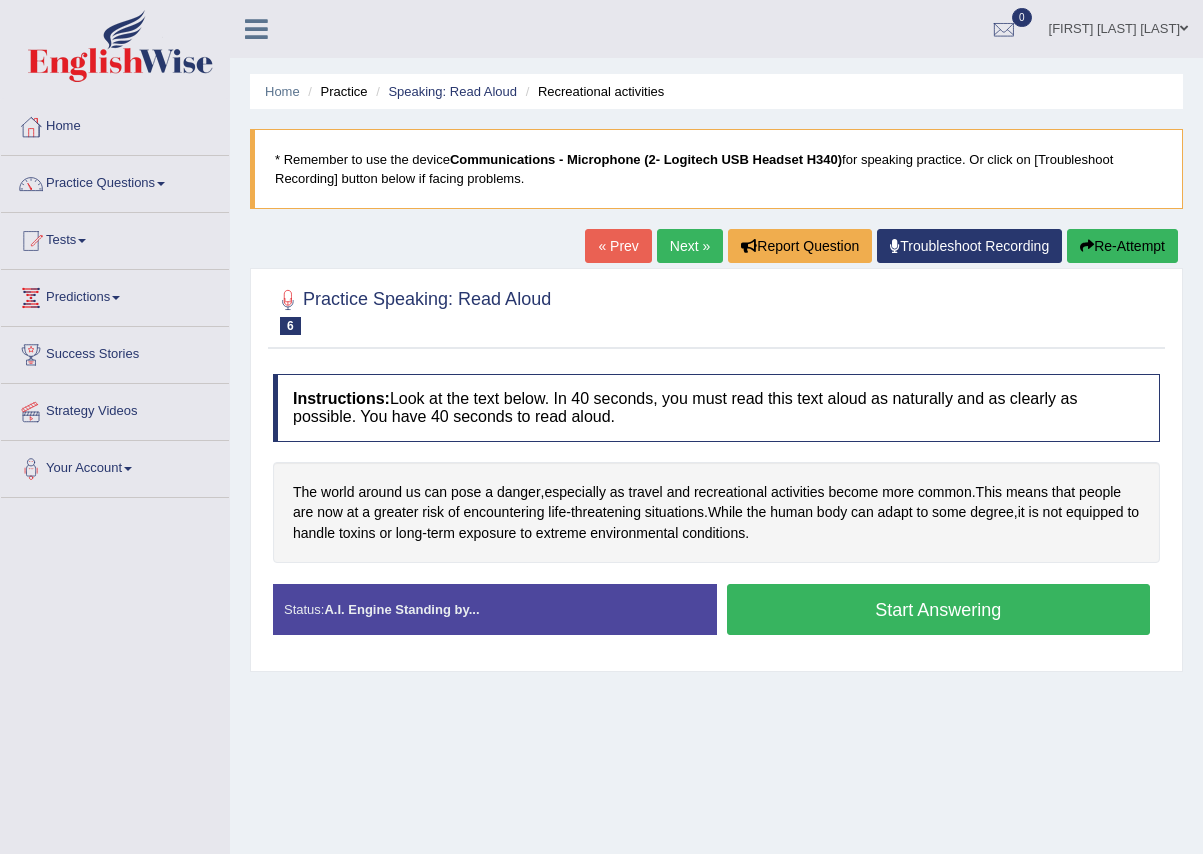 scroll, scrollTop: 0, scrollLeft: 0, axis: both 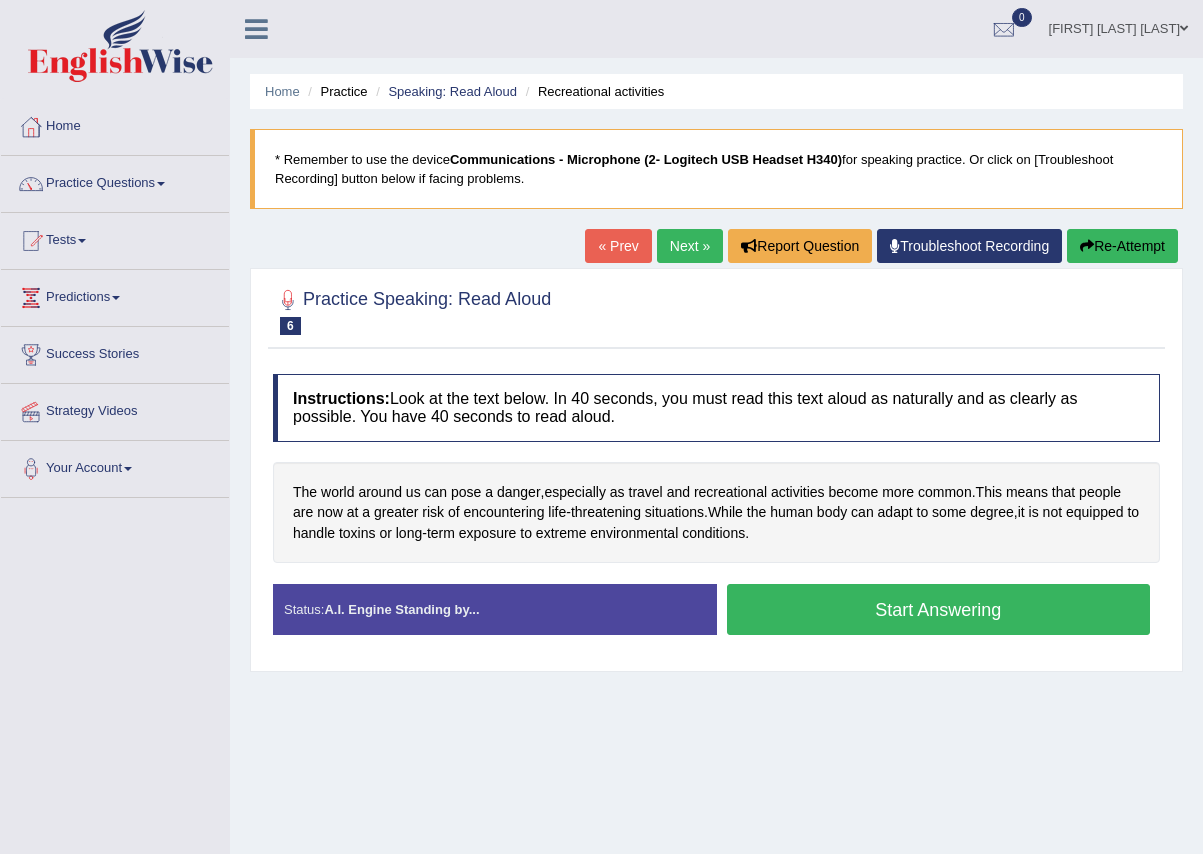 click on "Start Answering" at bounding box center (939, 609) 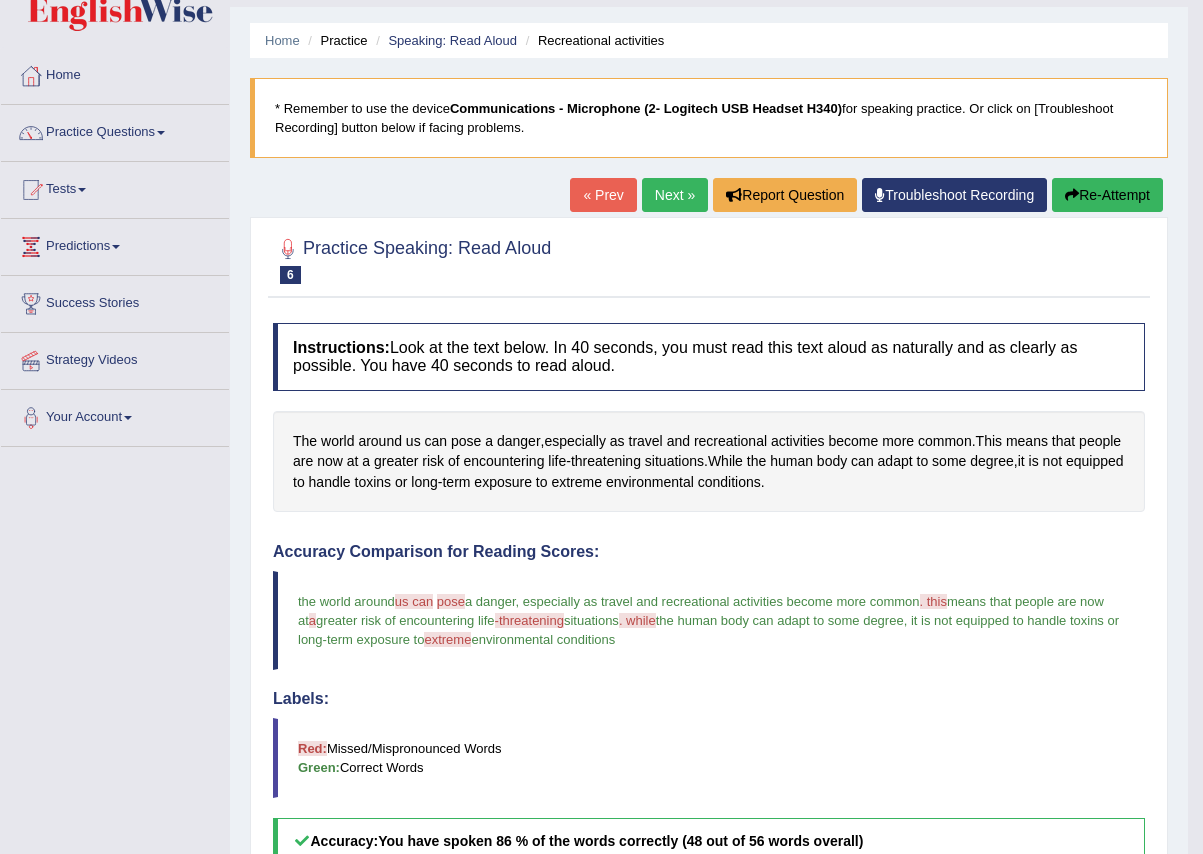 scroll, scrollTop: 0, scrollLeft: 0, axis: both 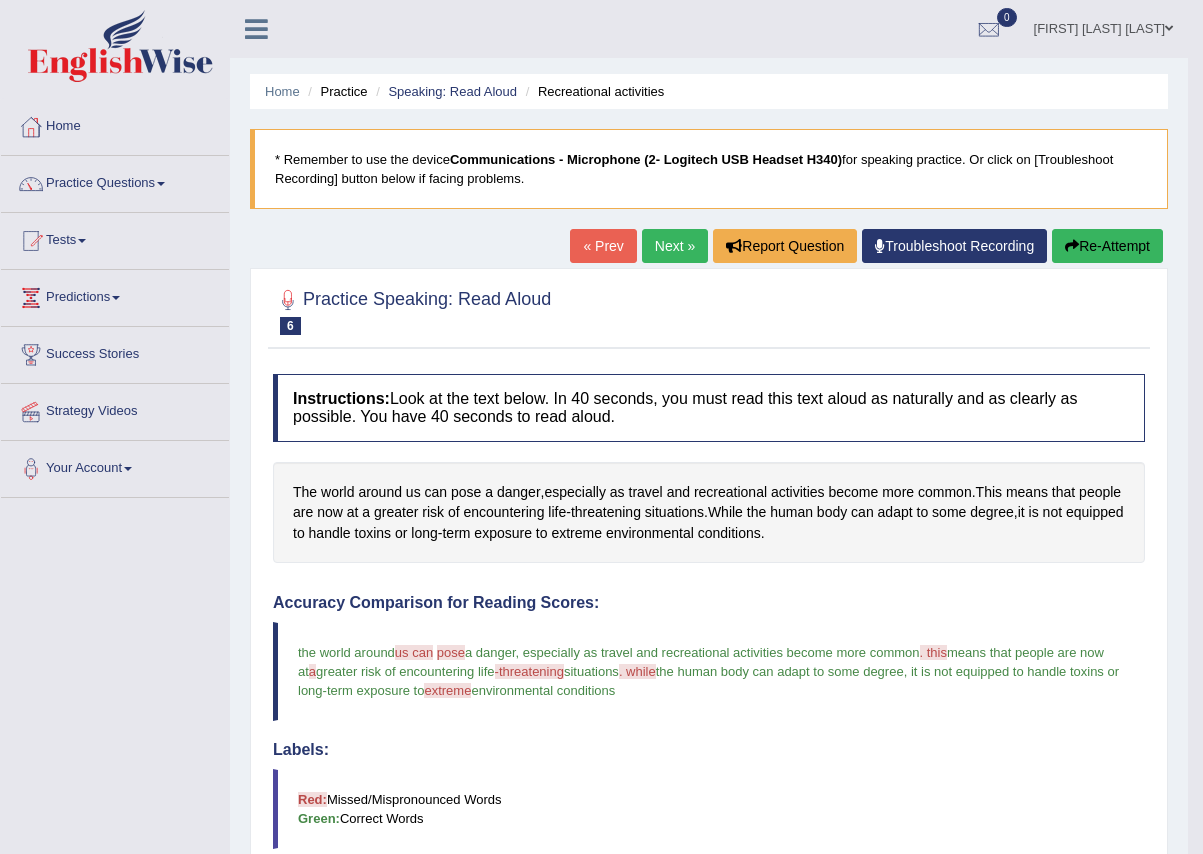 click on "Re-Attempt" at bounding box center [1107, 246] 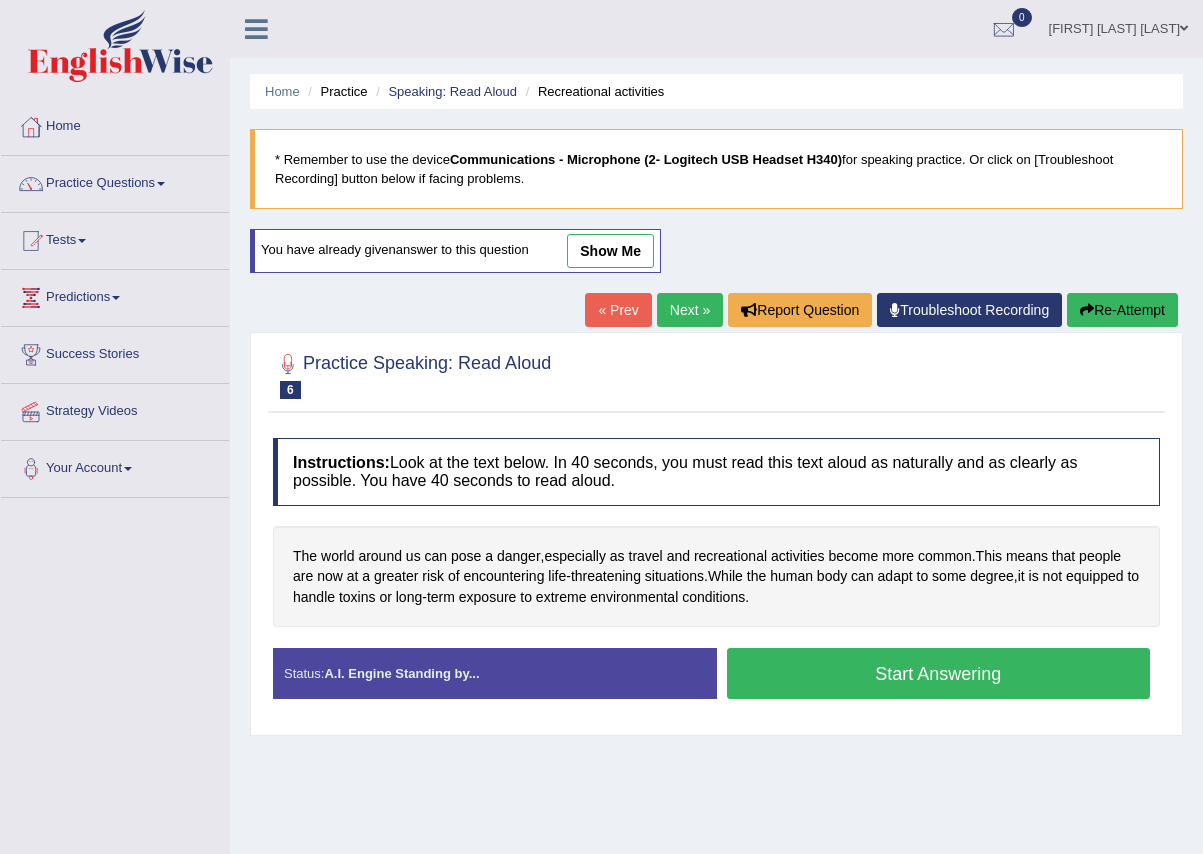scroll, scrollTop: 0, scrollLeft: 0, axis: both 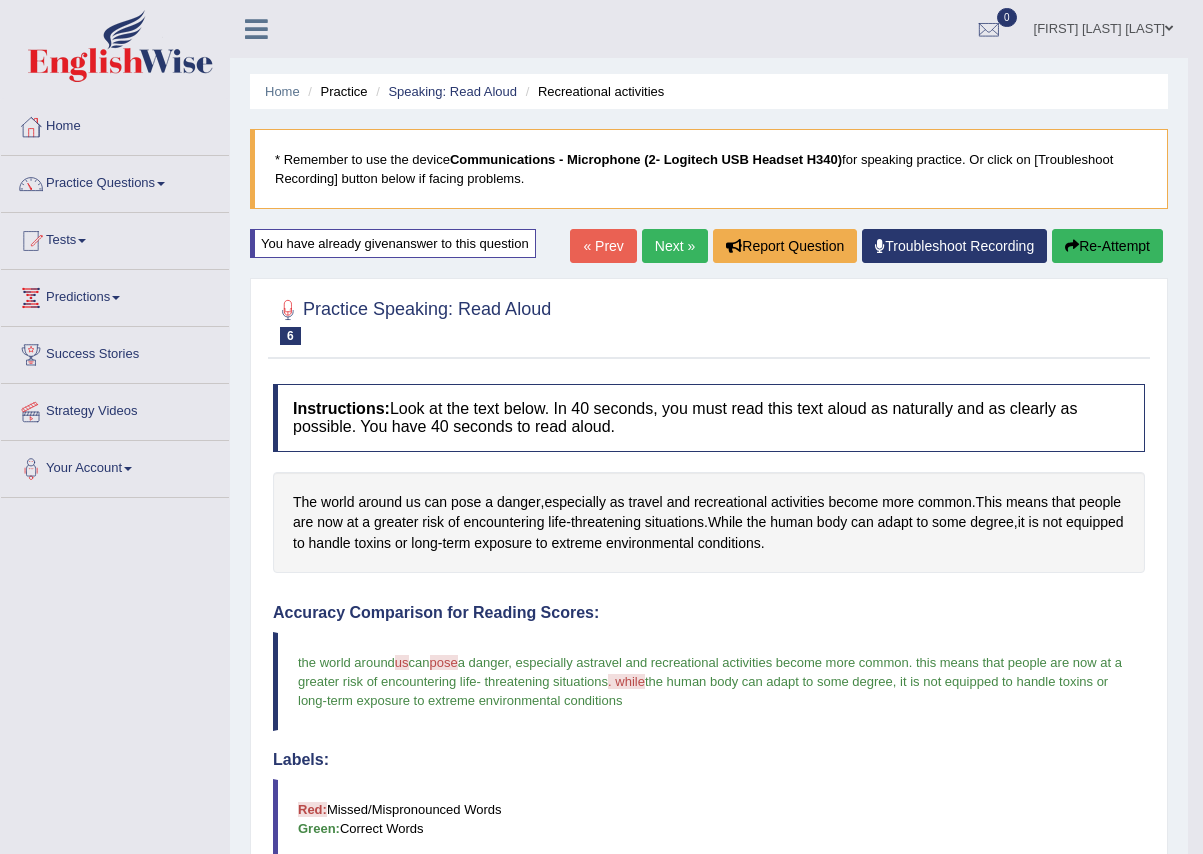 click on "Next »" at bounding box center [675, 246] 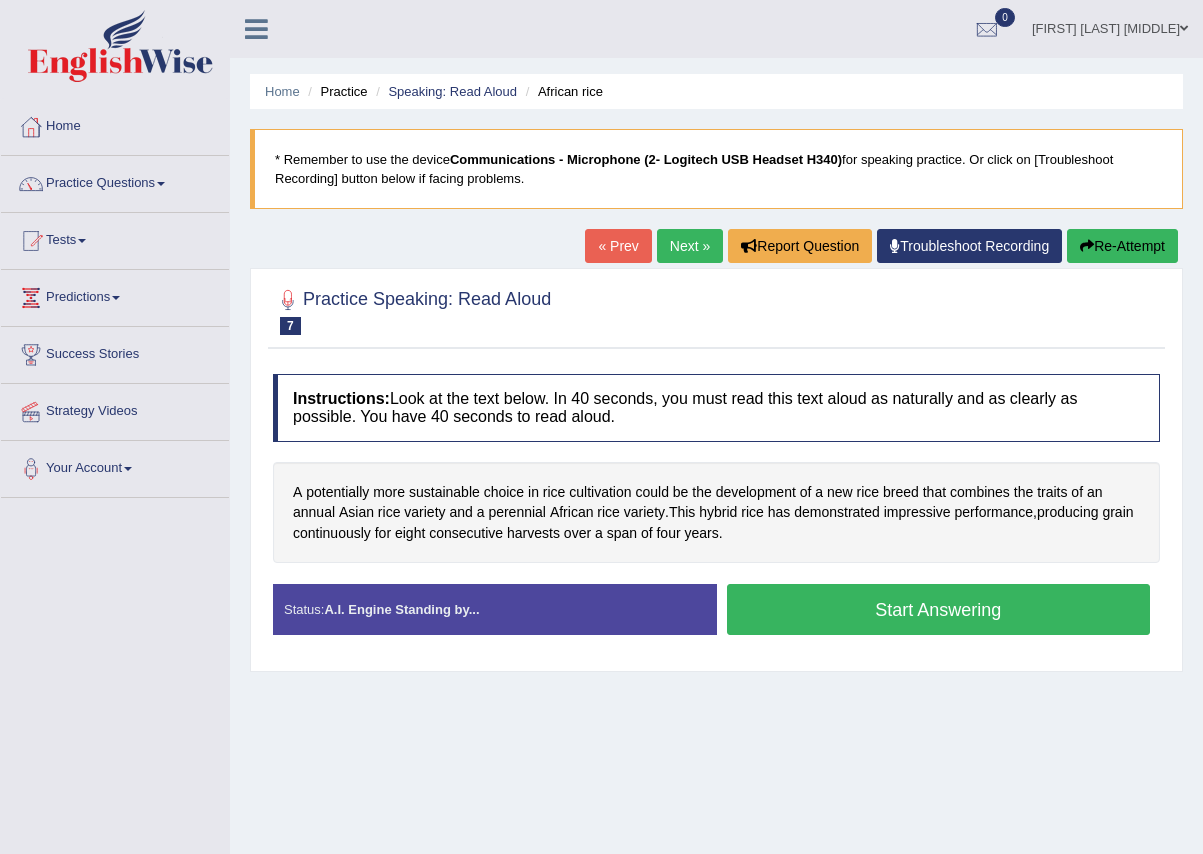 scroll, scrollTop: 0, scrollLeft: 0, axis: both 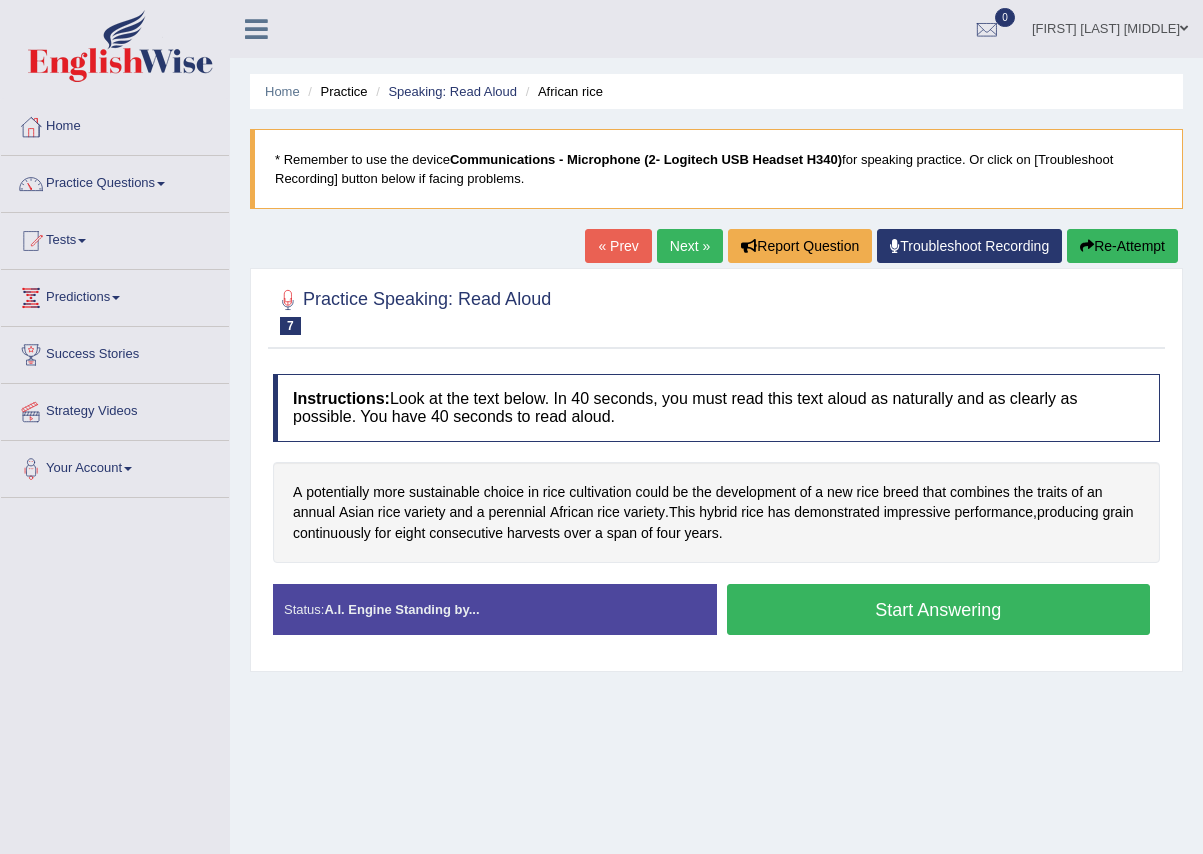 click on "Start Answering" at bounding box center [939, 609] 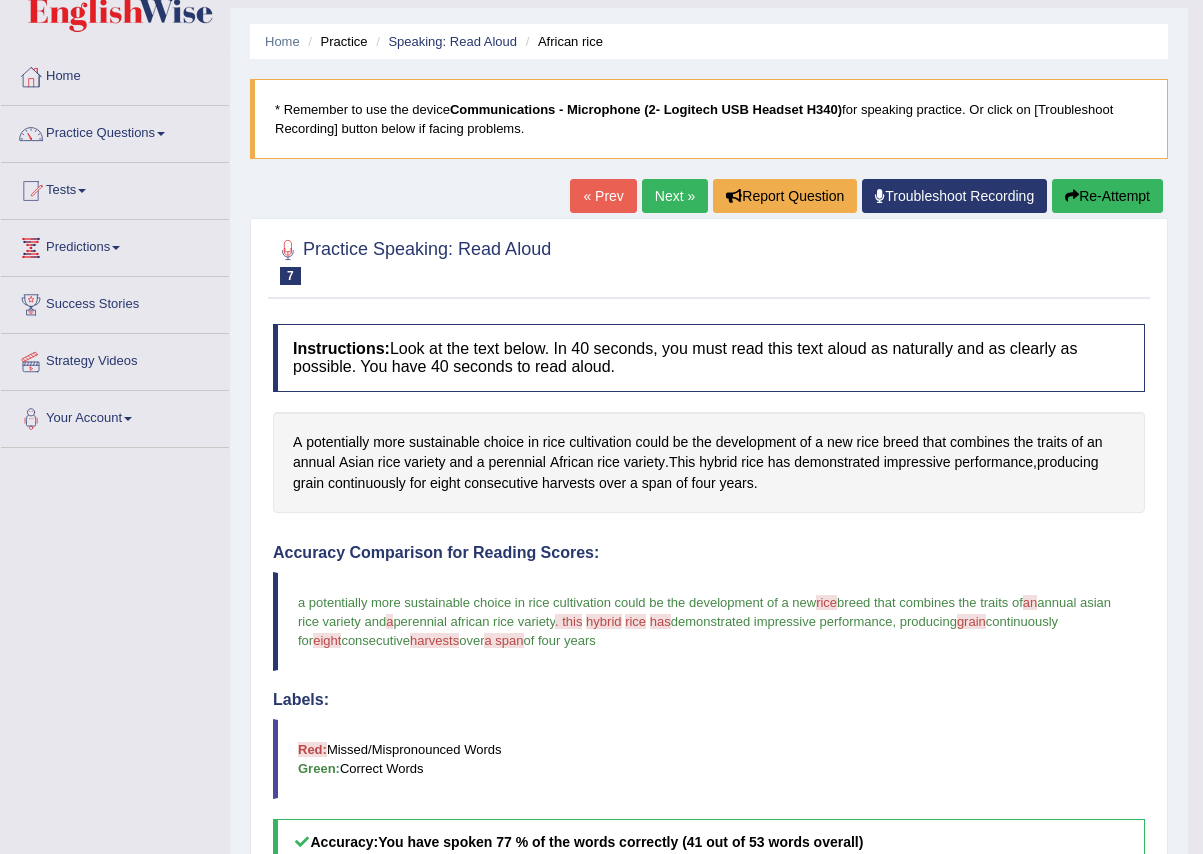 scroll, scrollTop: 0, scrollLeft: 0, axis: both 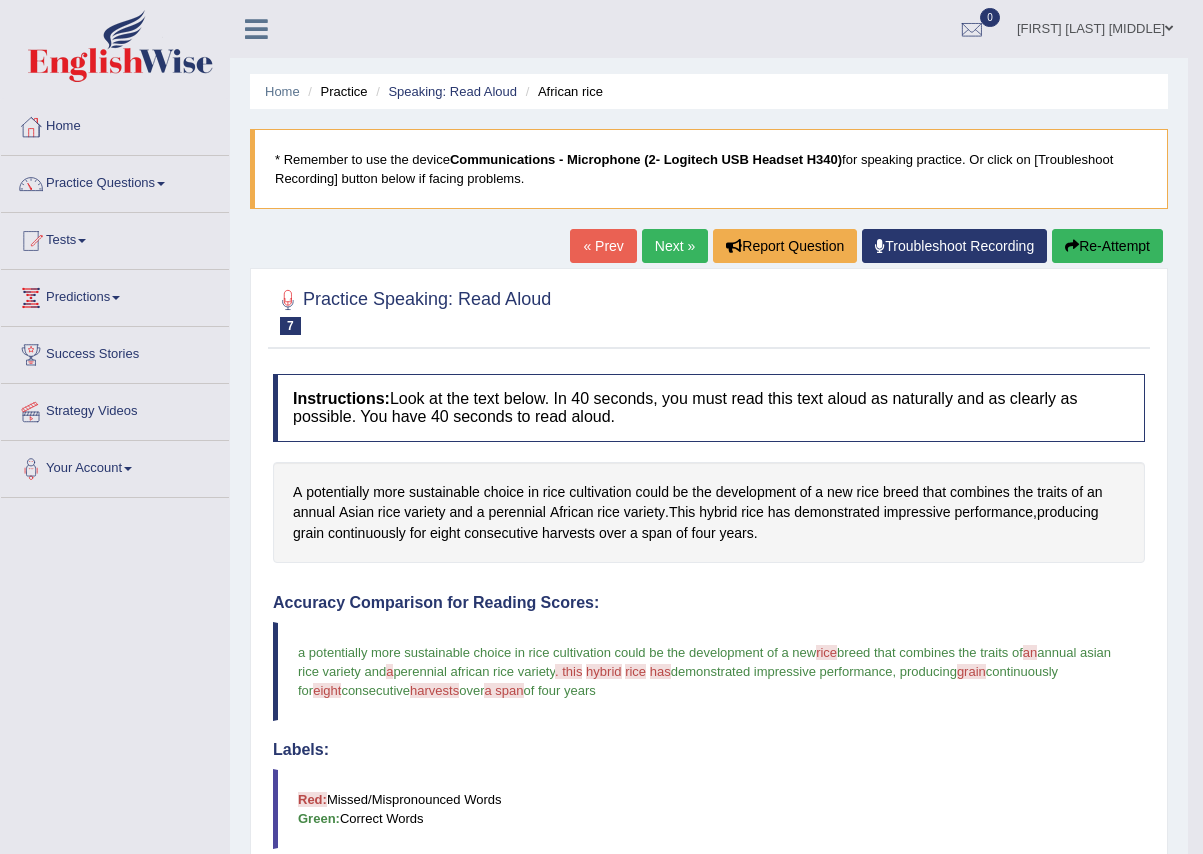click on "Re-Attempt" at bounding box center (1107, 246) 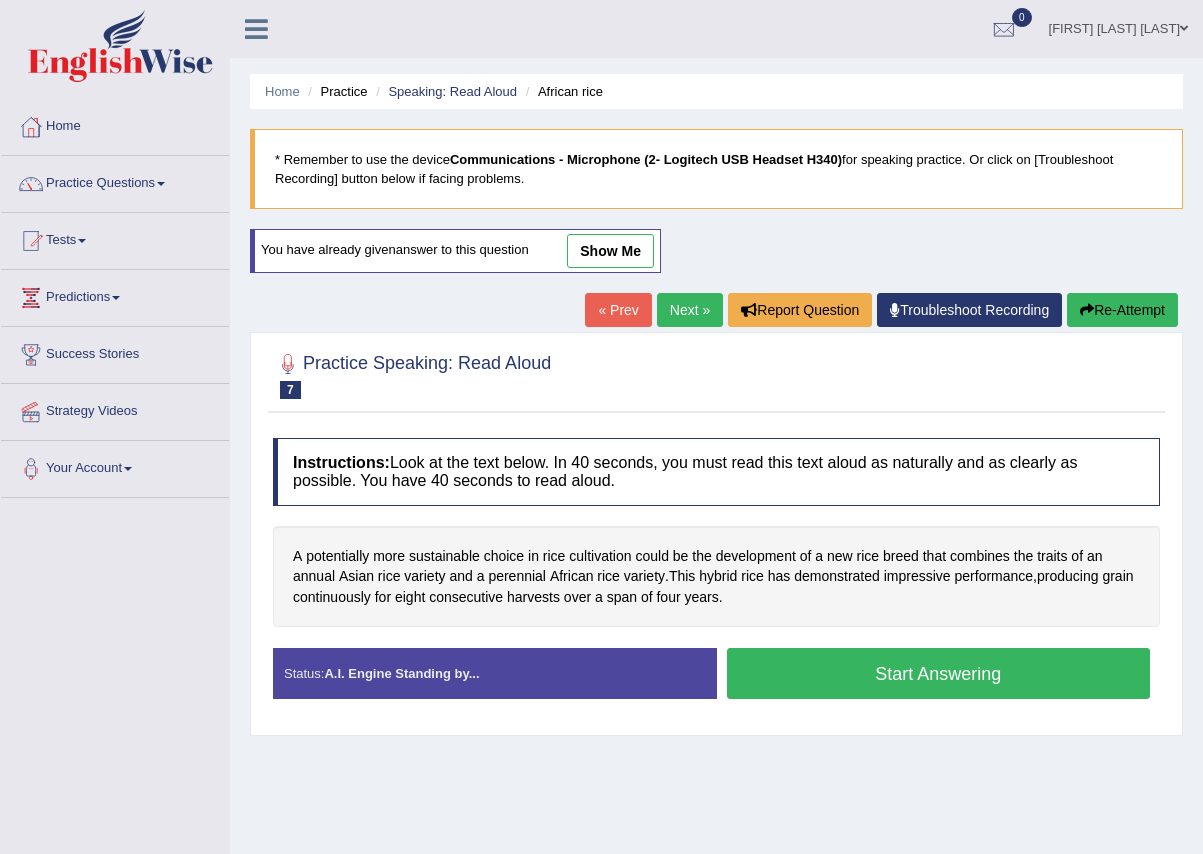 scroll, scrollTop: 0, scrollLeft: 0, axis: both 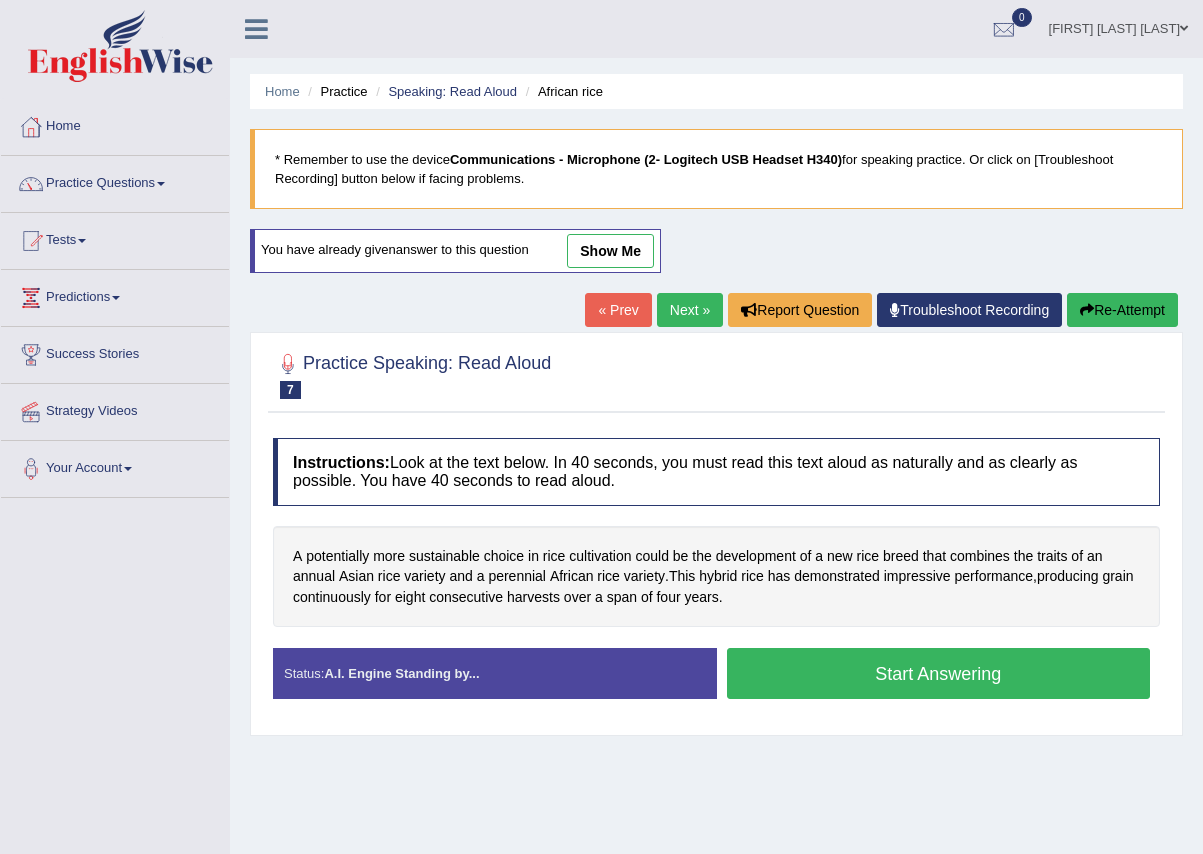click on "Start Answering" at bounding box center (939, 673) 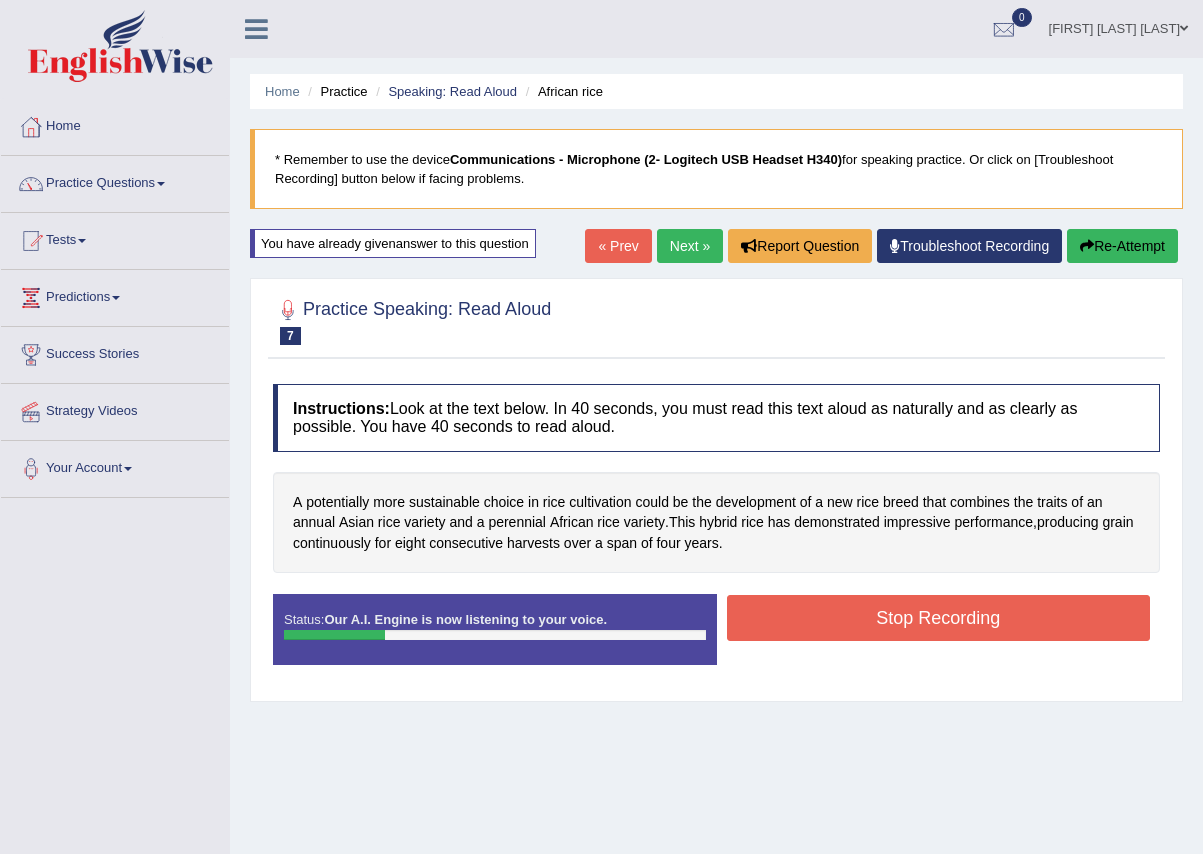 click on "Re-Attempt" at bounding box center (1122, 246) 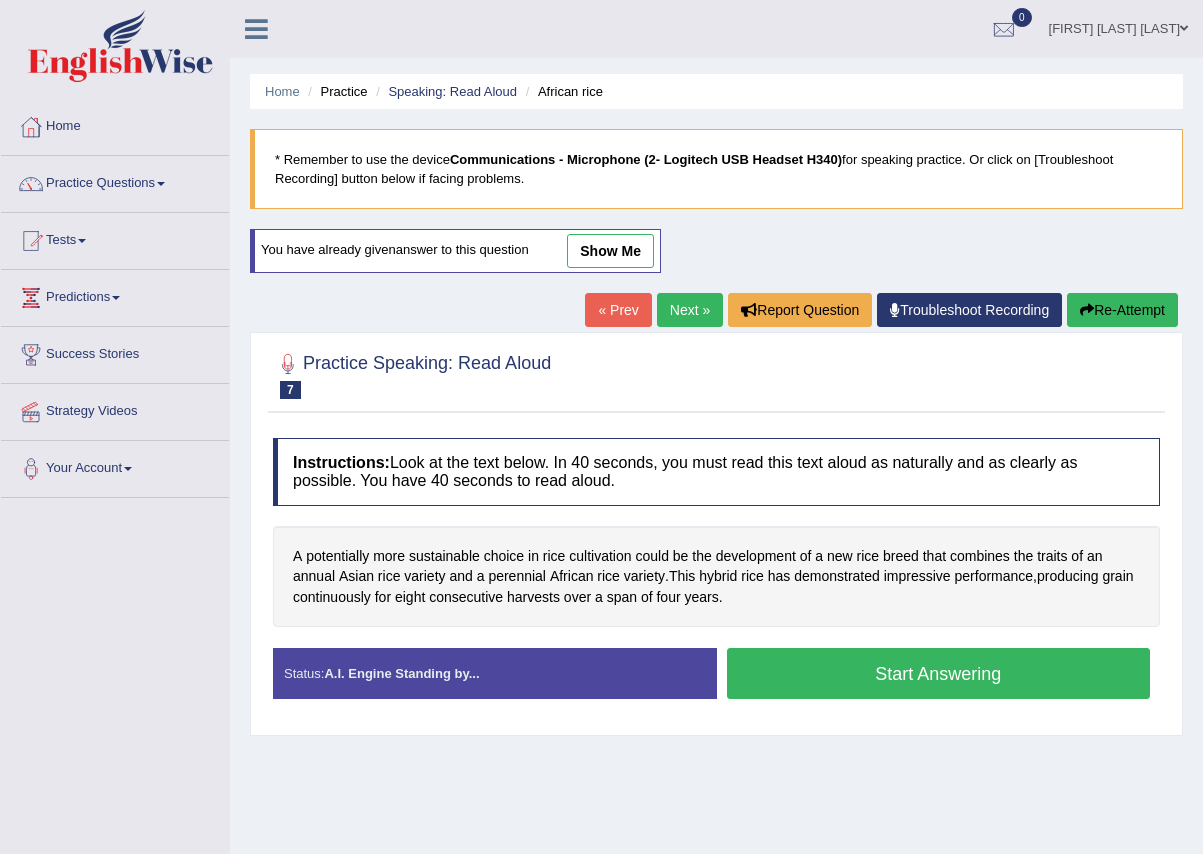 scroll, scrollTop: 0, scrollLeft: 0, axis: both 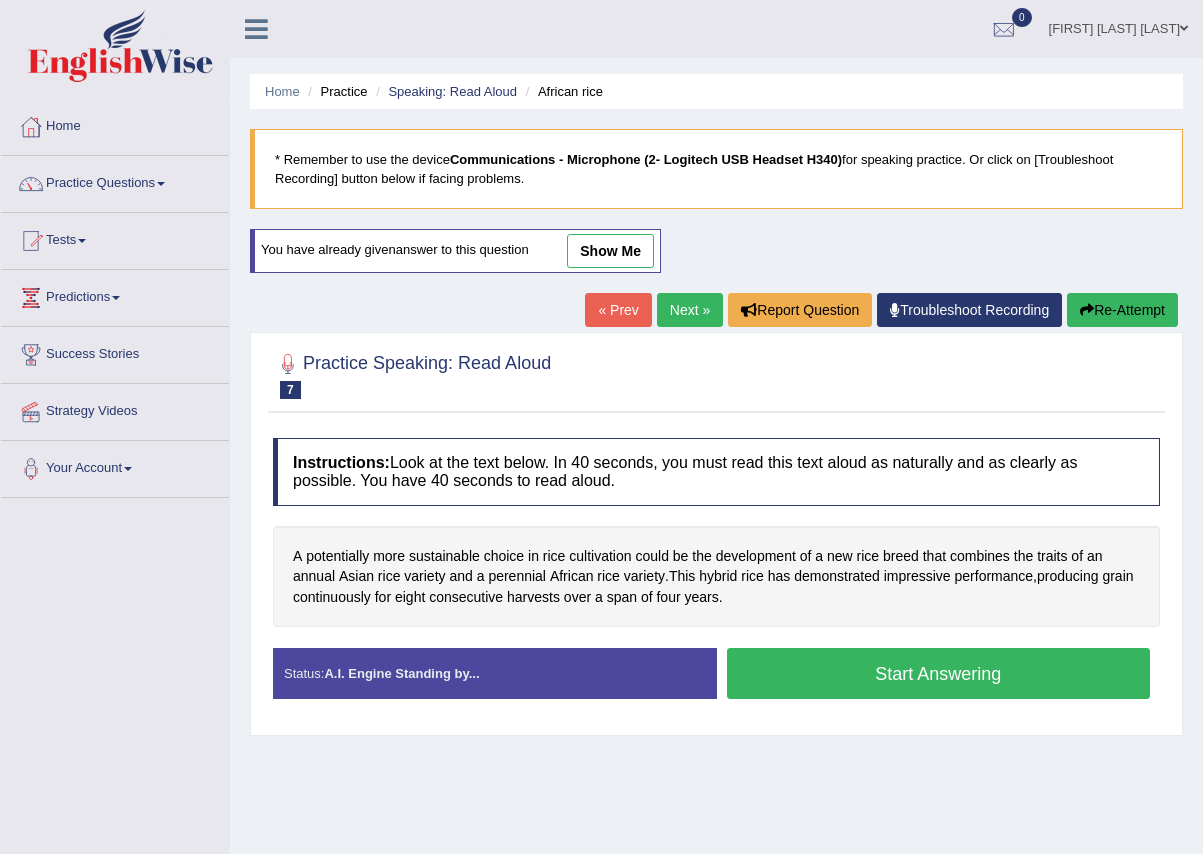click on "Start Answering" at bounding box center (939, 673) 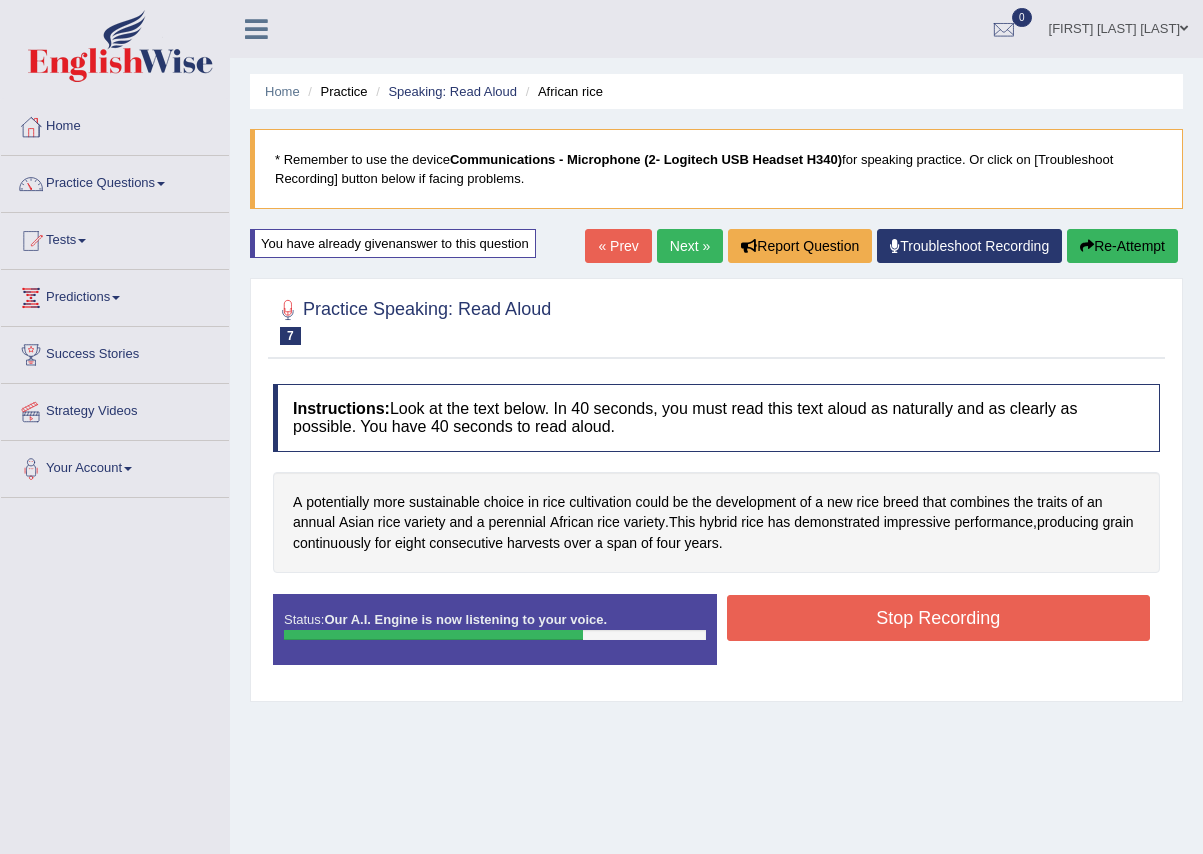 click on "Stop Recording" at bounding box center [939, 618] 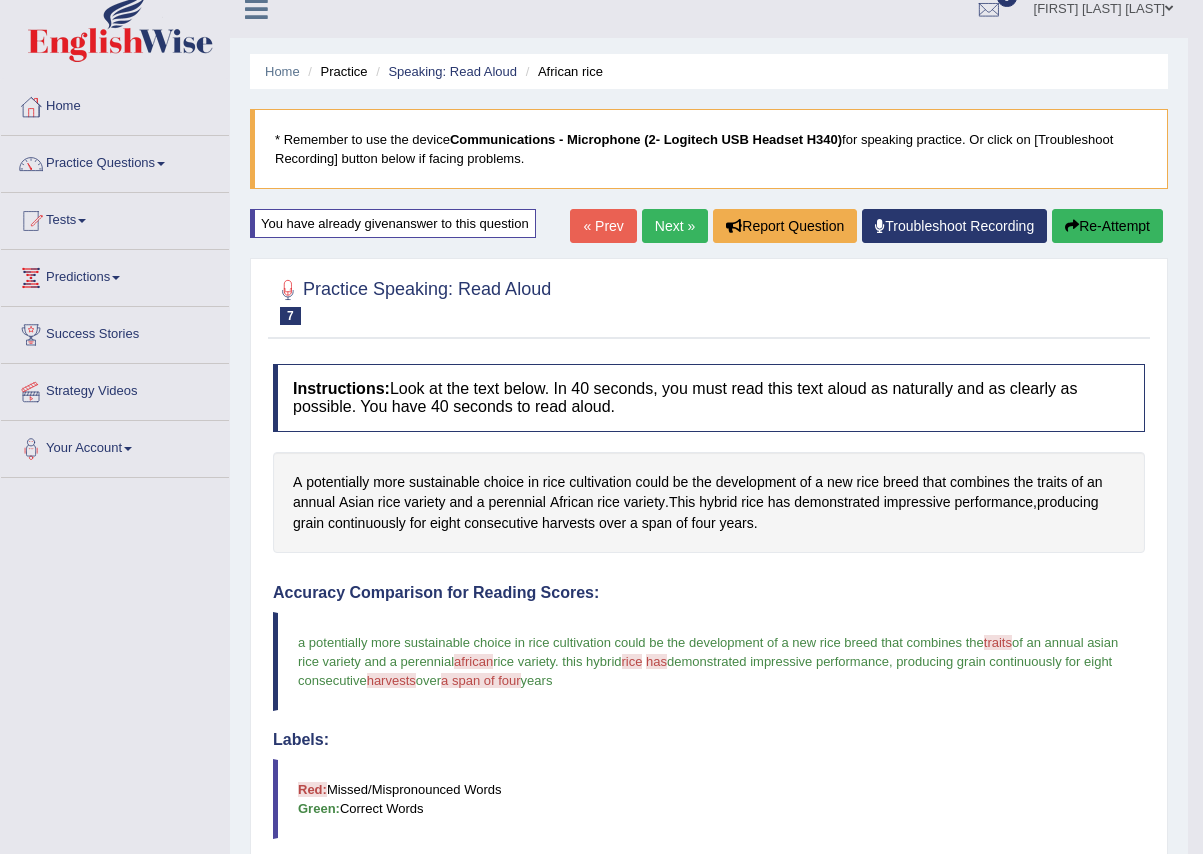 scroll, scrollTop: 0, scrollLeft: 0, axis: both 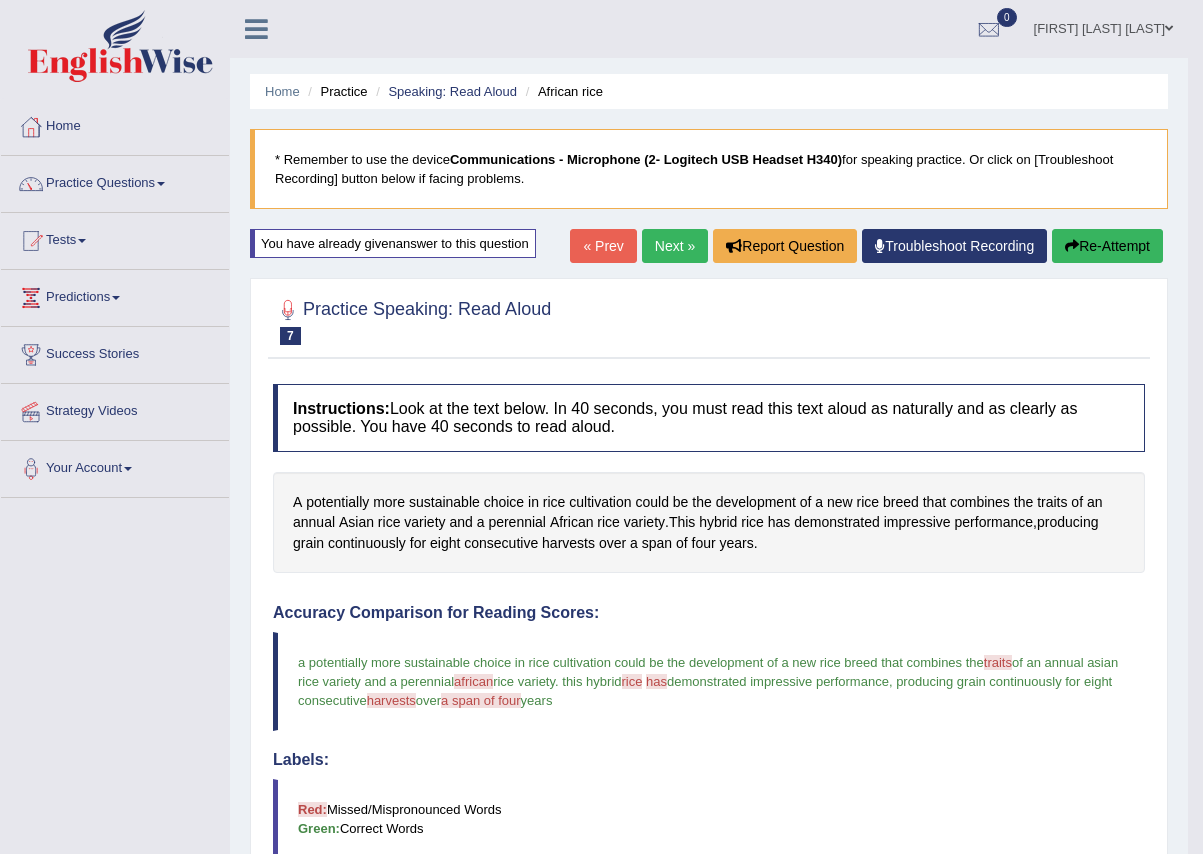 click on "Next »" at bounding box center (675, 246) 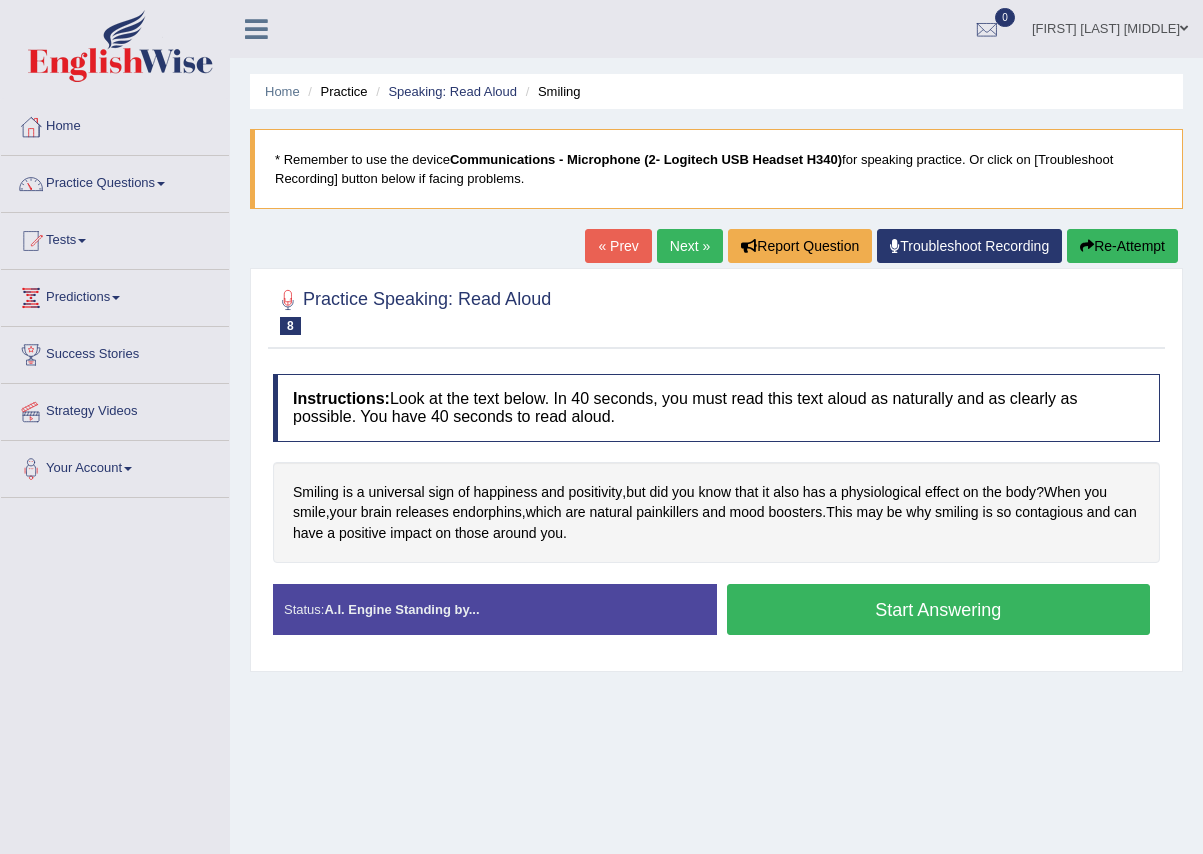 scroll, scrollTop: 0, scrollLeft: 0, axis: both 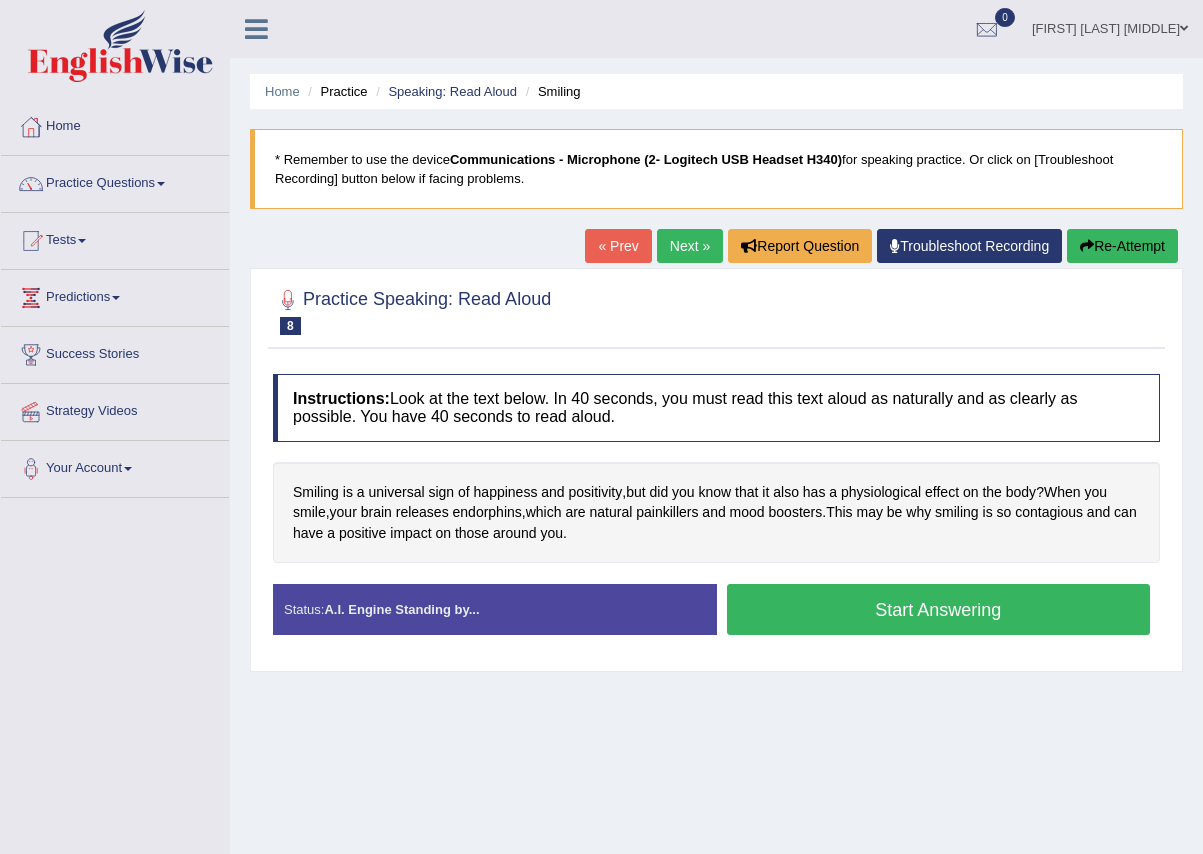 click on "Start Answering" at bounding box center [939, 609] 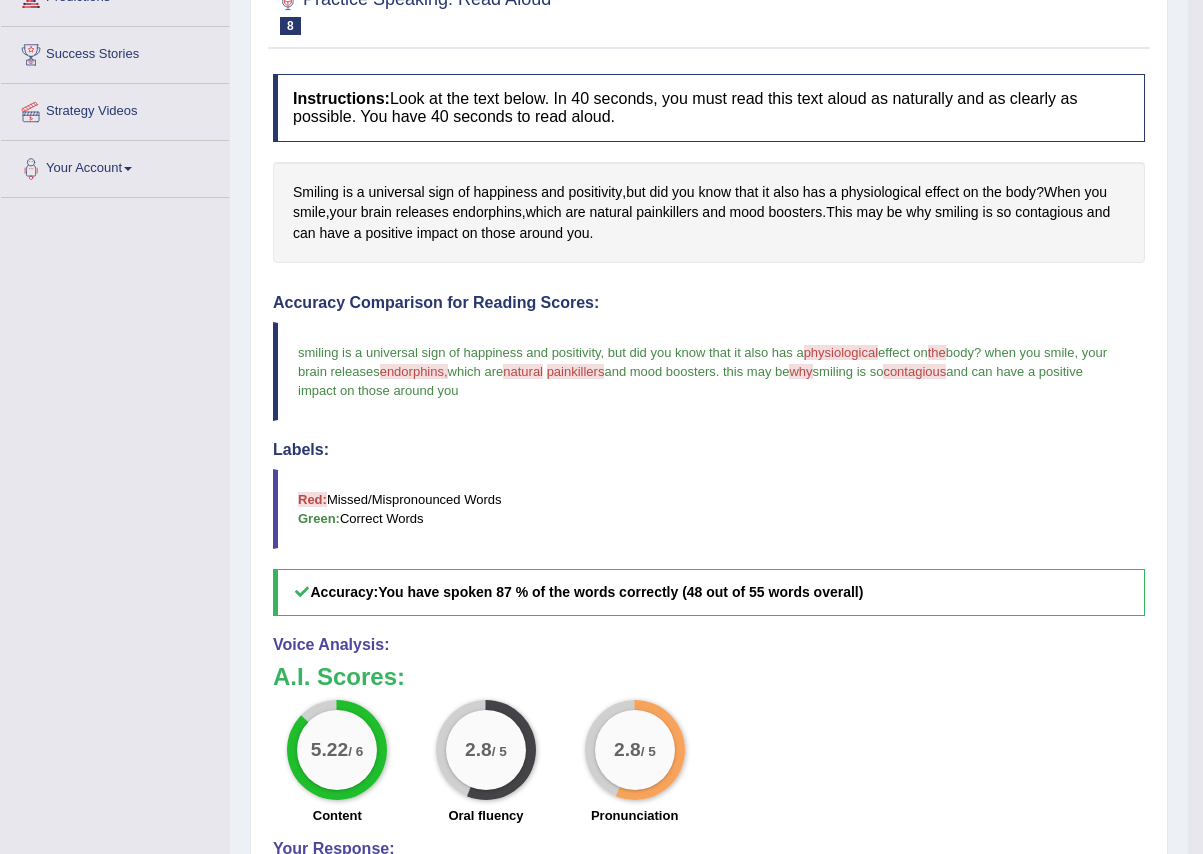 scroll, scrollTop: 0, scrollLeft: 0, axis: both 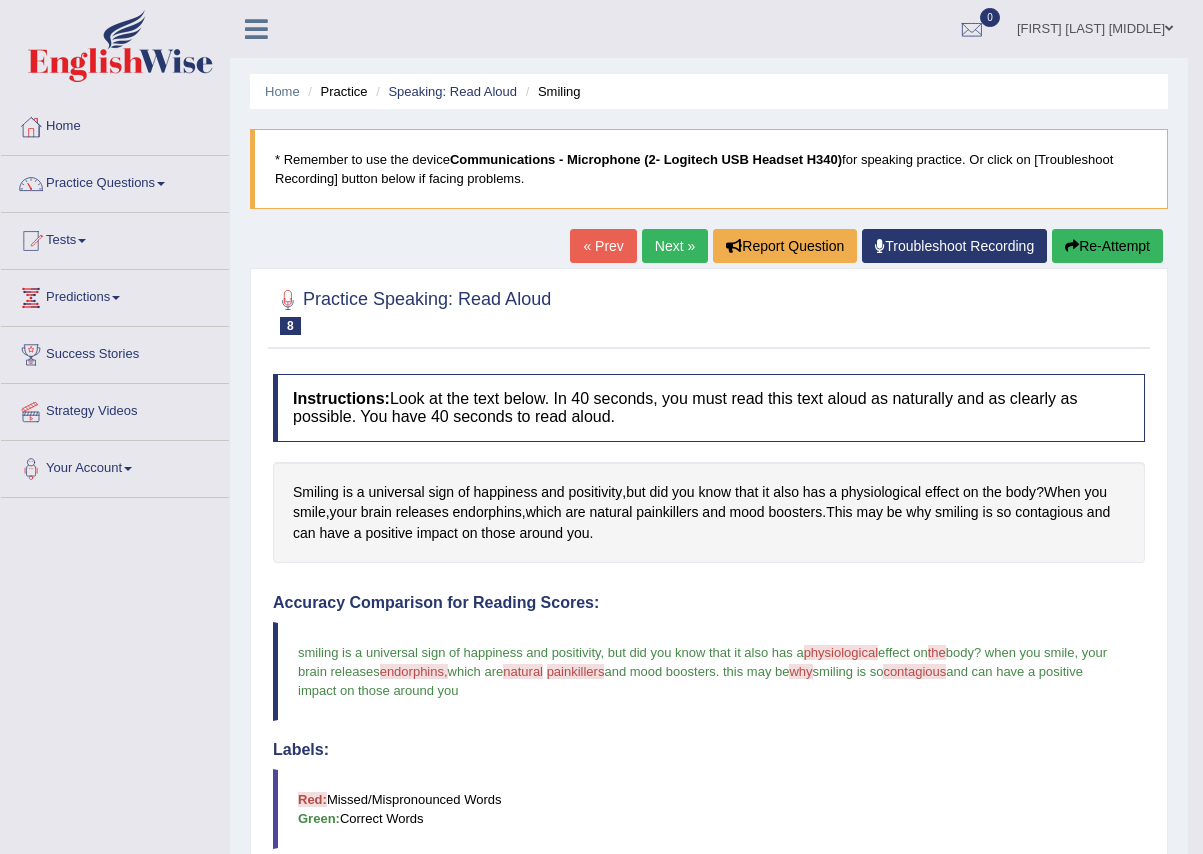 click on "Re-Attempt" at bounding box center (1107, 246) 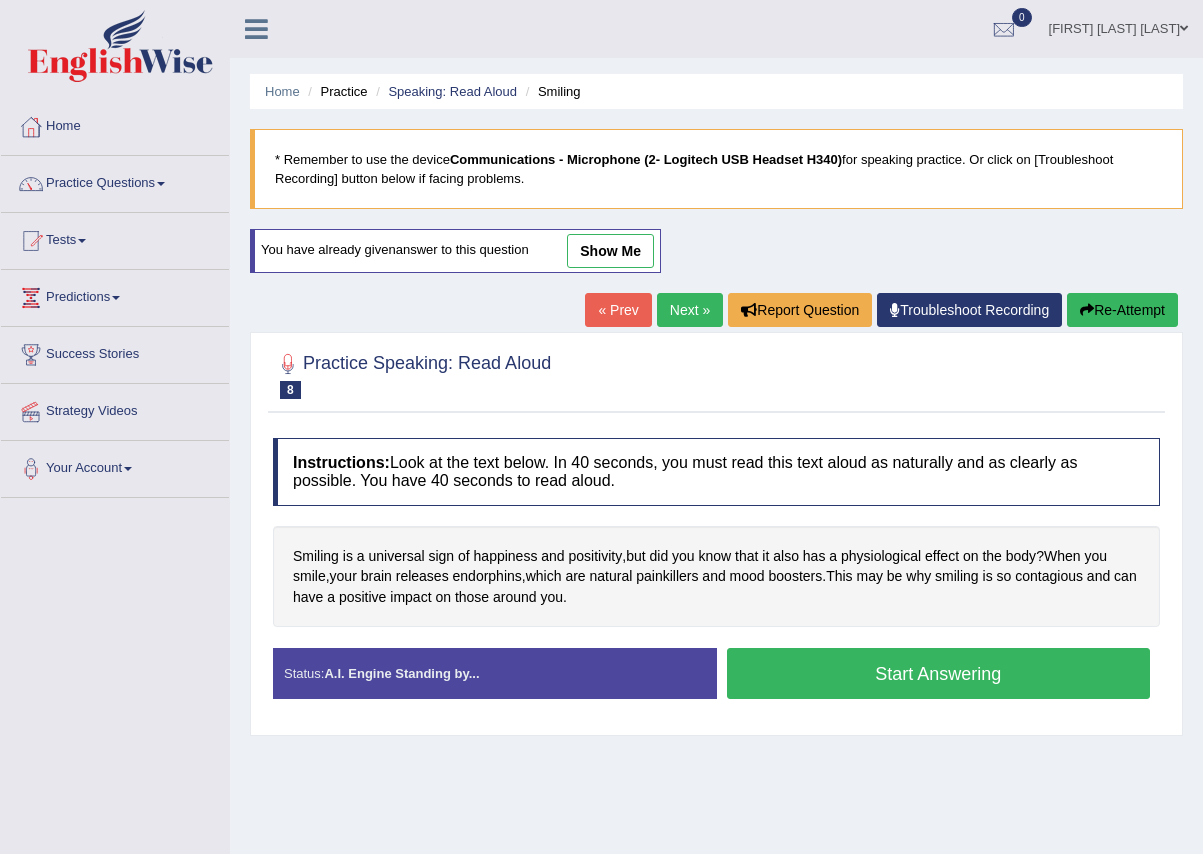 scroll, scrollTop: 0, scrollLeft: 0, axis: both 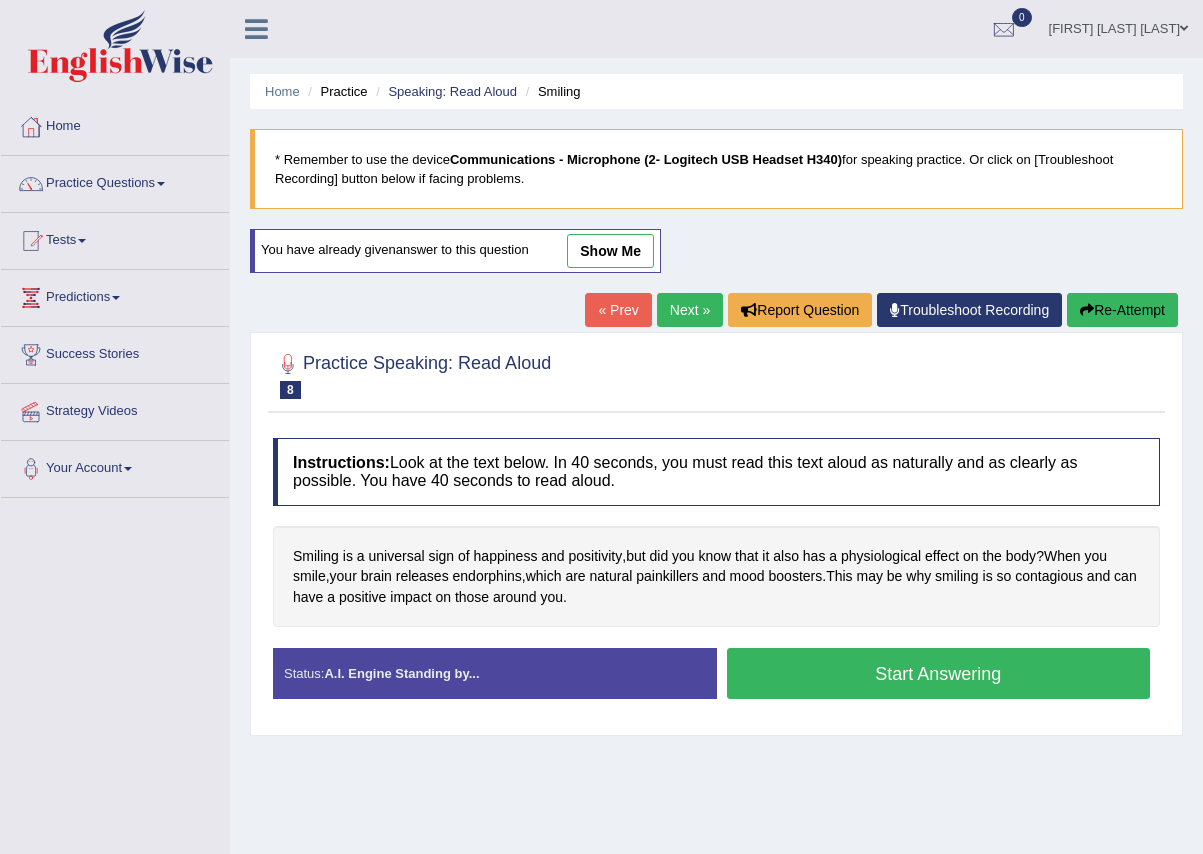 click on "Start Answering" at bounding box center [939, 673] 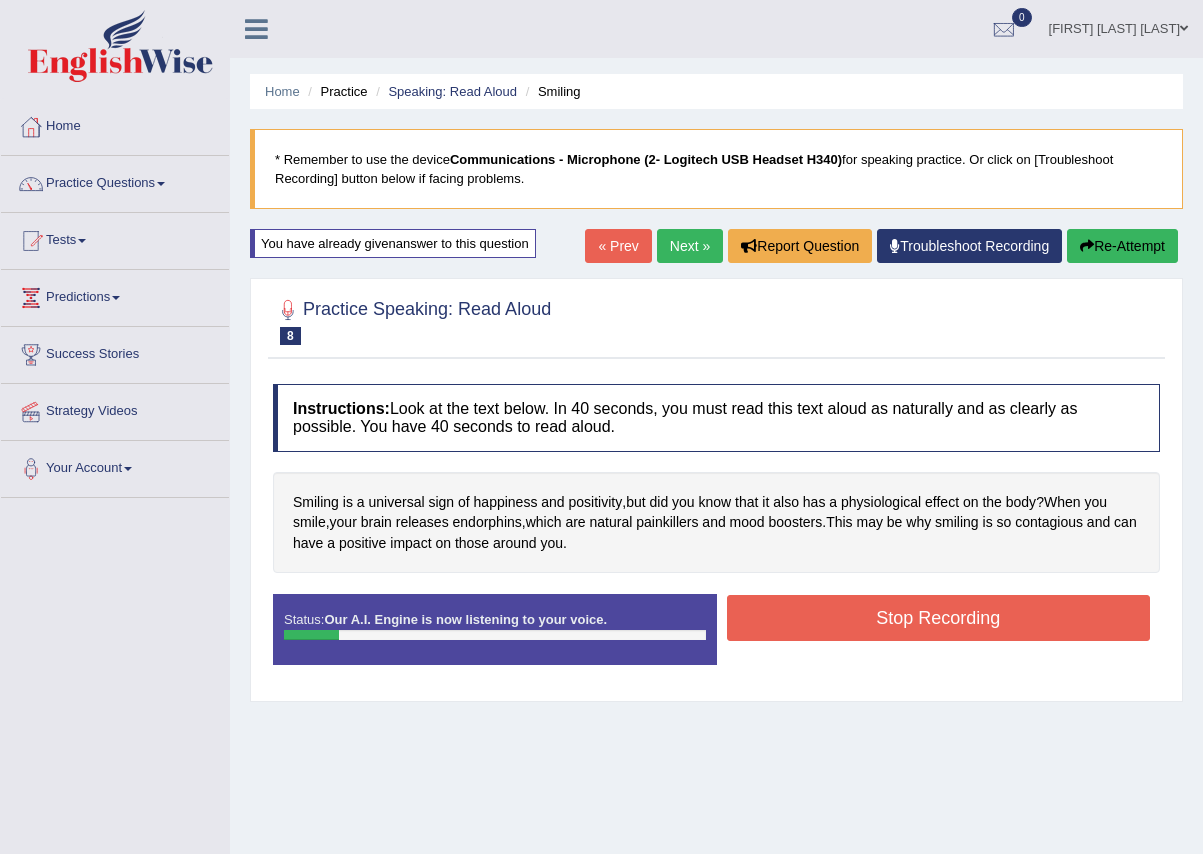 click at bounding box center [1087, 246] 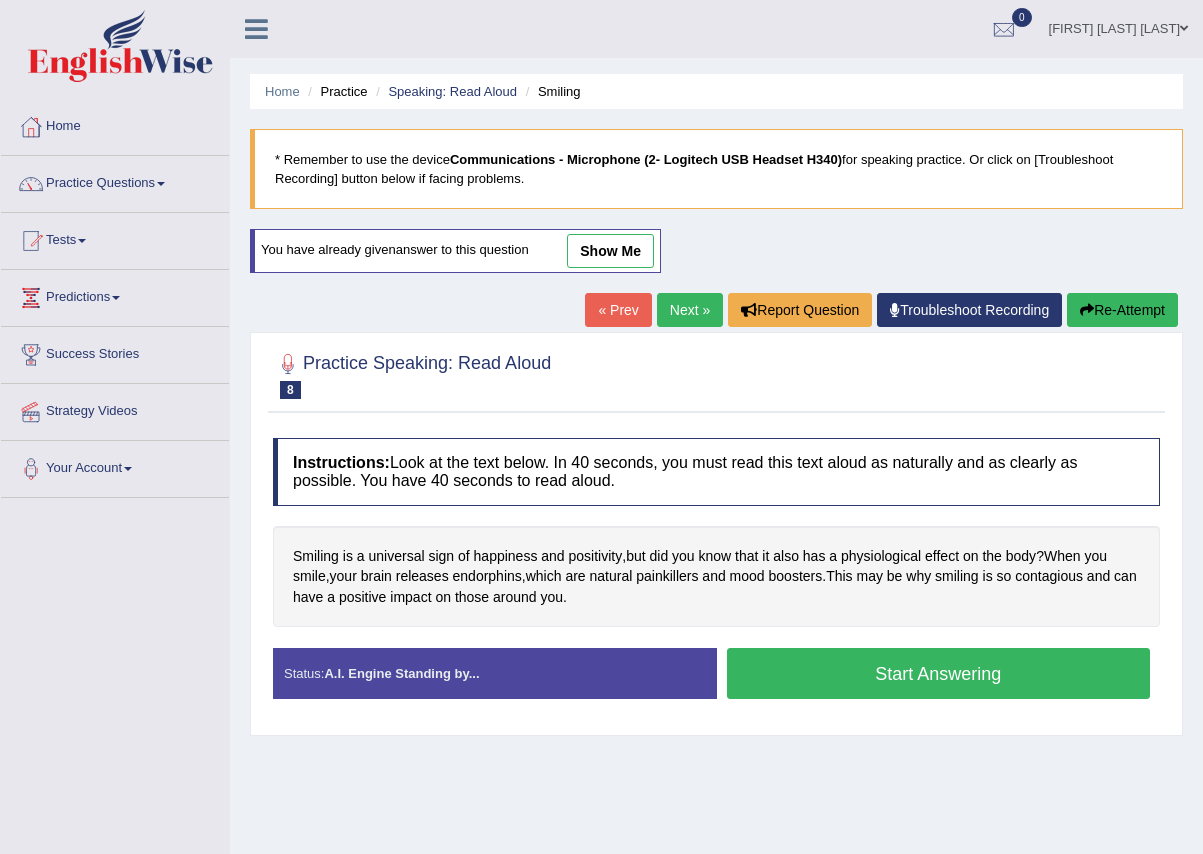 scroll, scrollTop: 0, scrollLeft: 0, axis: both 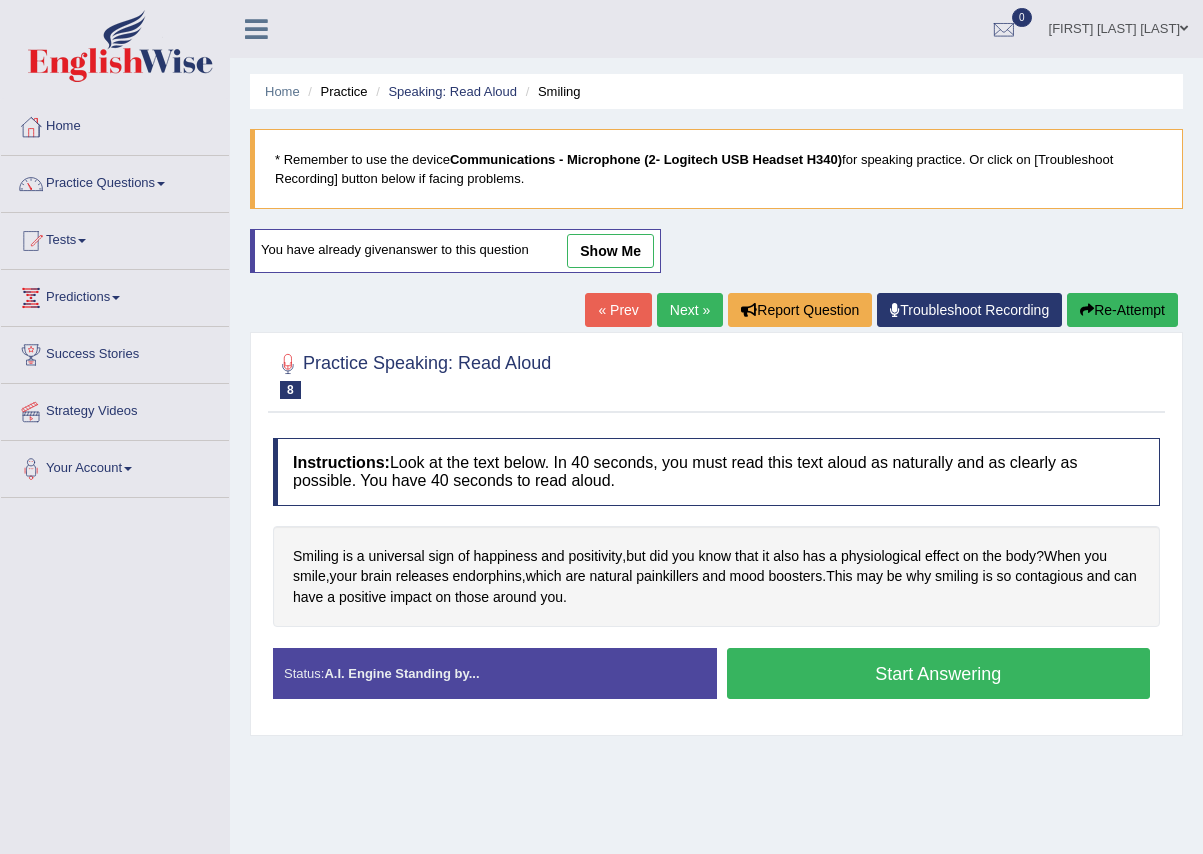 click on "Start Answering" at bounding box center (939, 673) 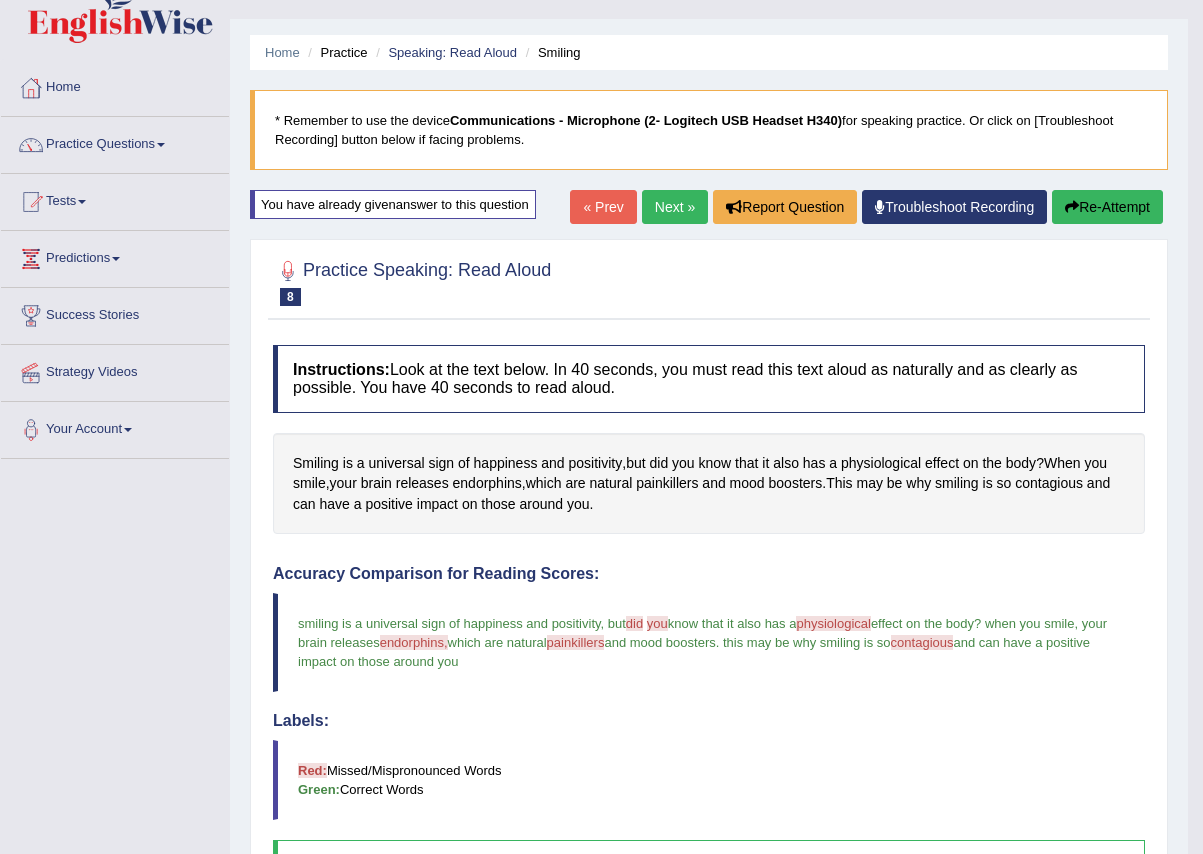 scroll, scrollTop: 0, scrollLeft: 0, axis: both 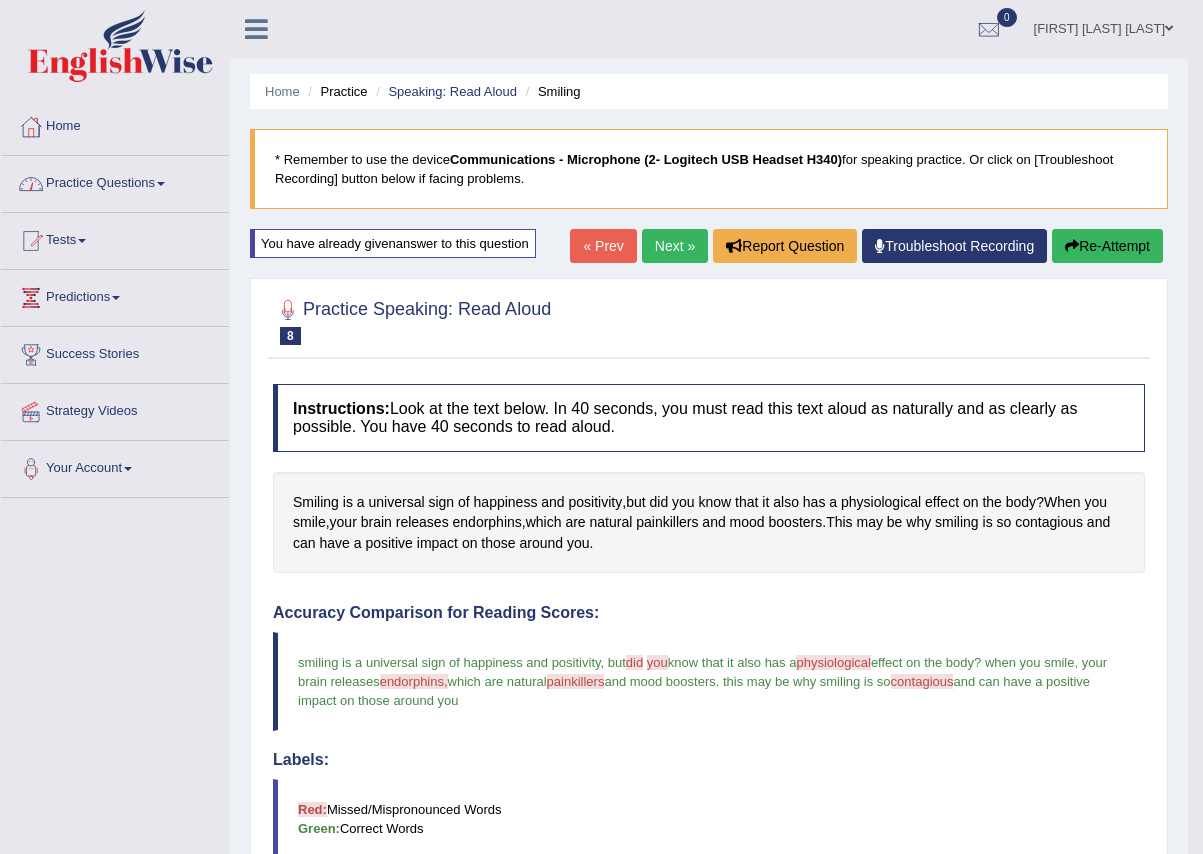 click on "Practice Questions" at bounding box center [115, 181] 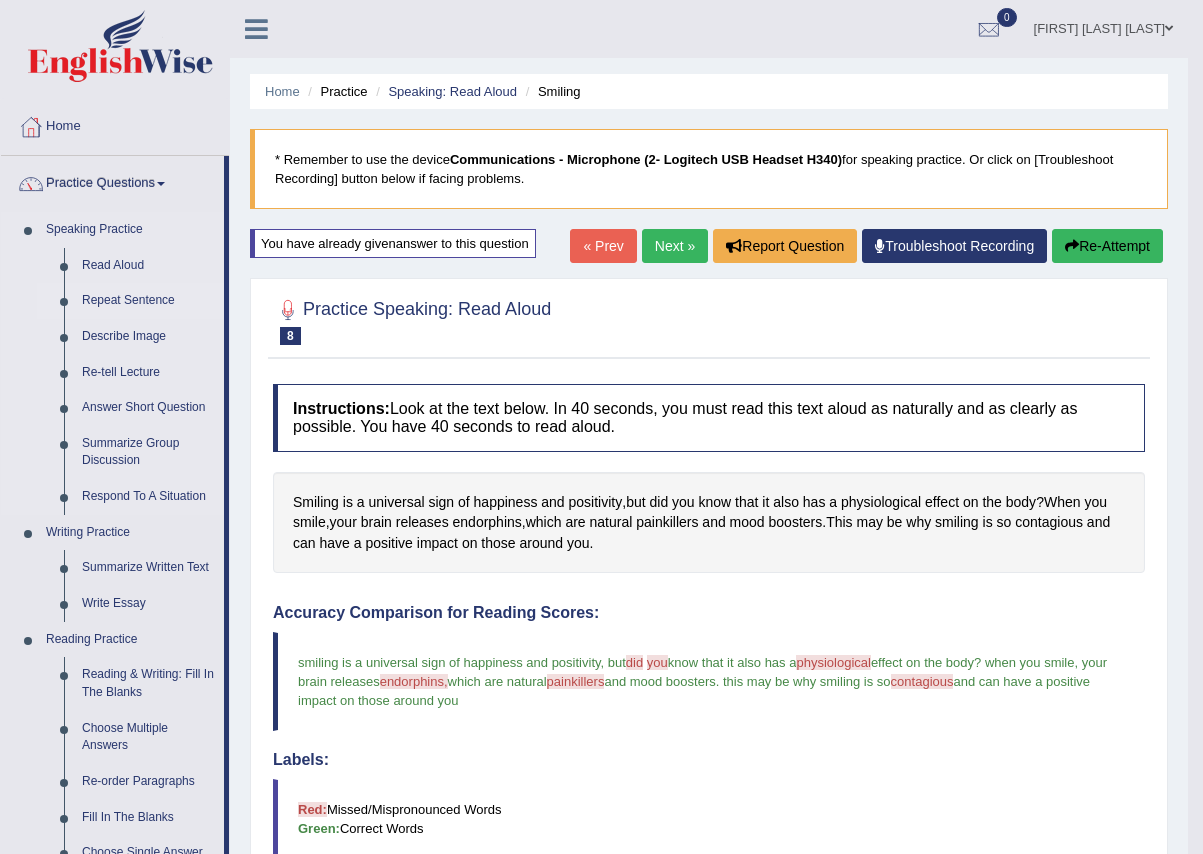click on "Repeat Sentence" at bounding box center [148, 301] 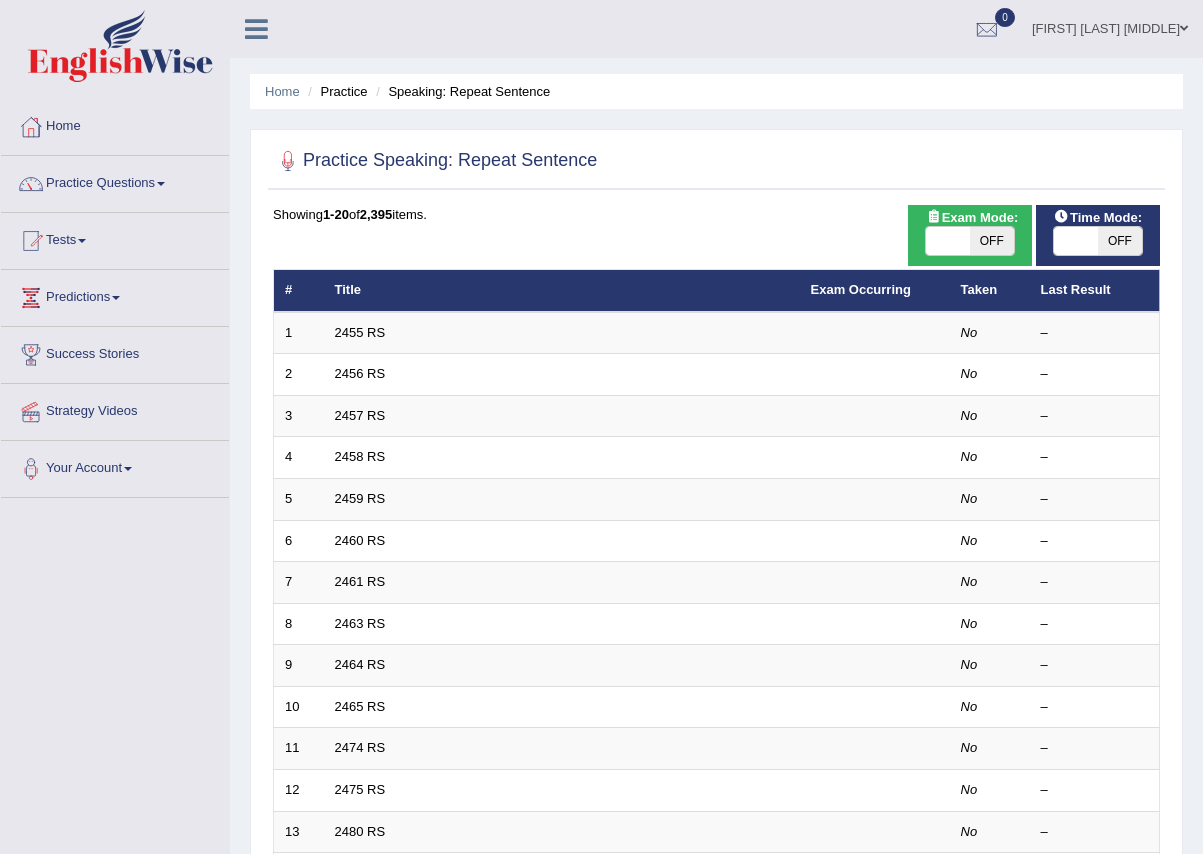 scroll, scrollTop: 0, scrollLeft: 0, axis: both 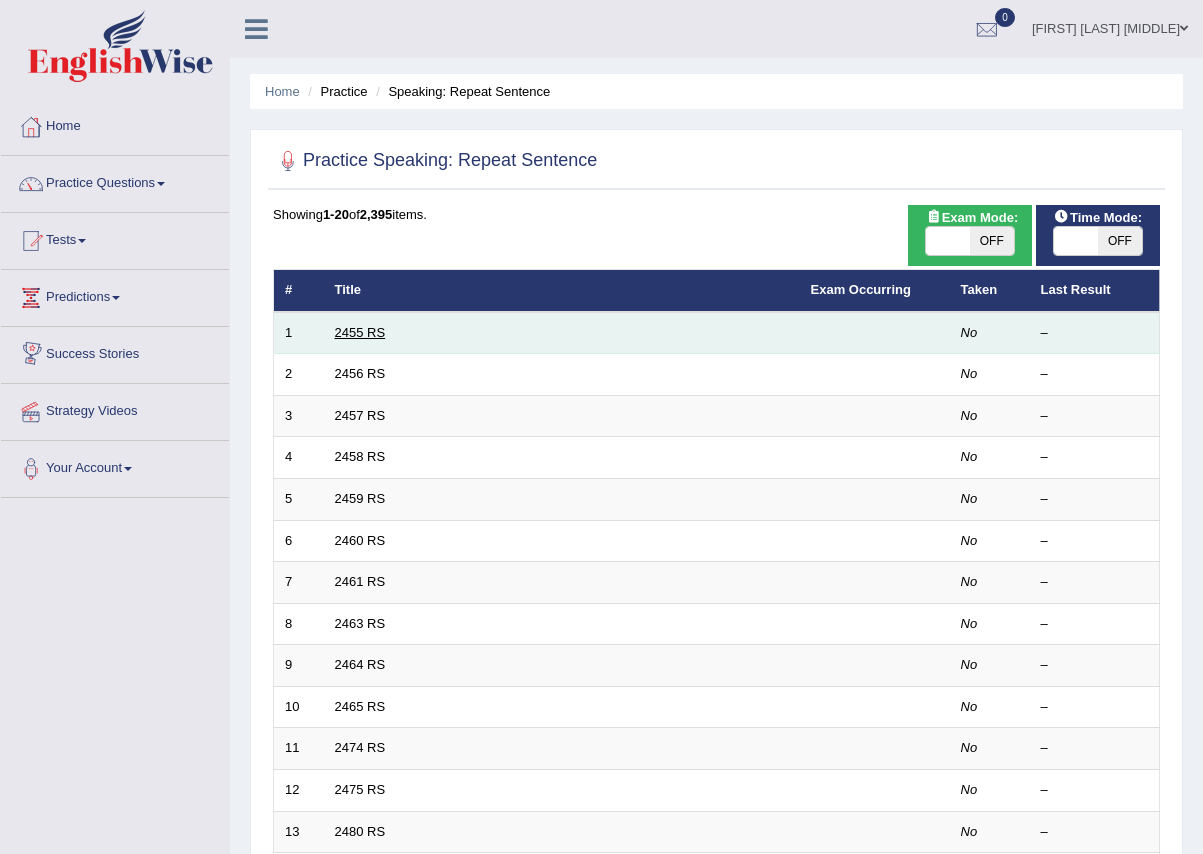 click on "2455 RS" at bounding box center (360, 332) 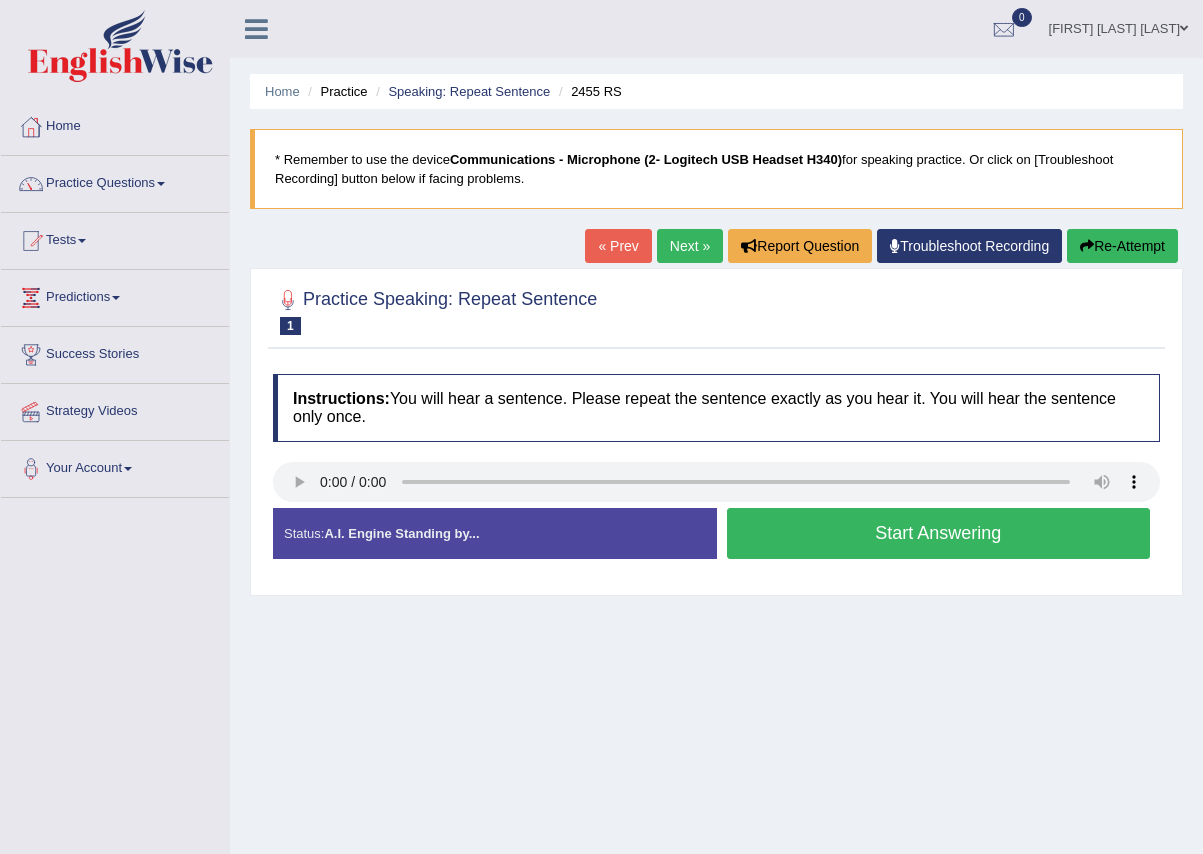 scroll, scrollTop: 0, scrollLeft: 0, axis: both 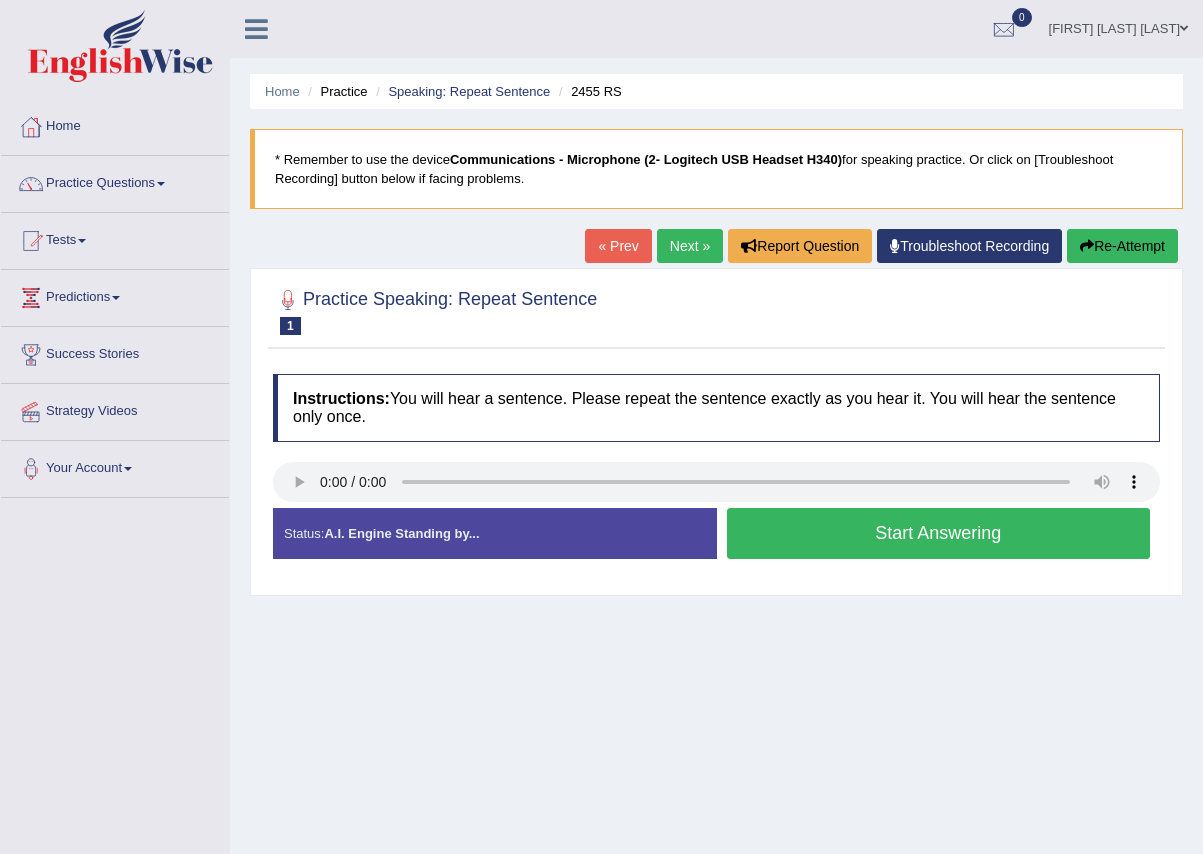 click on "Start Answering" at bounding box center (939, 533) 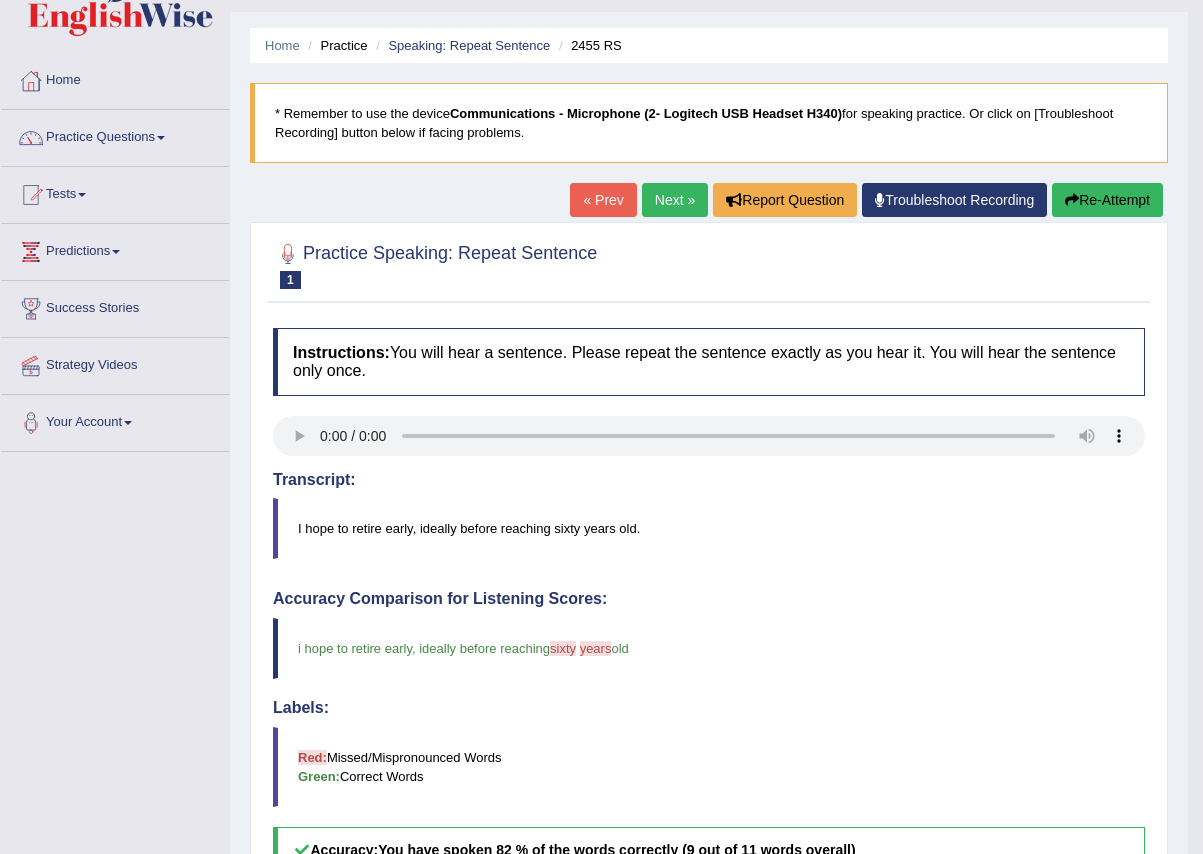 scroll, scrollTop: 0, scrollLeft: 0, axis: both 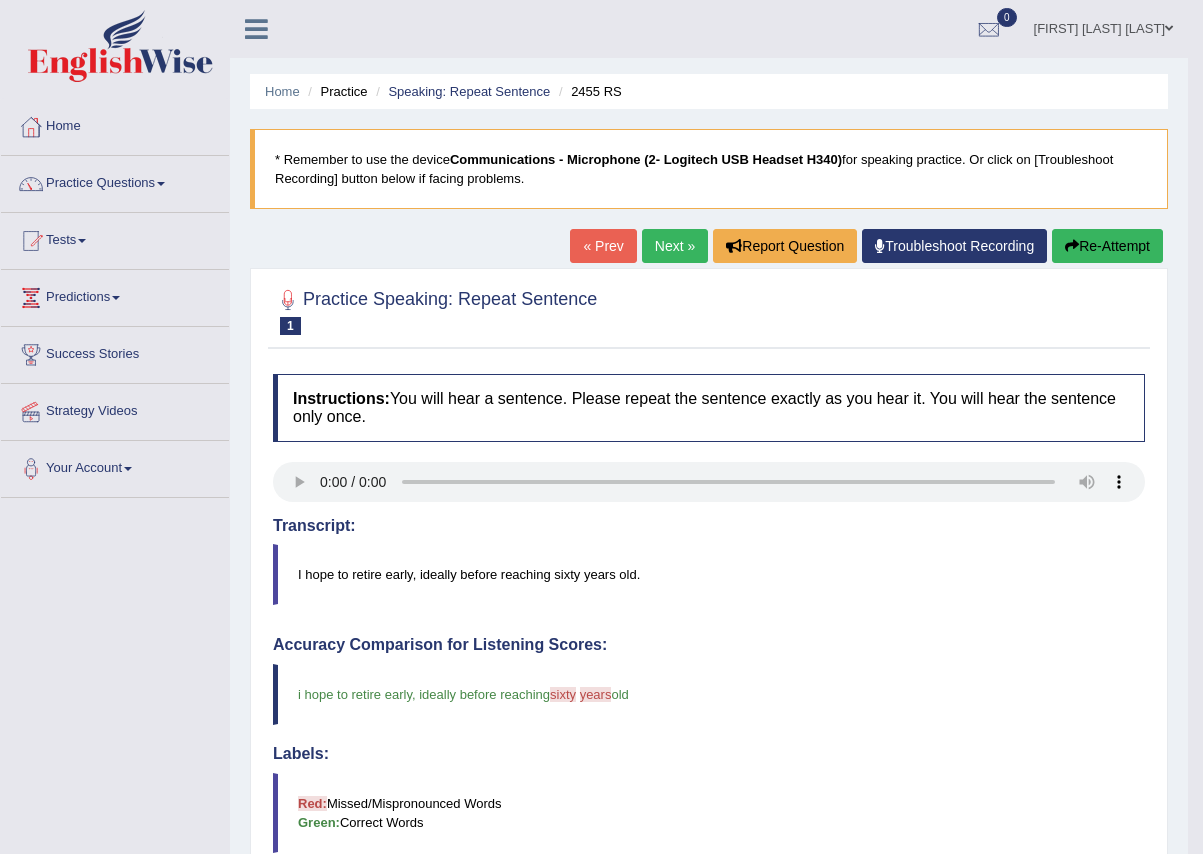 click on "Next »" at bounding box center (675, 246) 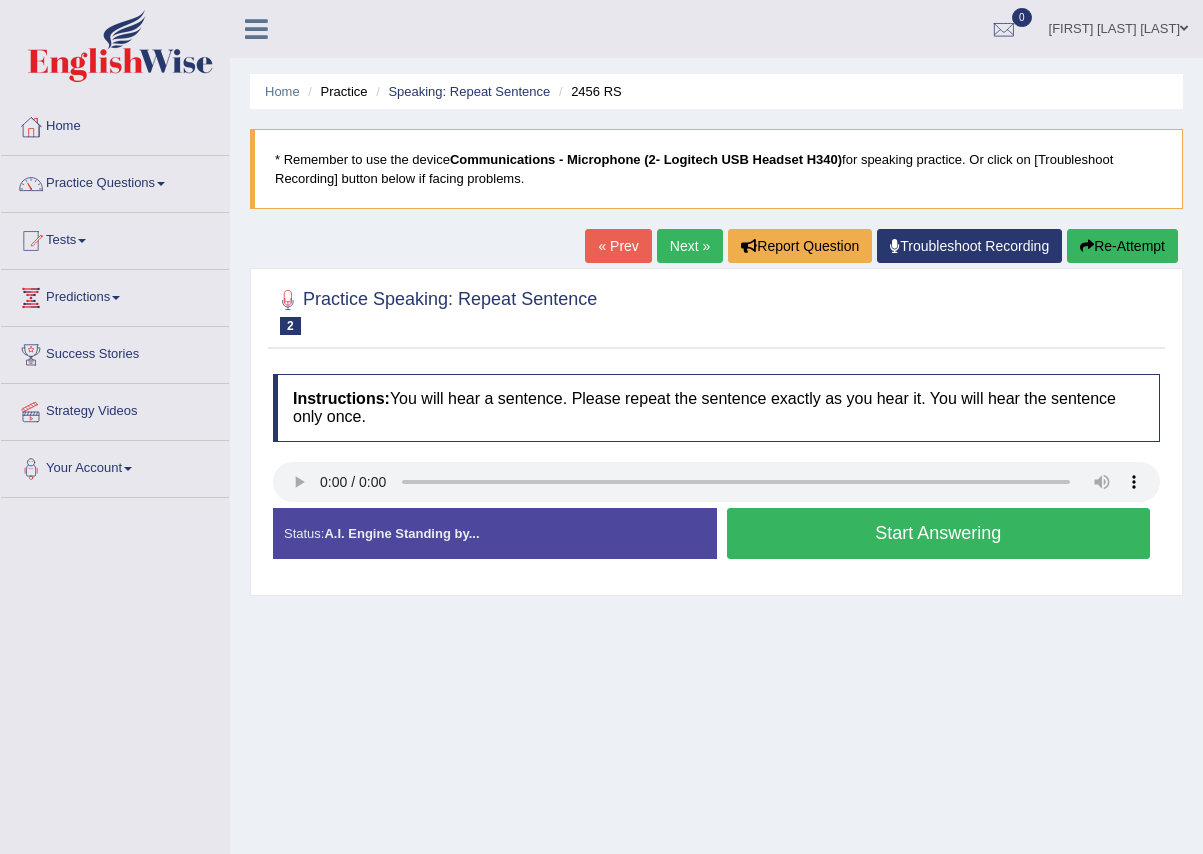 scroll, scrollTop: 0, scrollLeft: 0, axis: both 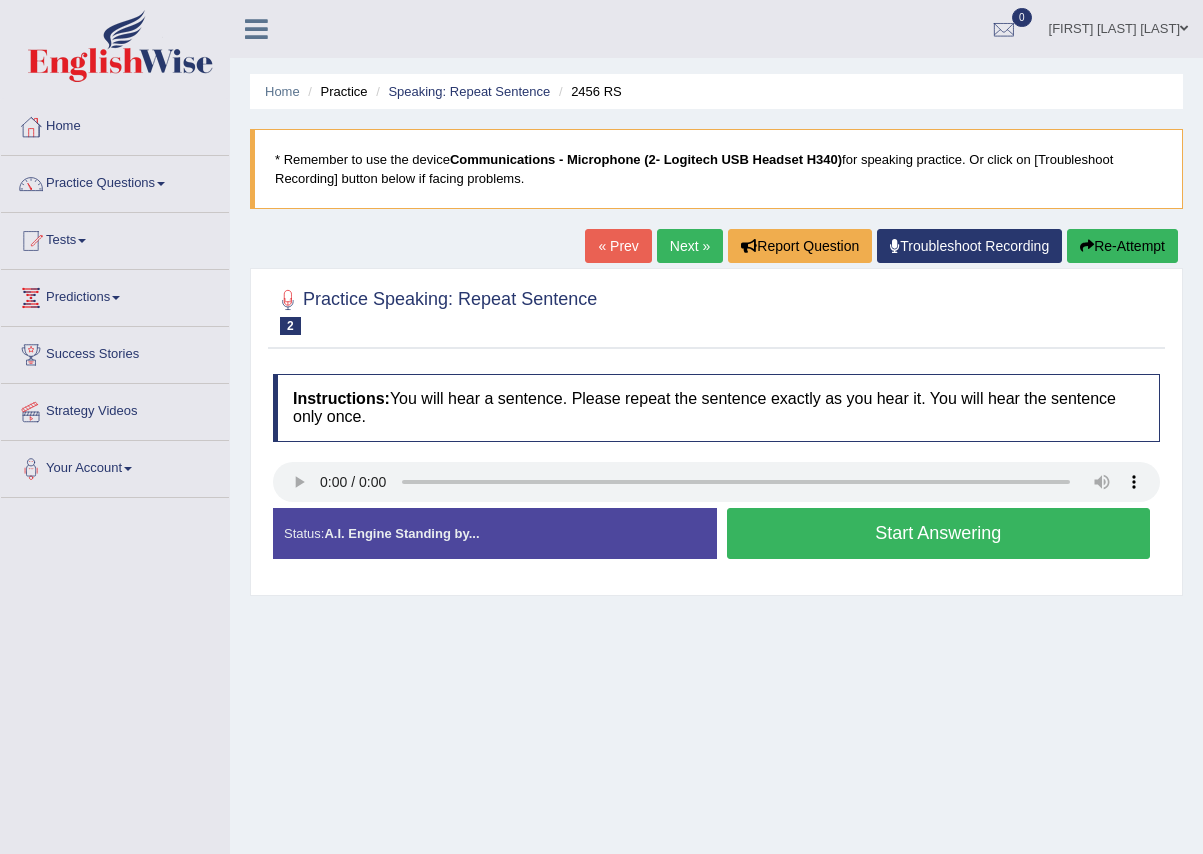 click on "Start Answering" at bounding box center (939, 533) 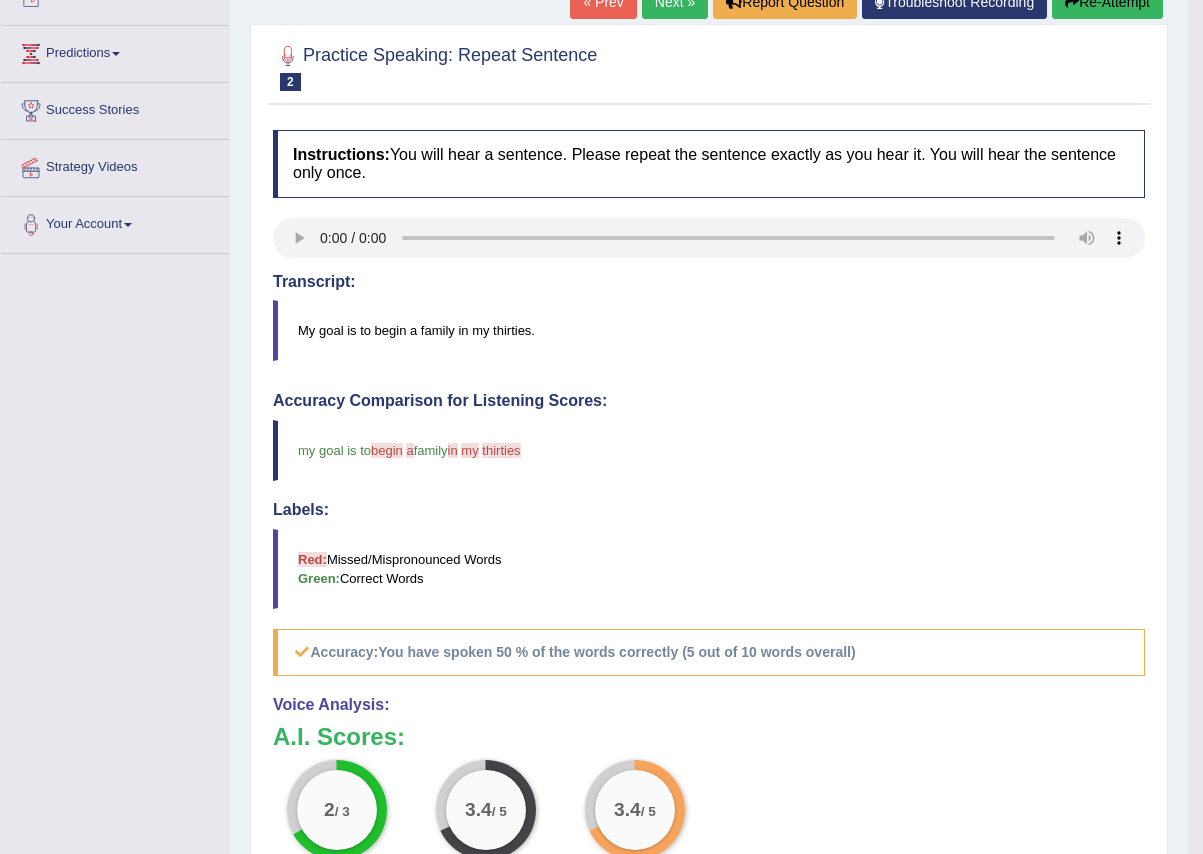 scroll, scrollTop: 200, scrollLeft: 0, axis: vertical 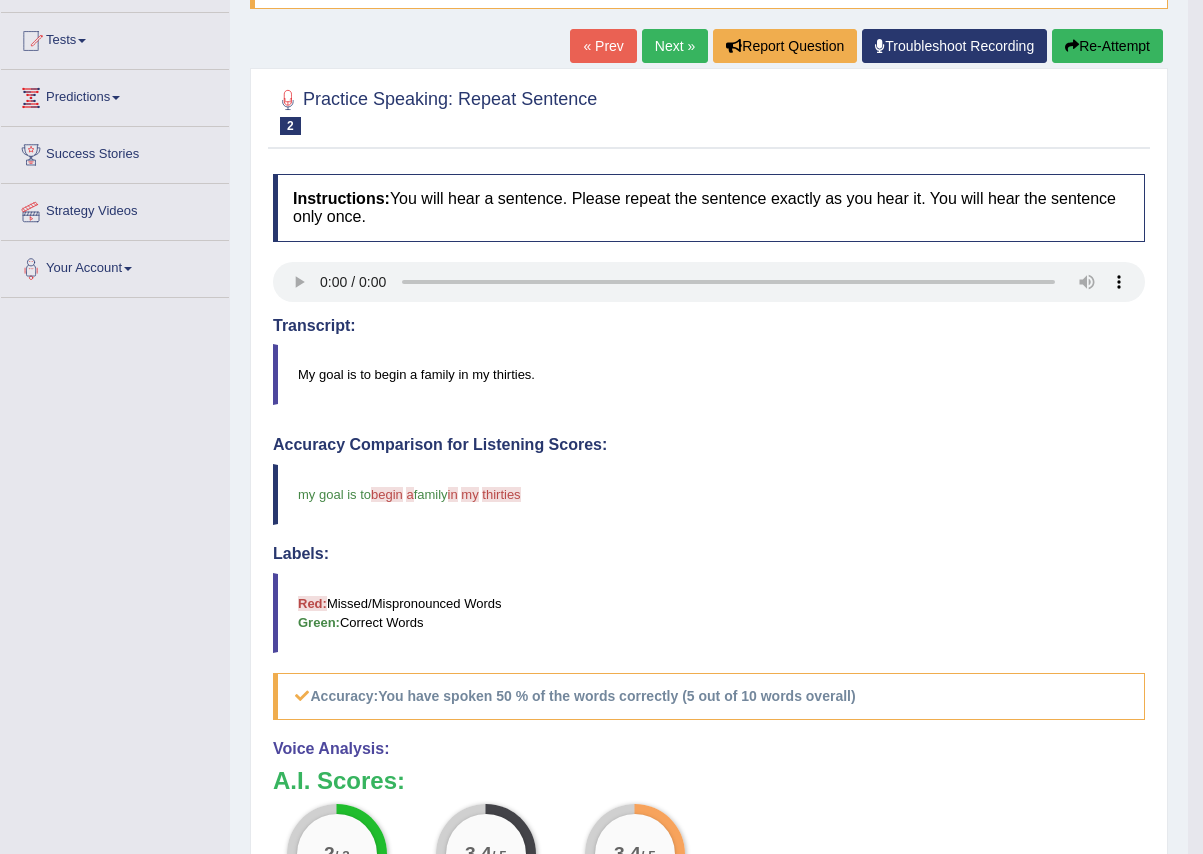 click on "Re-Attempt" at bounding box center [1107, 46] 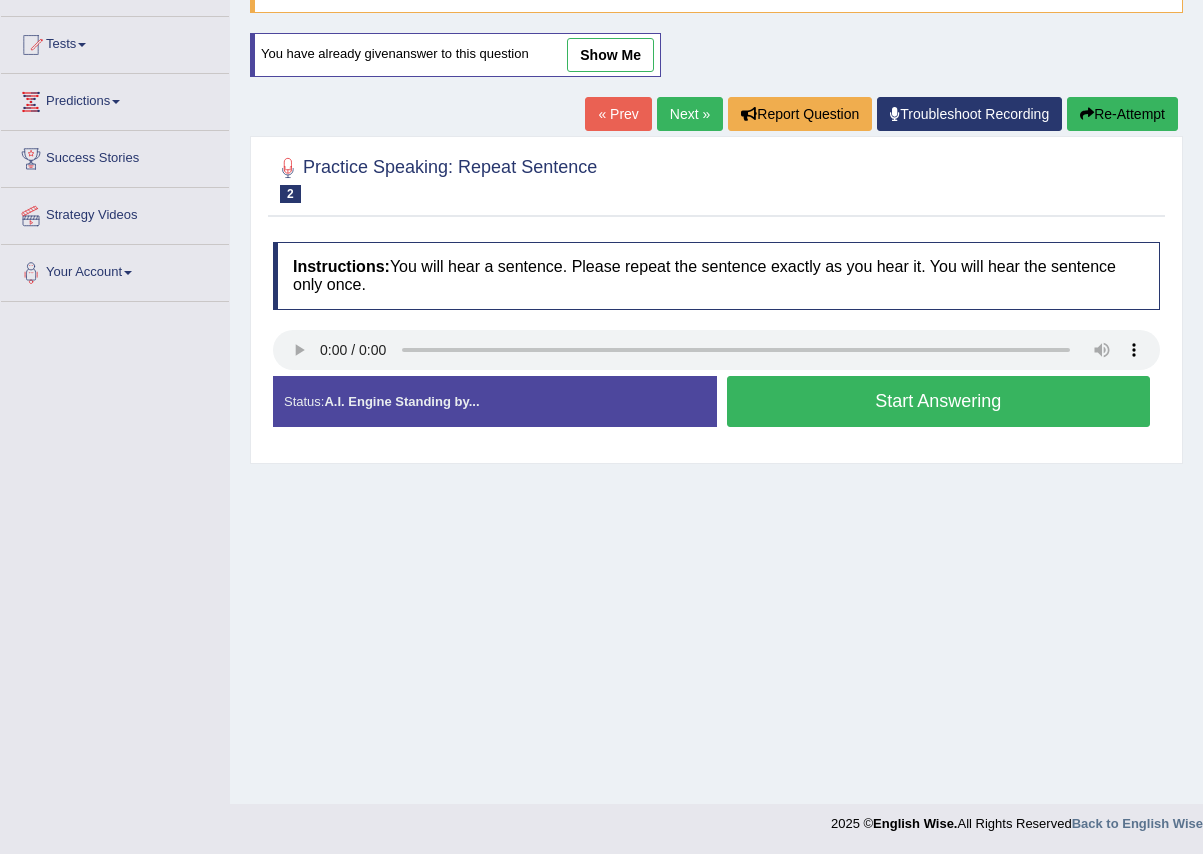 scroll, scrollTop: 196, scrollLeft: 0, axis: vertical 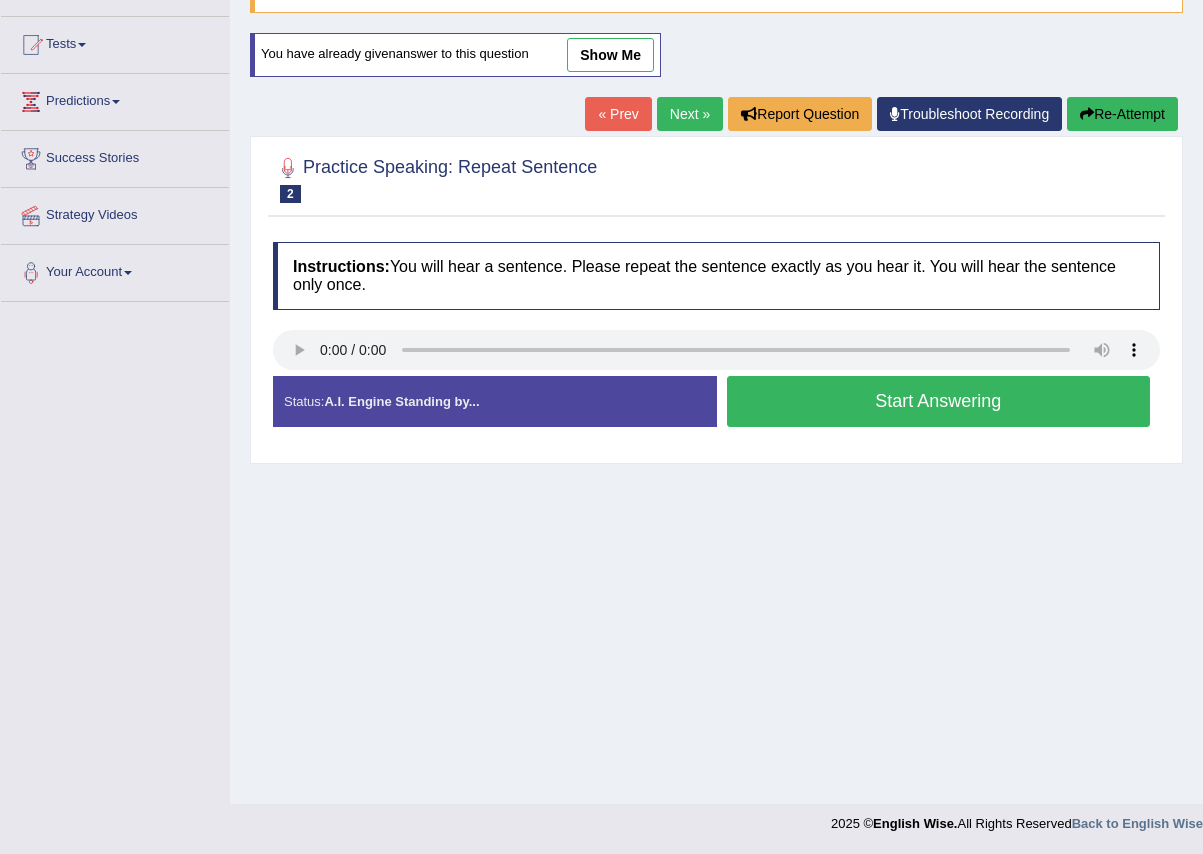 click on "Start Answering" at bounding box center [939, 401] 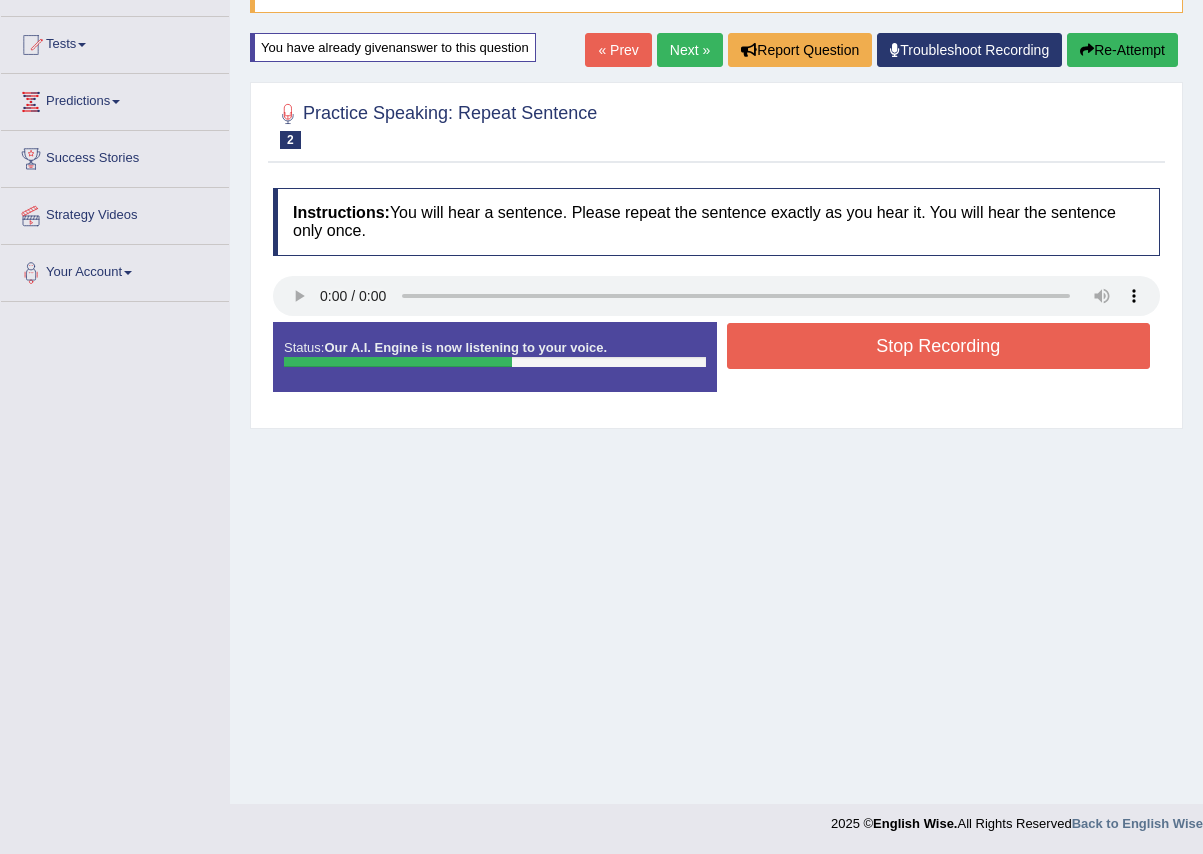 click on "Stop Recording" at bounding box center (939, 346) 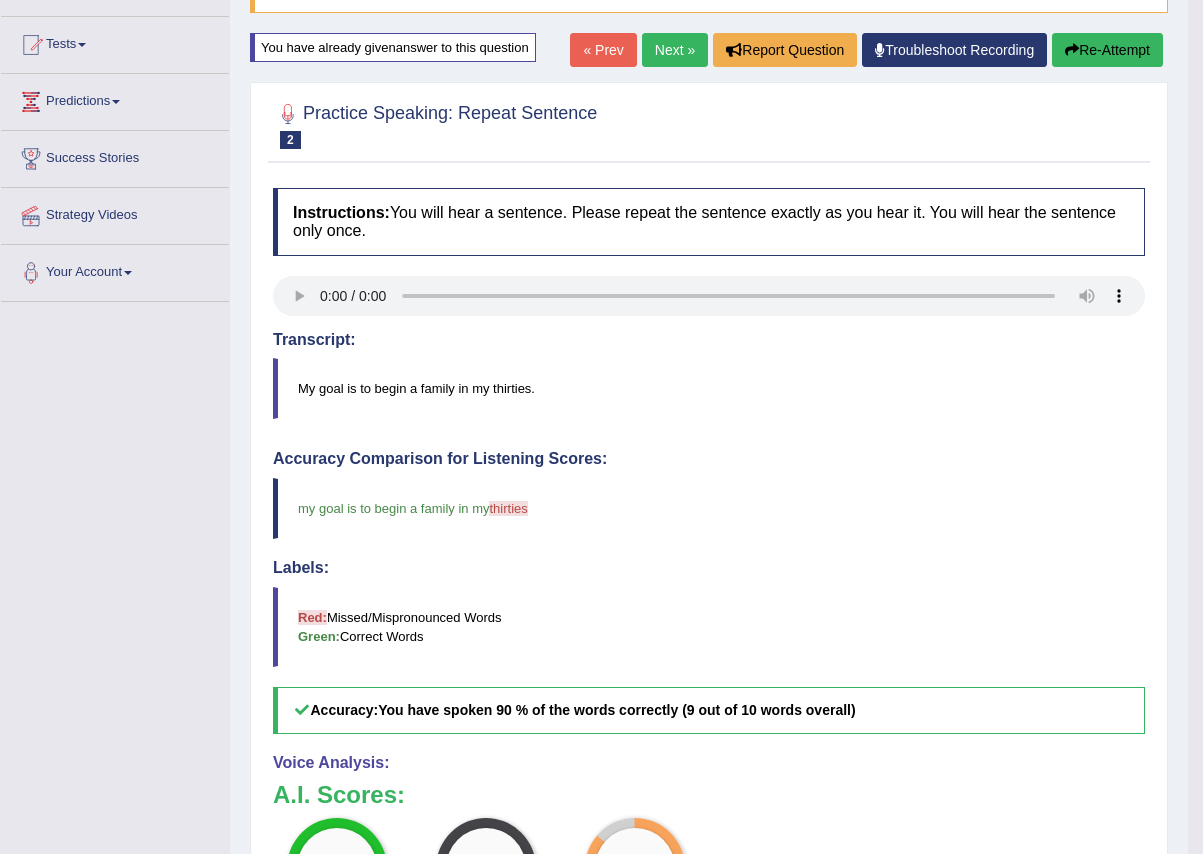 click on "Next »" at bounding box center [675, 50] 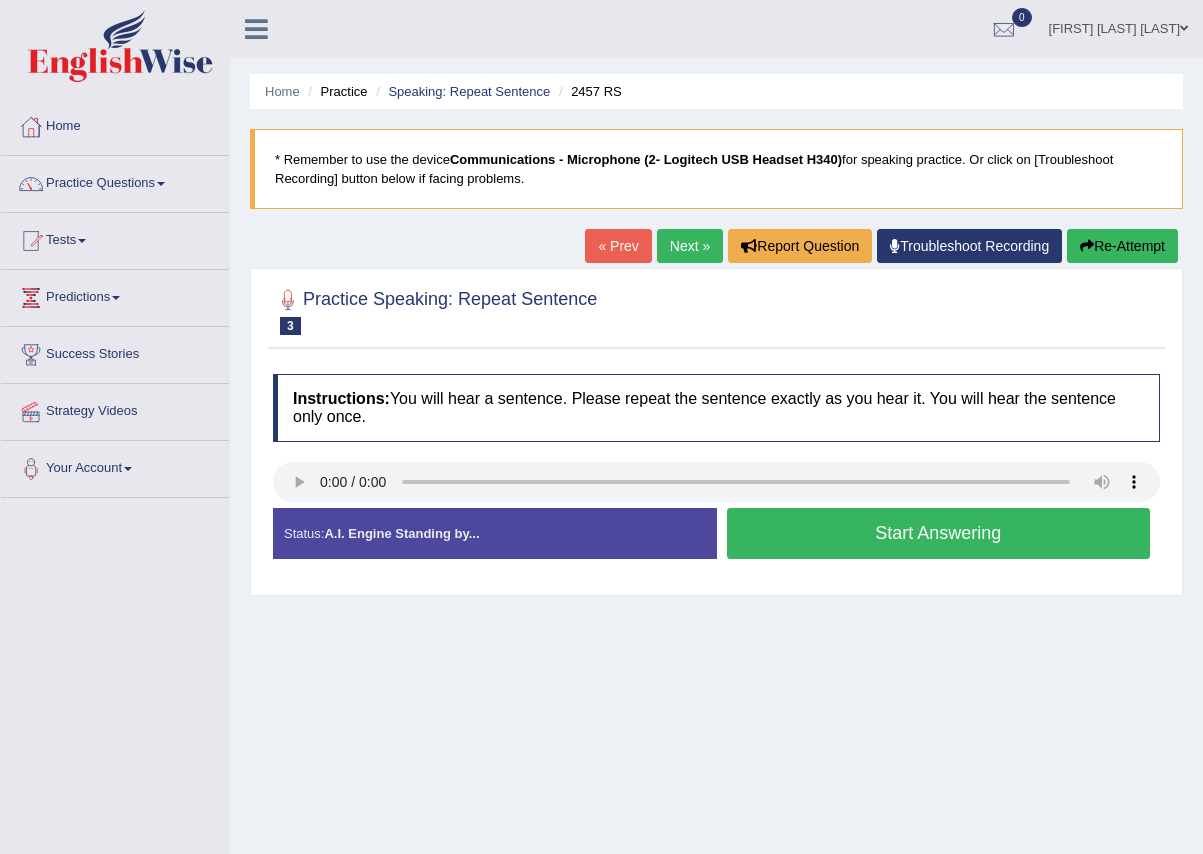 scroll, scrollTop: 0, scrollLeft: 0, axis: both 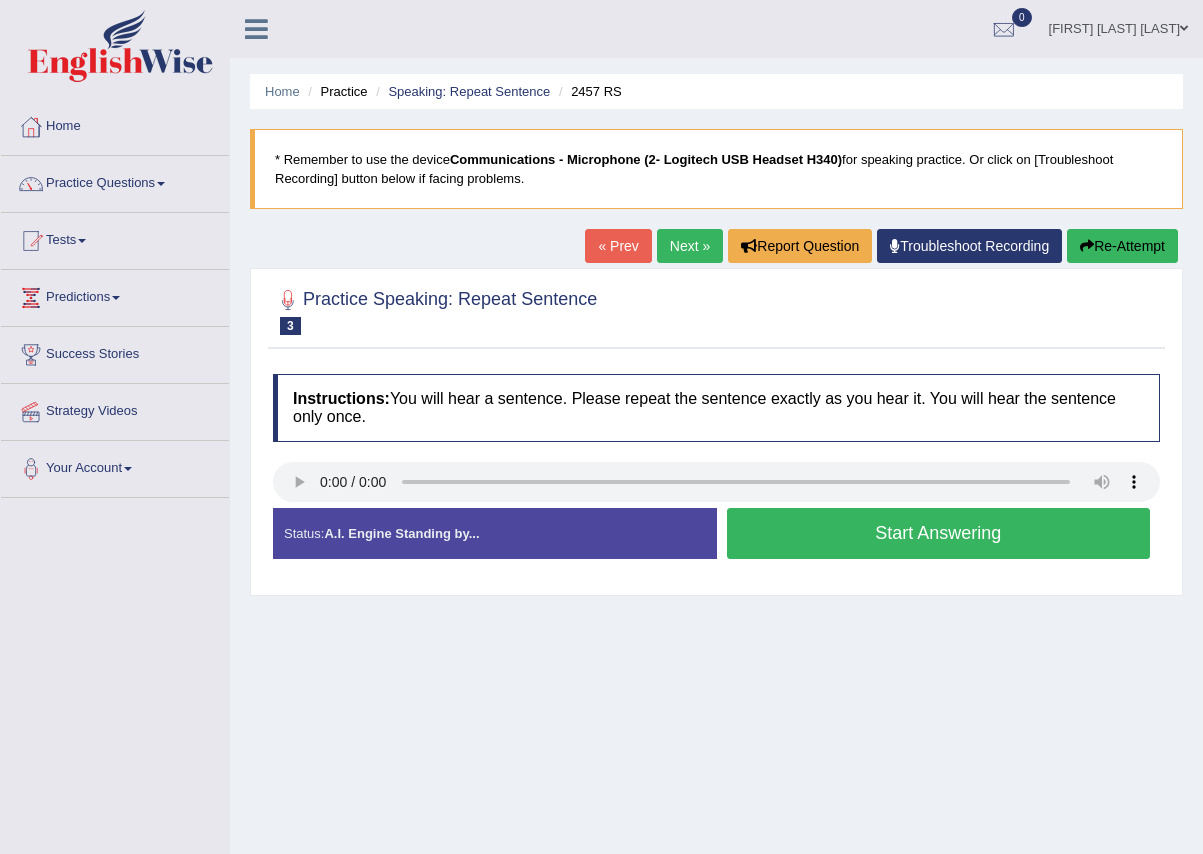 click on "Start Answering" at bounding box center (939, 533) 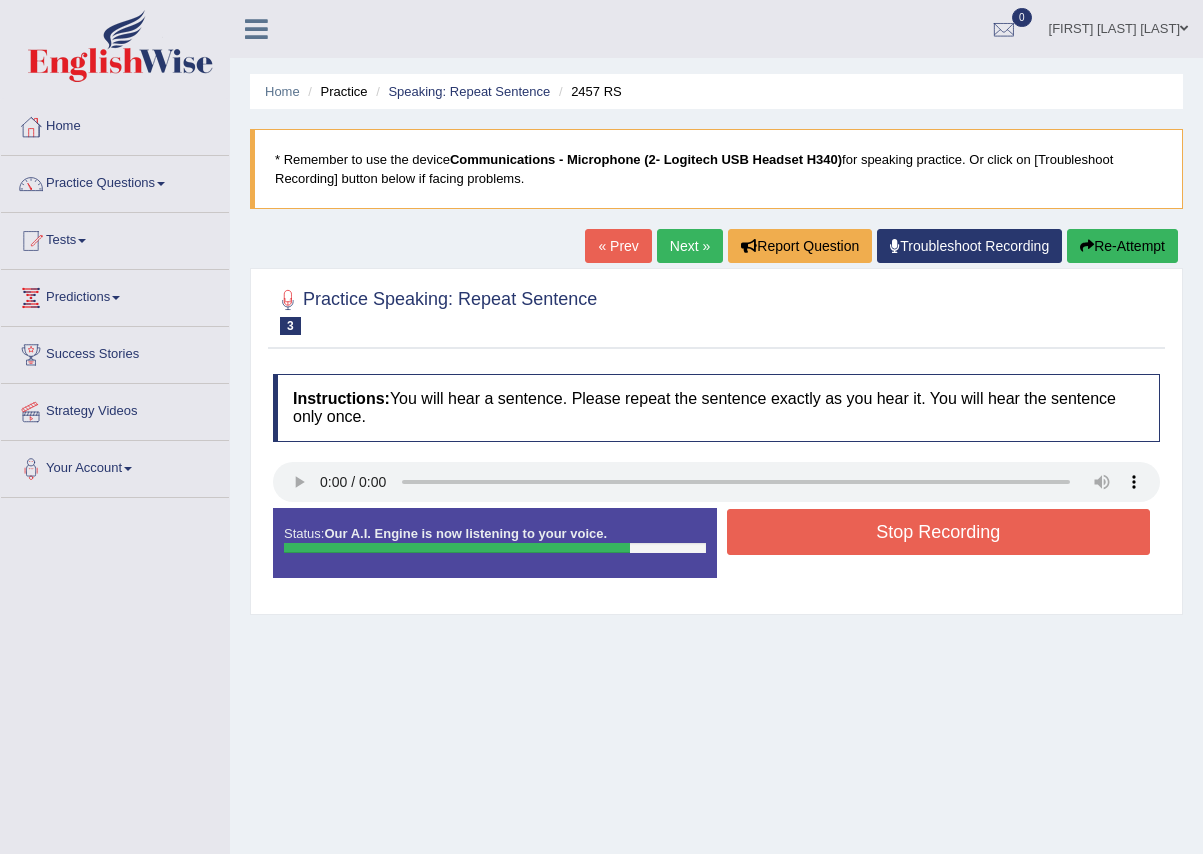 click on "Stop Recording" at bounding box center (939, 532) 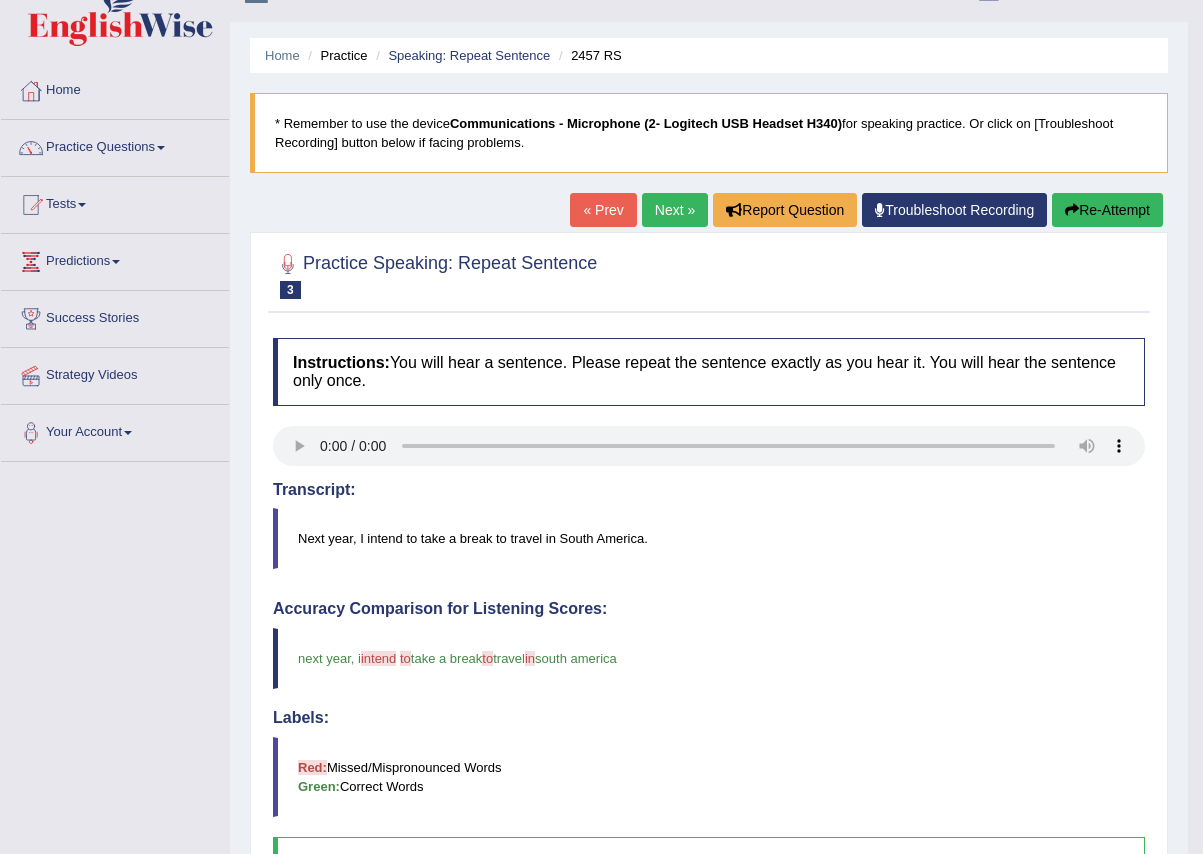 scroll, scrollTop: 0, scrollLeft: 0, axis: both 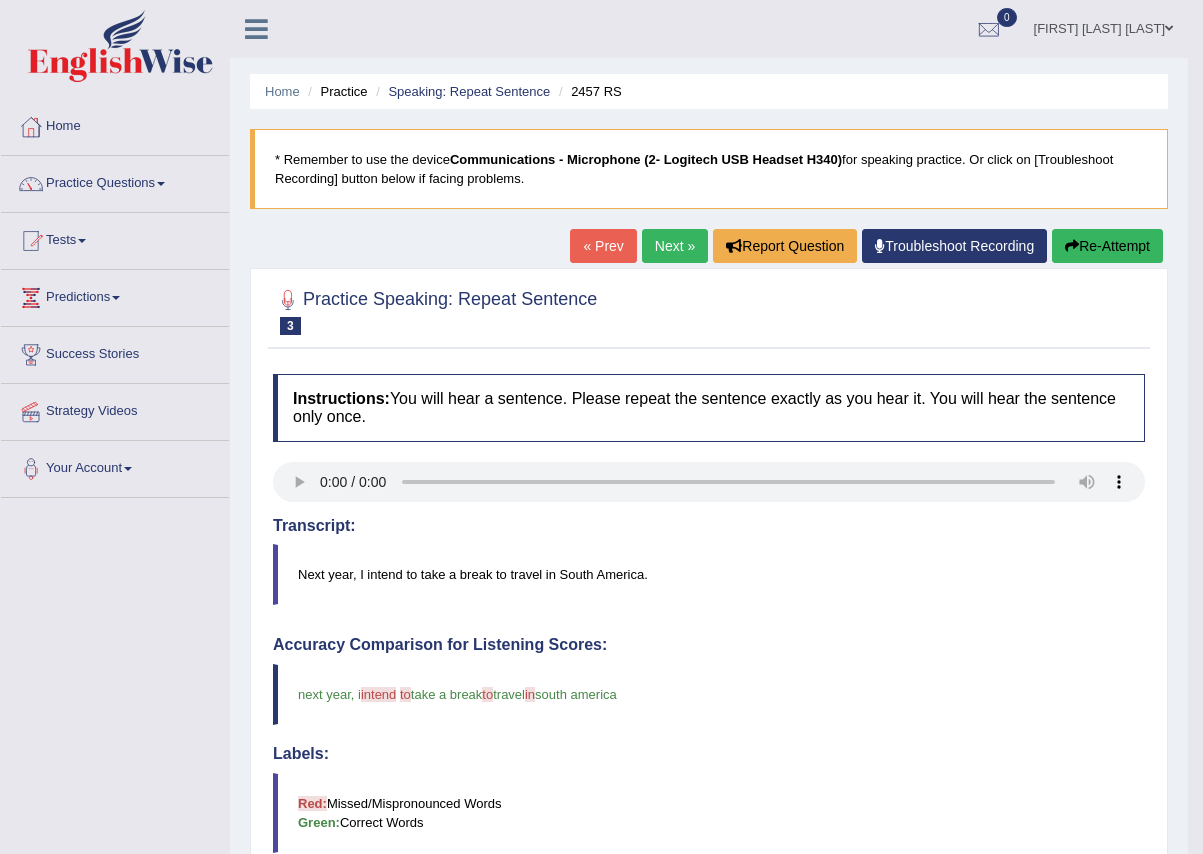 click at bounding box center [1072, 246] 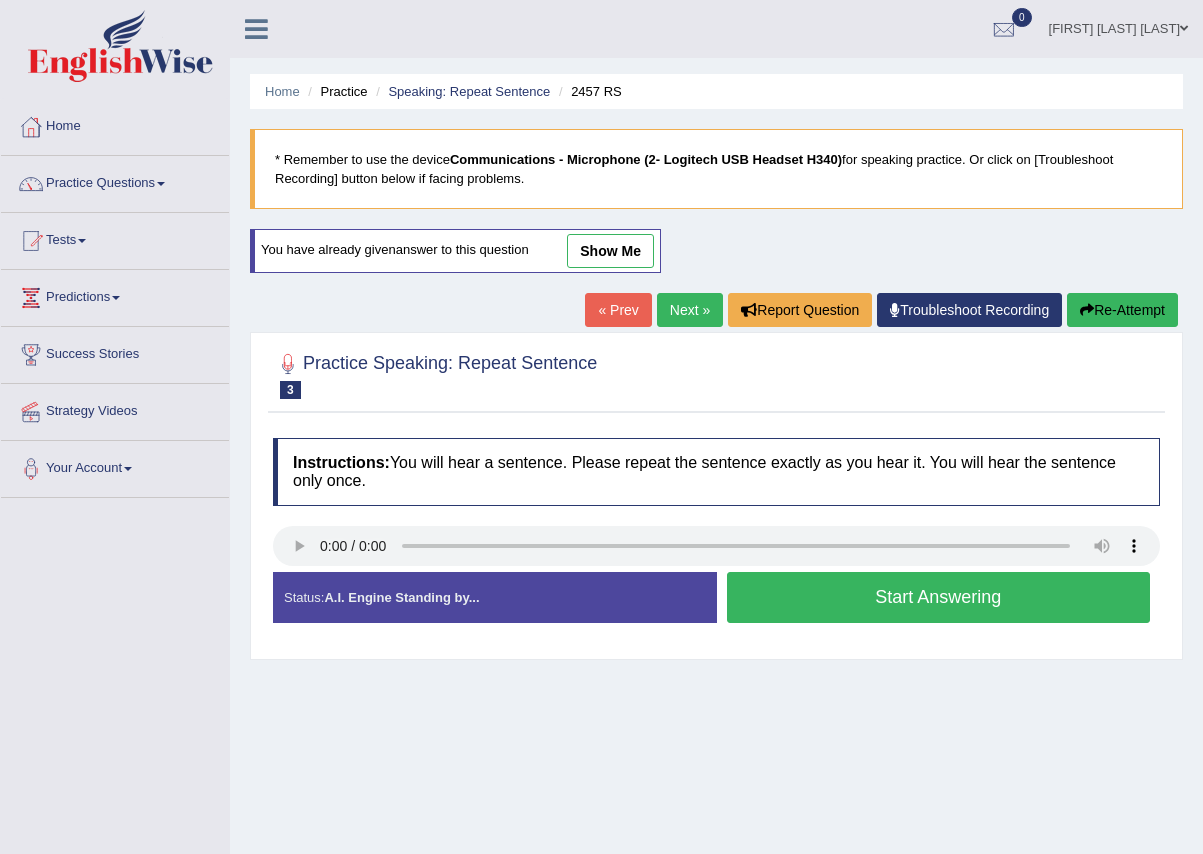 scroll, scrollTop: 0, scrollLeft: 0, axis: both 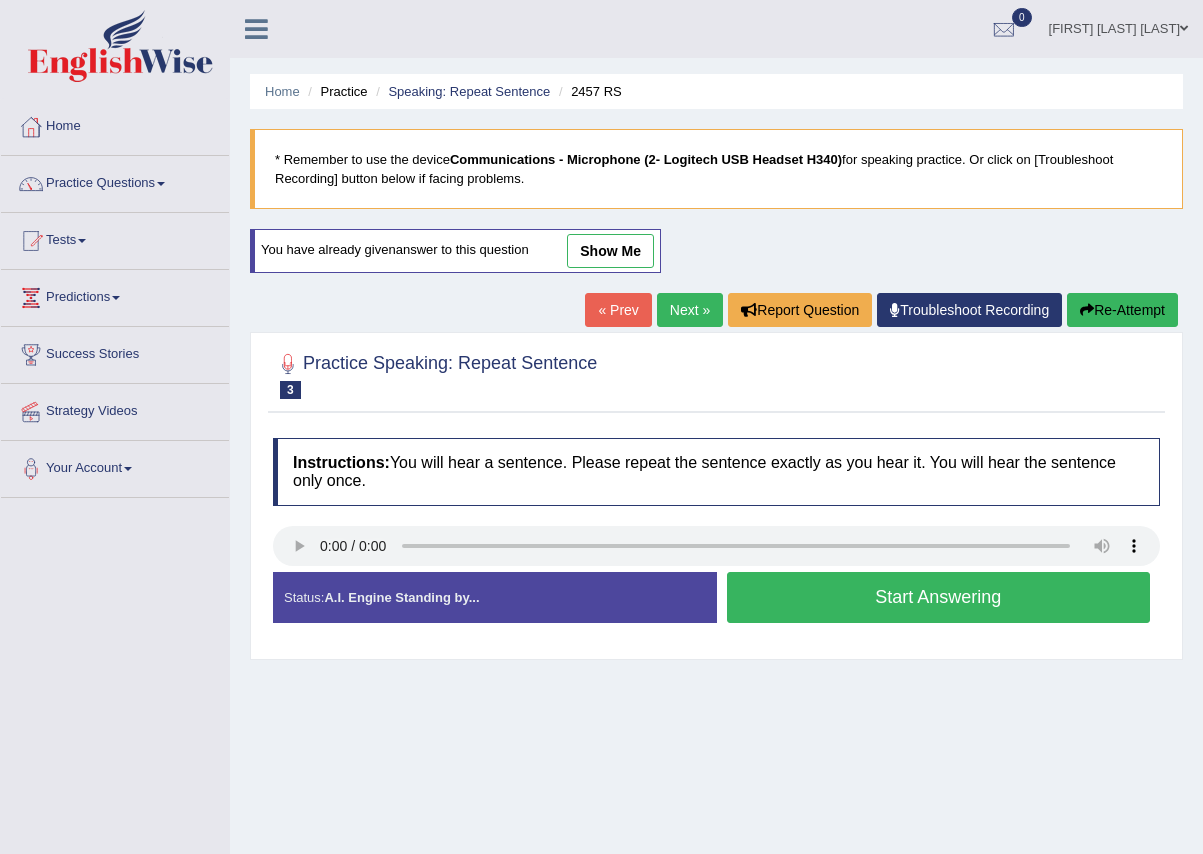 click on "Start Answering" at bounding box center (939, 597) 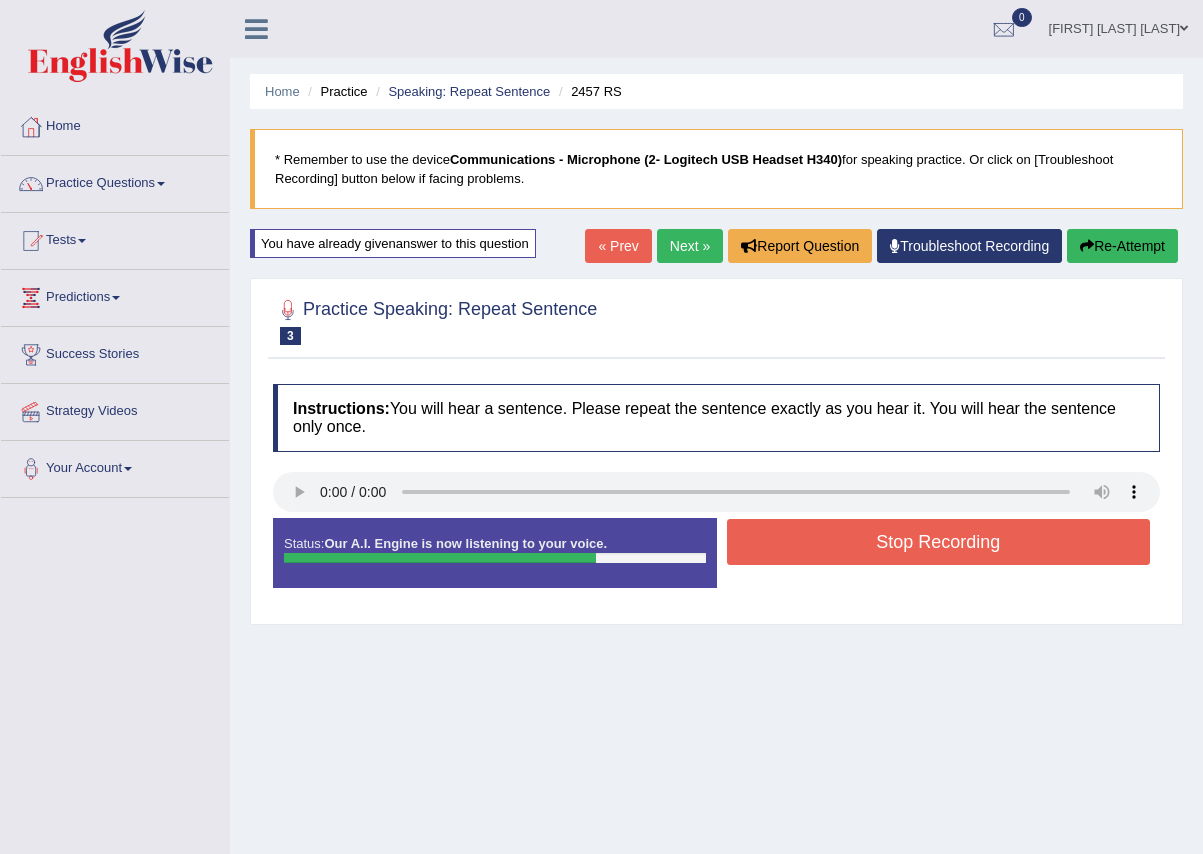 click on "Stop Recording" at bounding box center (939, 542) 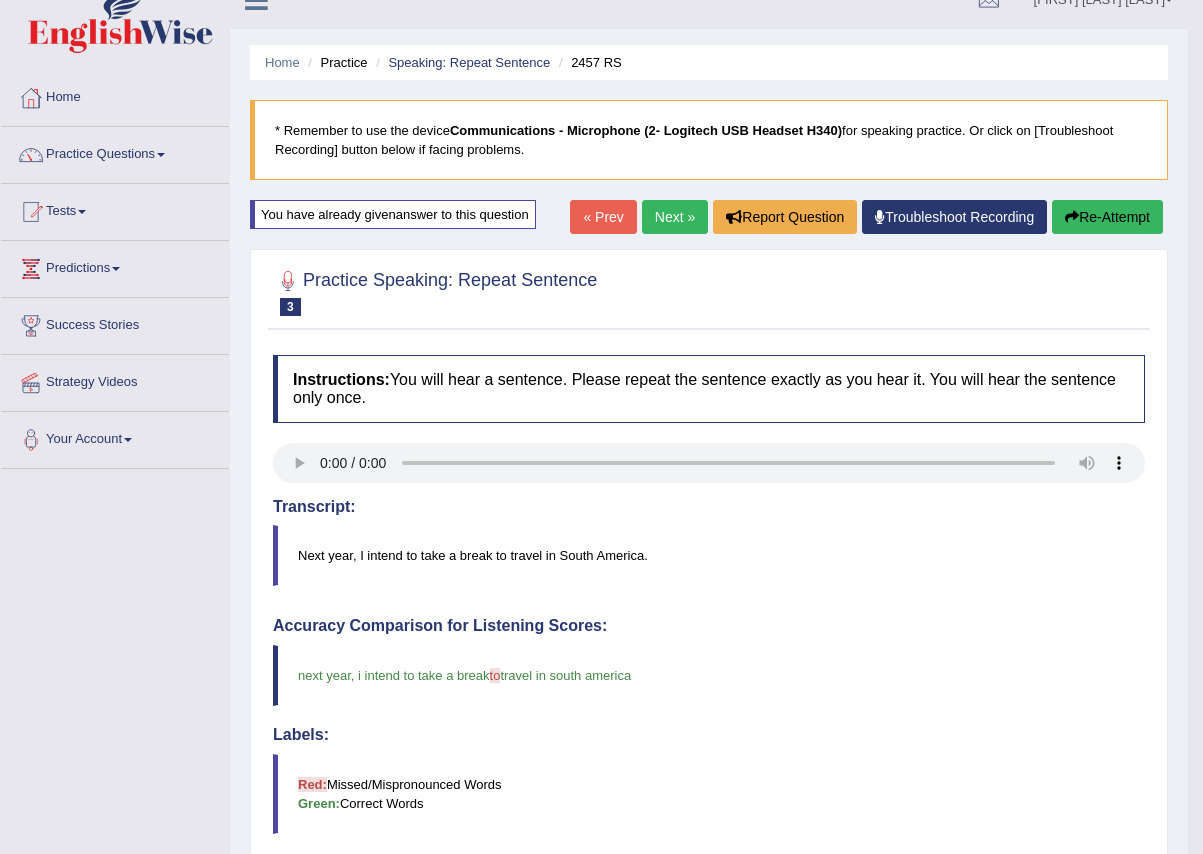 scroll, scrollTop: 0, scrollLeft: 0, axis: both 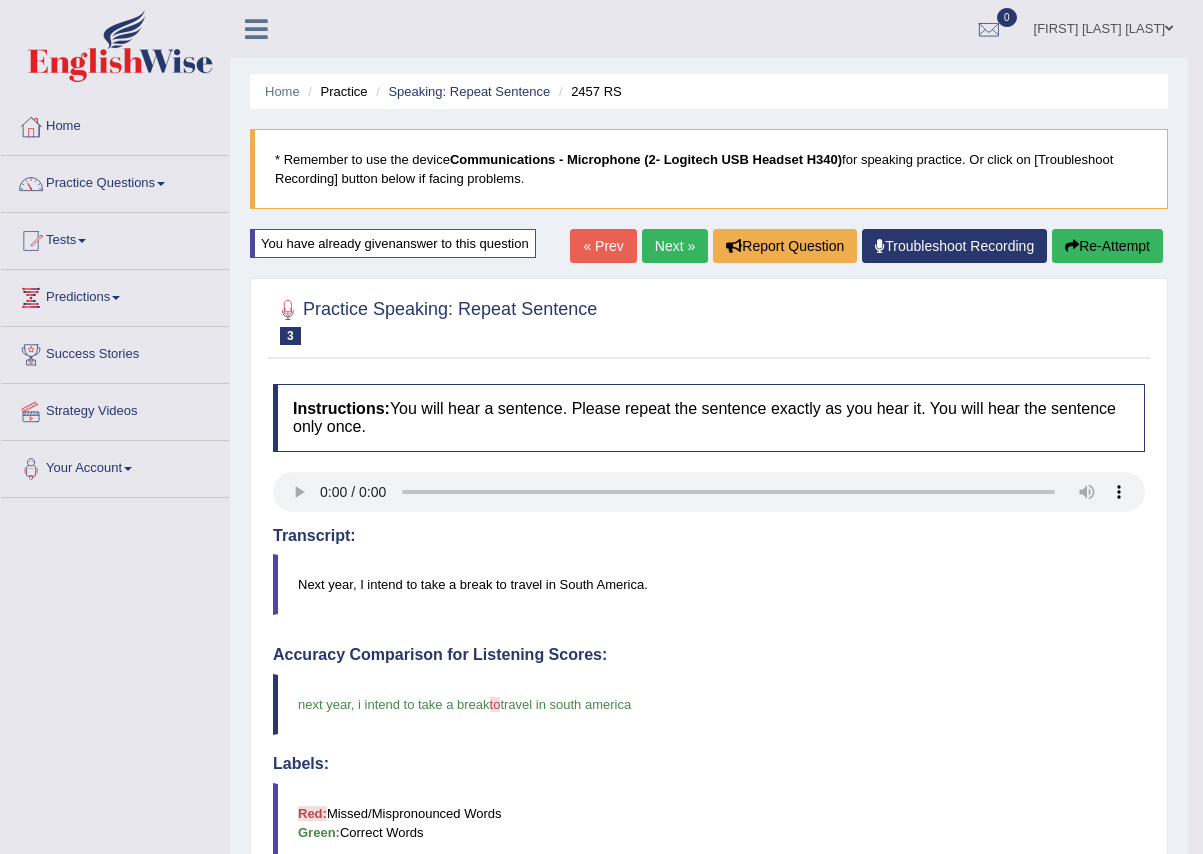 click on "Next »" at bounding box center (675, 246) 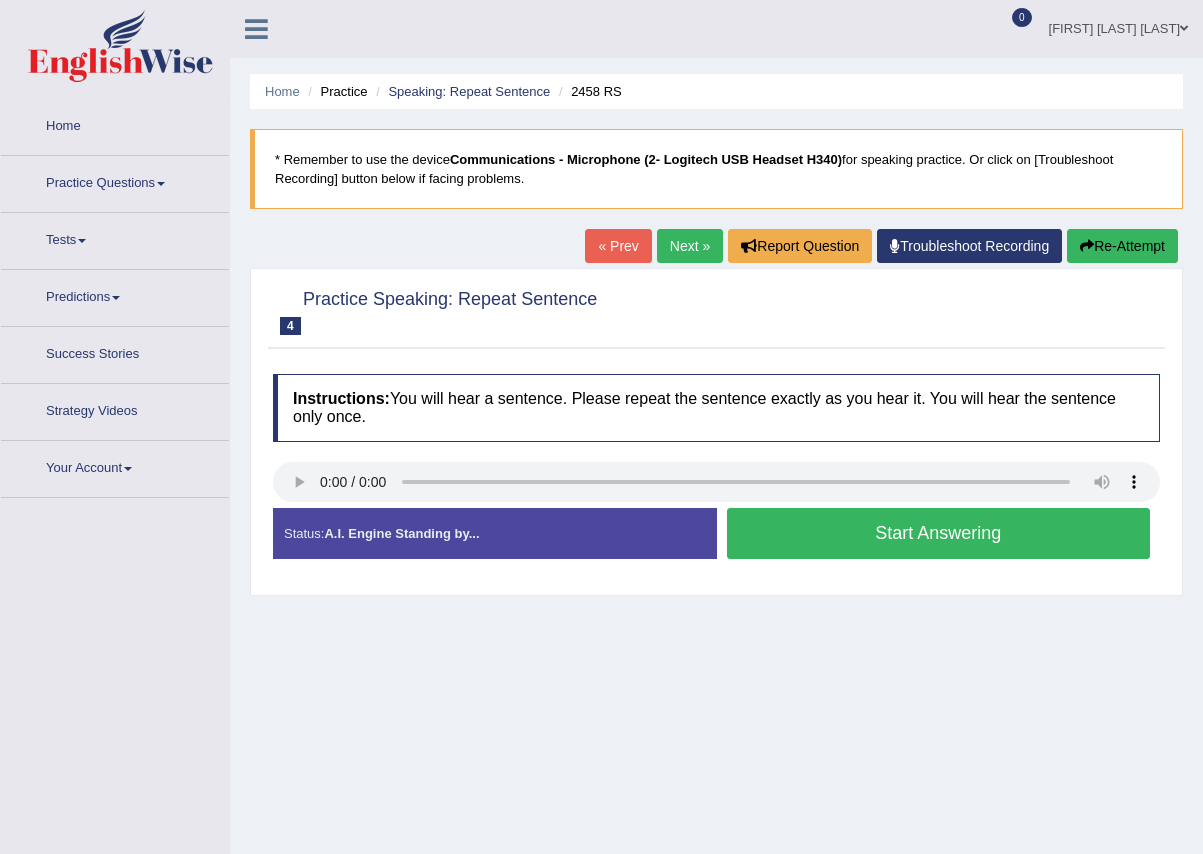 scroll, scrollTop: 0, scrollLeft: 0, axis: both 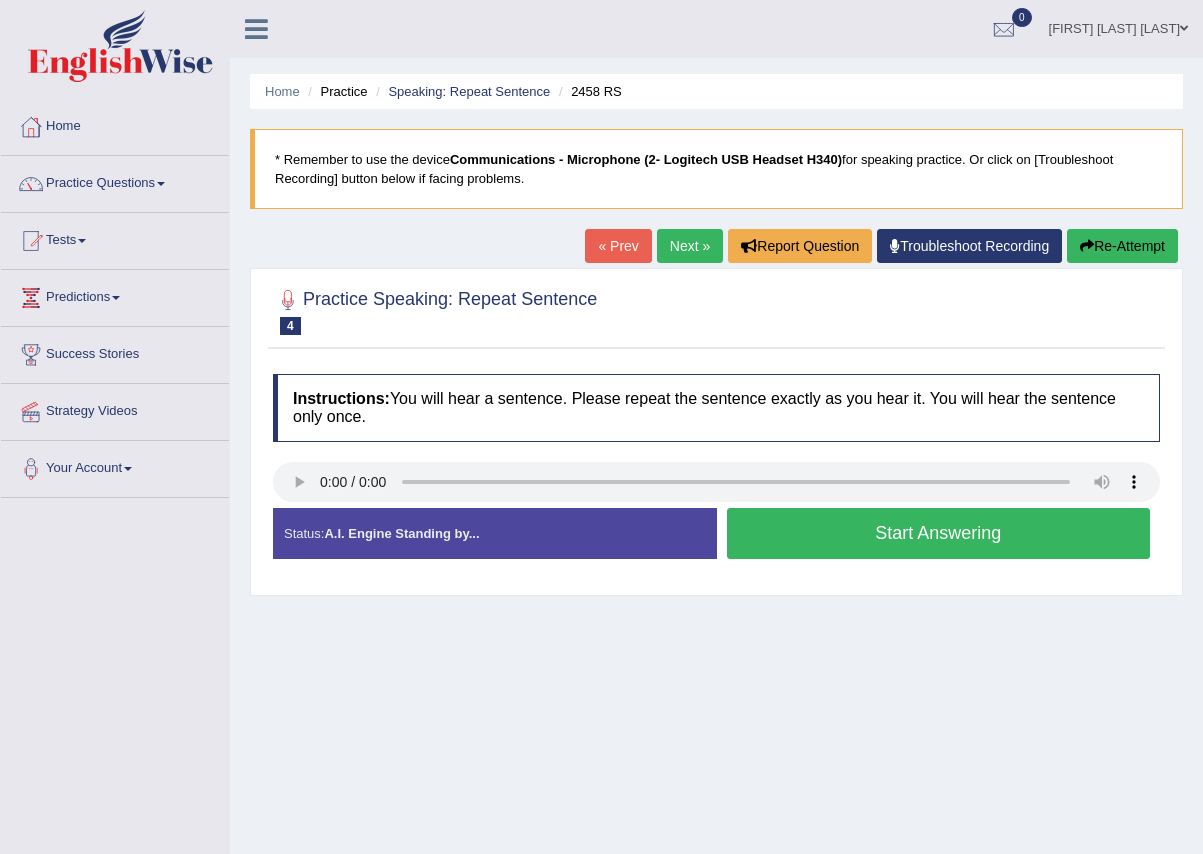 click on "Start Answering" at bounding box center [939, 533] 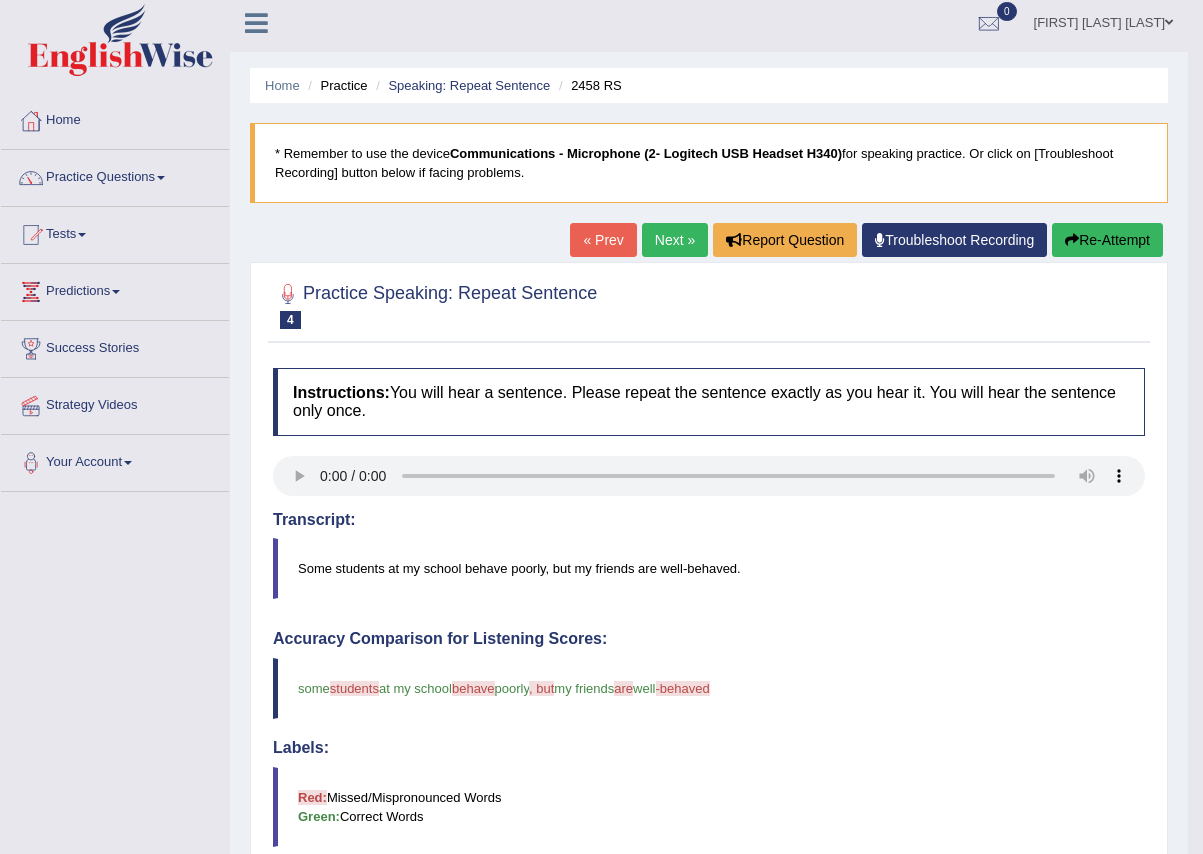 scroll, scrollTop: 0, scrollLeft: 0, axis: both 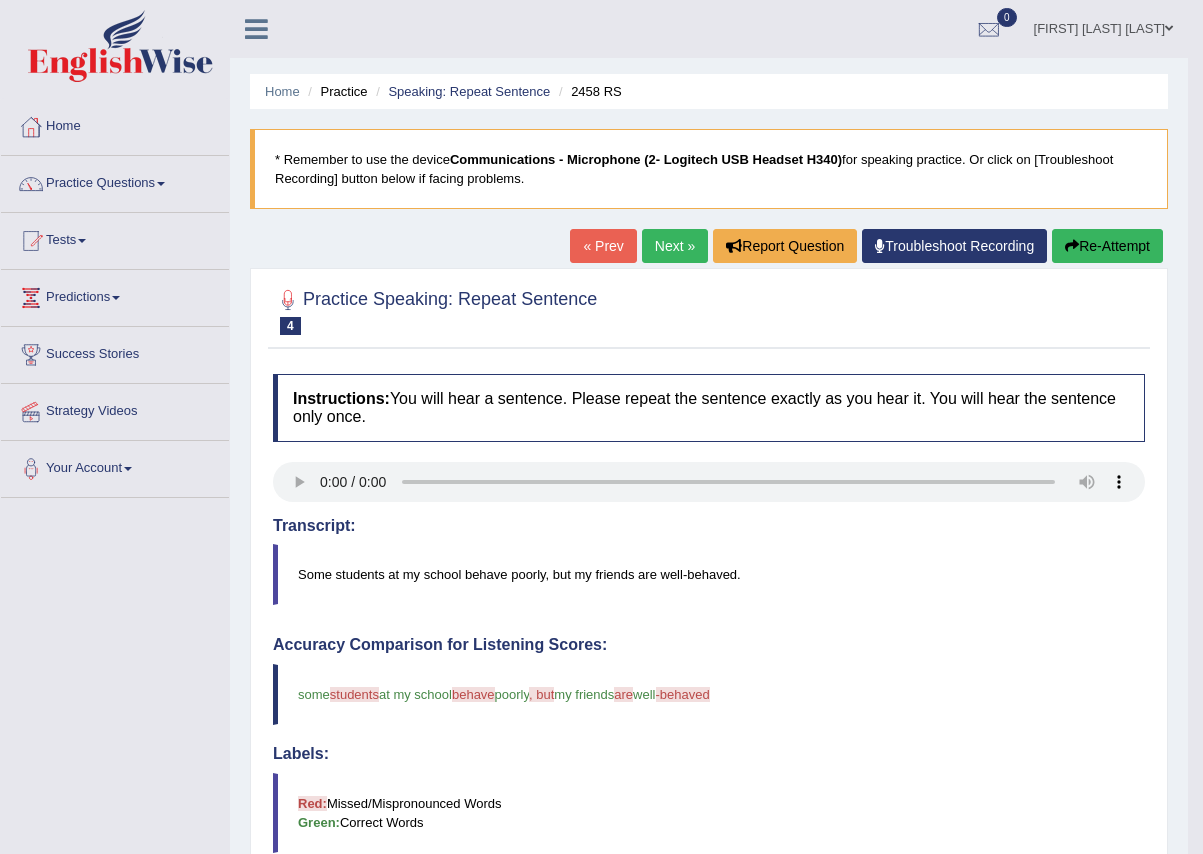 click on "Re-Attempt" at bounding box center [1107, 246] 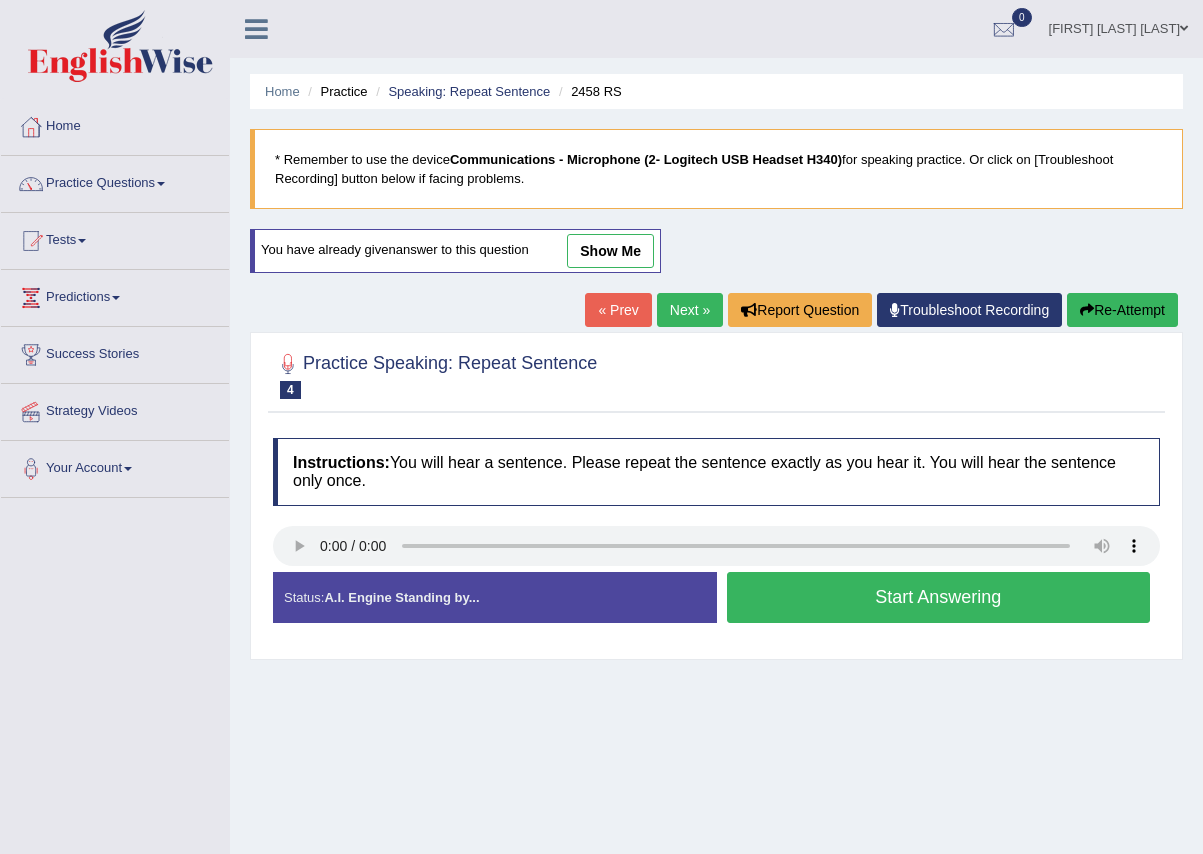 scroll, scrollTop: 0, scrollLeft: 0, axis: both 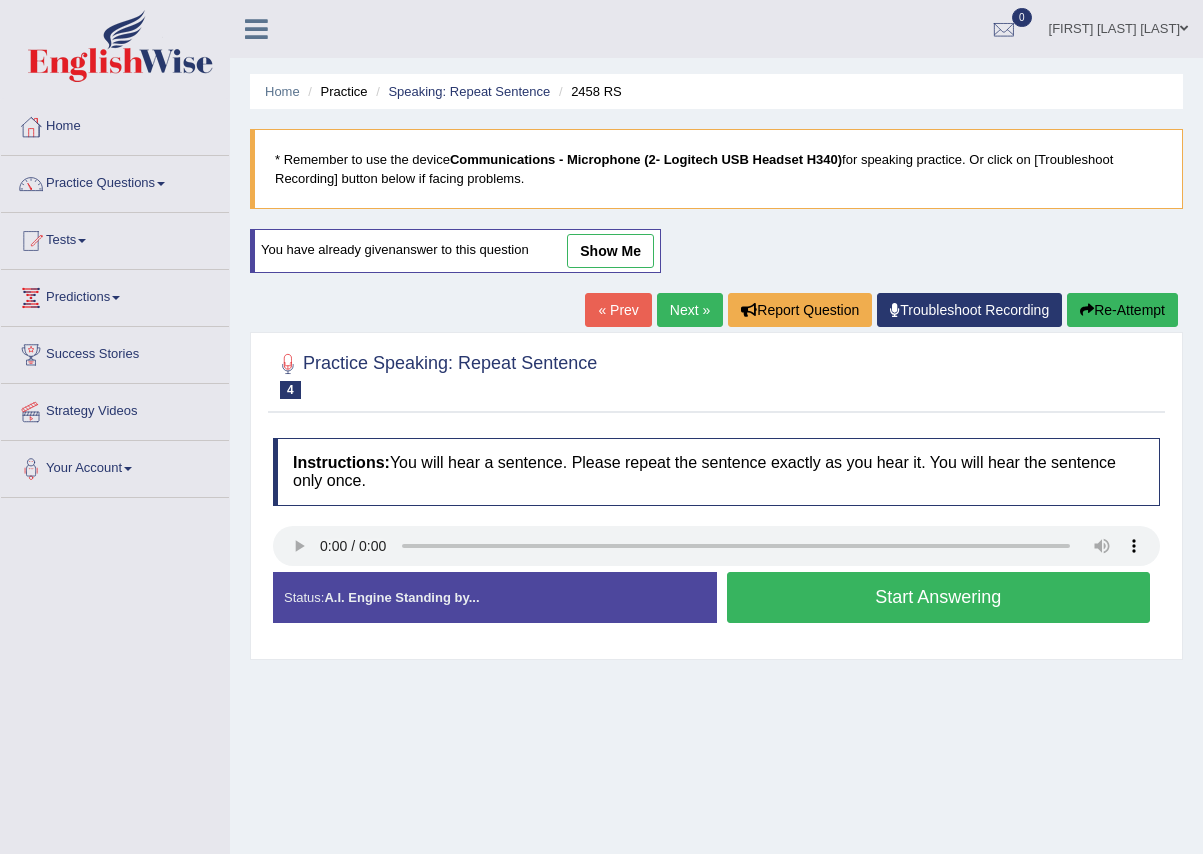 click on "Start Answering" at bounding box center (939, 597) 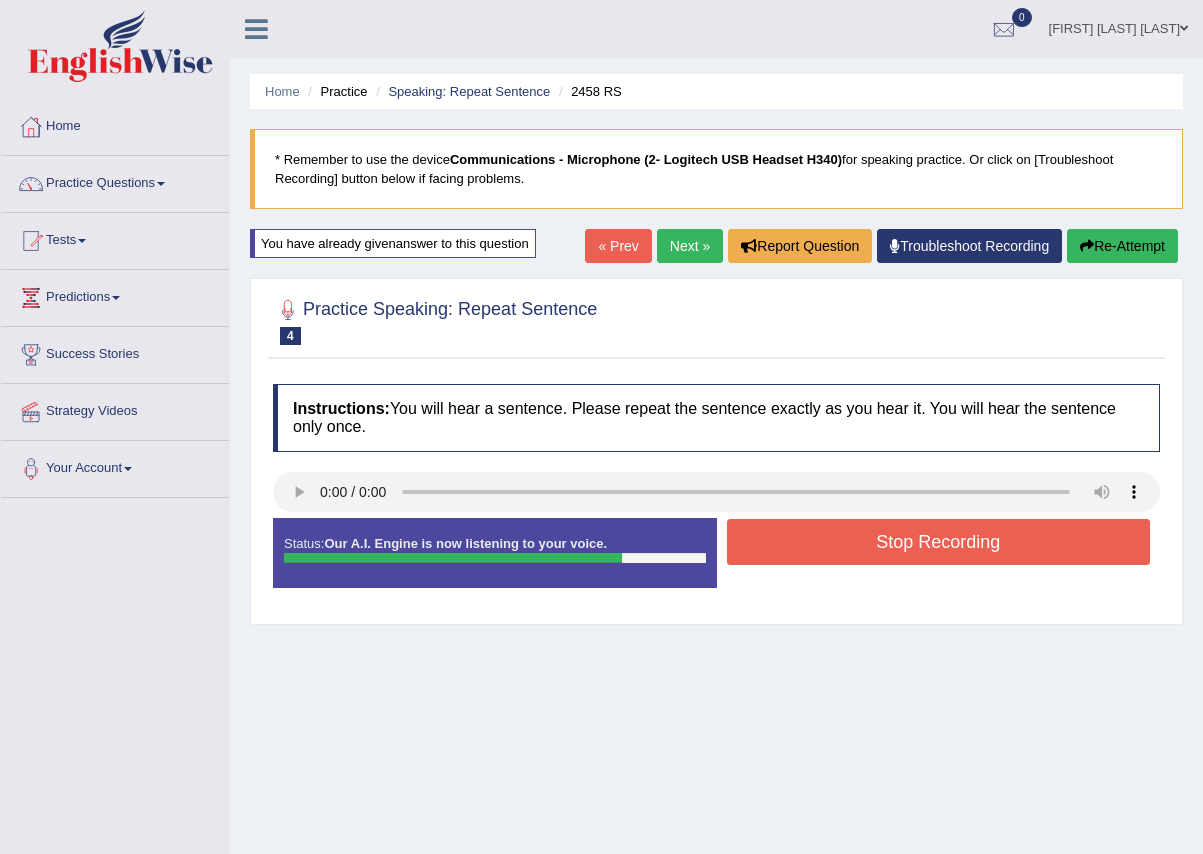 click on "Stop Recording" at bounding box center (939, 542) 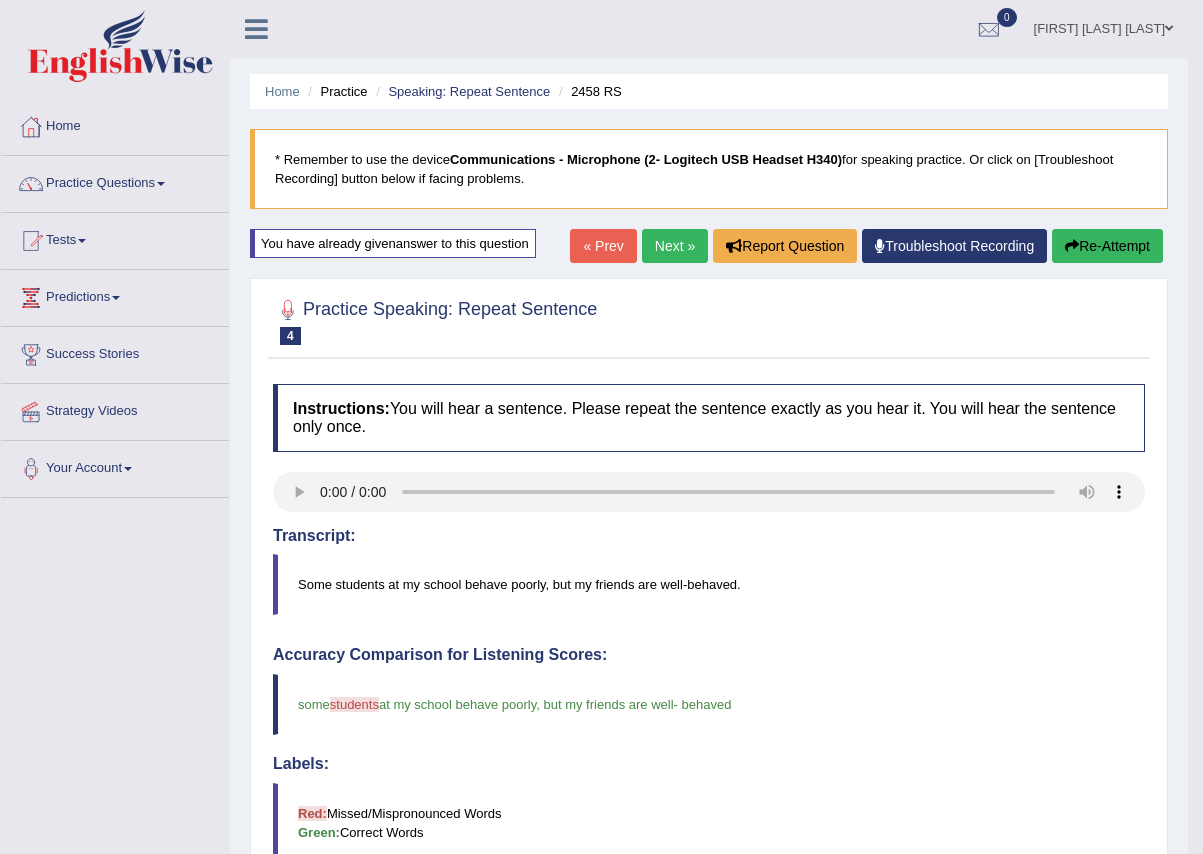 click on "Next »" at bounding box center (675, 246) 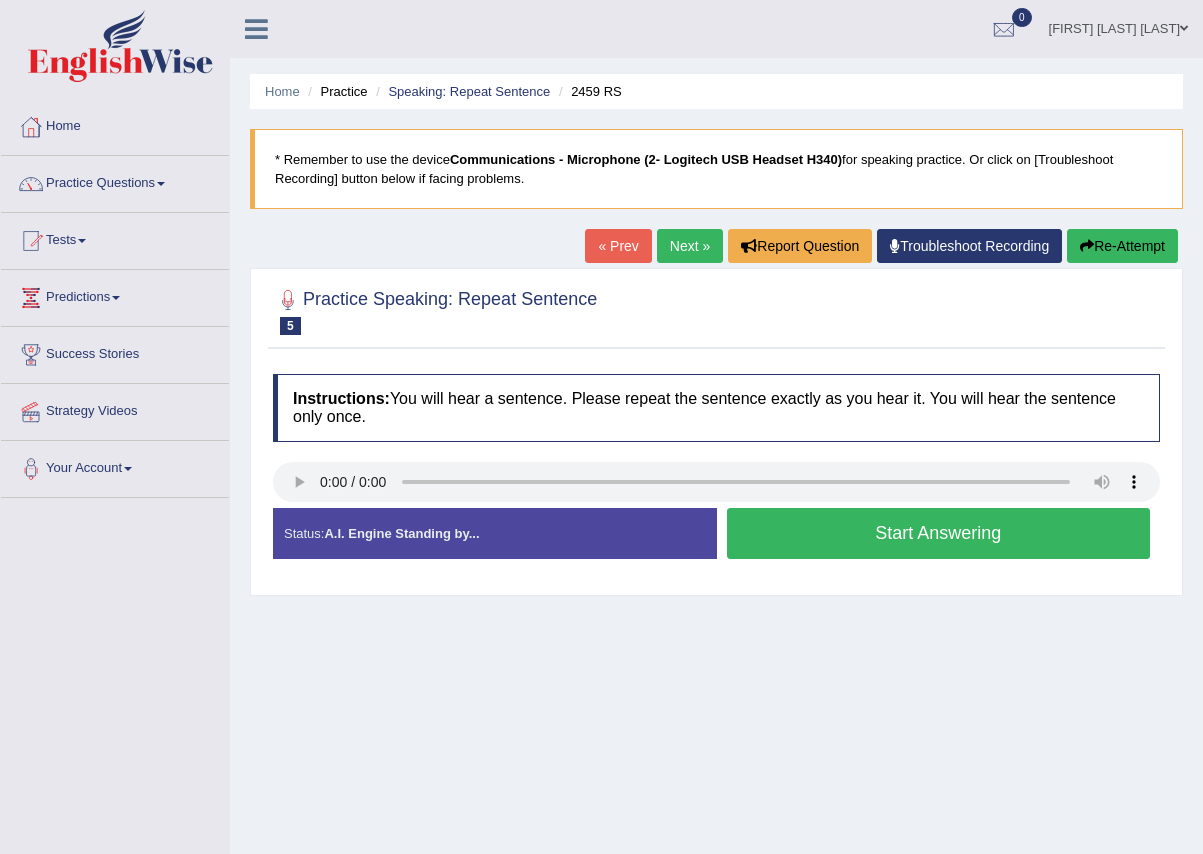 scroll, scrollTop: 0, scrollLeft: 0, axis: both 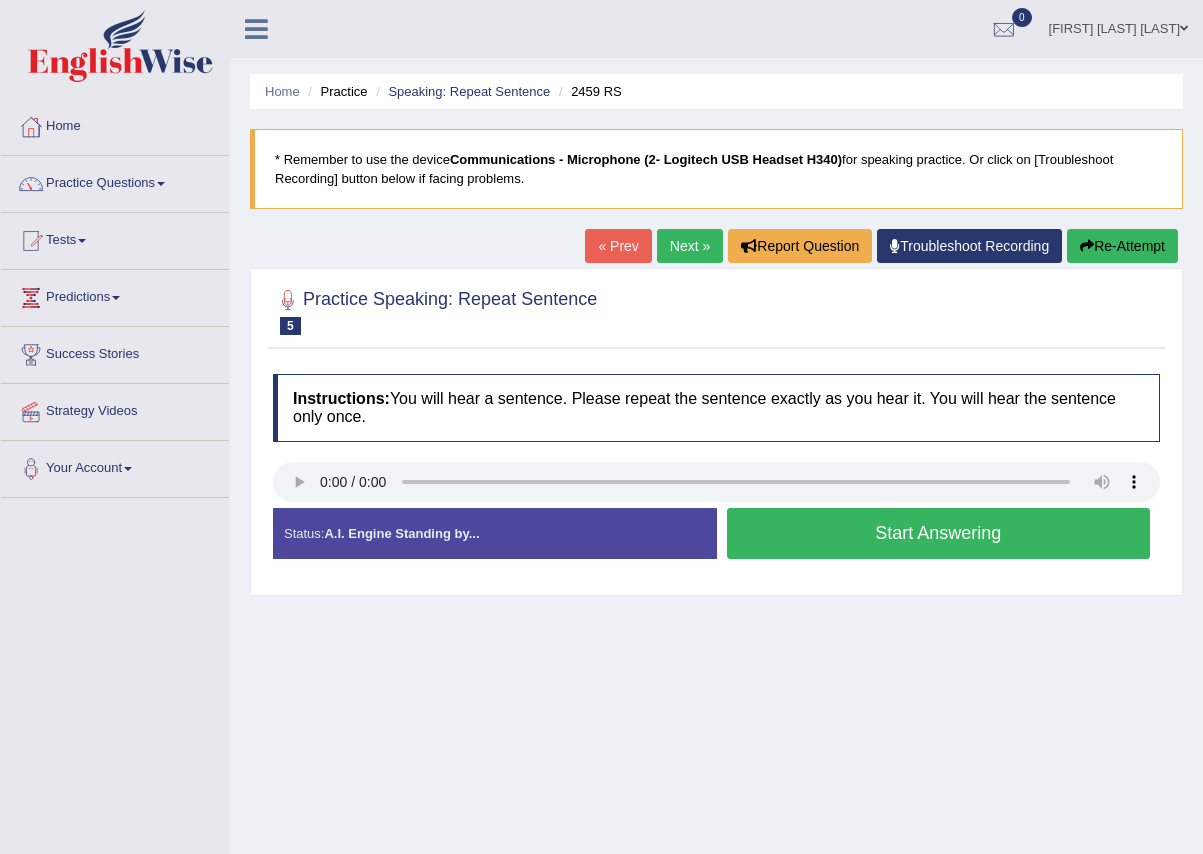 click on "Start Answering" at bounding box center [939, 533] 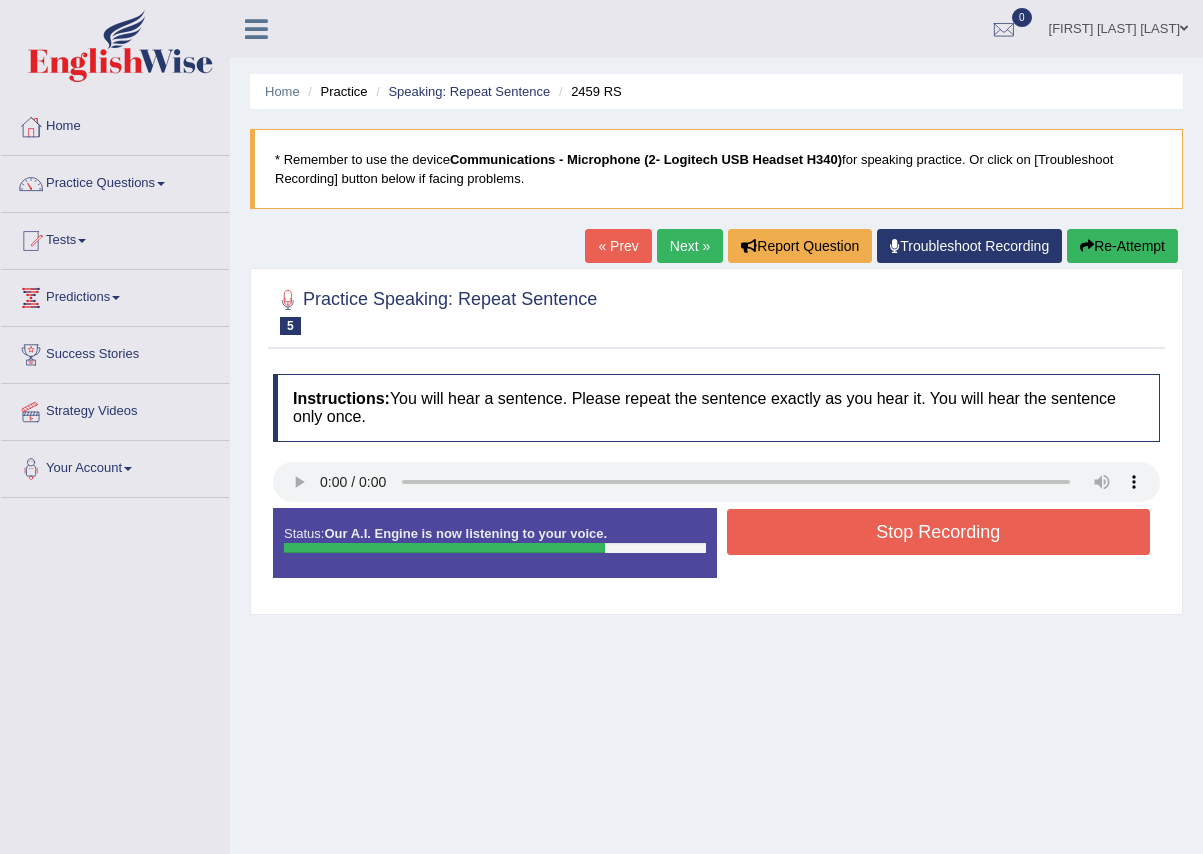 click on "Stop Recording" at bounding box center (939, 532) 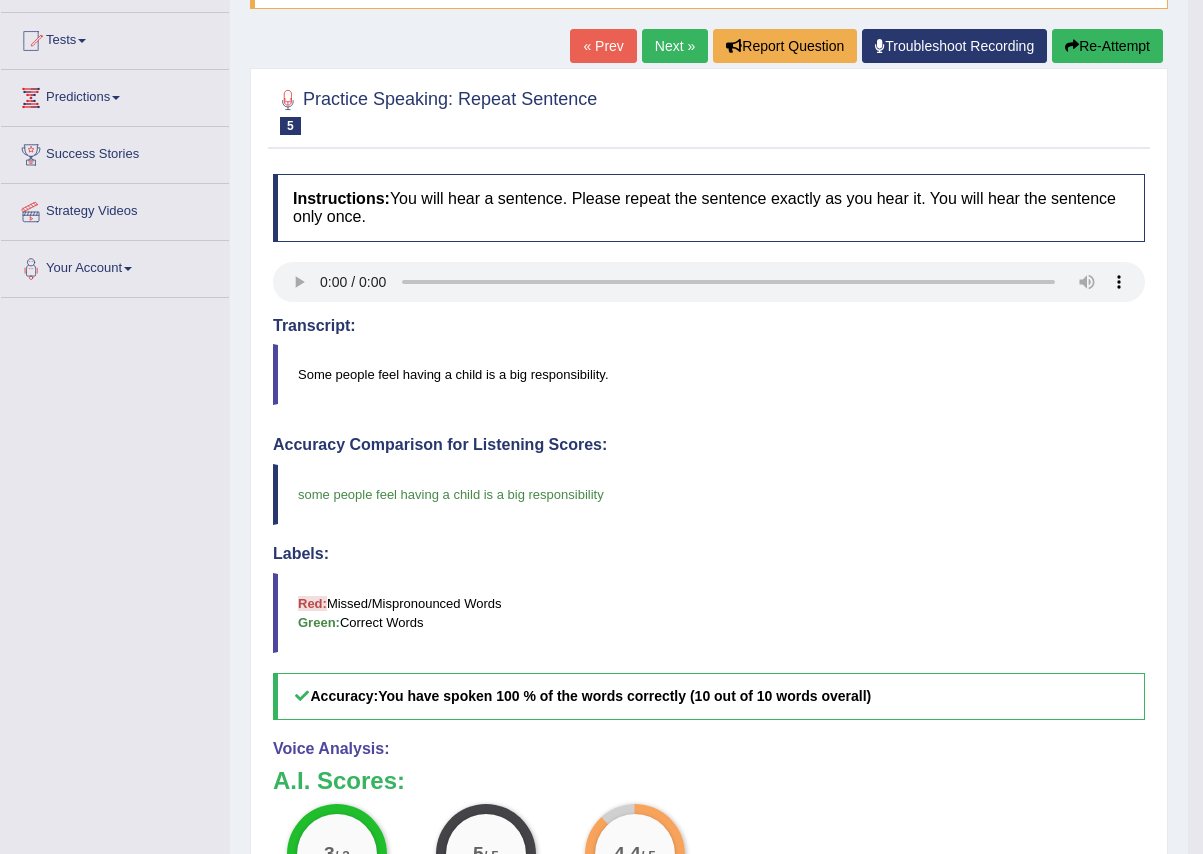 scroll, scrollTop: 0, scrollLeft: 0, axis: both 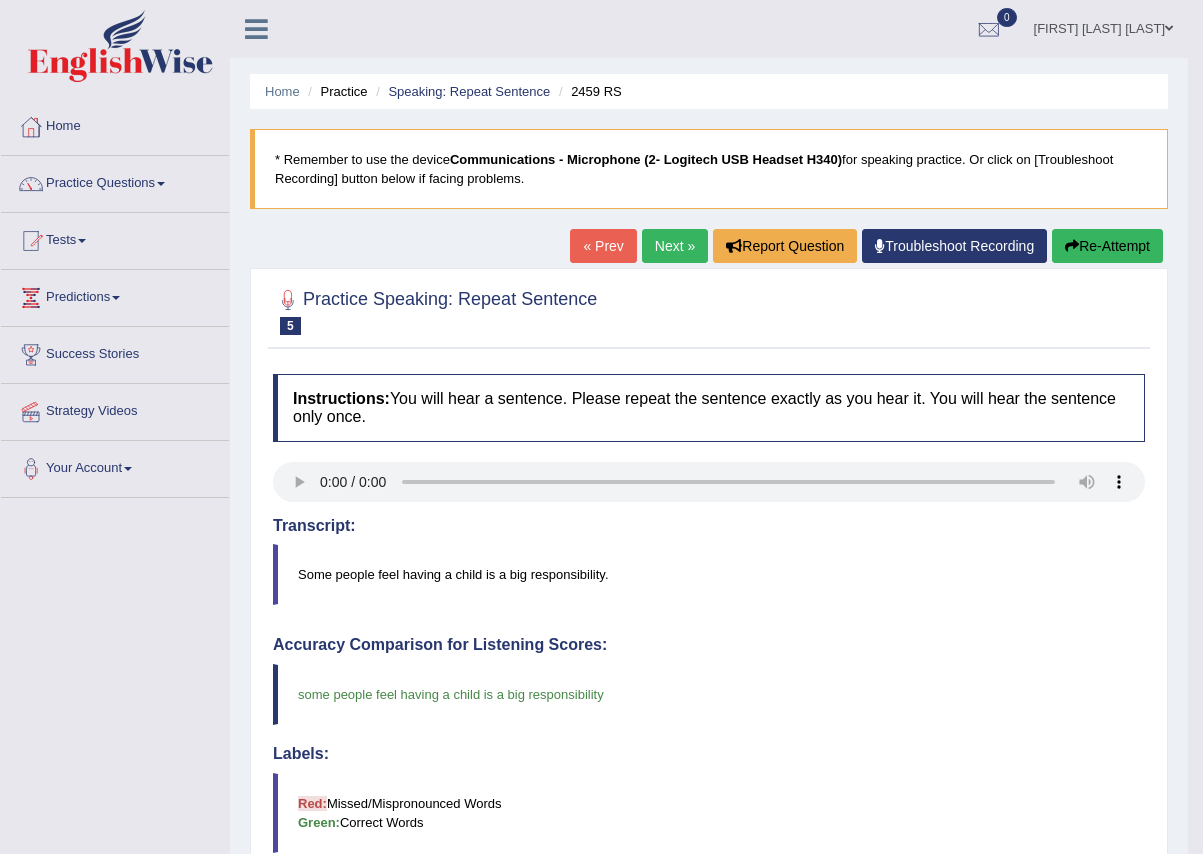 click on "Next »" at bounding box center [675, 246] 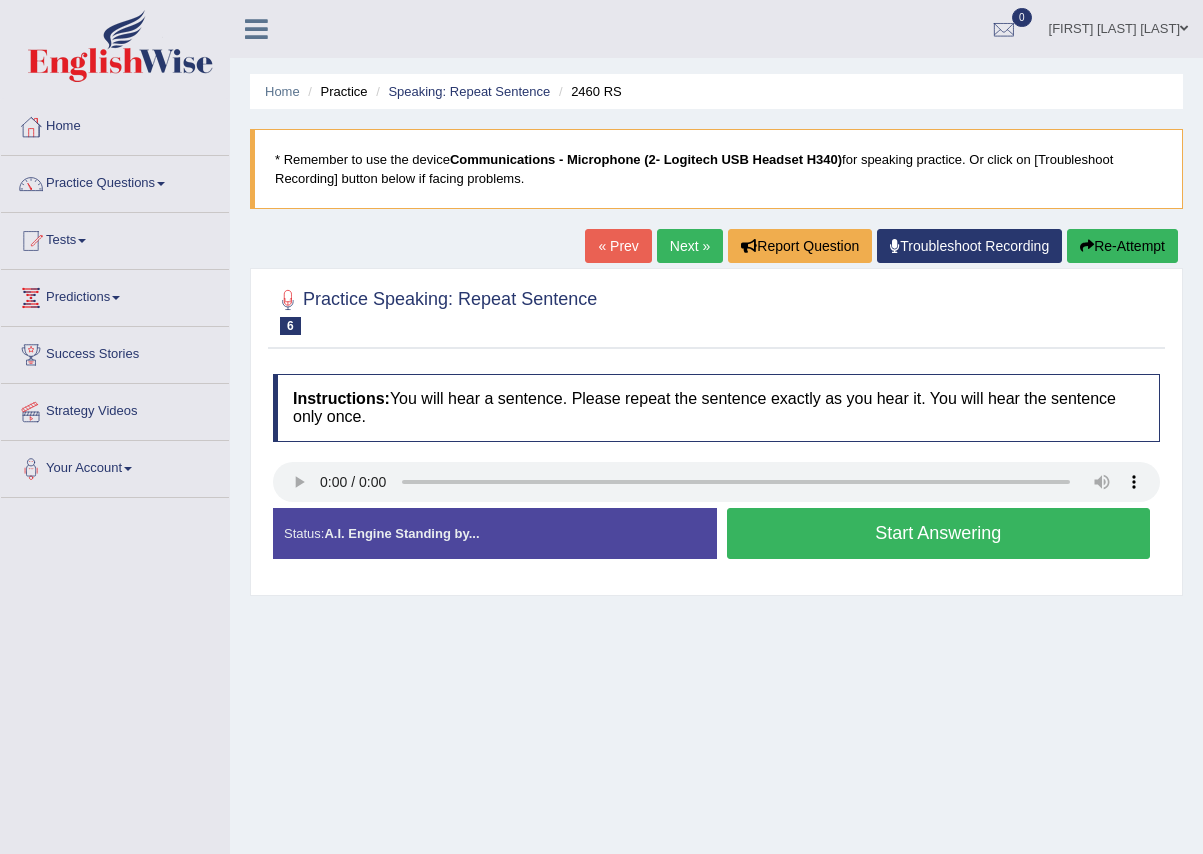 scroll, scrollTop: 0, scrollLeft: 0, axis: both 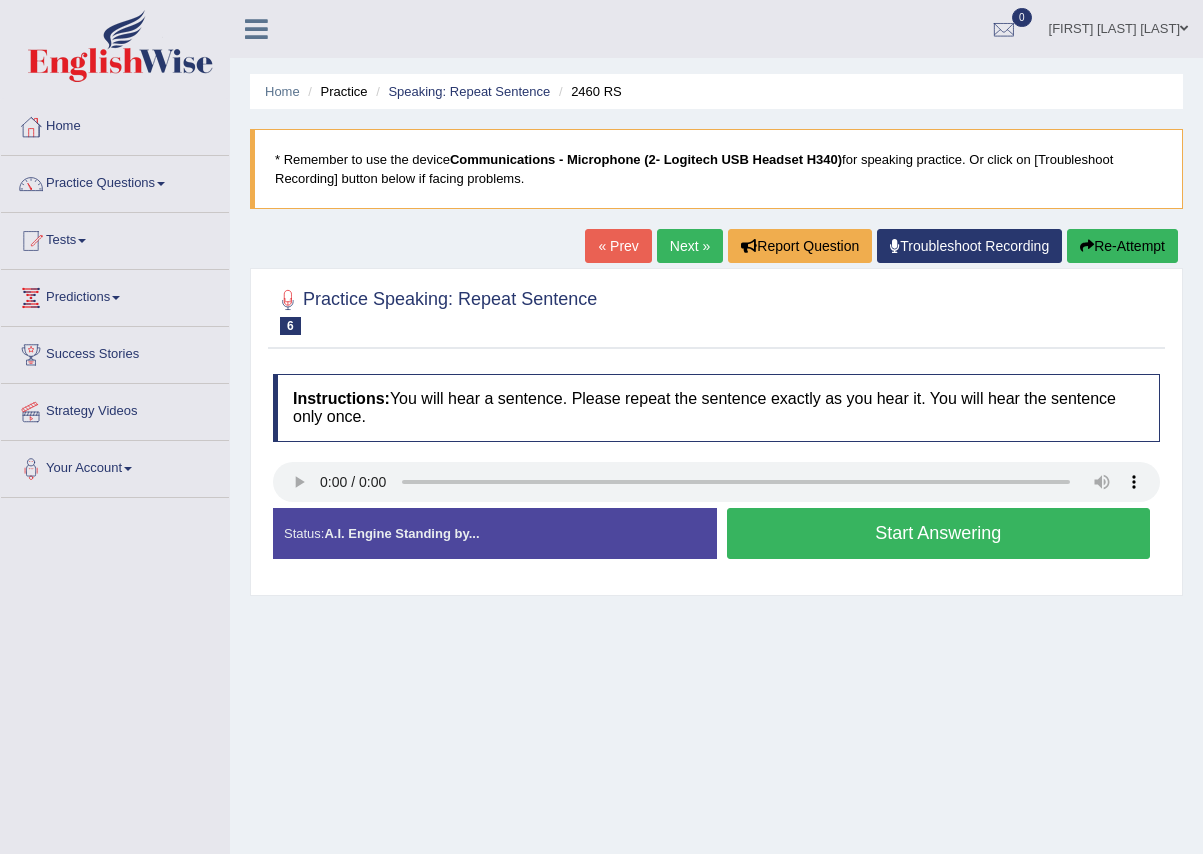 click on "Start Answering" at bounding box center (939, 533) 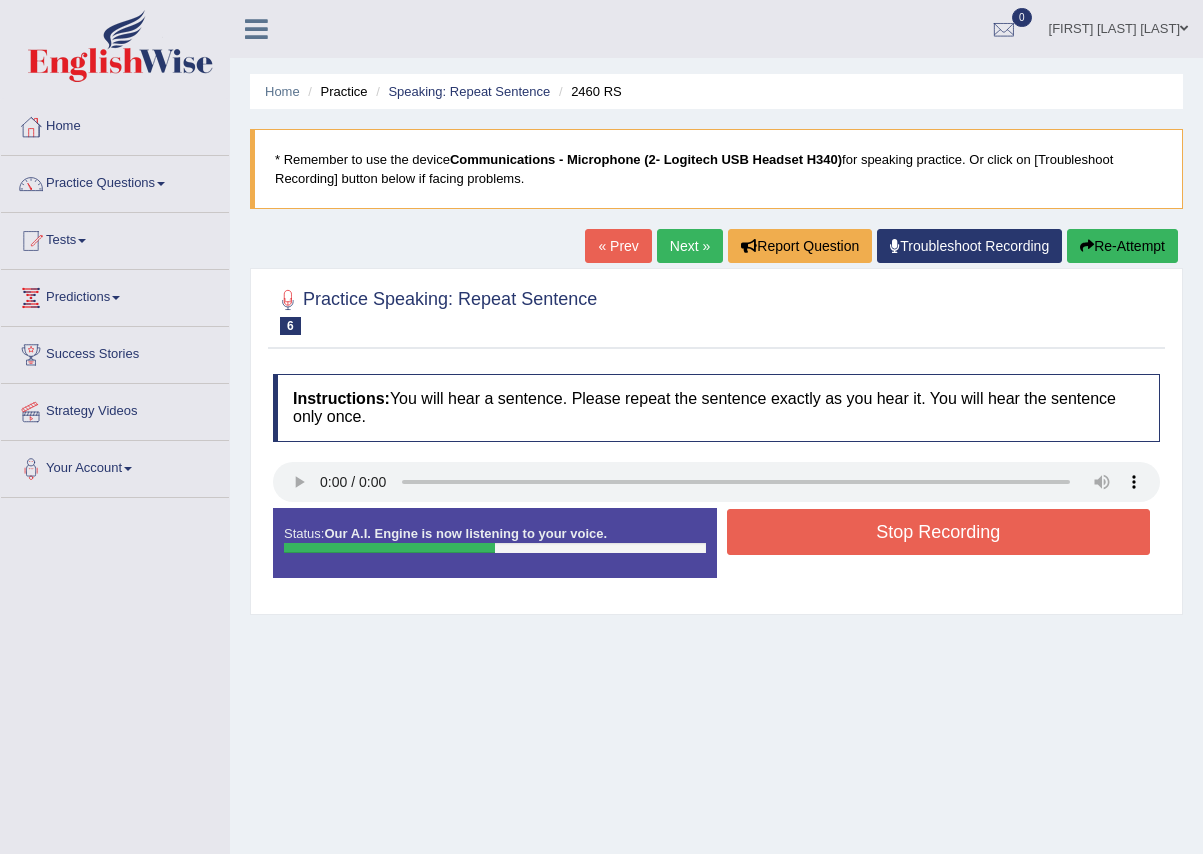 click on "Stop Recording" at bounding box center [939, 532] 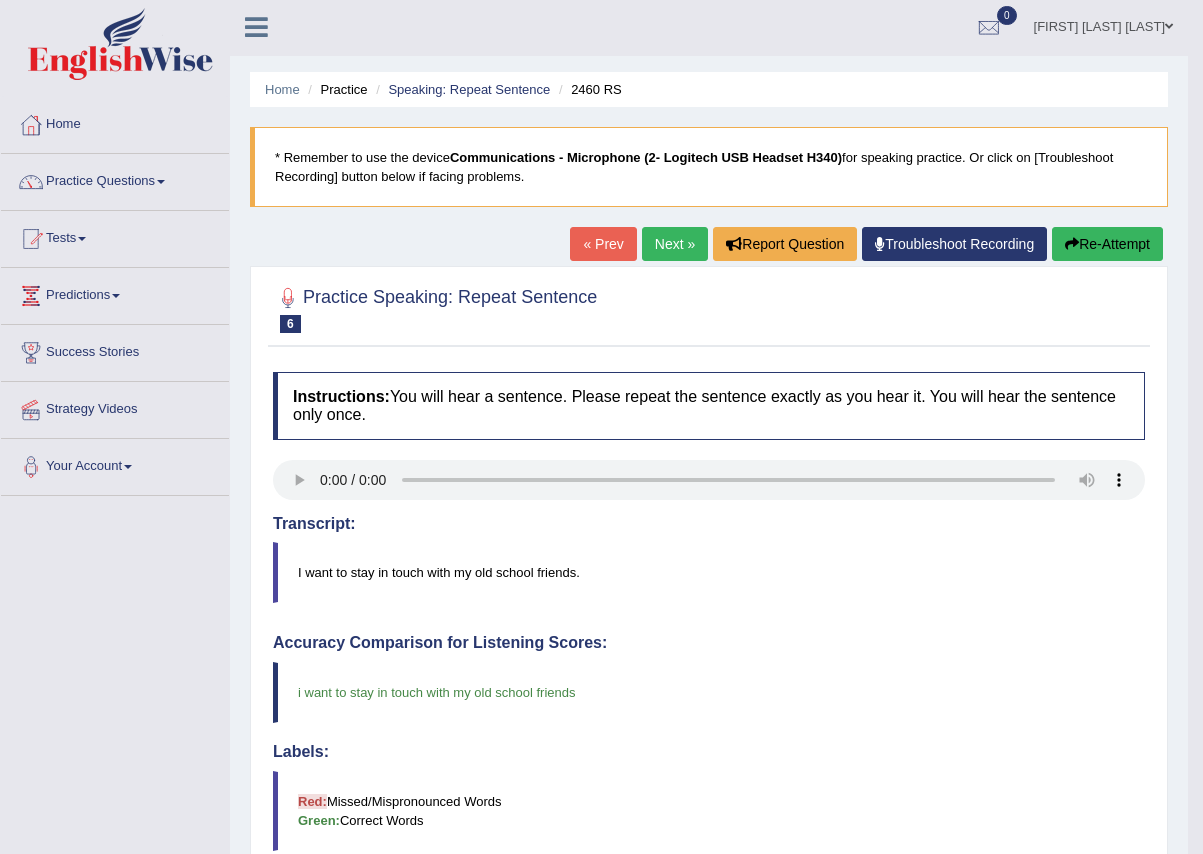 scroll, scrollTop: 0, scrollLeft: 0, axis: both 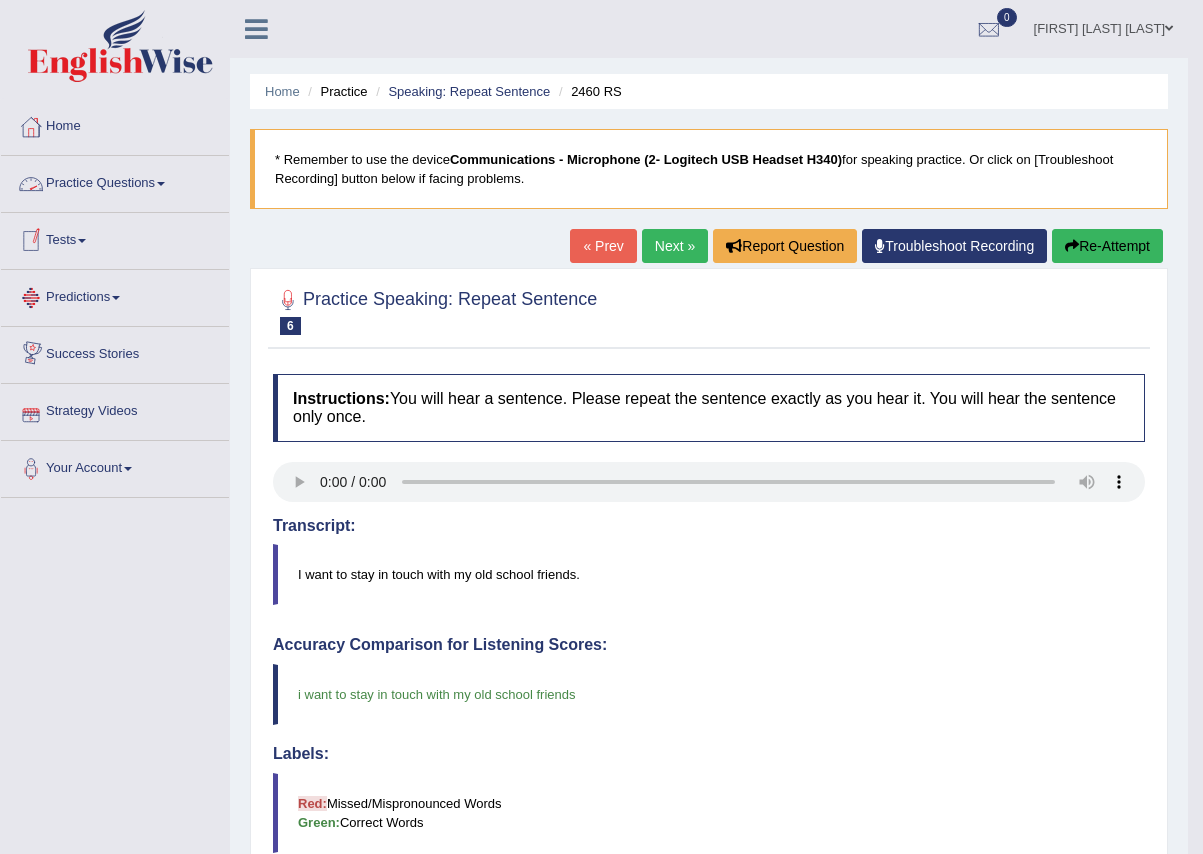 click on "Practice Questions" at bounding box center [115, 181] 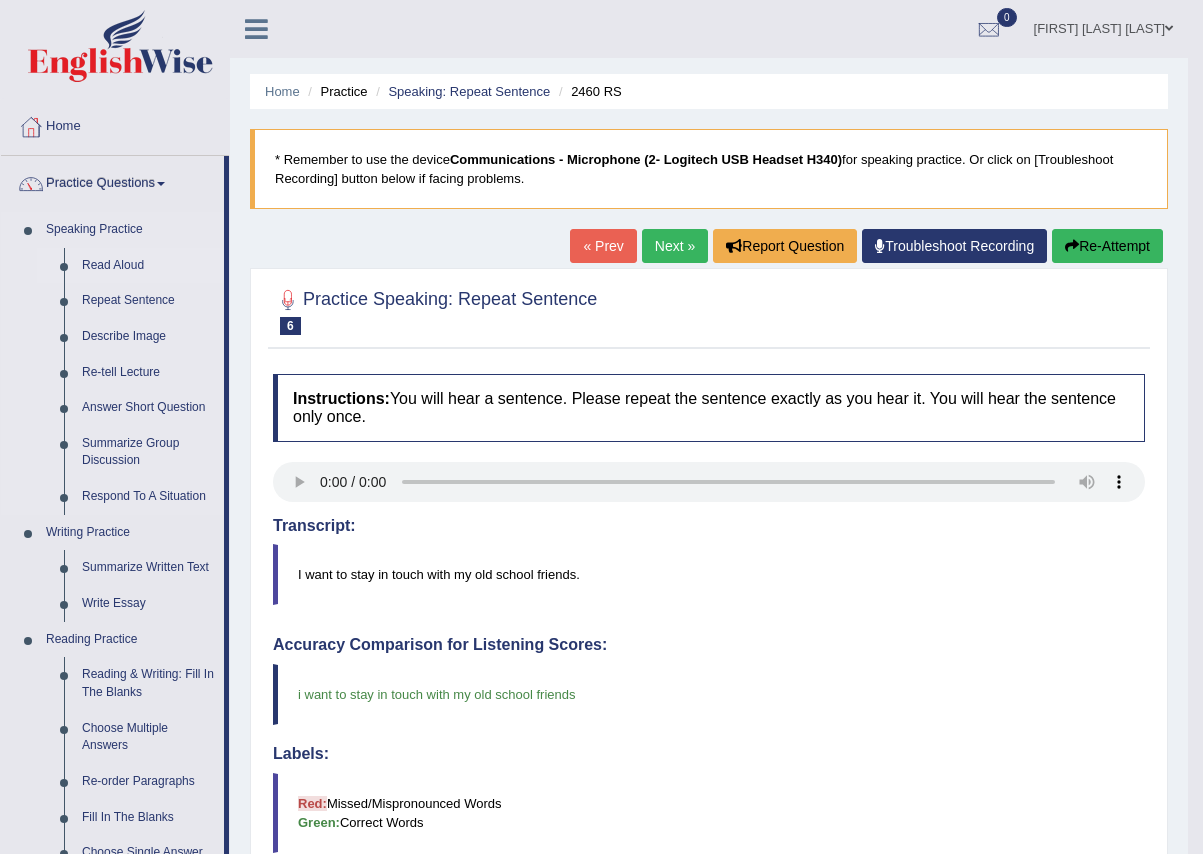 click on "Read Aloud" at bounding box center (148, 266) 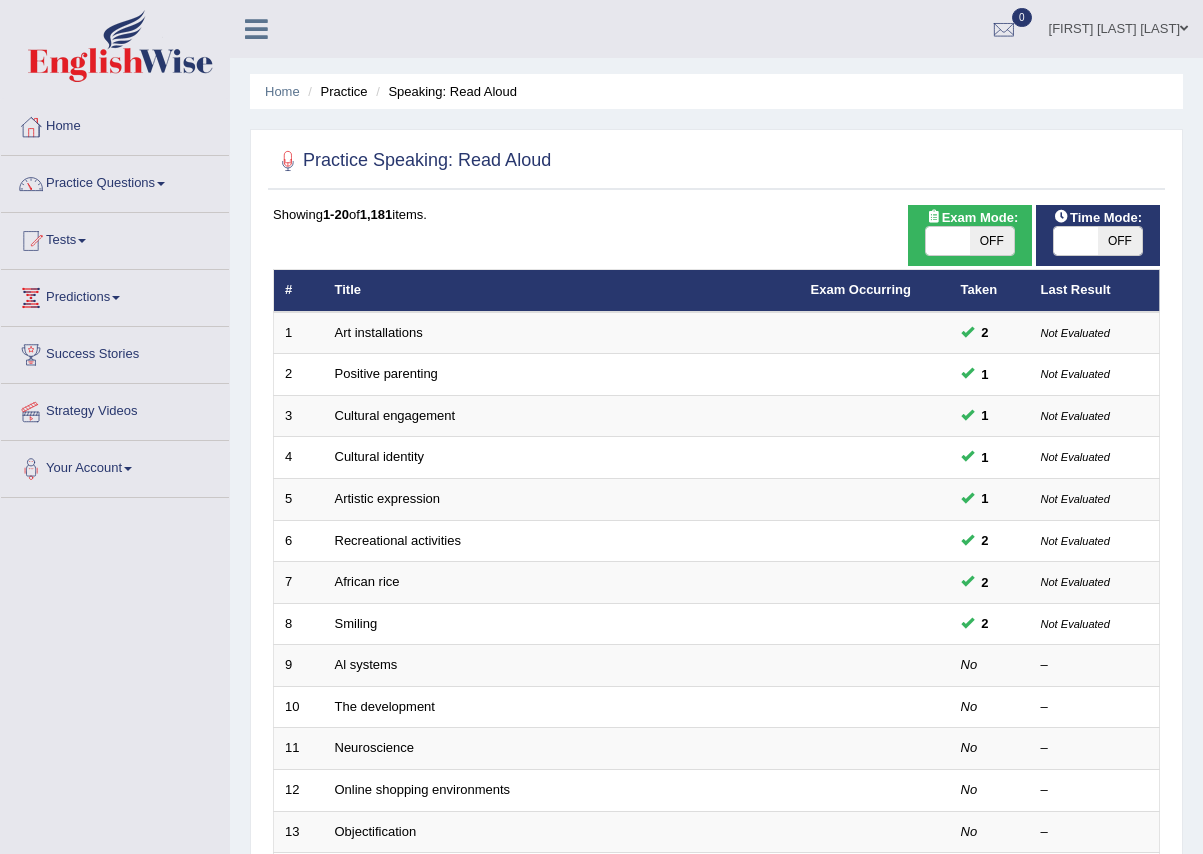 scroll, scrollTop: 0, scrollLeft: 0, axis: both 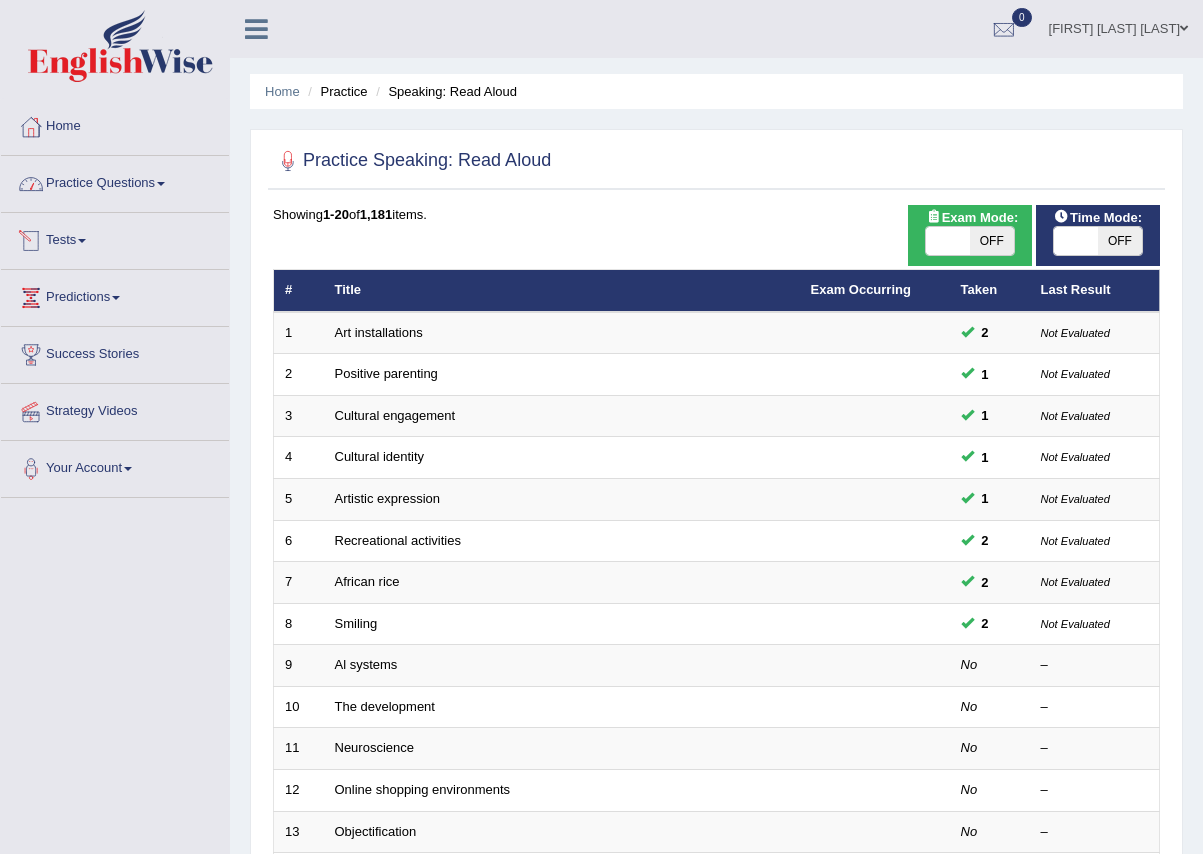click on "Practice Questions" at bounding box center (115, 181) 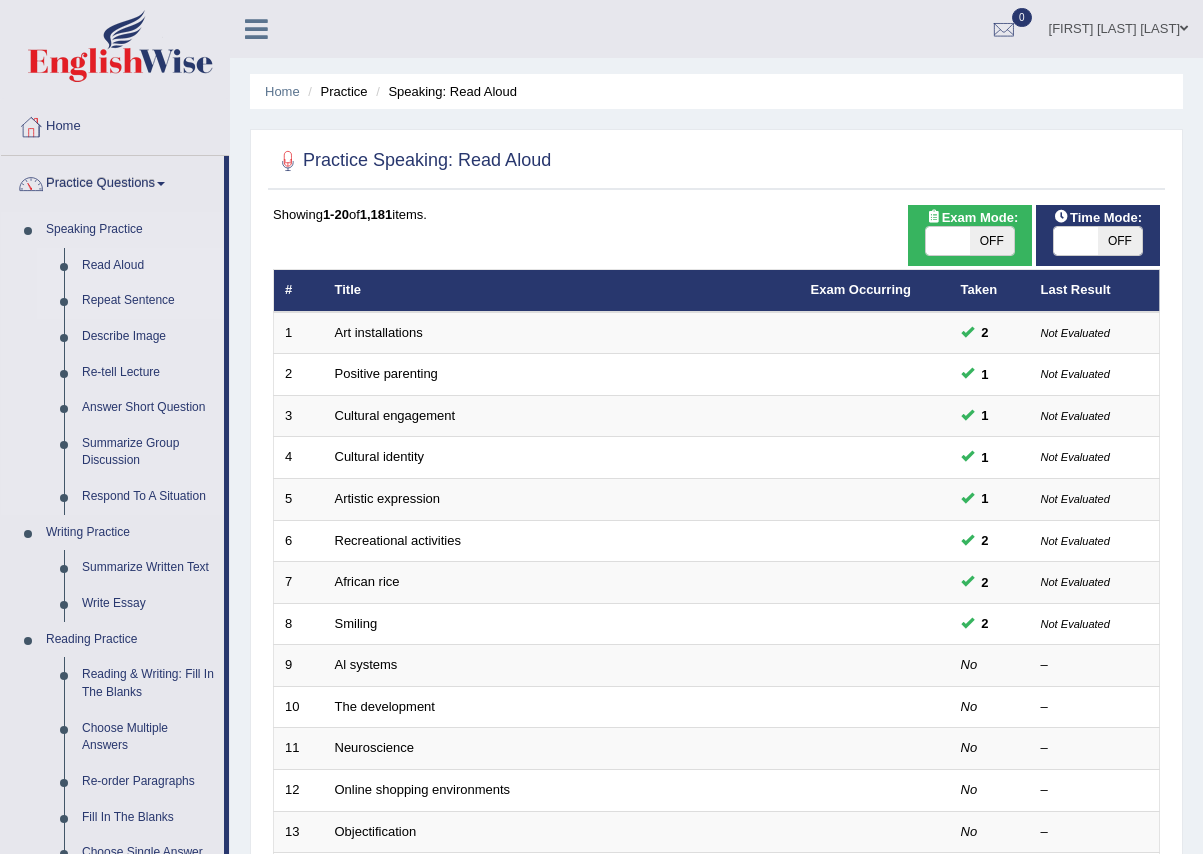 click on "Repeat Sentence" at bounding box center [148, 301] 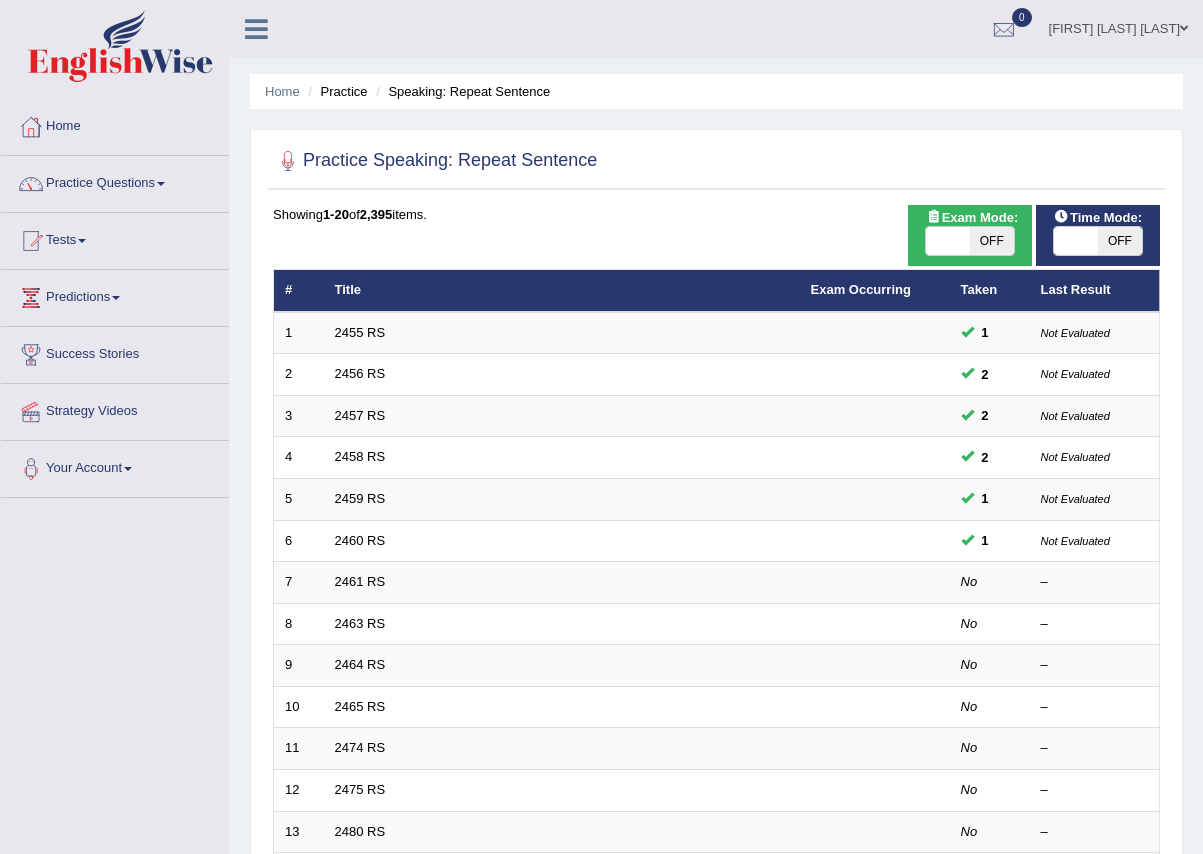 scroll, scrollTop: 0, scrollLeft: 0, axis: both 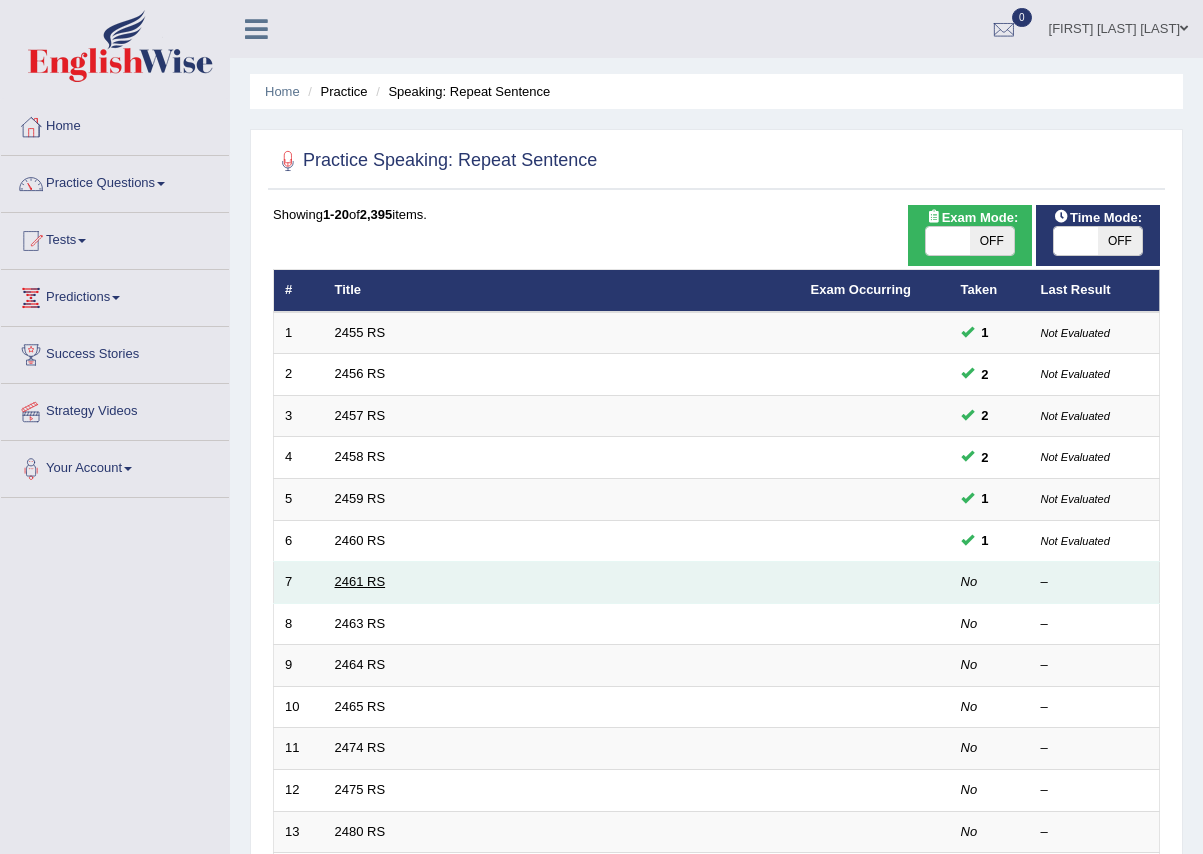 click on "2461 RS" at bounding box center (360, 581) 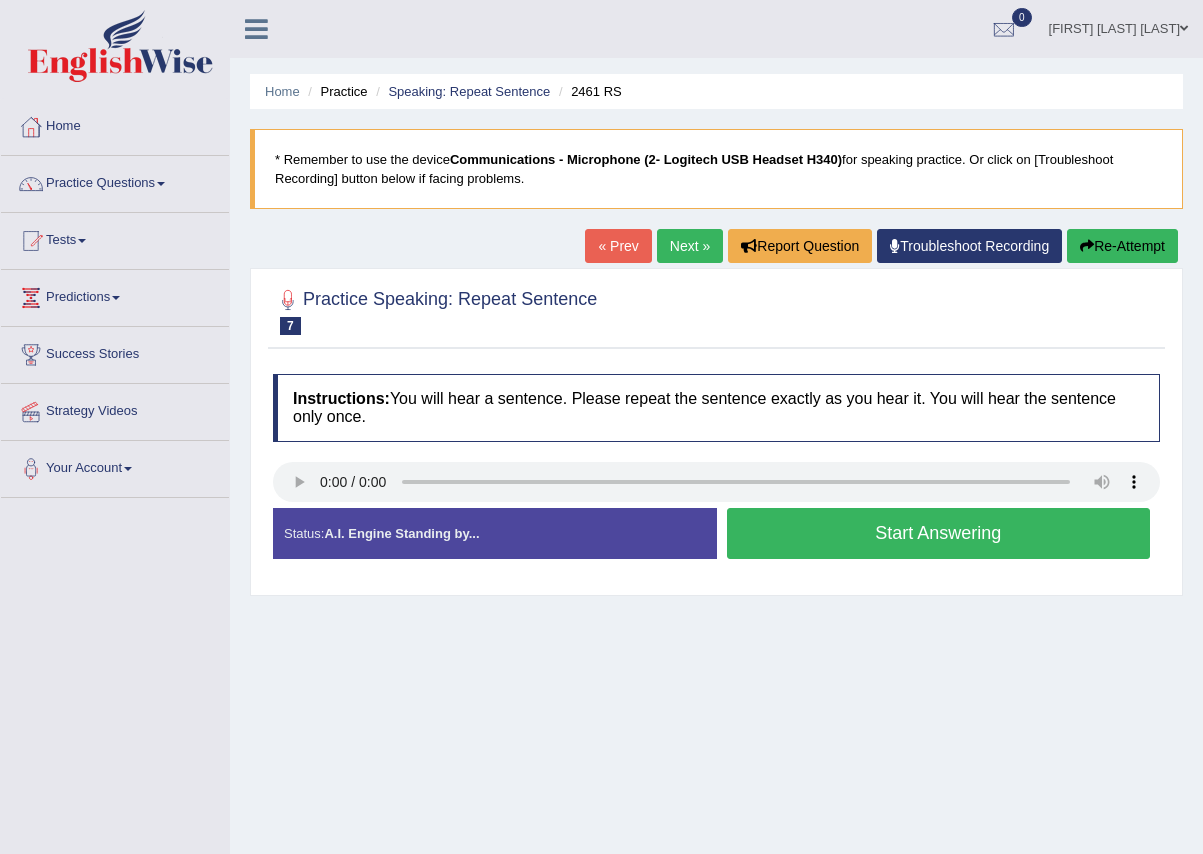 scroll, scrollTop: 0, scrollLeft: 0, axis: both 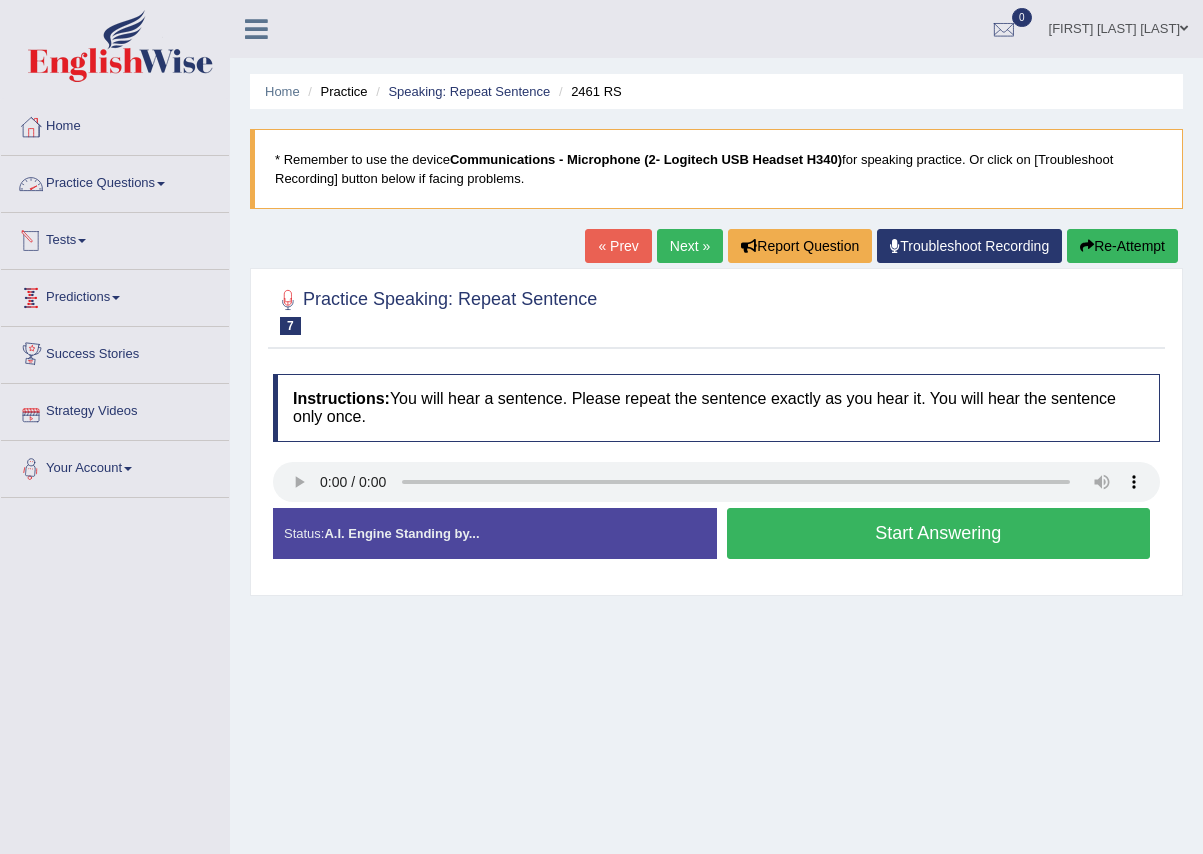 click on "Practice Questions" at bounding box center (115, 181) 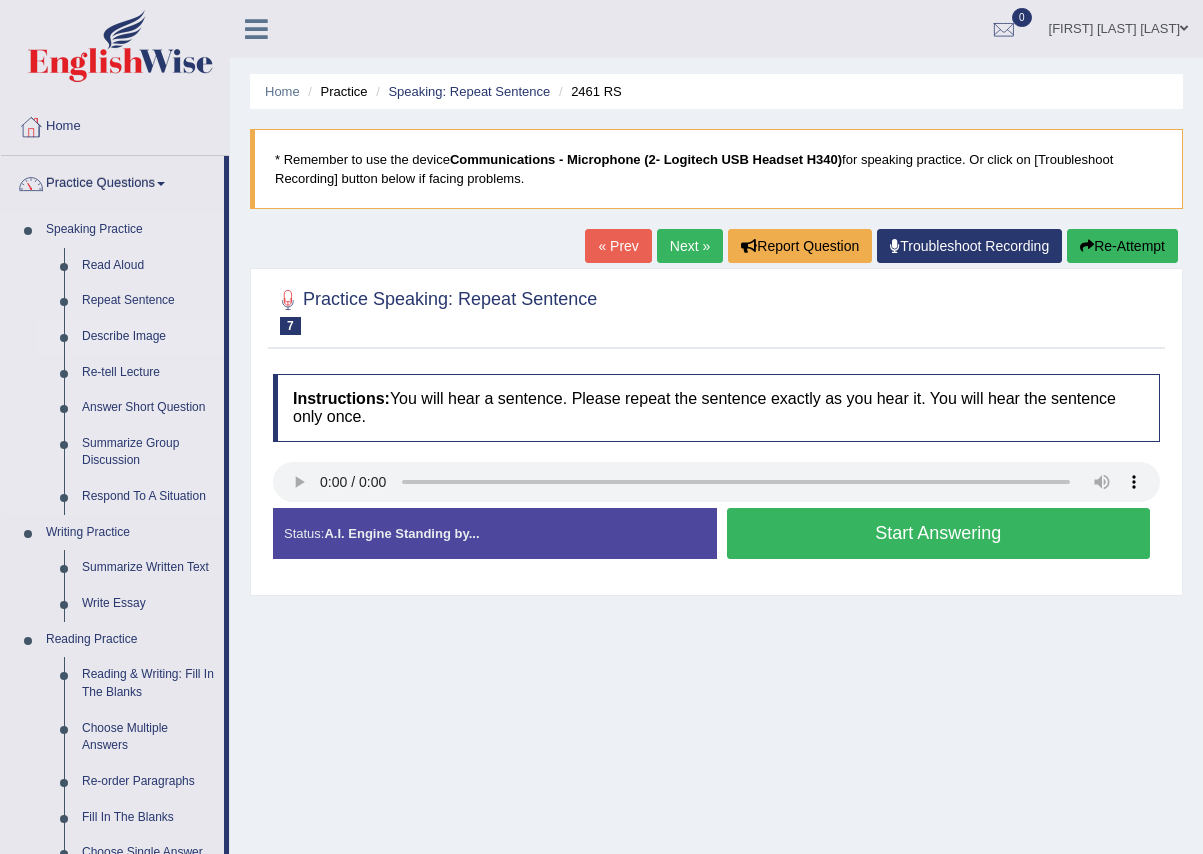 click on "Describe Image" at bounding box center (148, 337) 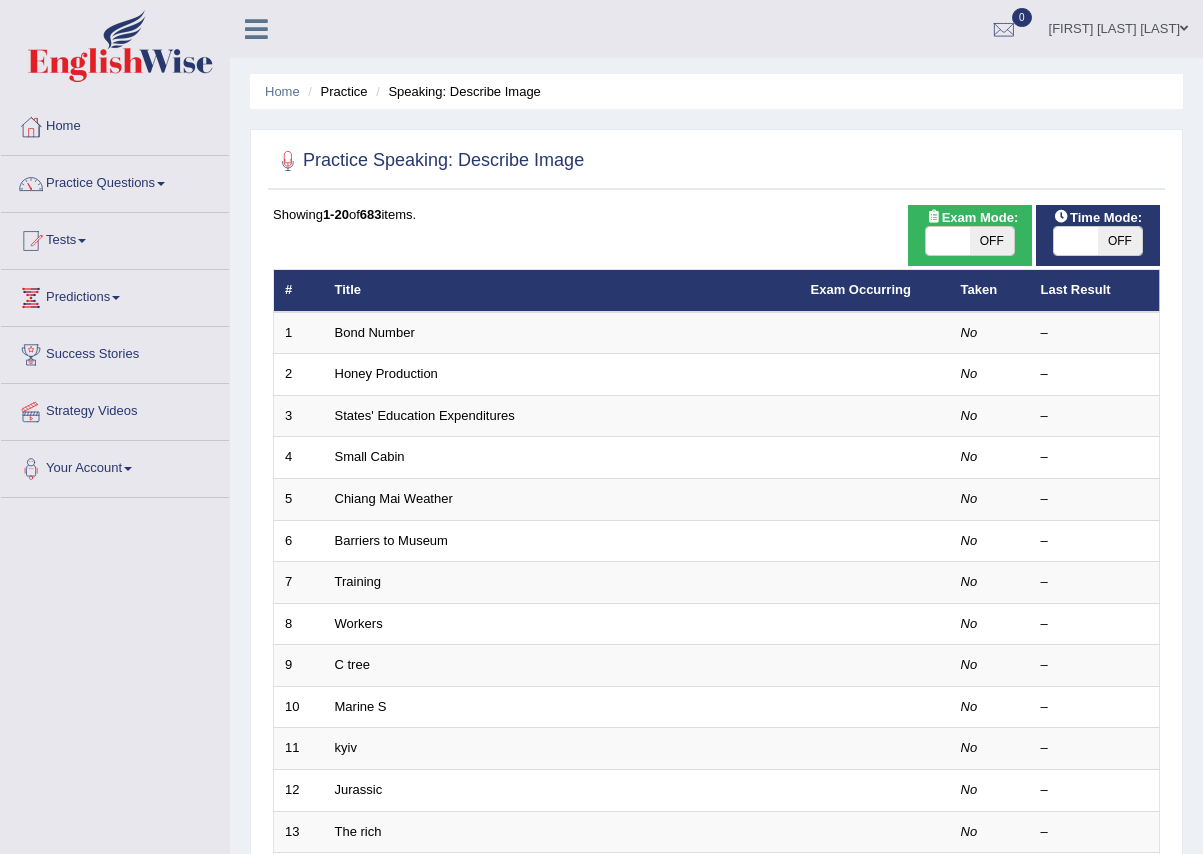 scroll, scrollTop: 0, scrollLeft: 0, axis: both 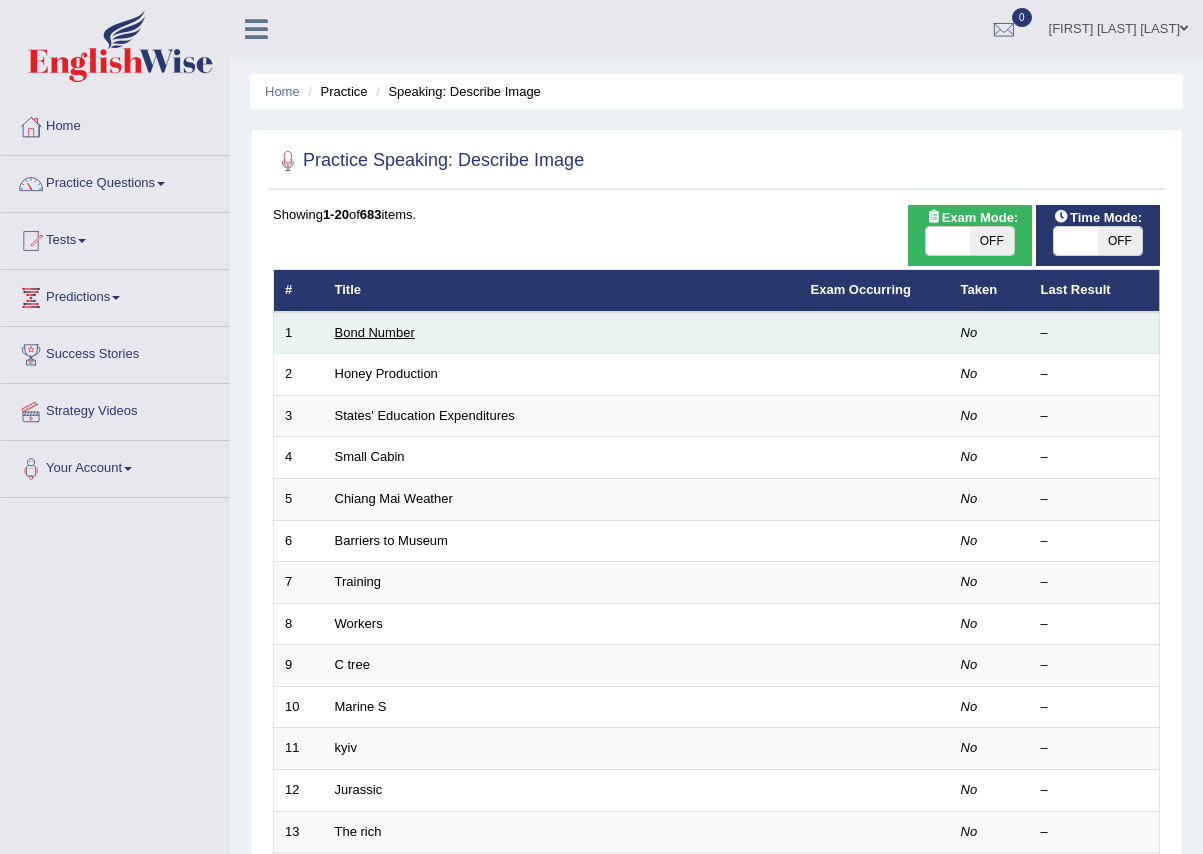 click on "Bond Number" at bounding box center (375, 332) 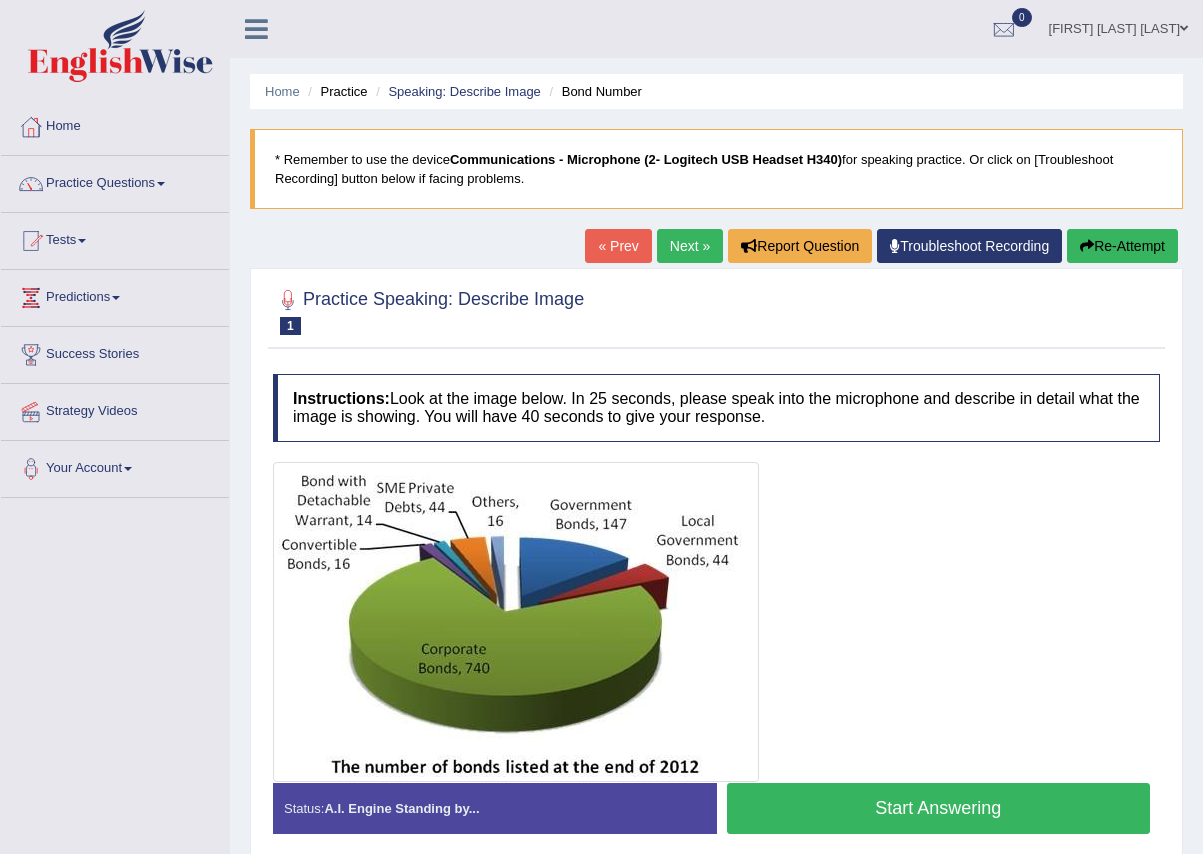 scroll, scrollTop: 0, scrollLeft: 0, axis: both 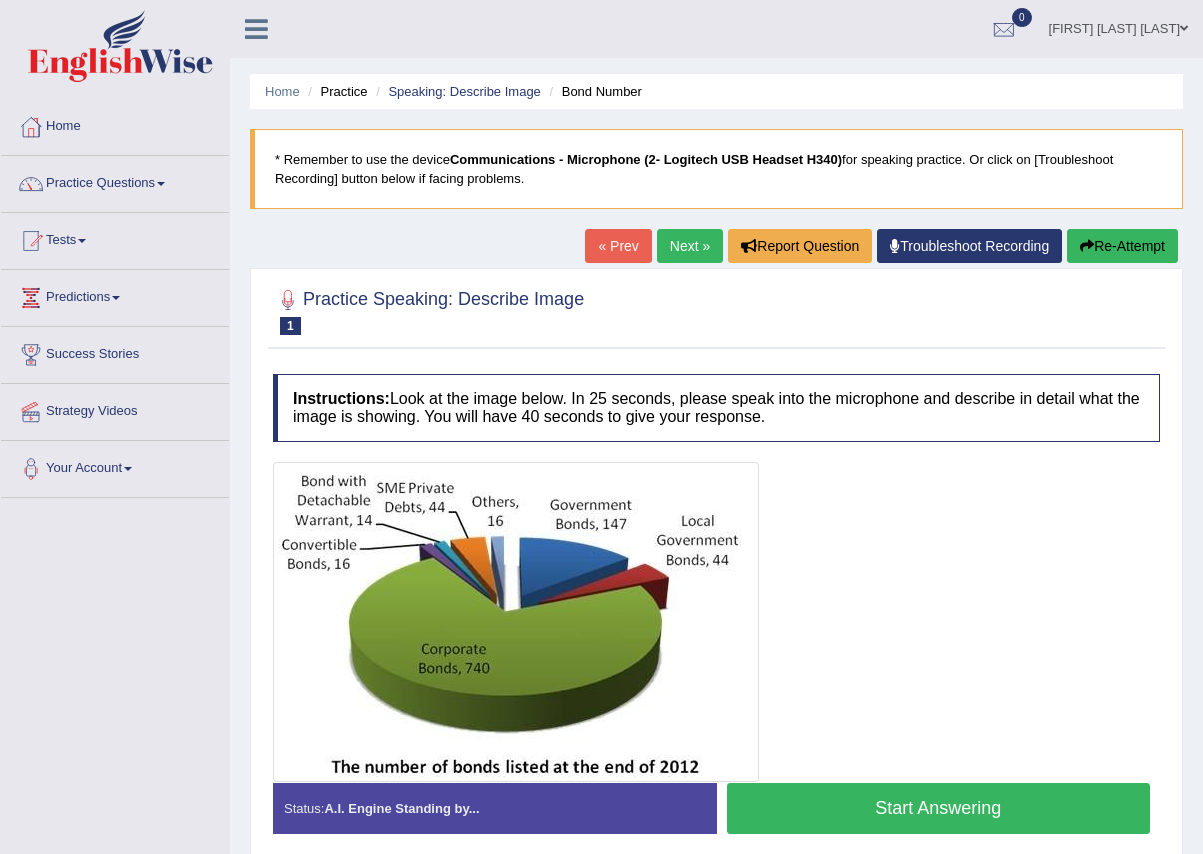 click on "Start Answering" at bounding box center [939, 808] 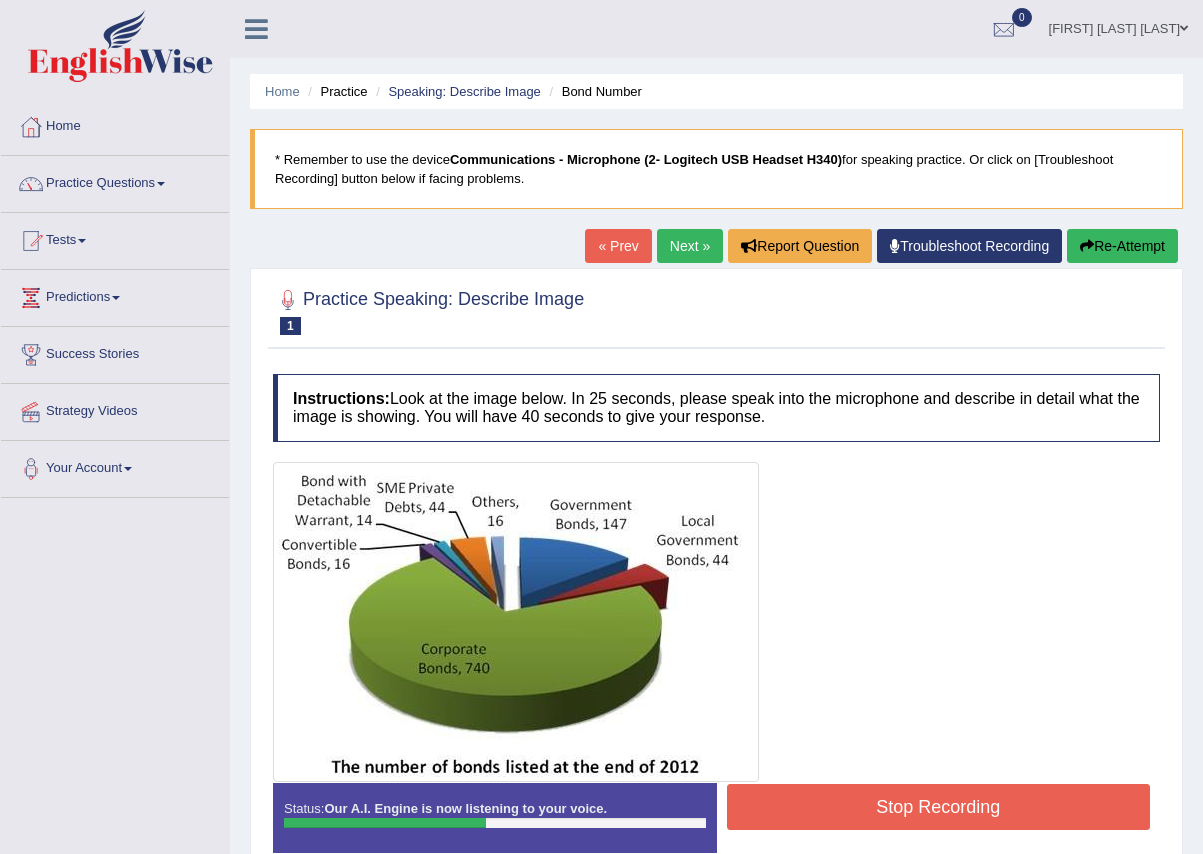 click on "Stop Recording" at bounding box center (939, 807) 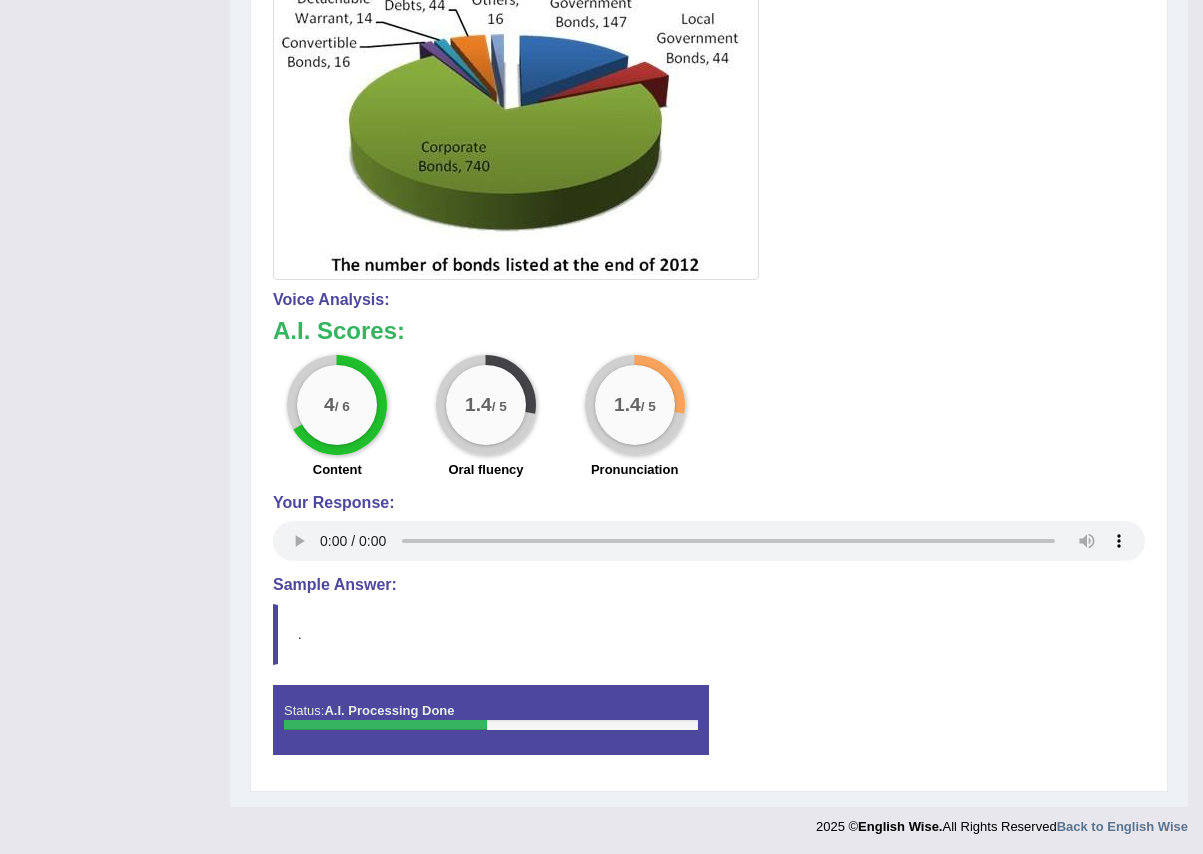 scroll, scrollTop: 505, scrollLeft: 0, axis: vertical 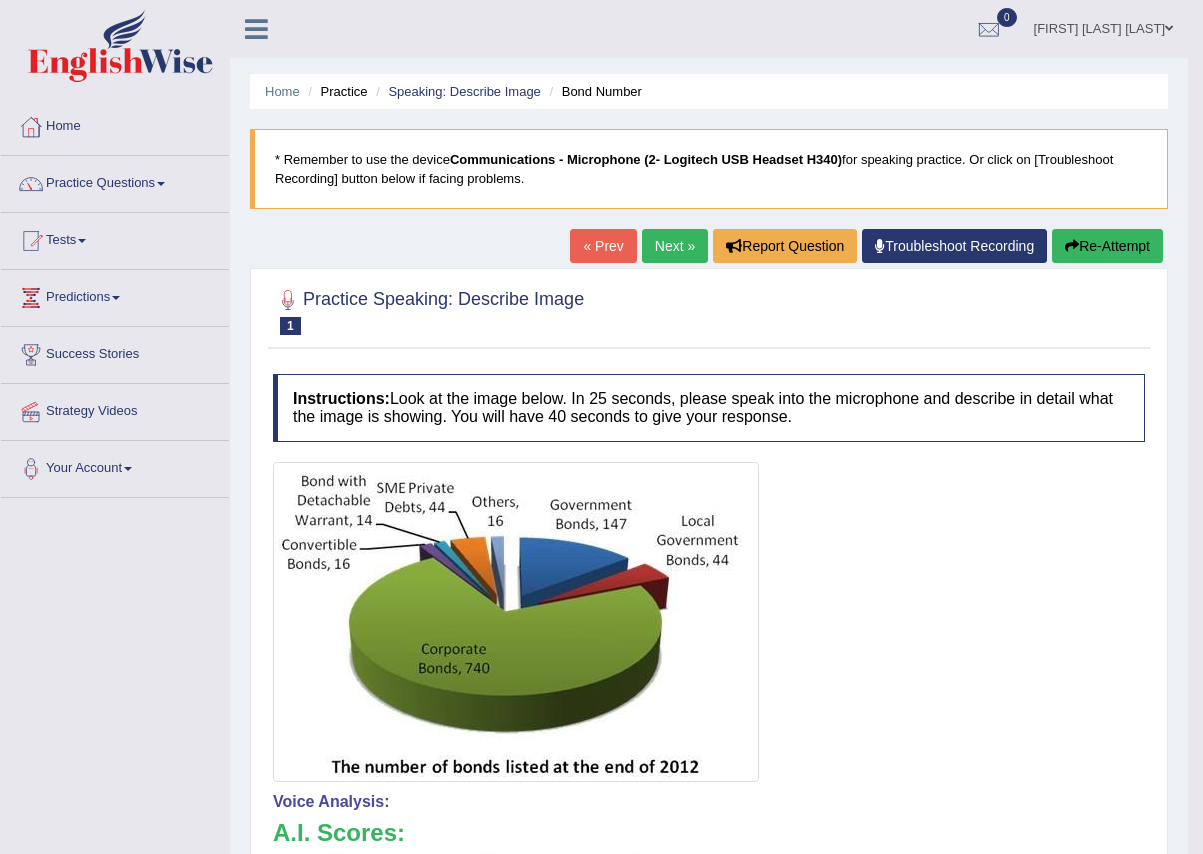 click on "Re-Attempt" at bounding box center [1107, 246] 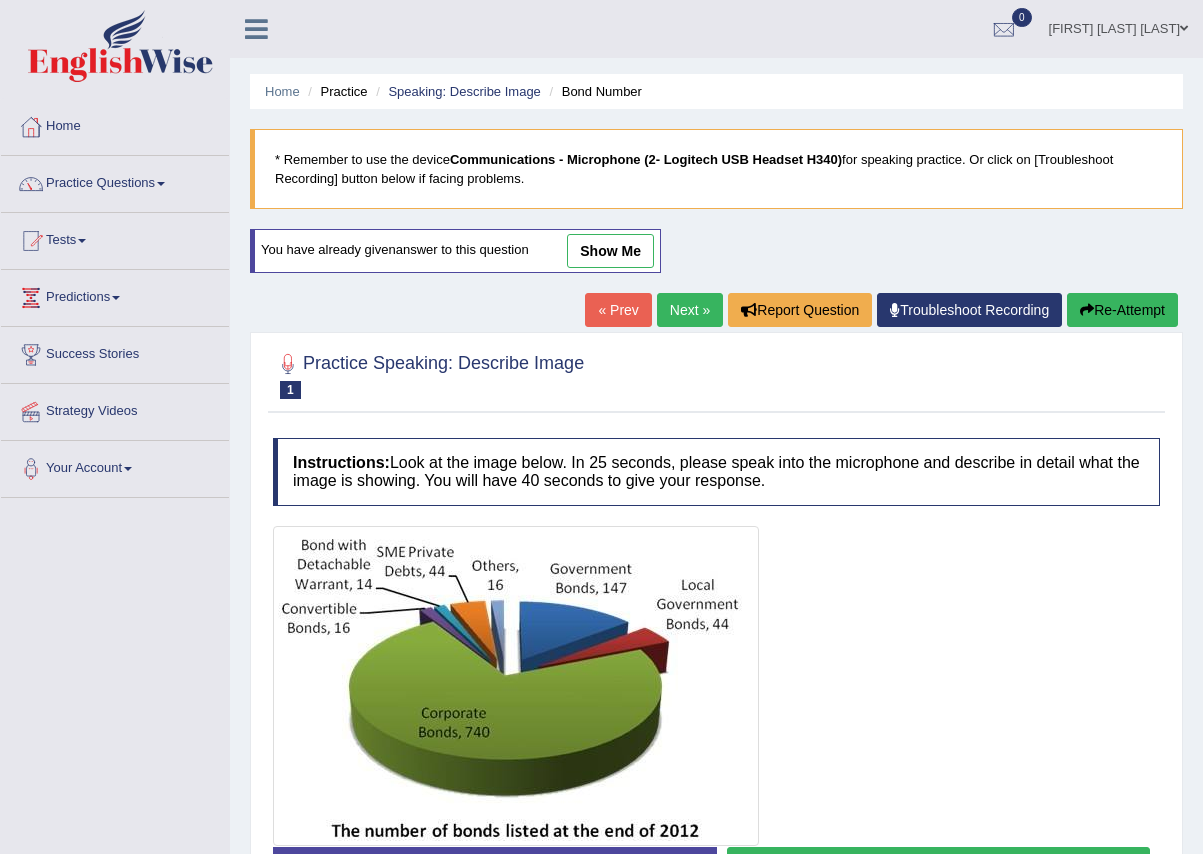 scroll, scrollTop: 196, scrollLeft: 0, axis: vertical 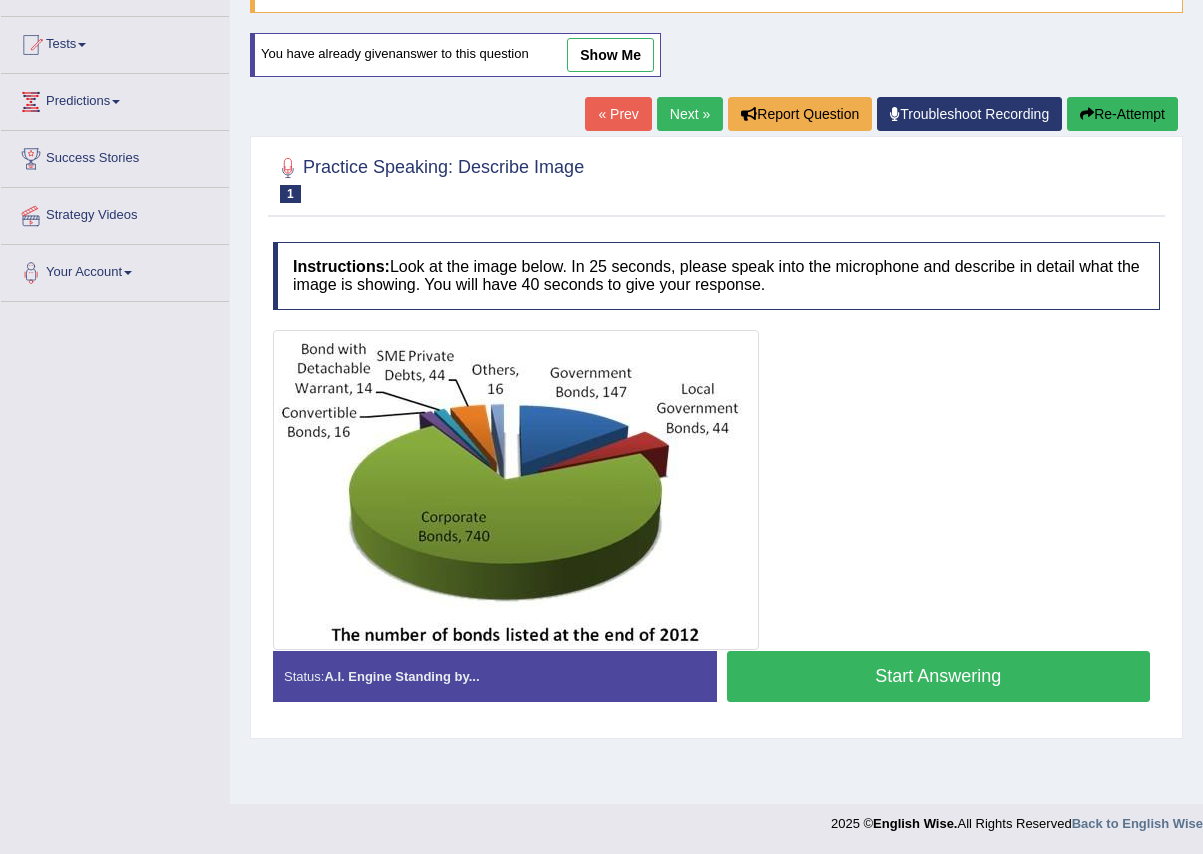 click on "Start Answering" at bounding box center (939, 676) 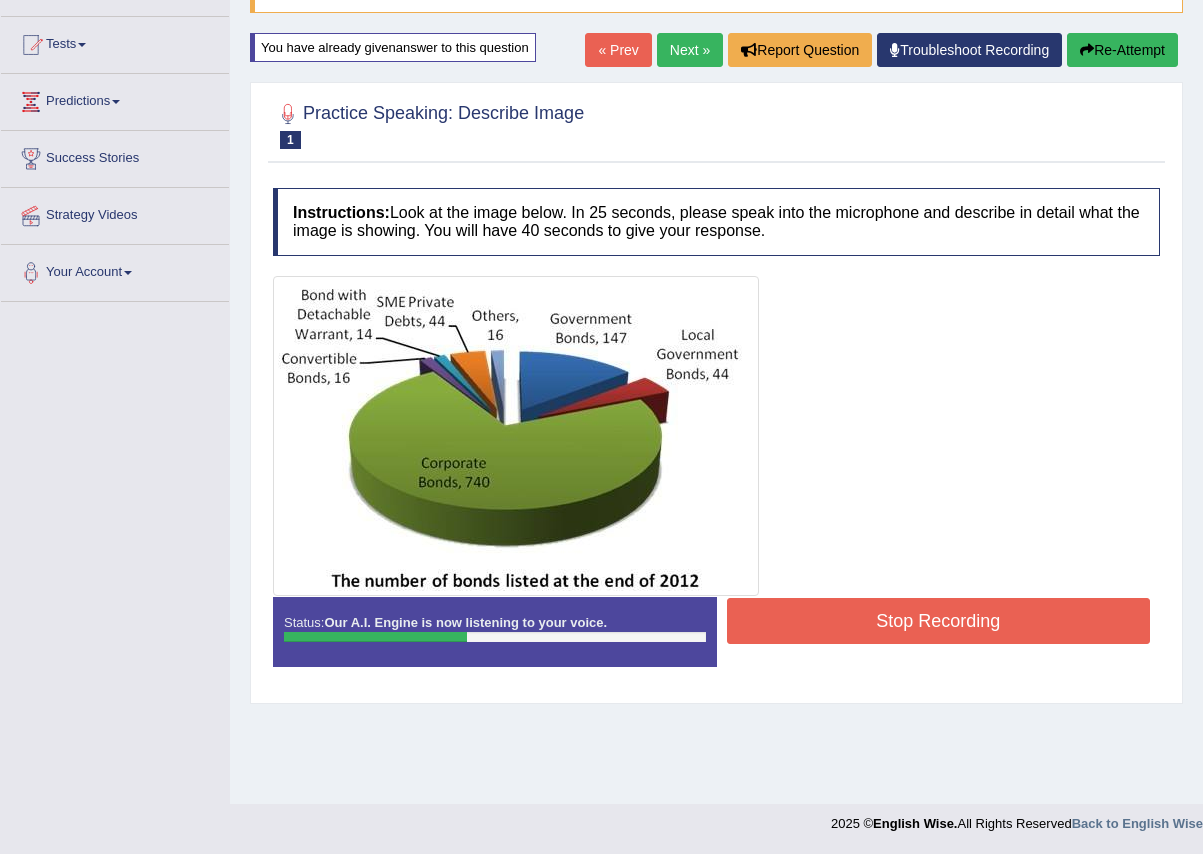 click on "Stop Recording" at bounding box center (939, 621) 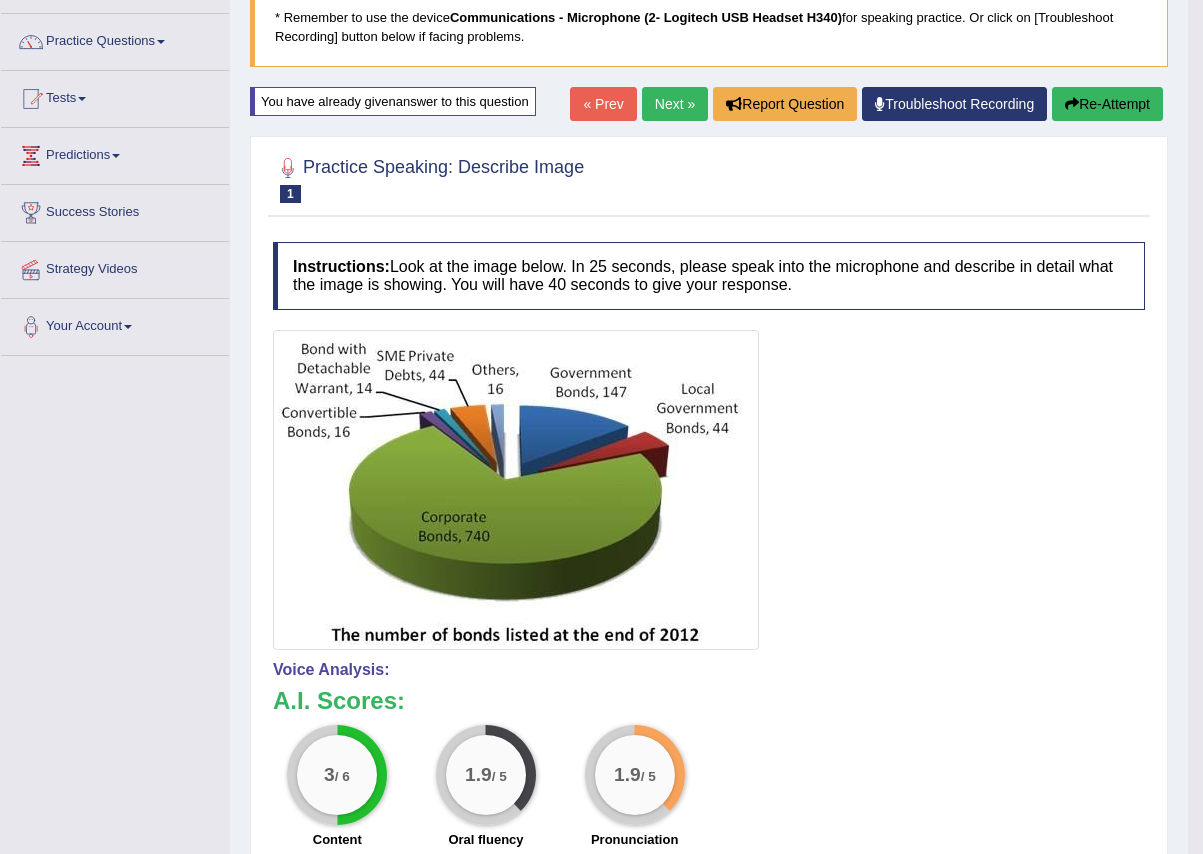 scroll, scrollTop: 96, scrollLeft: 0, axis: vertical 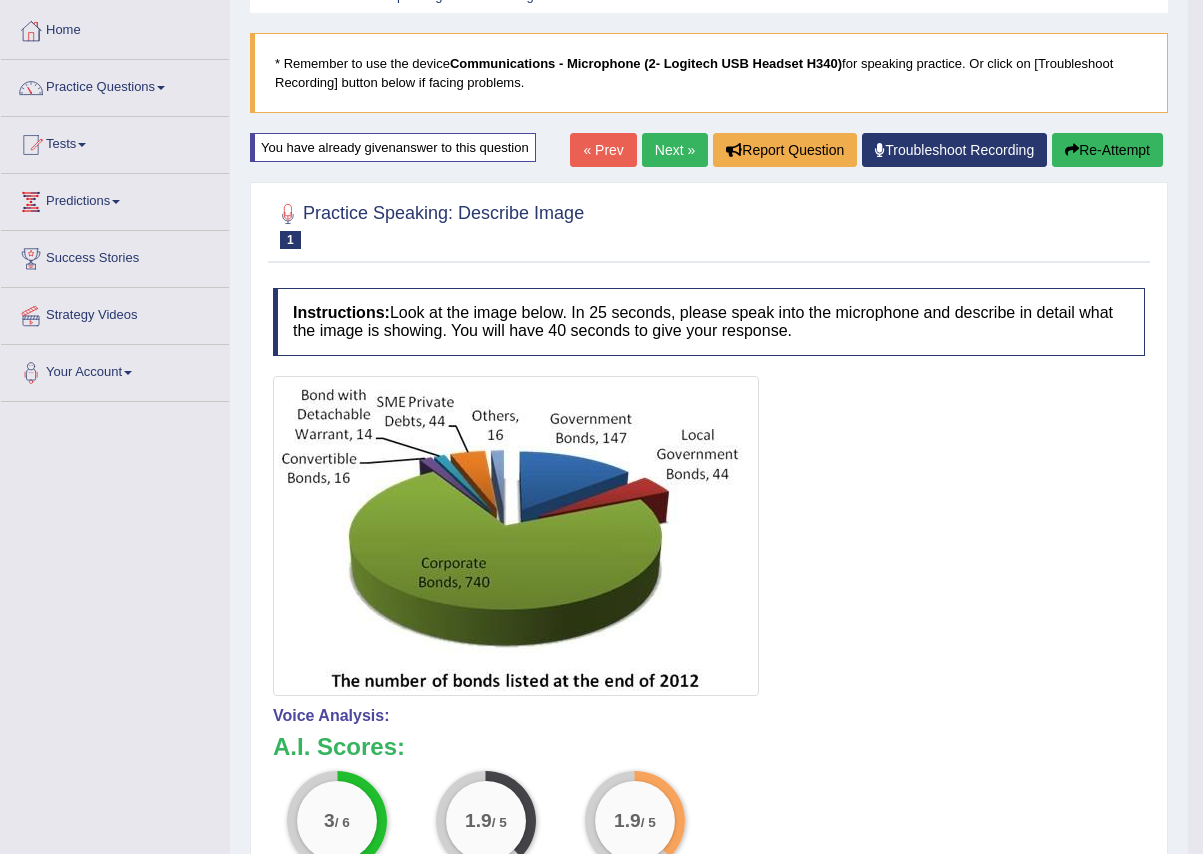click on "Re-Attempt" at bounding box center (1107, 150) 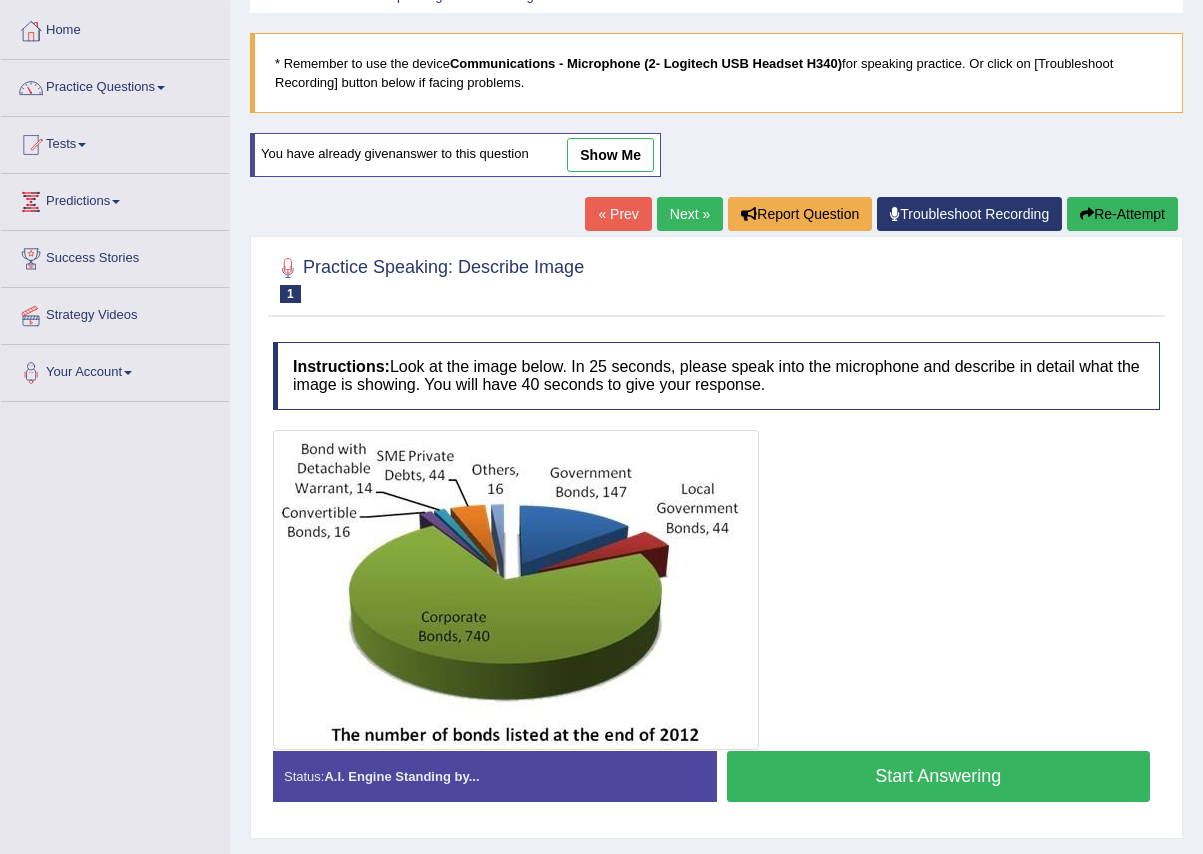 scroll, scrollTop: 96, scrollLeft: 0, axis: vertical 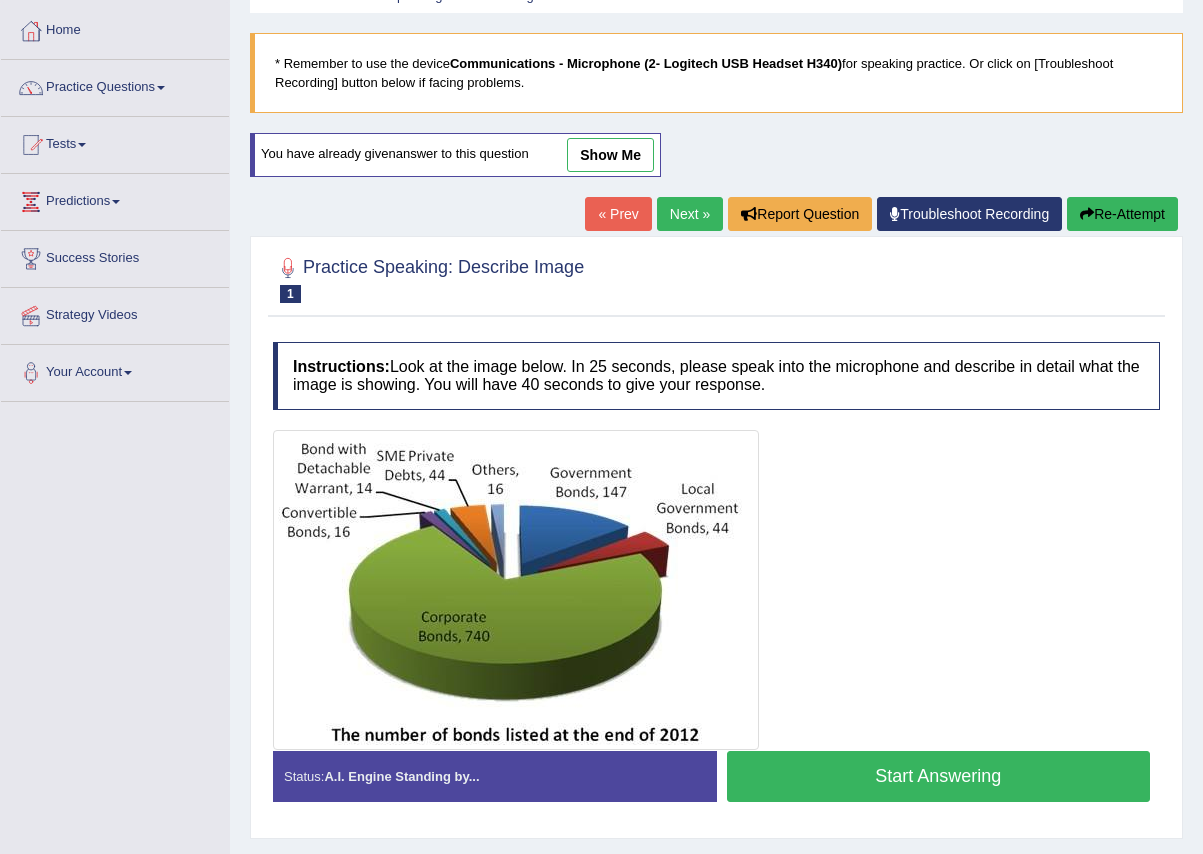 click on "Start Answering" at bounding box center [939, 776] 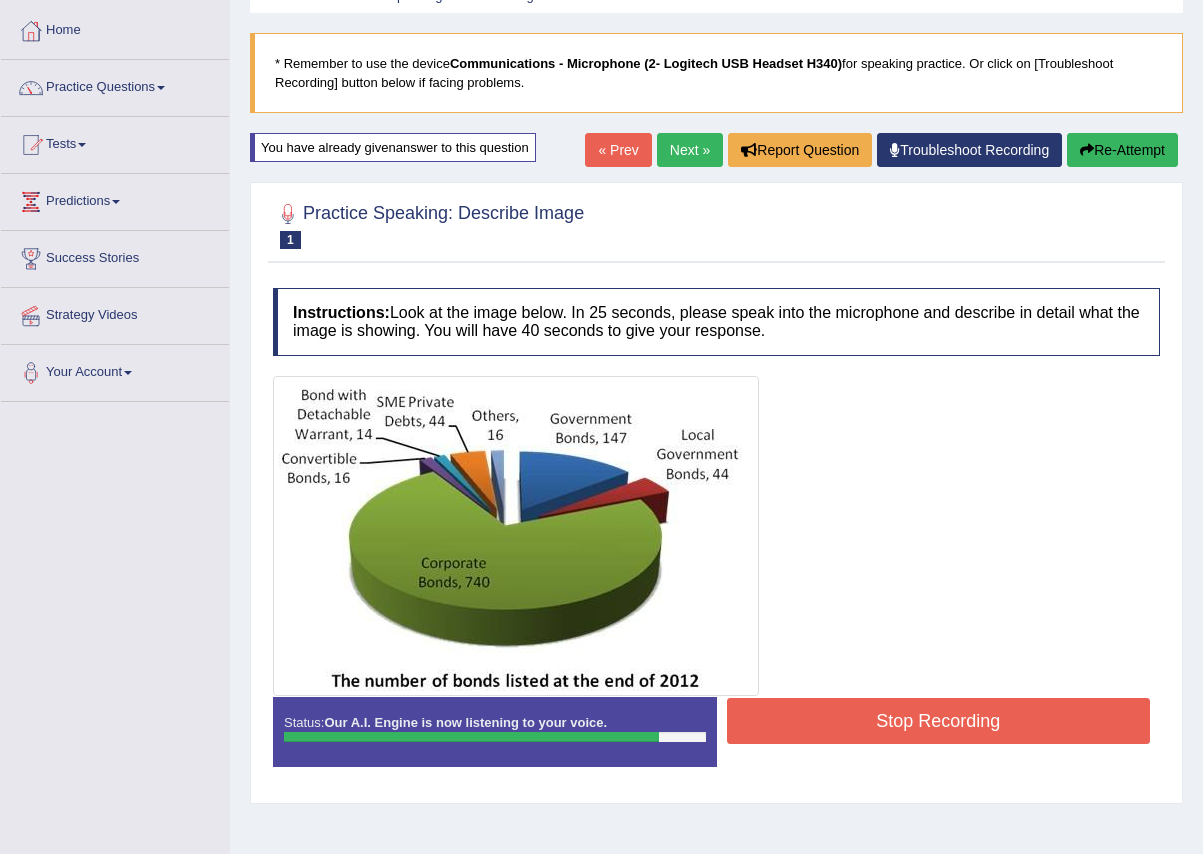 click on "Stop Recording" at bounding box center (939, 721) 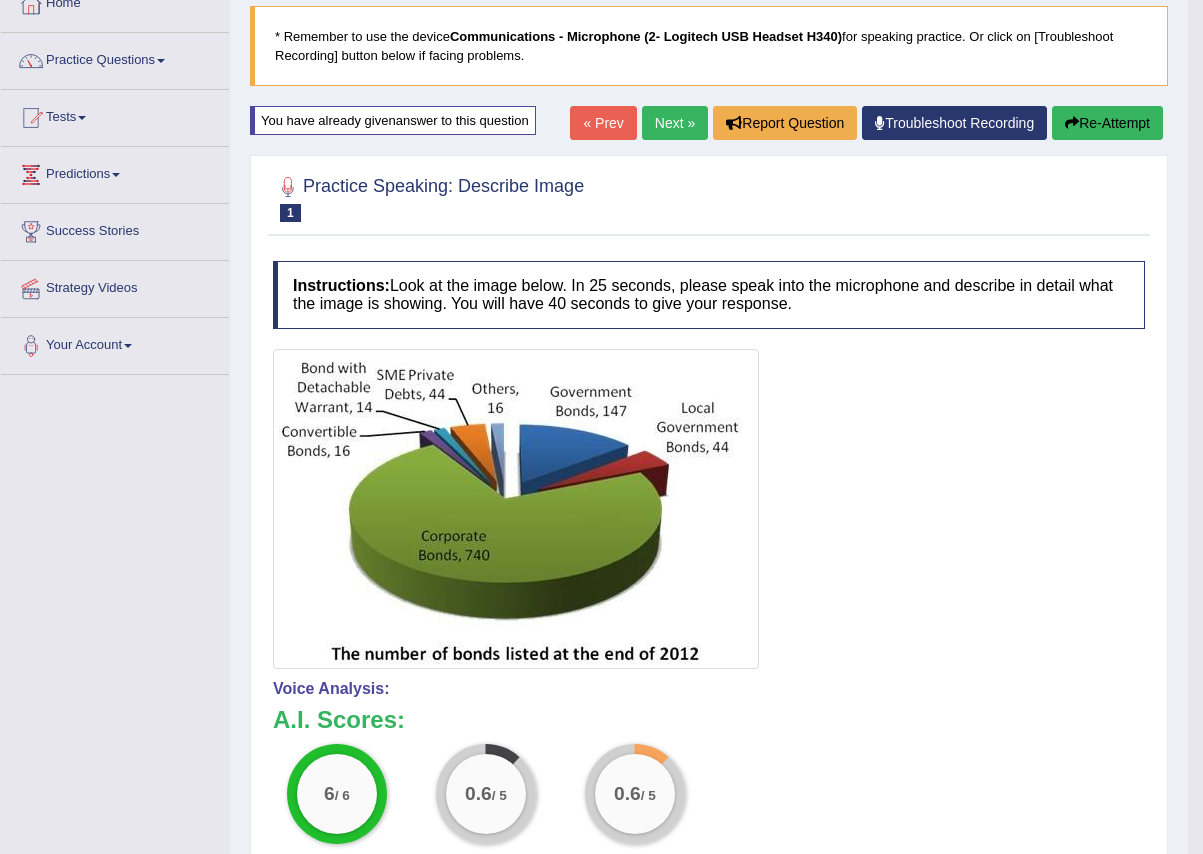 scroll, scrollTop: 115, scrollLeft: 0, axis: vertical 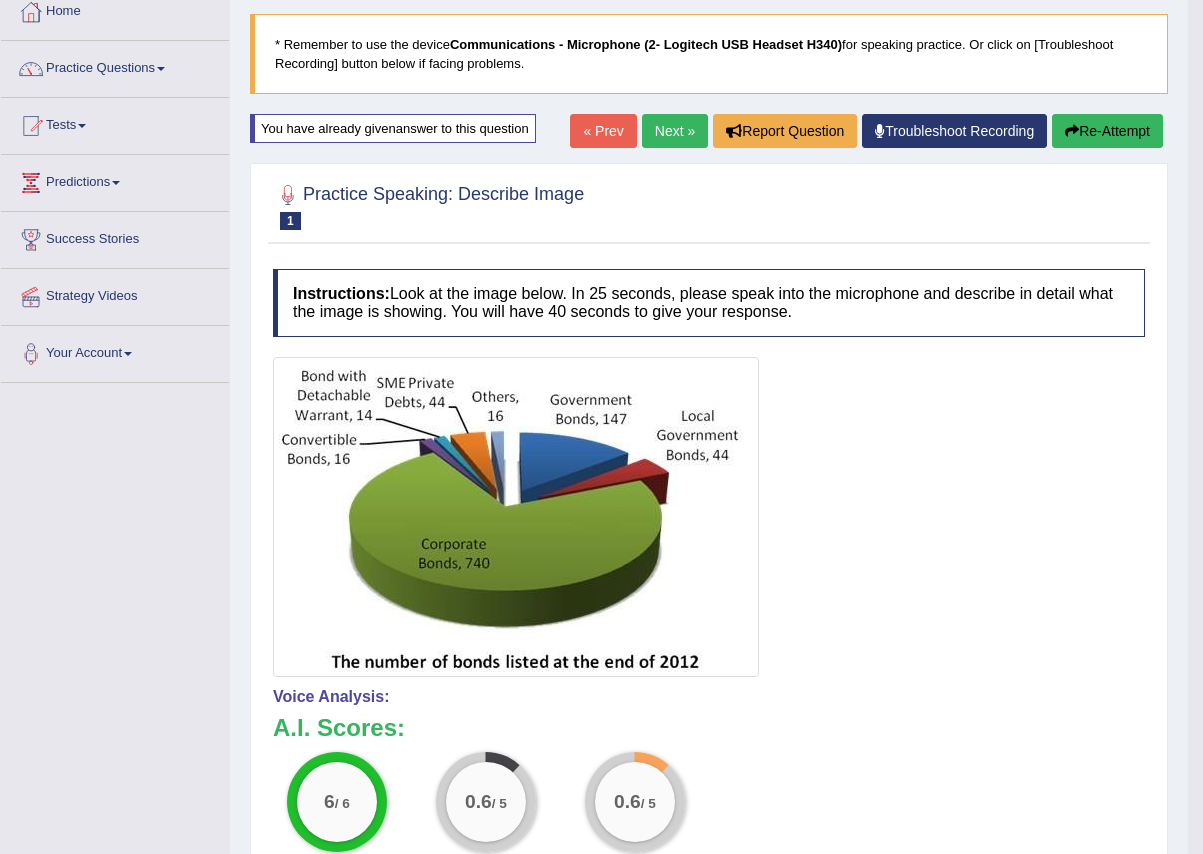 click on "Next »" at bounding box center [675, 131] 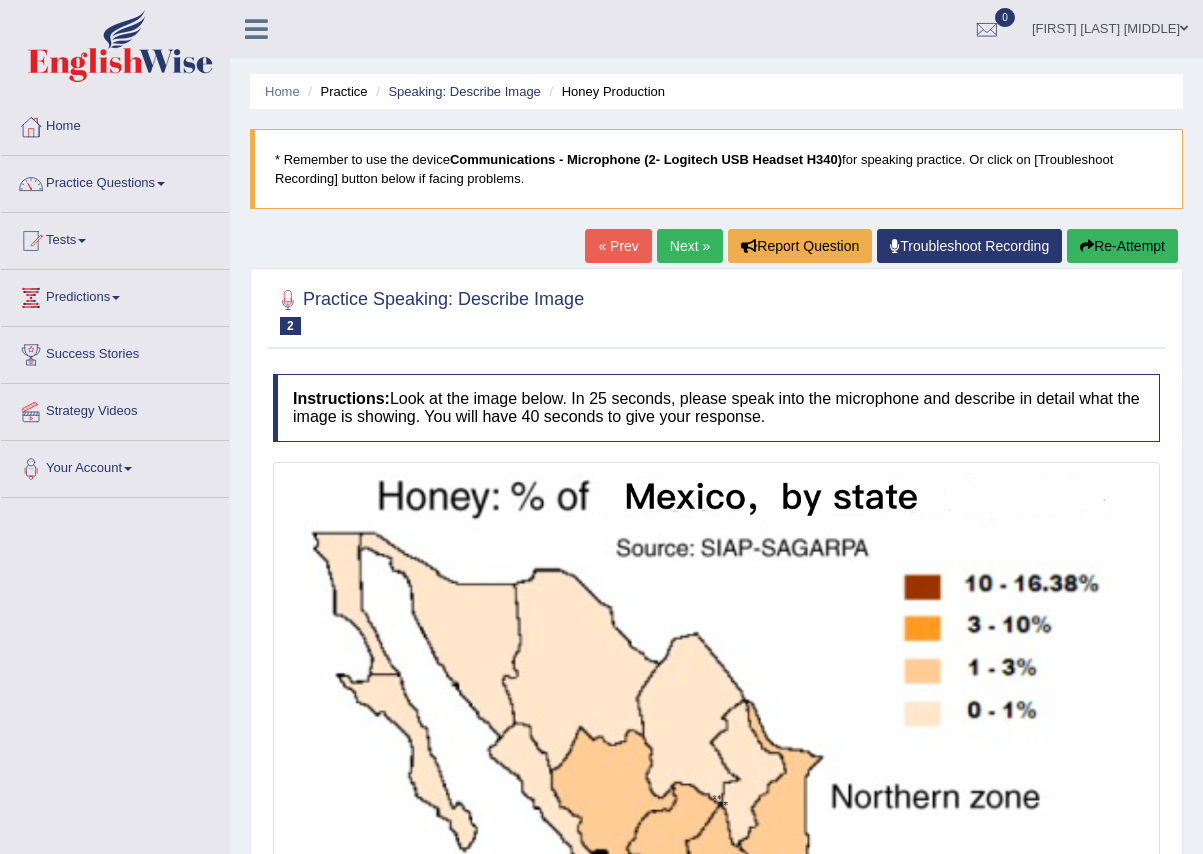 scroll, scrollTop: 0, scrollLeft: 0, axis: both 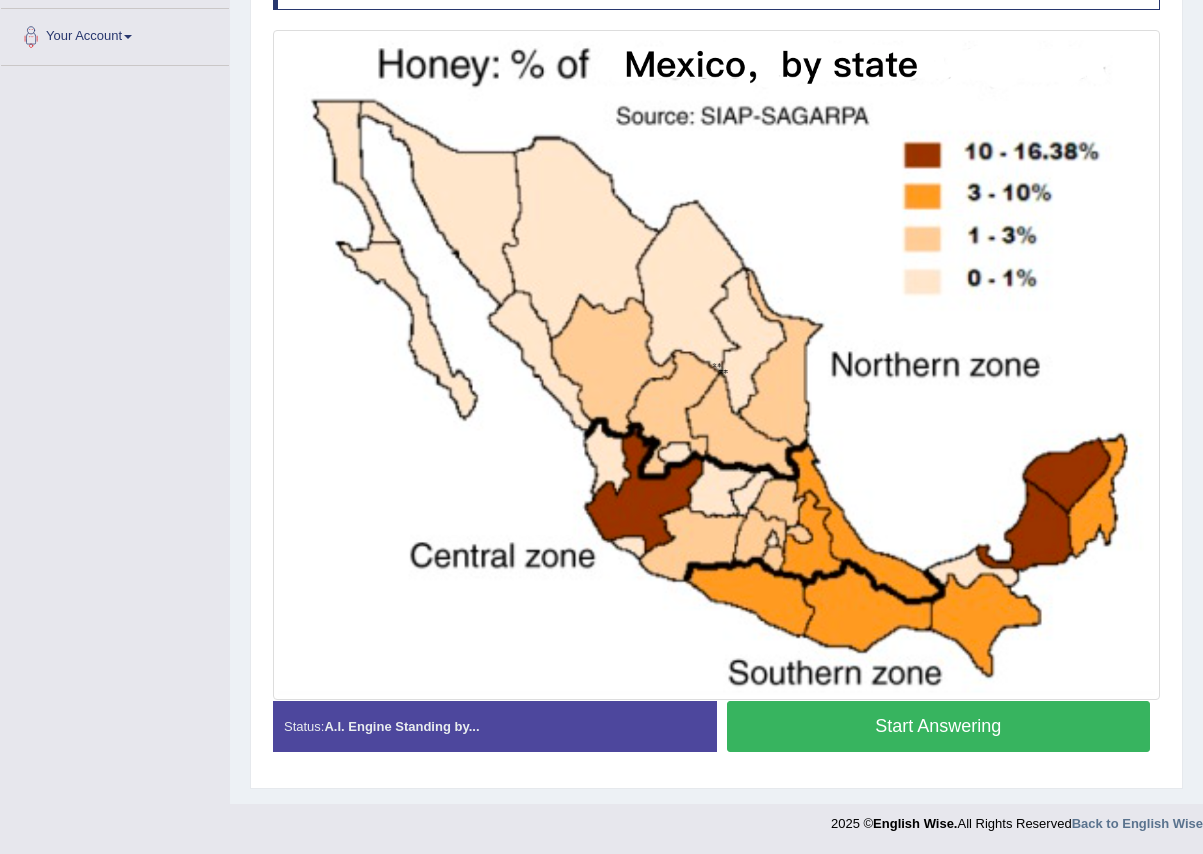 click on "Start Answering" at bounding box center [939, 726] 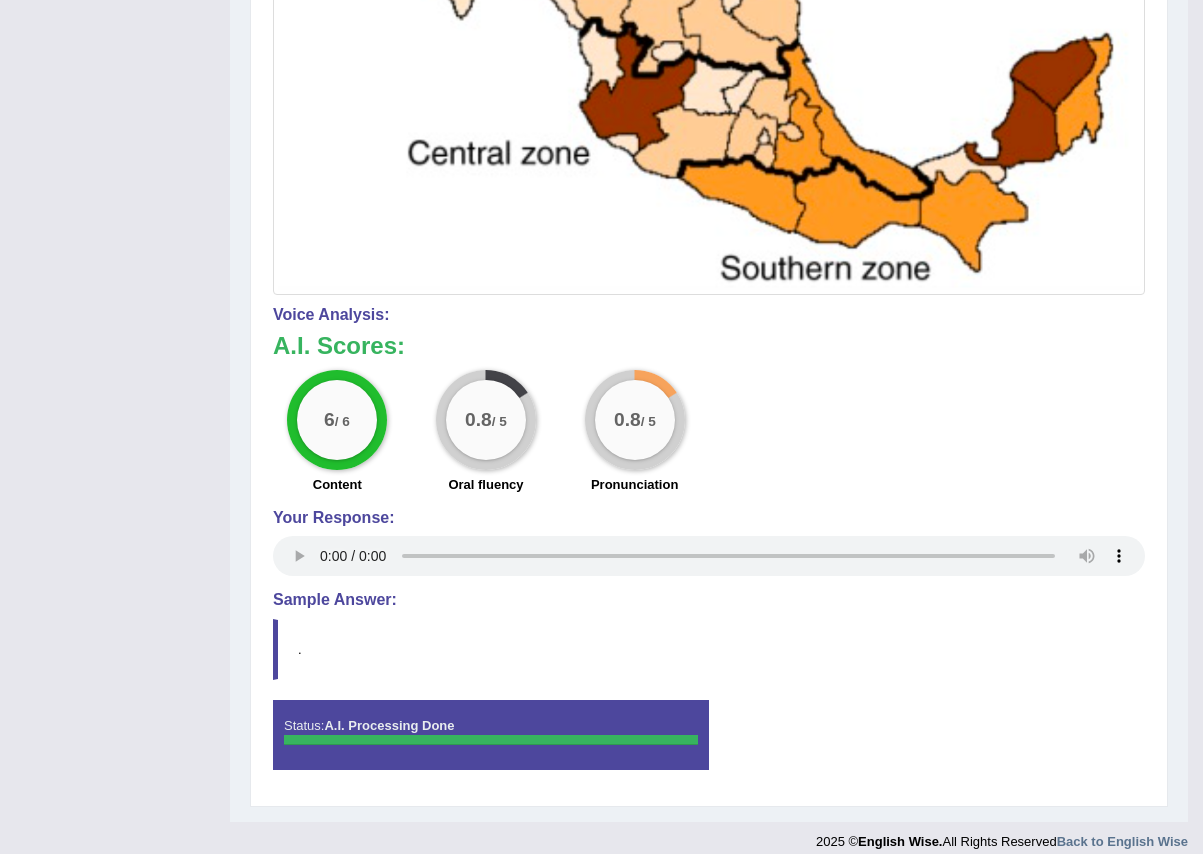scroll, scrollTop: 832, scrollLeft: 0, axis: vertical 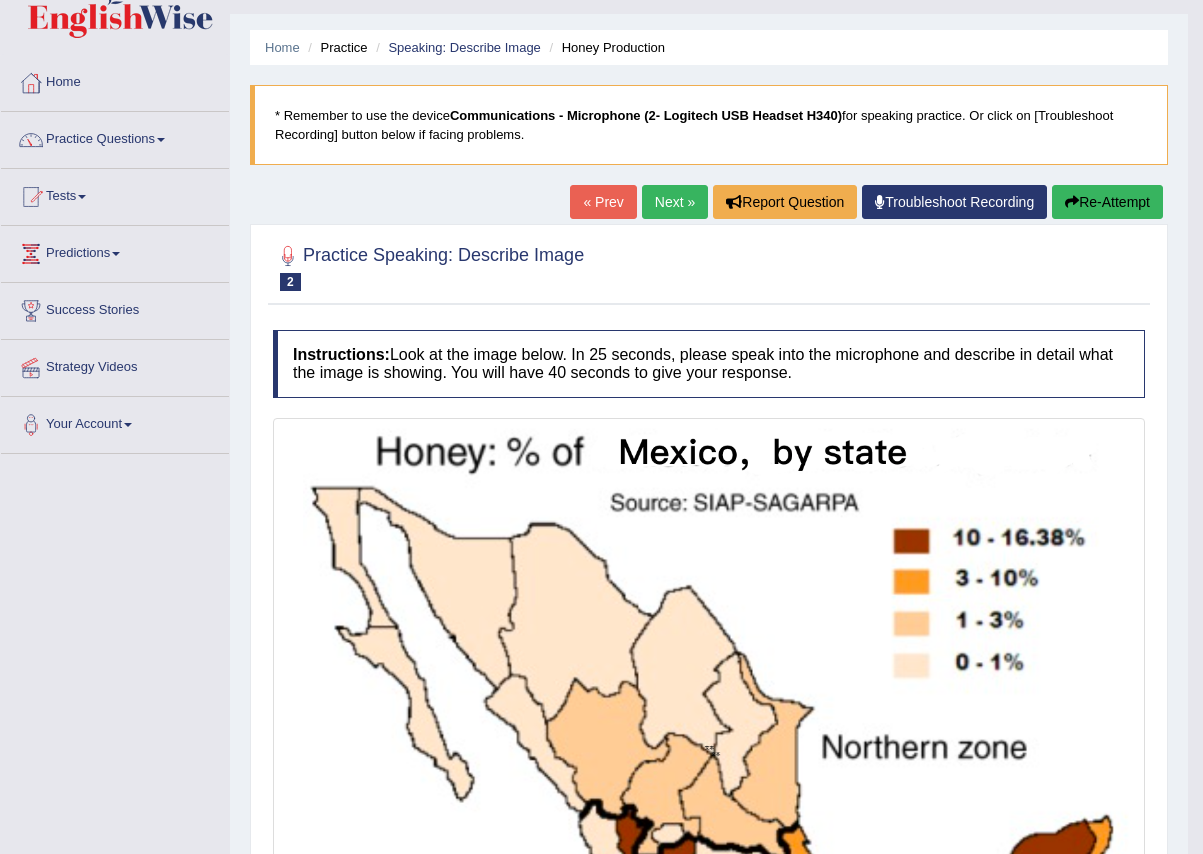 click on "Next »" at bounding box center (675, 202) 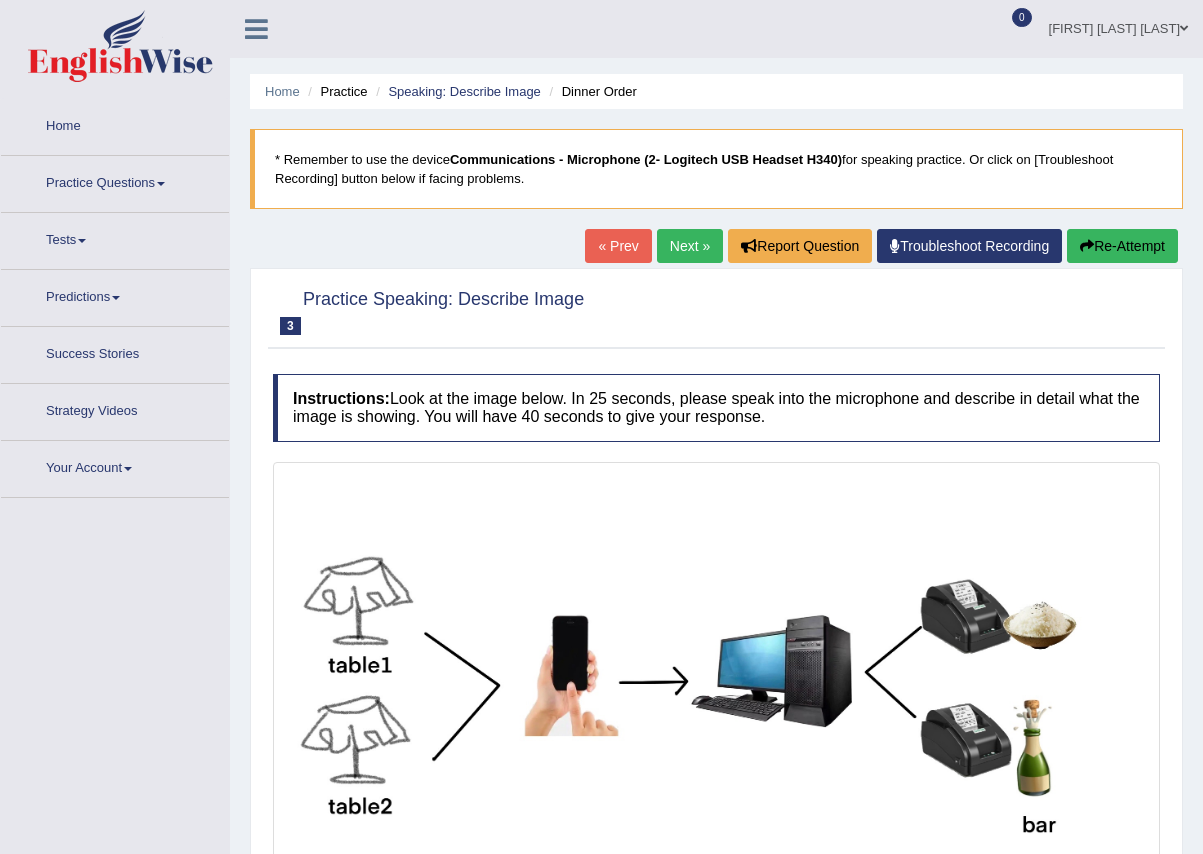 scroll, scrollTop: 0, scrollLeft: 0, axis: both 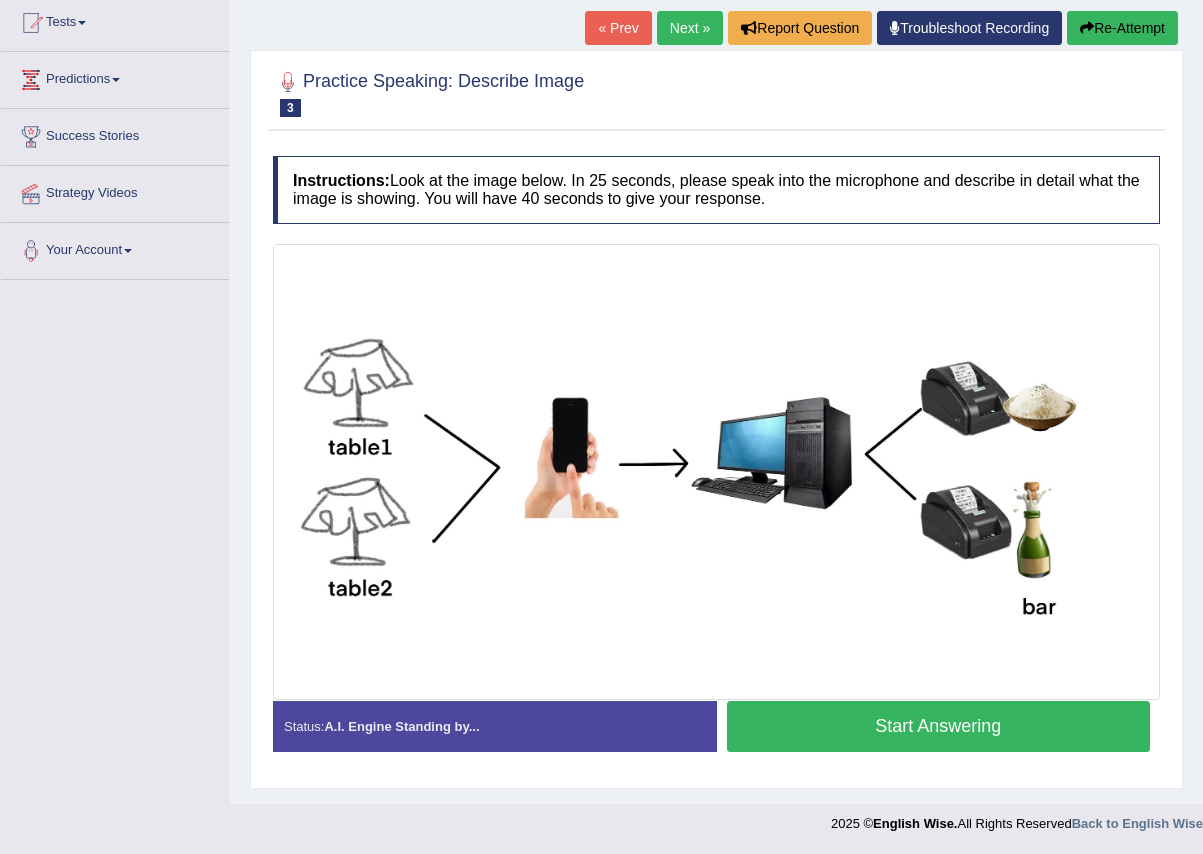 click on "Start Answering" at bounding box center [939, 726] 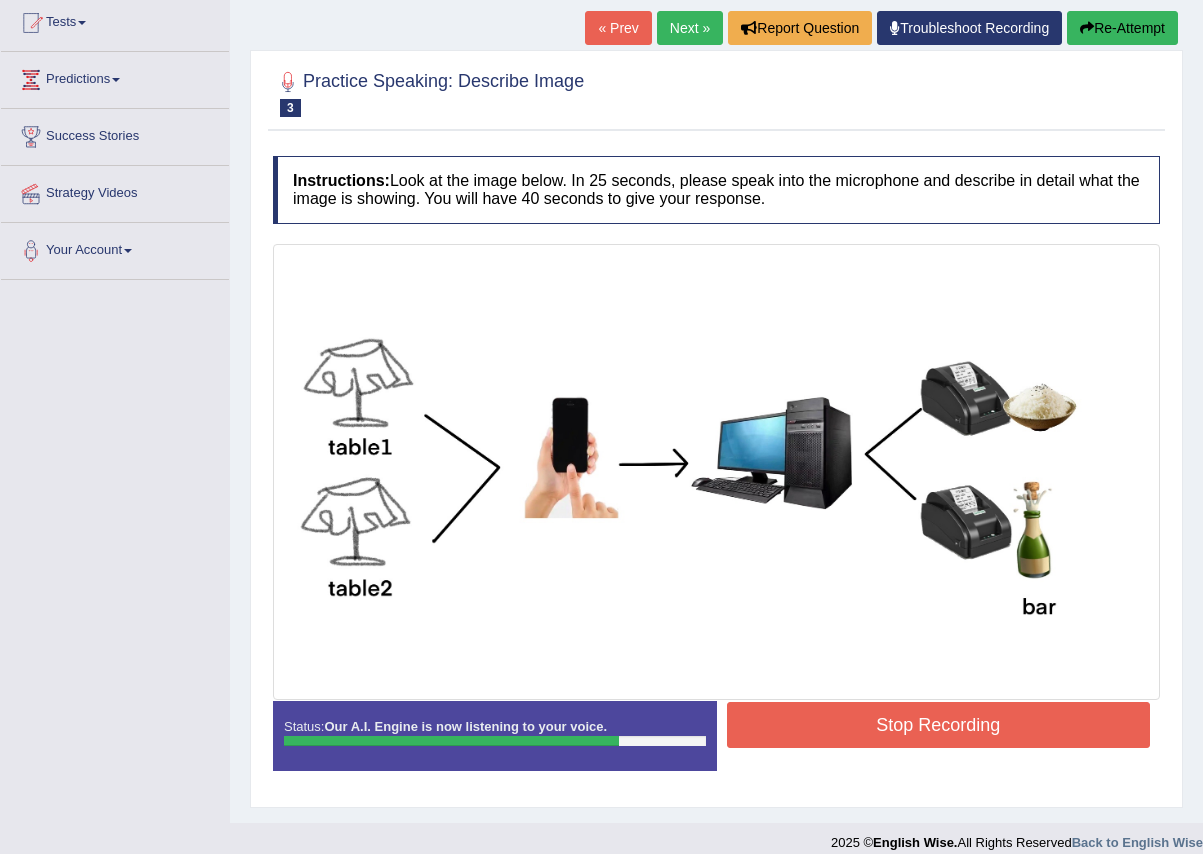 click on "Stop Recording" at bounding box center [939, 725] 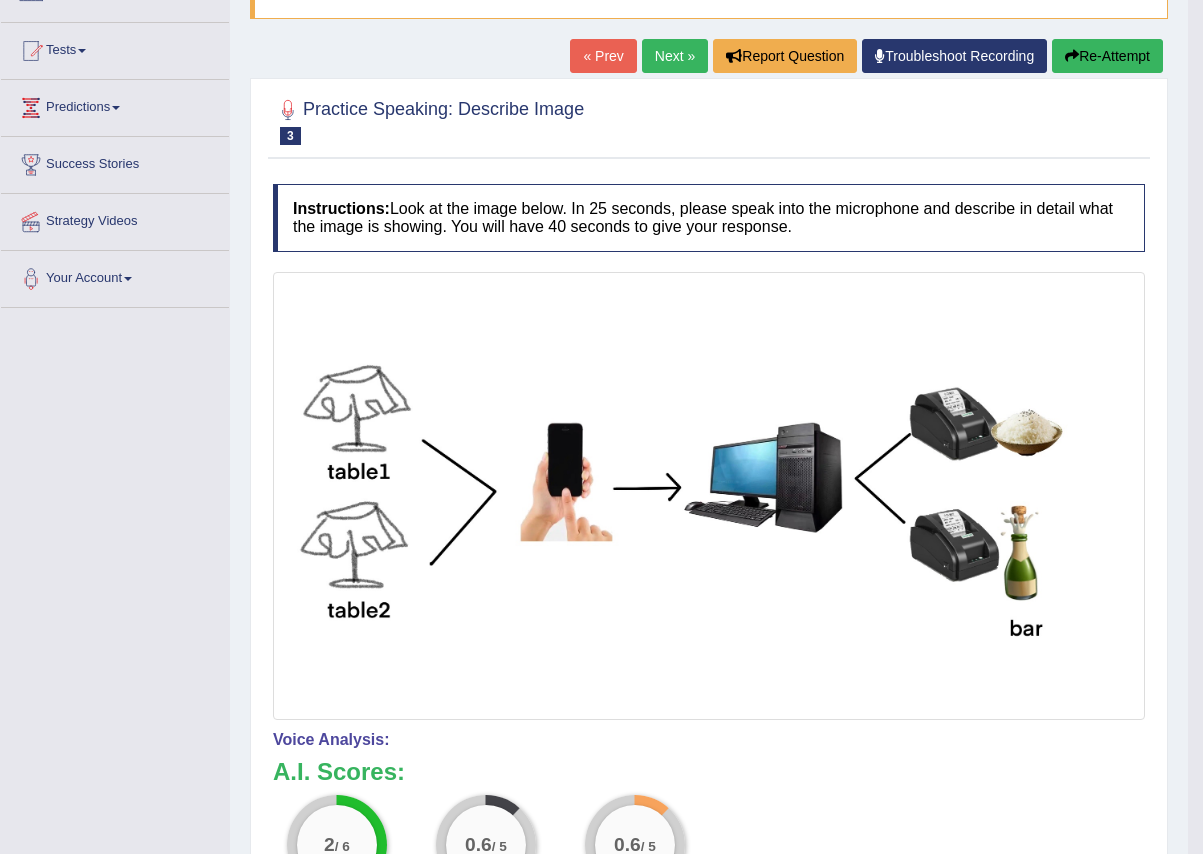 scroll, scrollTop: 134, scrollLeft: 0, axis: vertical 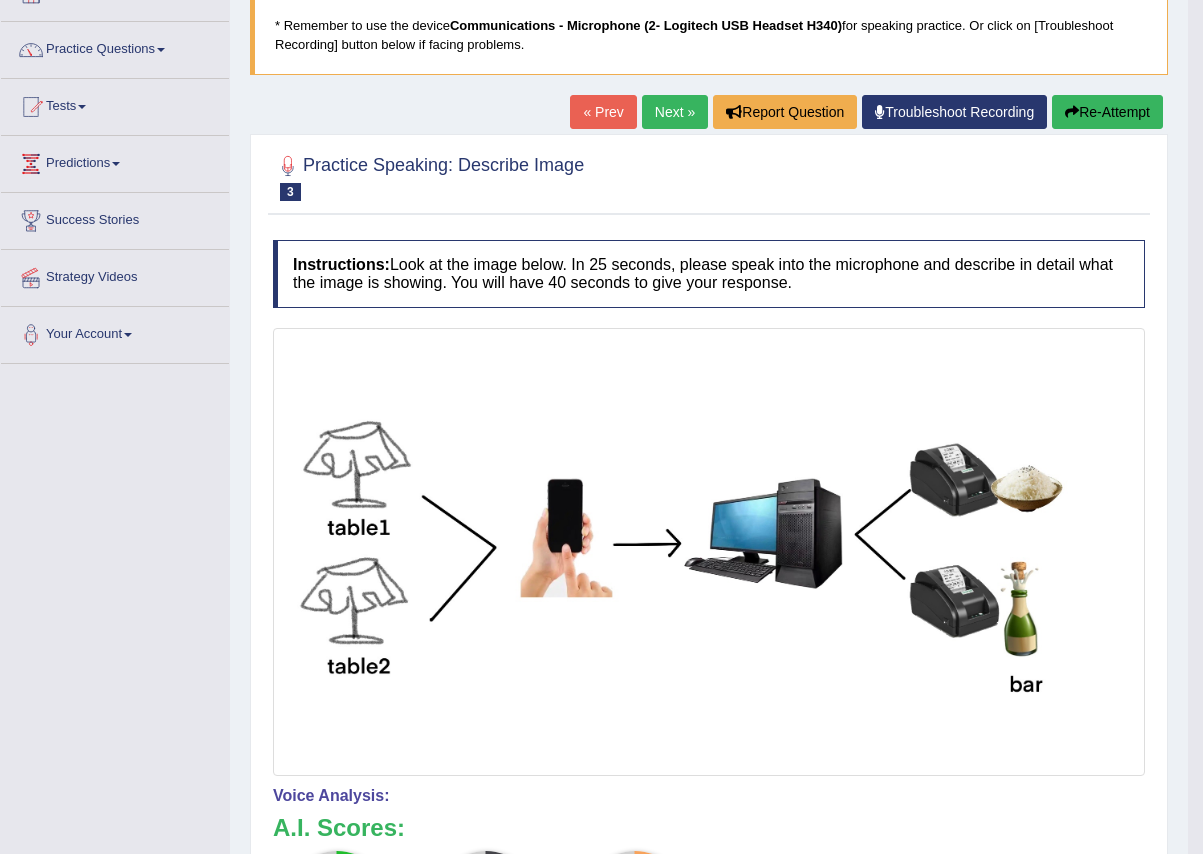 click on "Re-Attempt" at bounding box center [1107, 112] 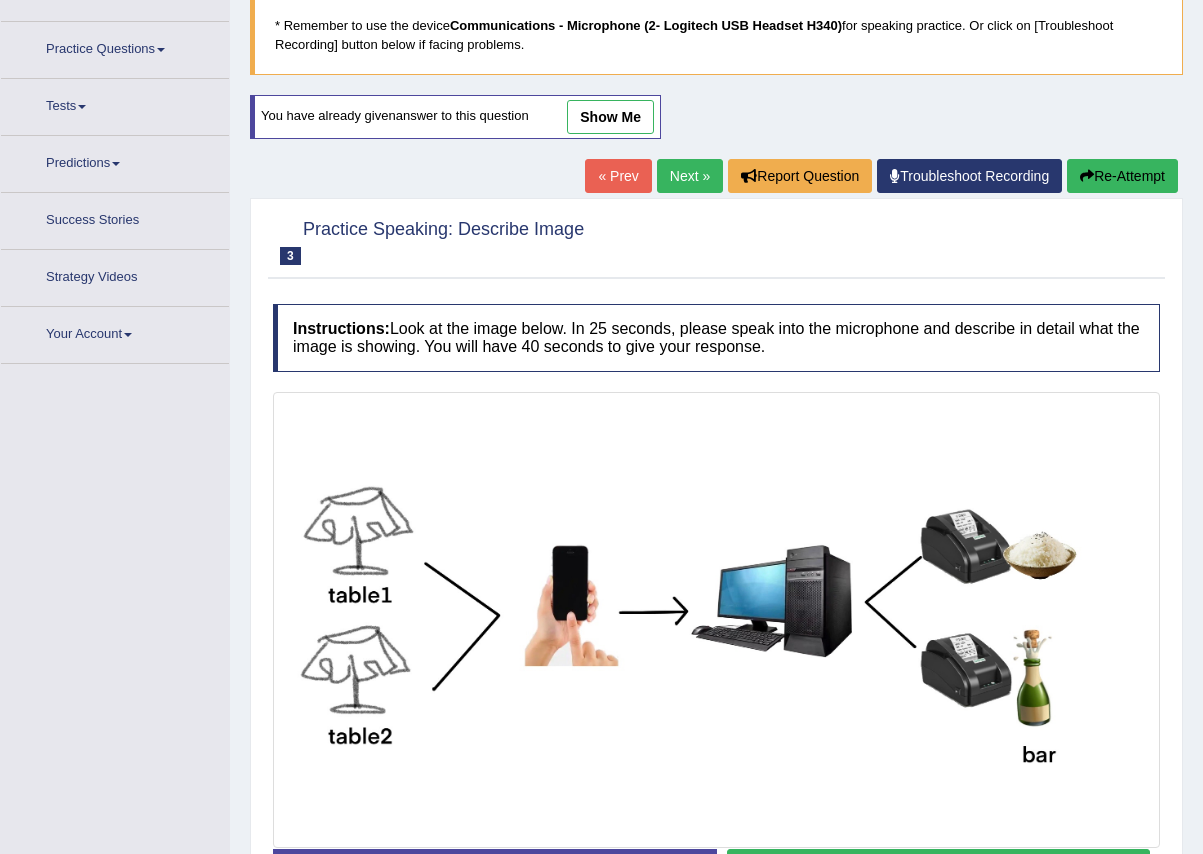 scroll, scrollTop: 134, scrollLeft: 0, axis: vertical 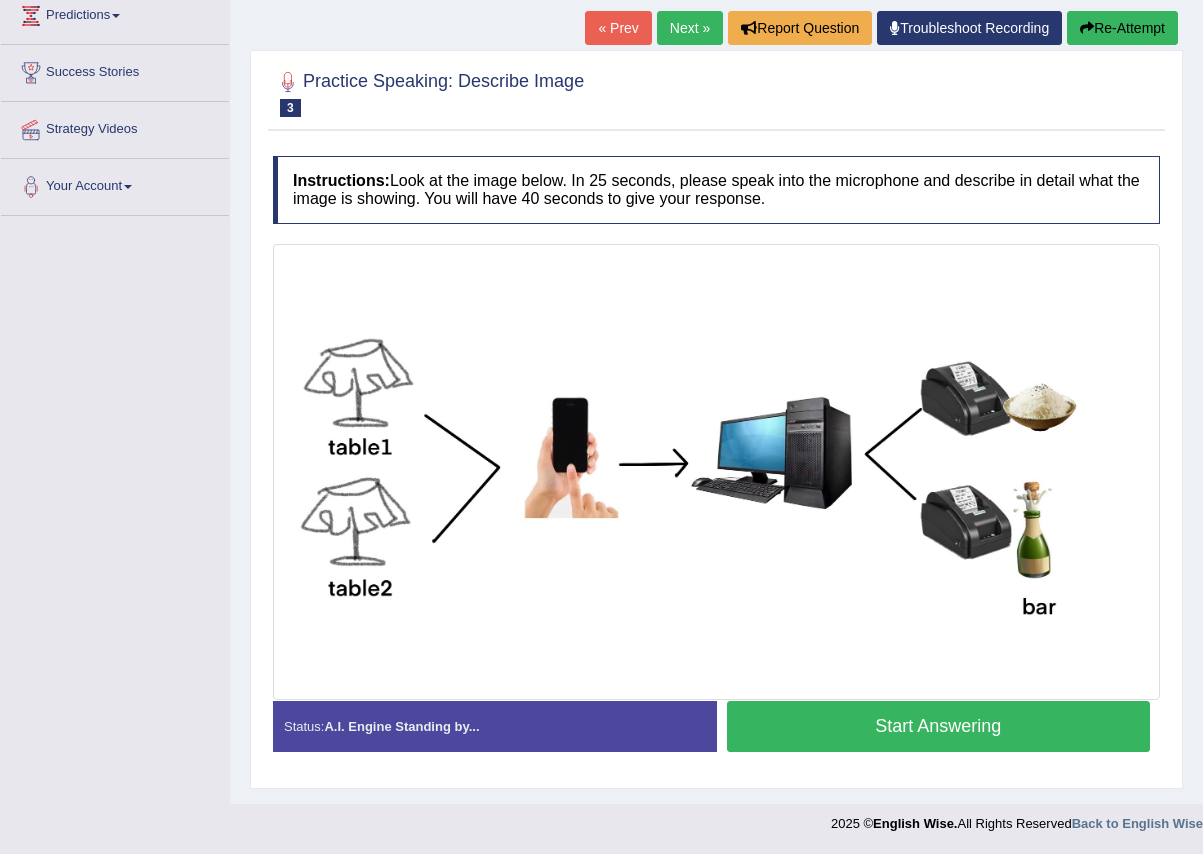 click on "Start Answering" at bounding box center (939, 726) 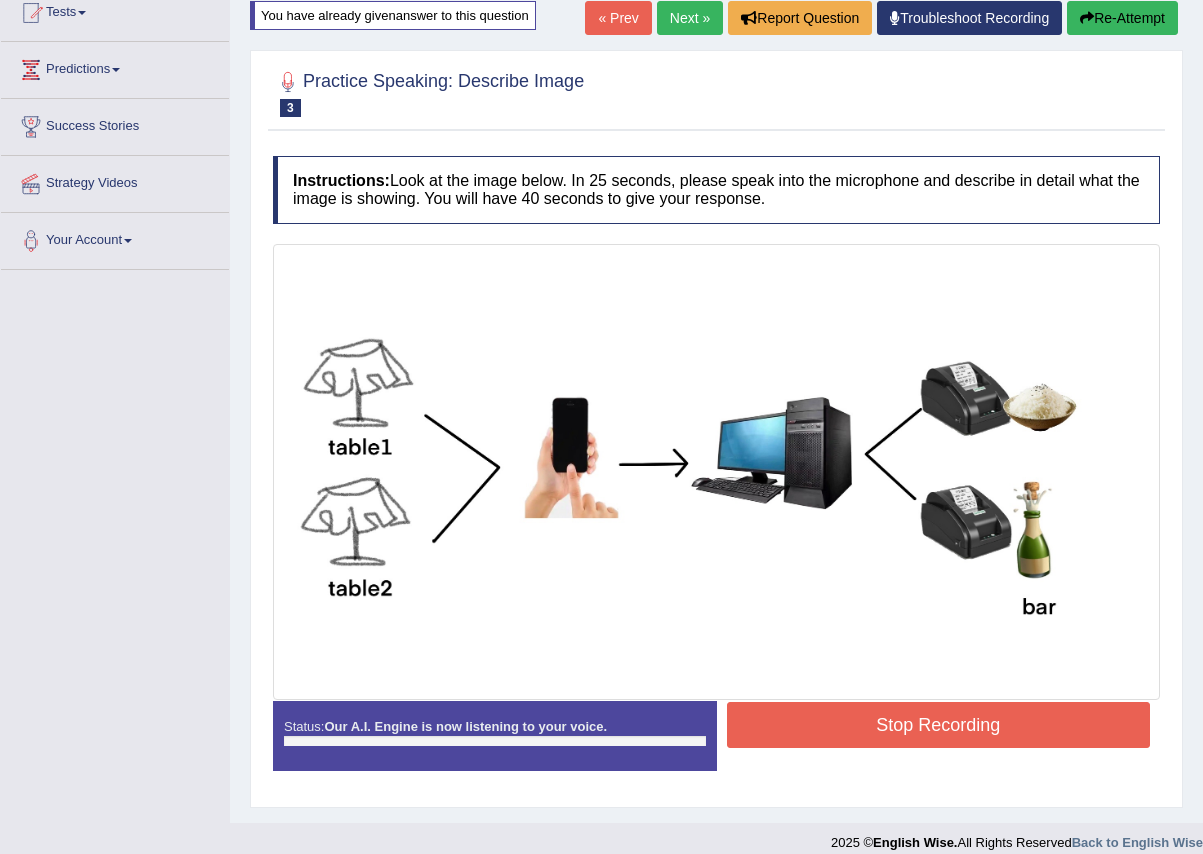 scroll, scrollTop: 247, scrollLeft: 0, axis: vertical 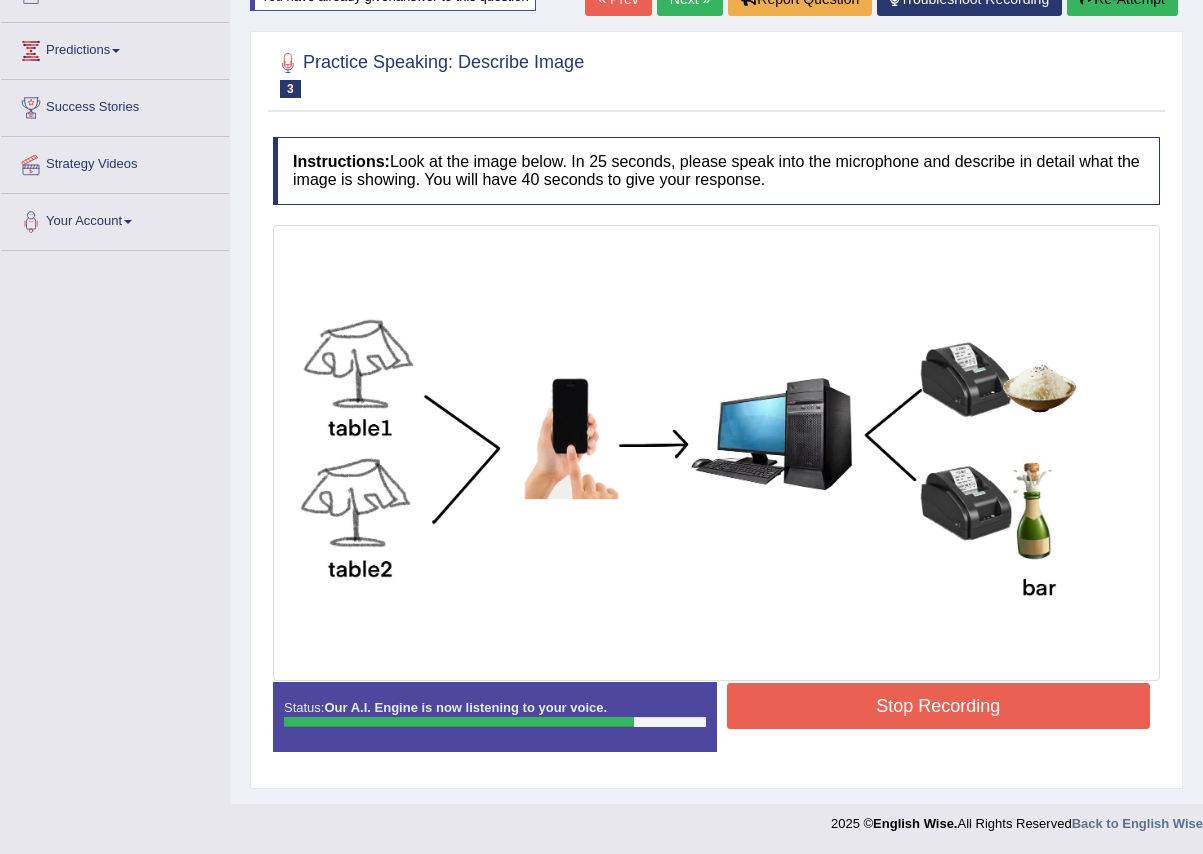 click on "Stop Recording" at bounding box center [939, 706] 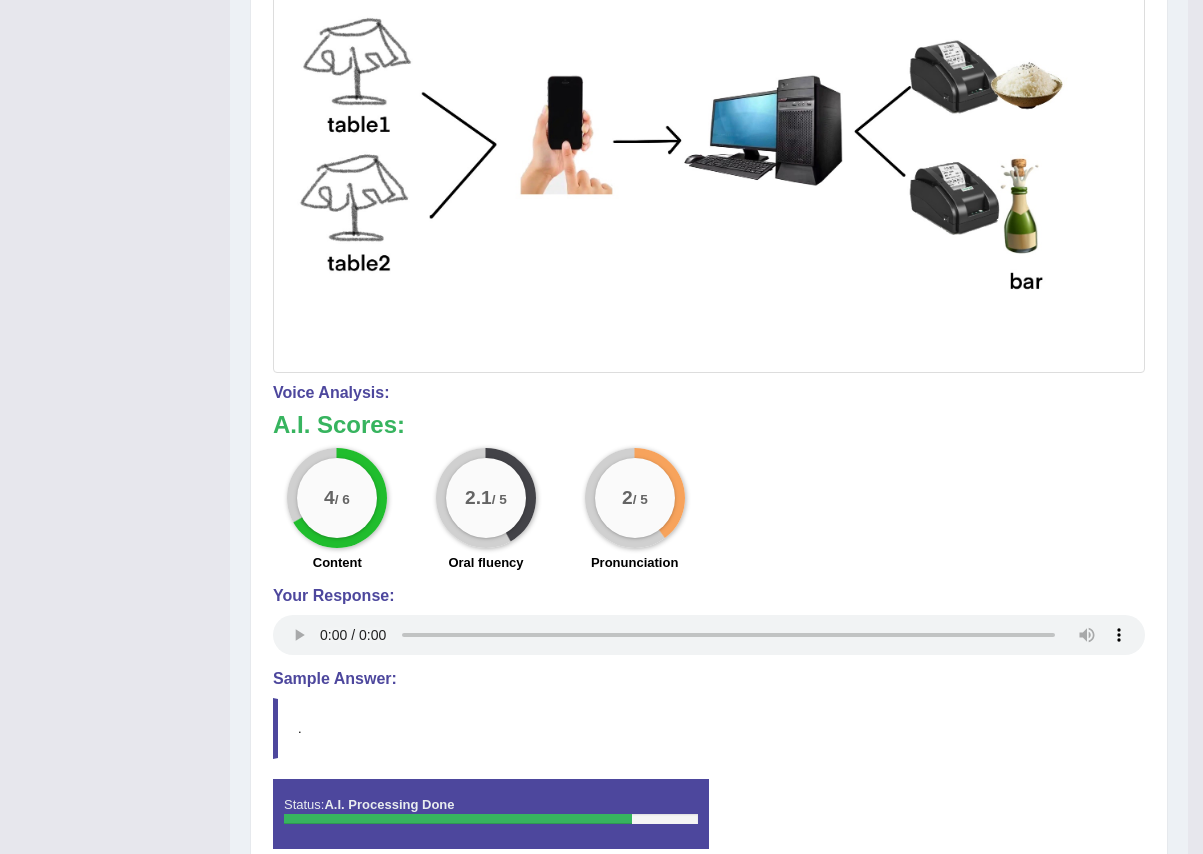 scroll, scrollTop: 644, scrollLeft: 0, axis: vertical 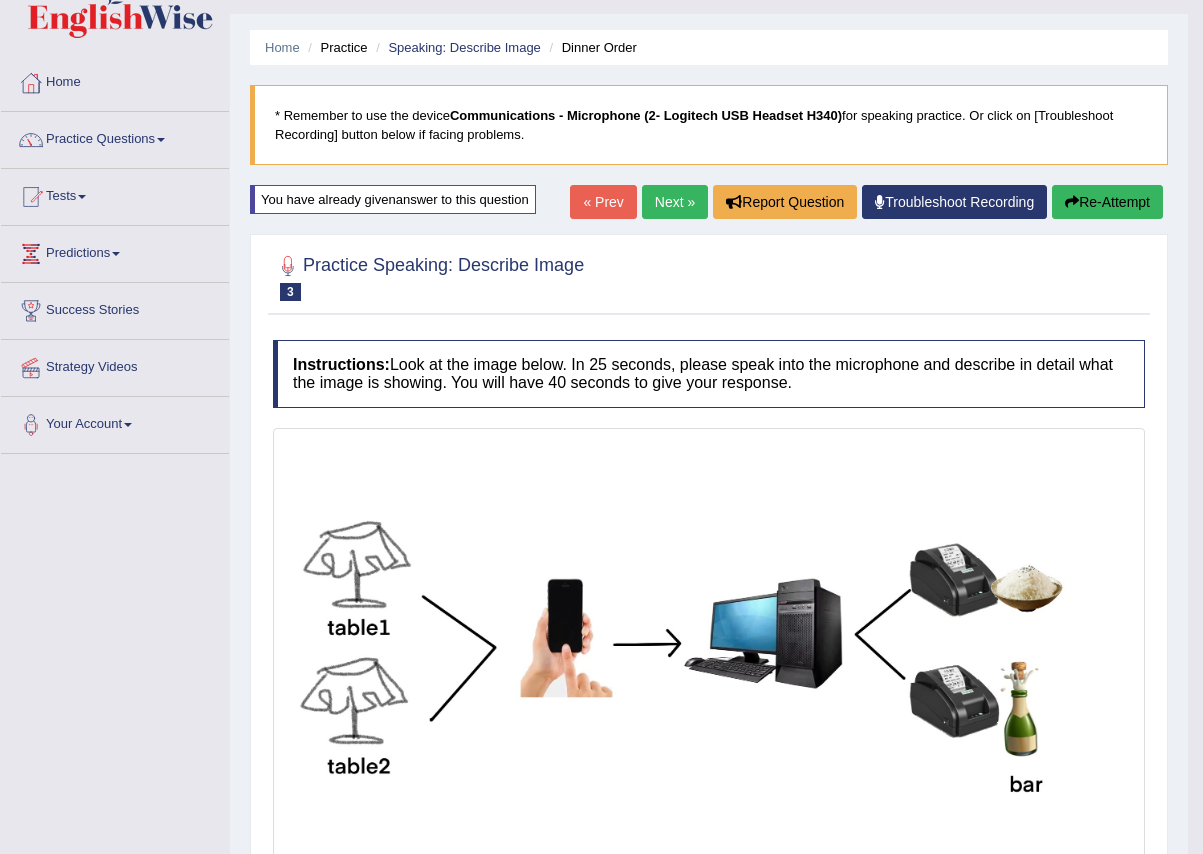 click on "Next »" at bounding box center (675, 202) 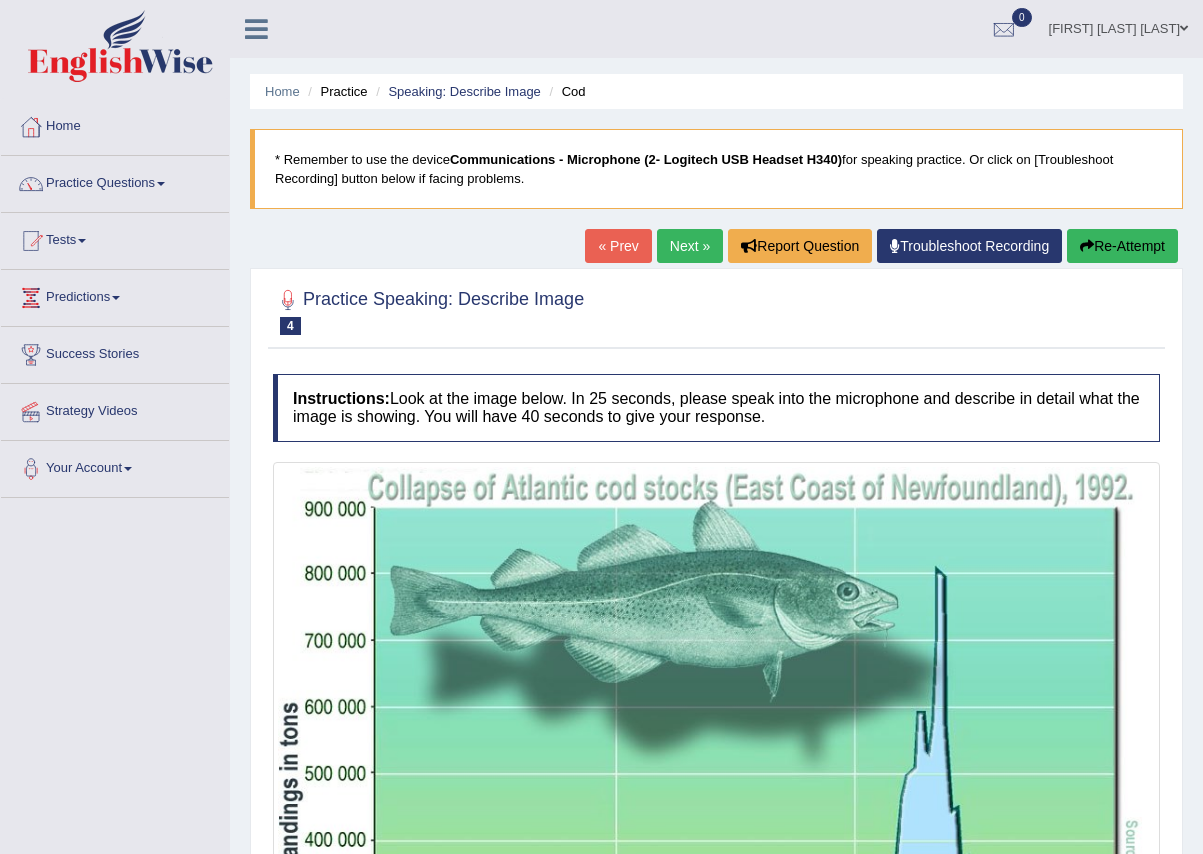 scroll, scrollTop: 0, scrollLeft: 0, axis: both 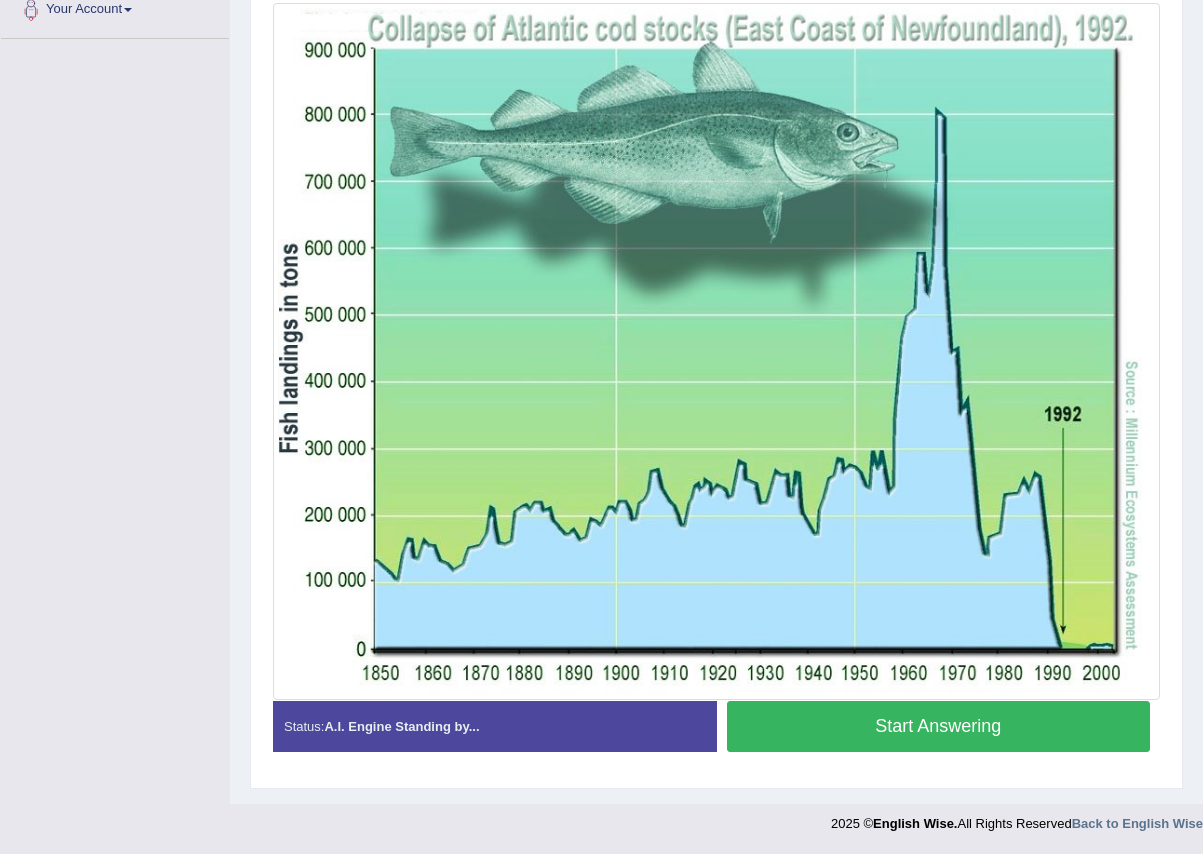 click on "Start Answering" at bounding box center [939, 726] 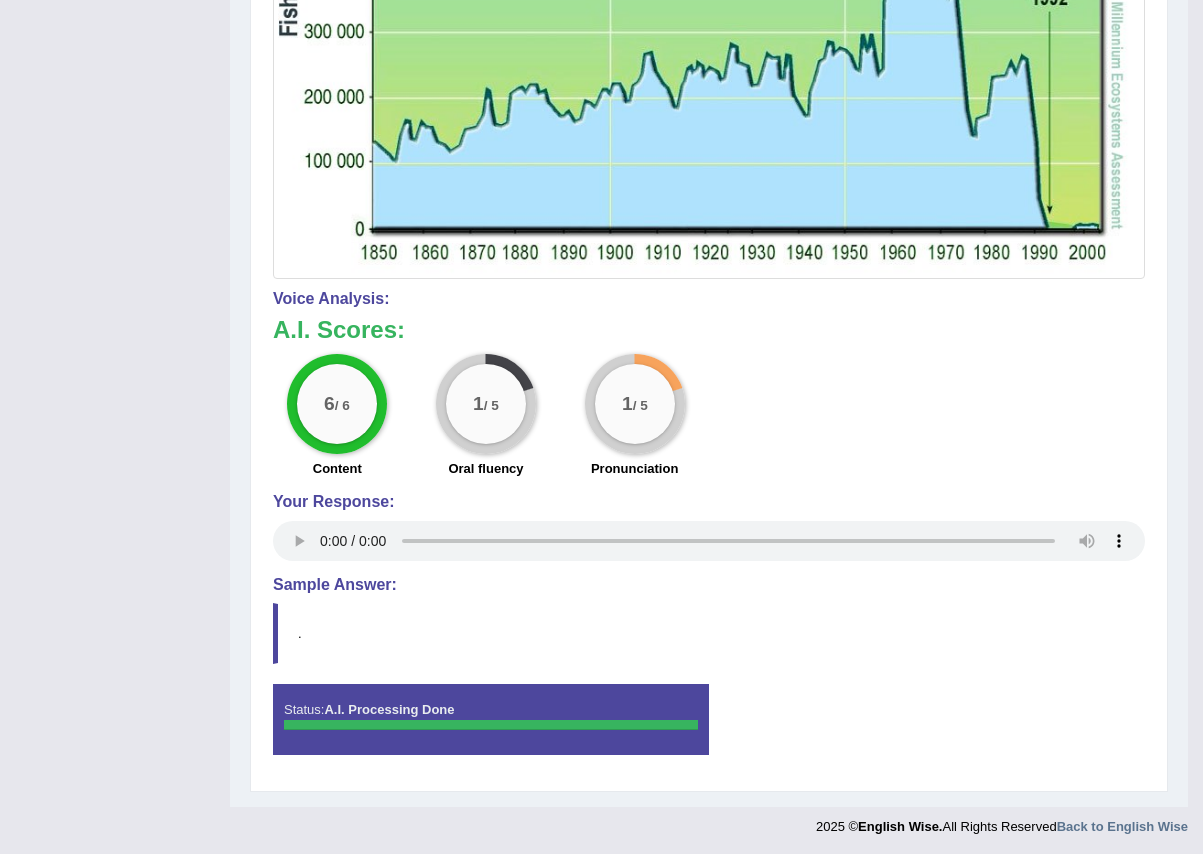 scroll, scrollTop: 871, scrollLeft: 0, axis: vertical 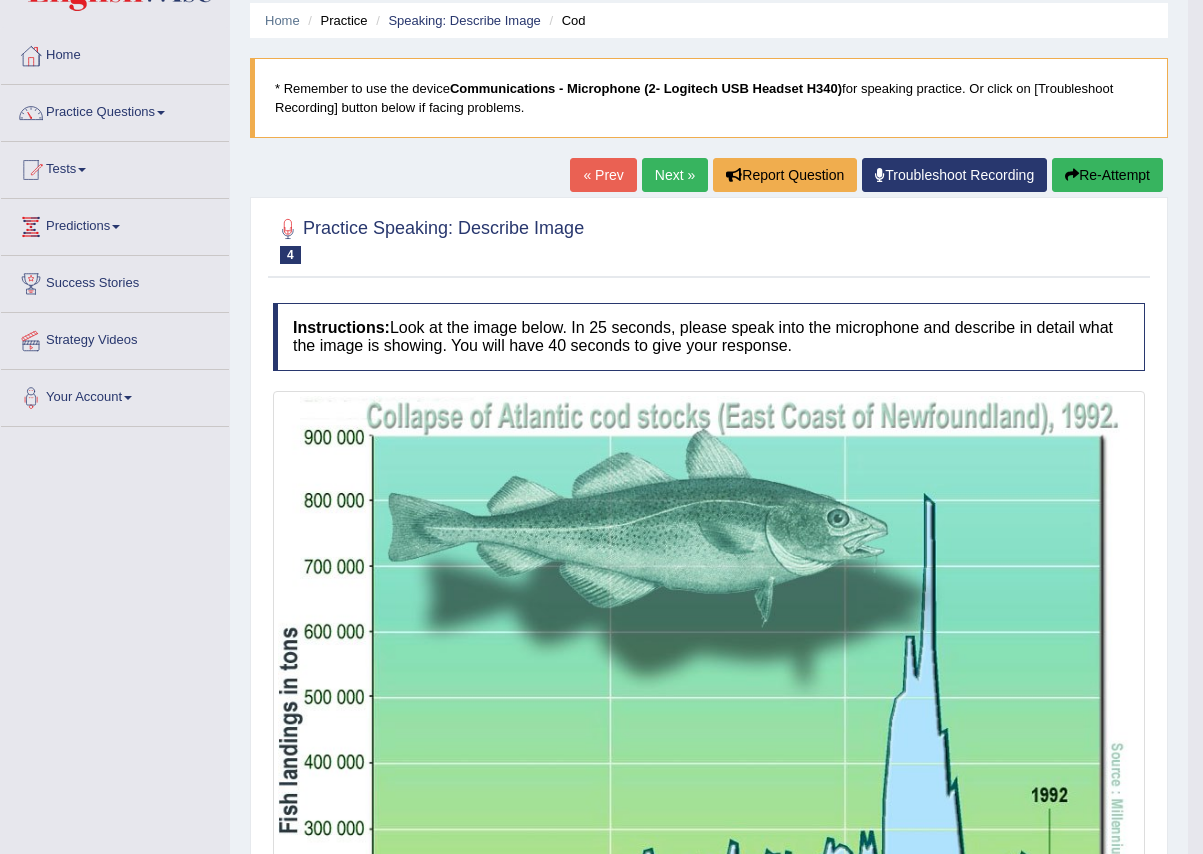 click on "Next »" at bounding box center (675, 175) 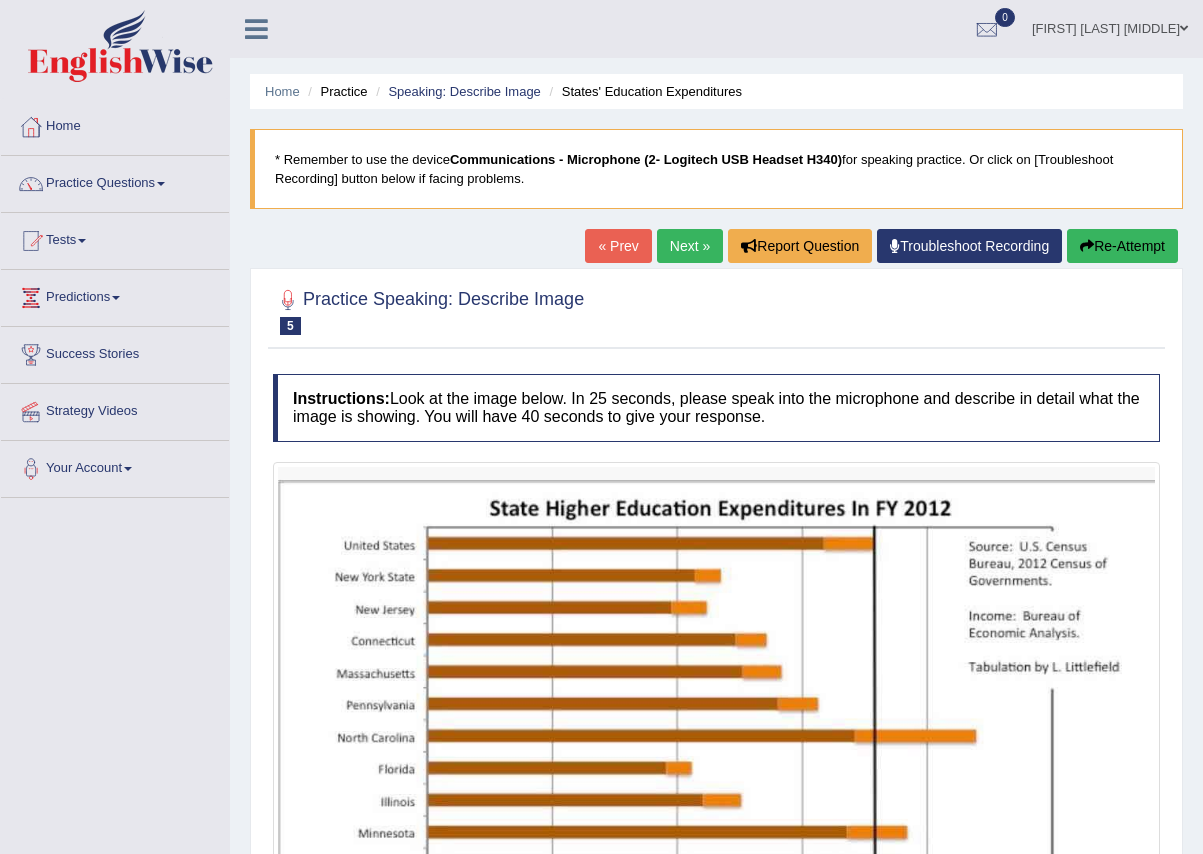 scroll, scrollTop: 0, scrollLeft: 0, axis: both 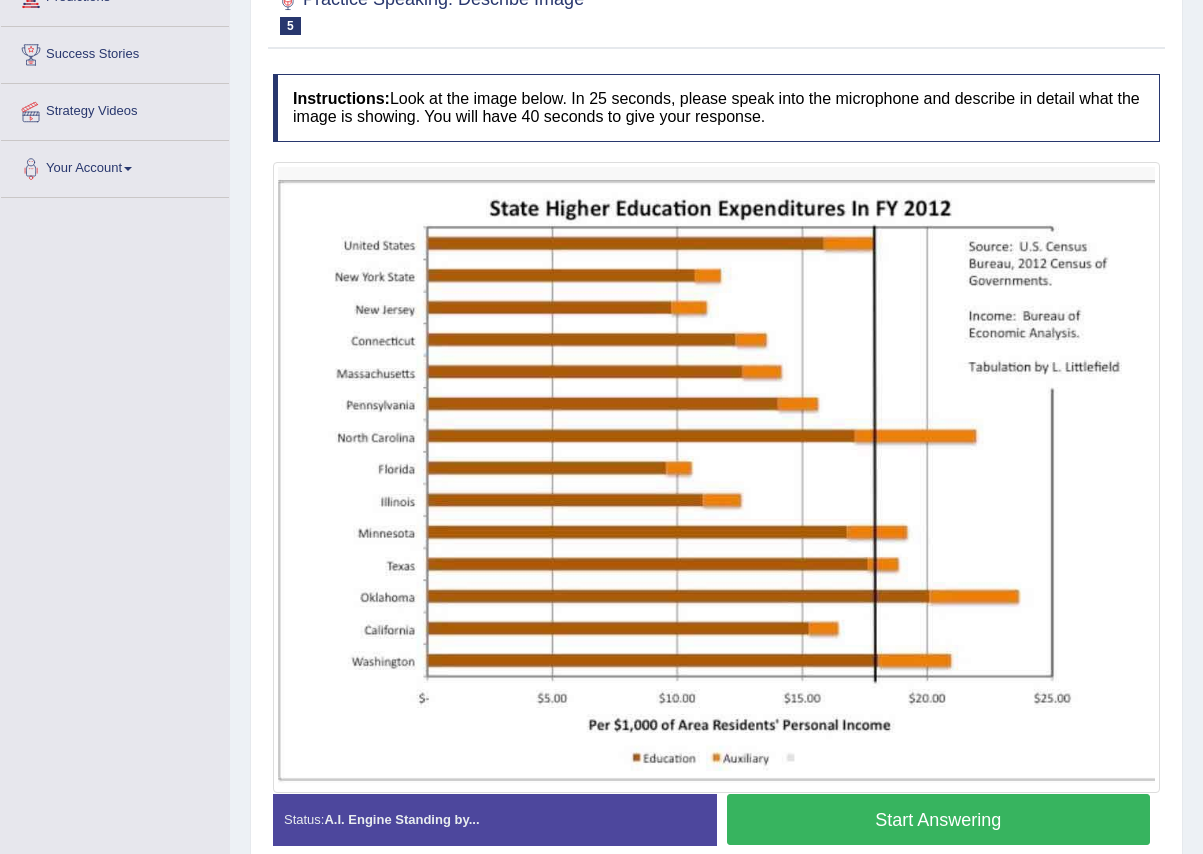 click on "Start Answering" at bounding box center (939, 819) 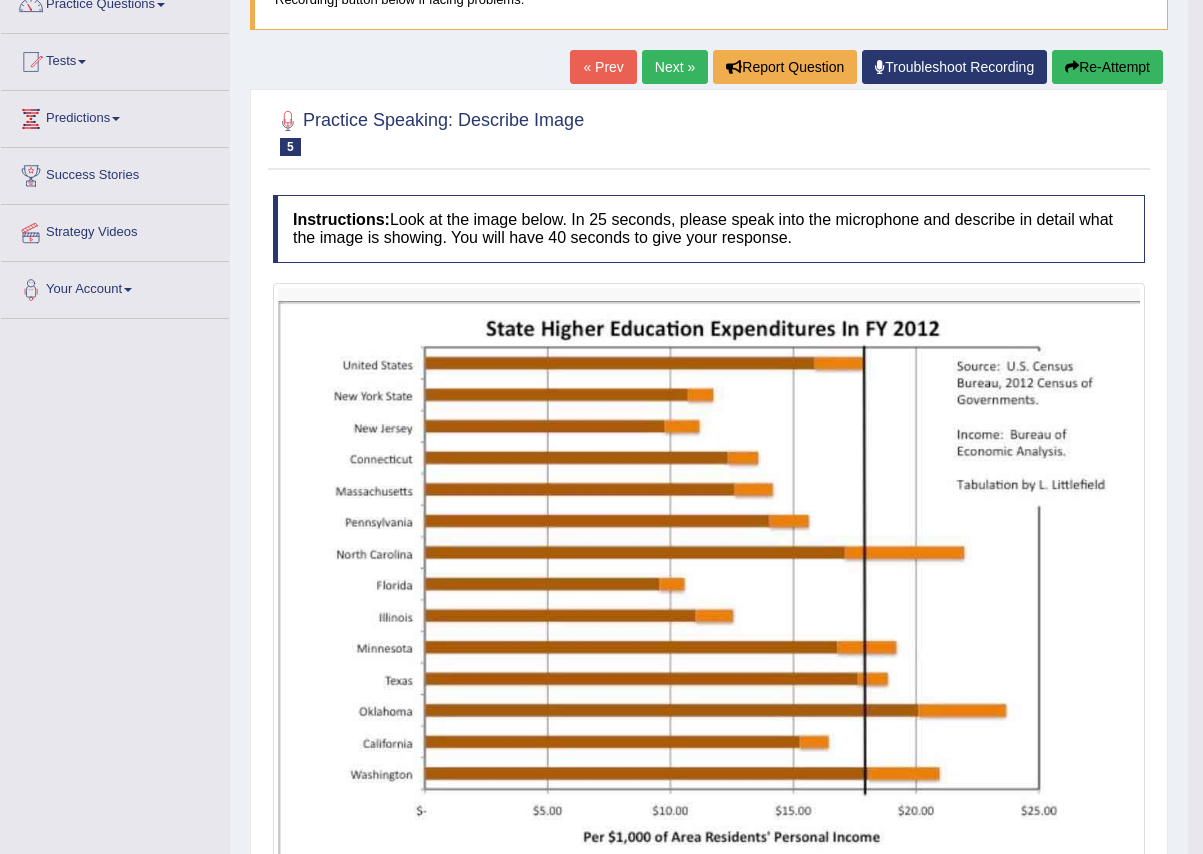 scroll, scrollTop: 0, scrollLeft: 0, axis: both 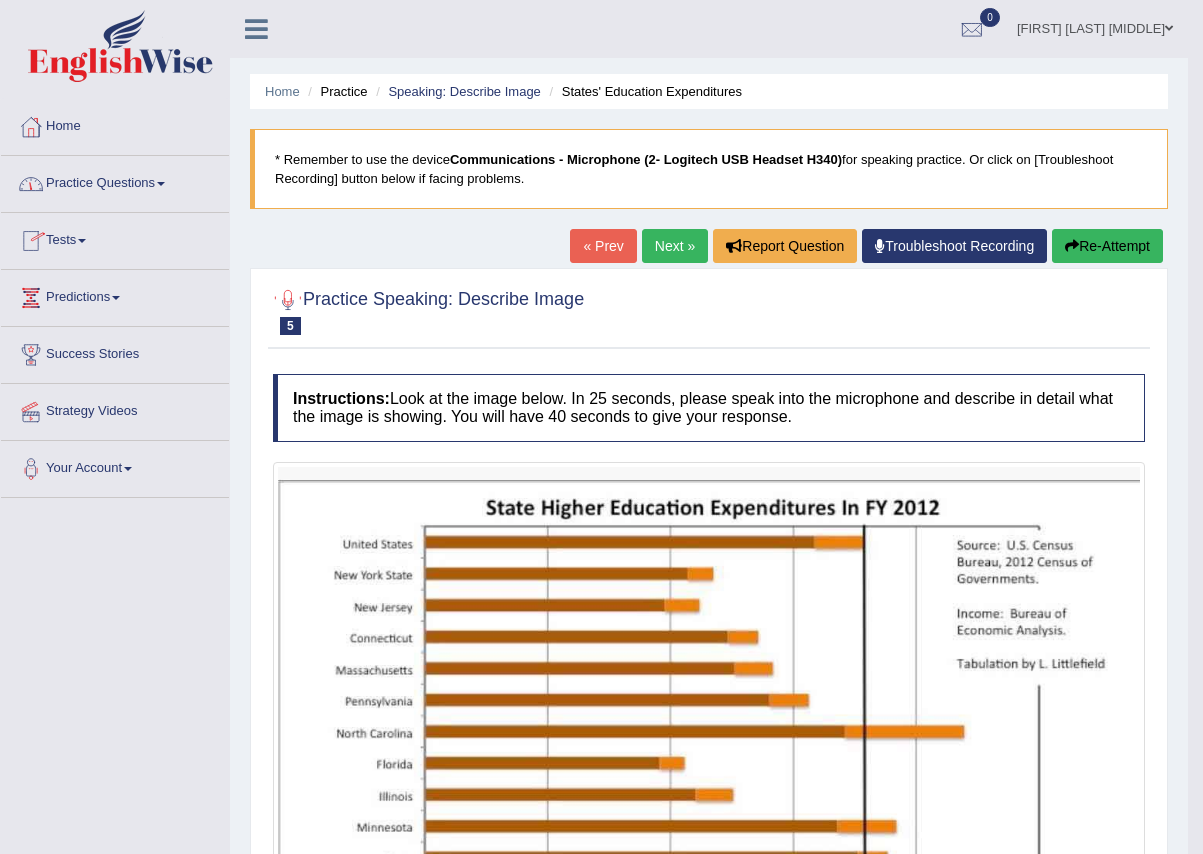 click on "Next »" at bounding box center [675, 246] 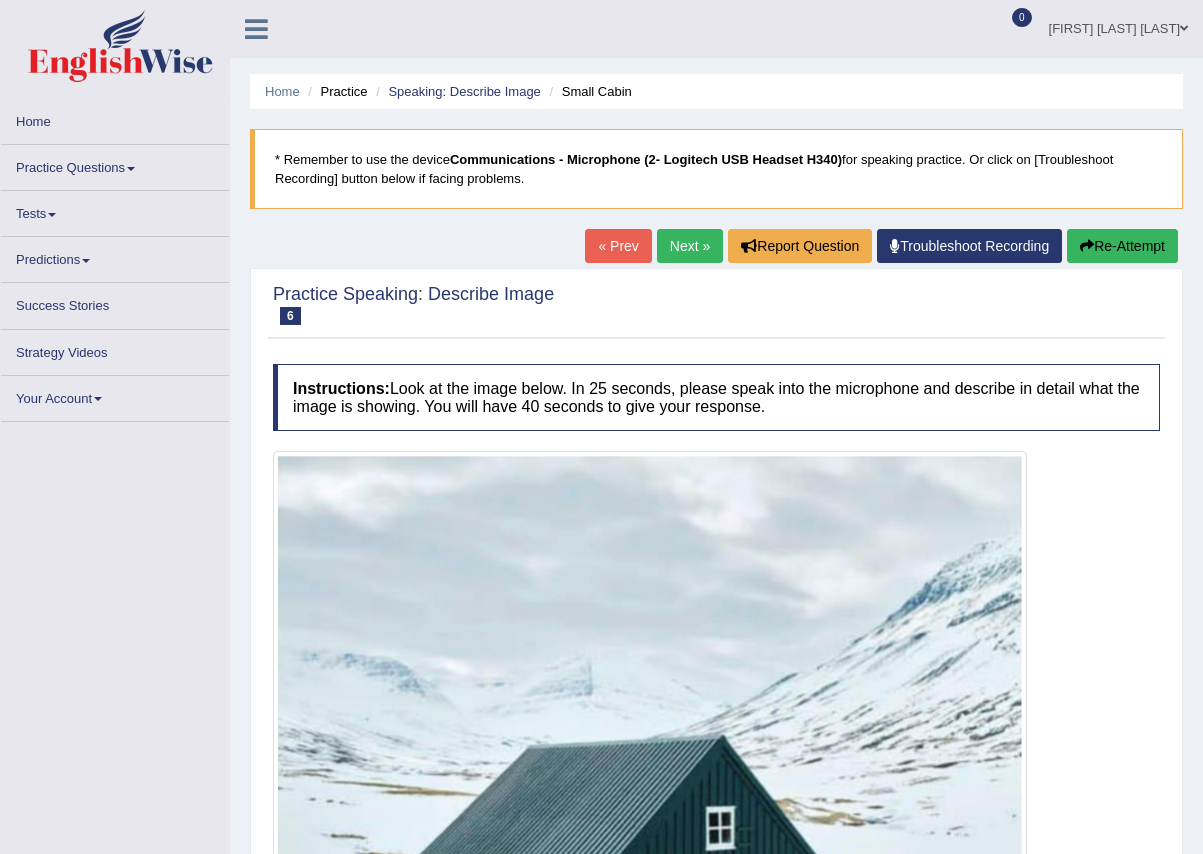 scroll, scrollTop: 0, scrollLeft: 0, axis: both 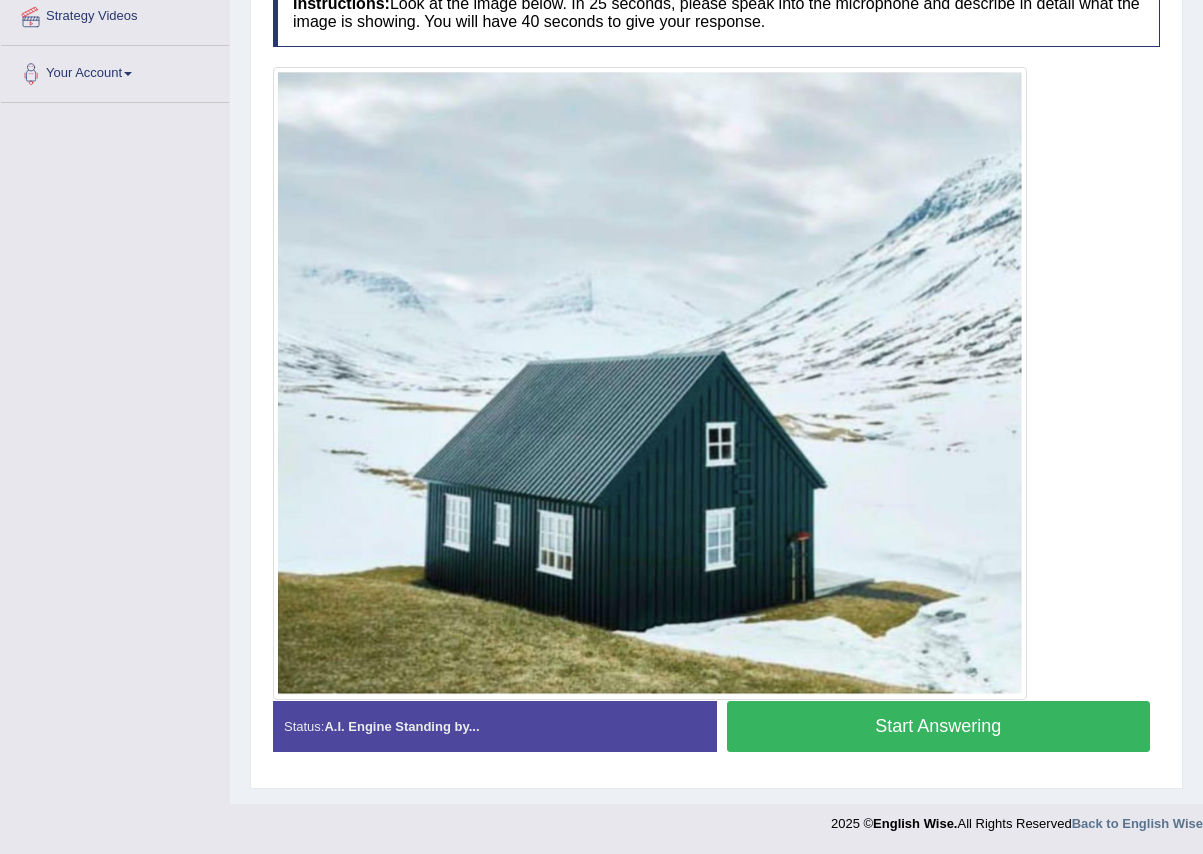click on "Start Answering" at bounding box center (939, 726) 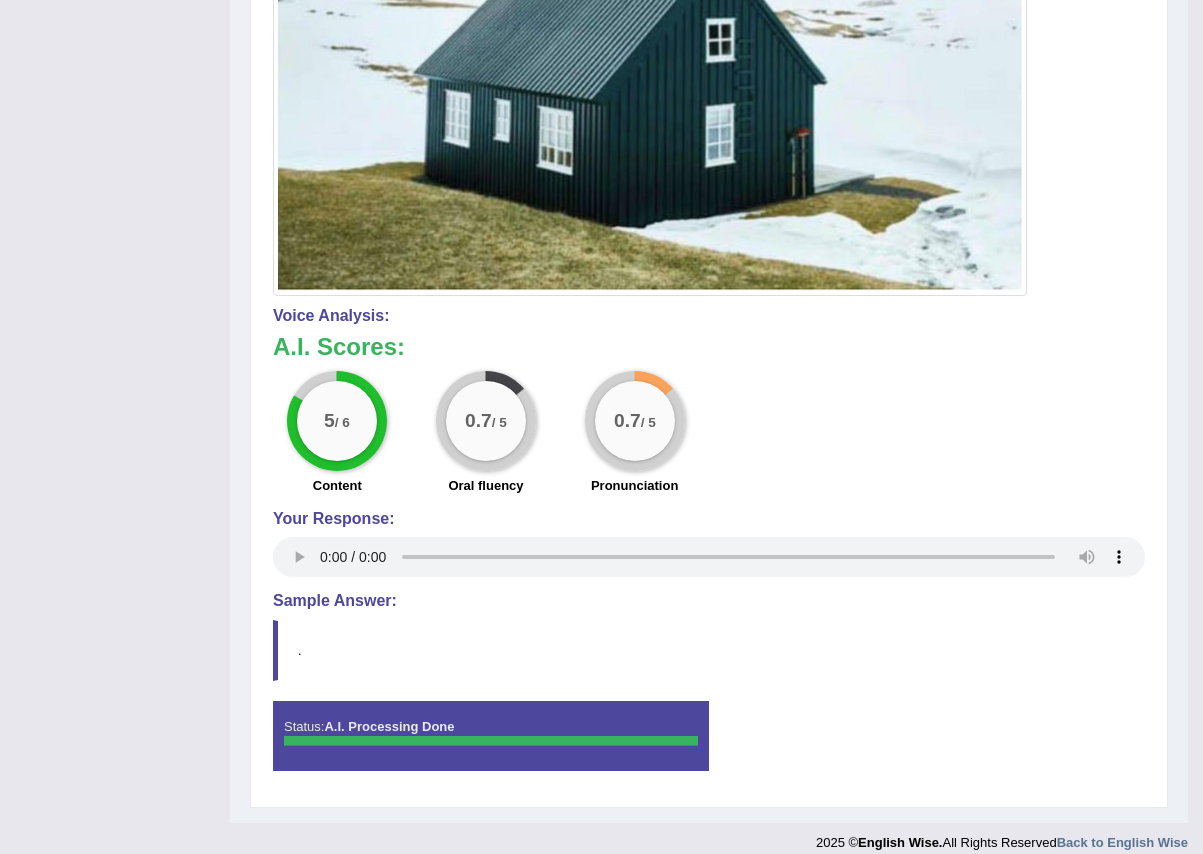 scroll, scrollTop: 818, scrollLeft: 0, axis: vertical 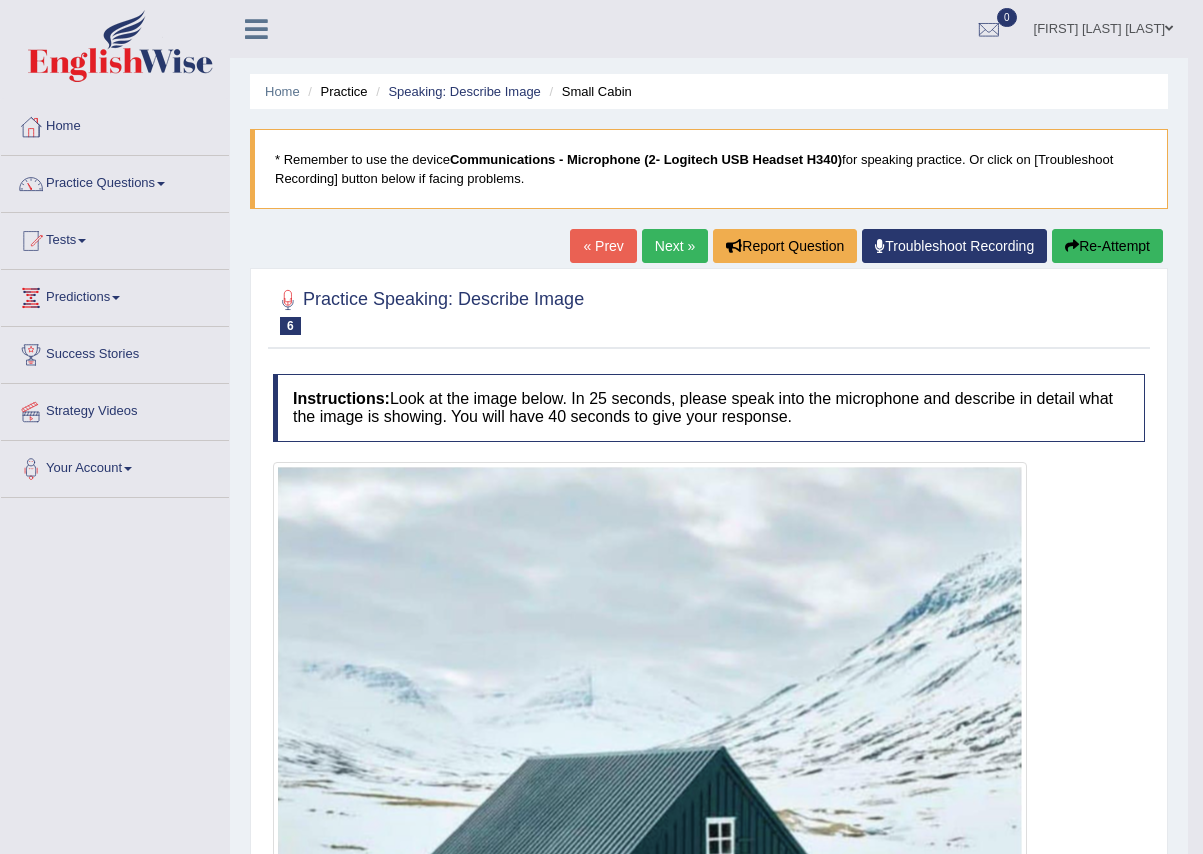 click on "Next »" at bounding box center (675, 246) 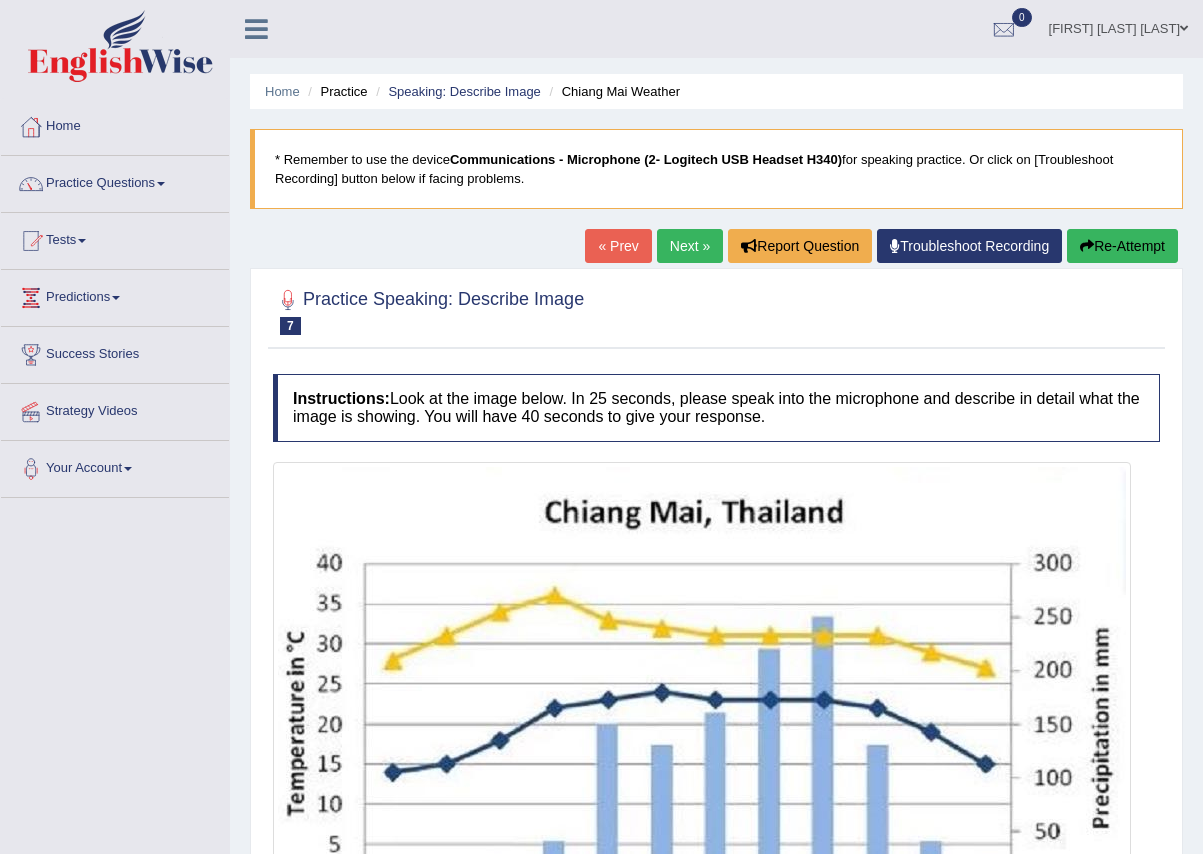 scroll, scrollTop: 0, scrollLeft: 0, axis: both 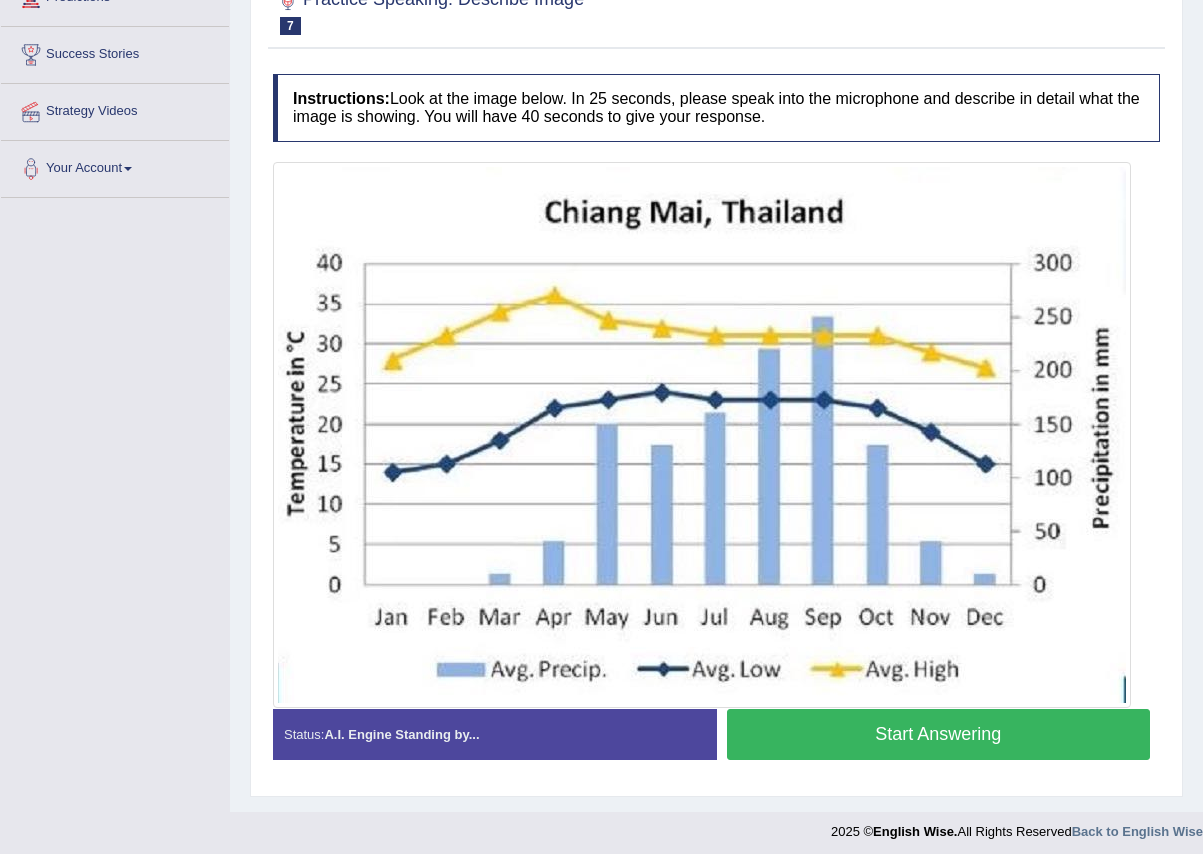 click on "Start Answering" at bounding box center [939, 734] 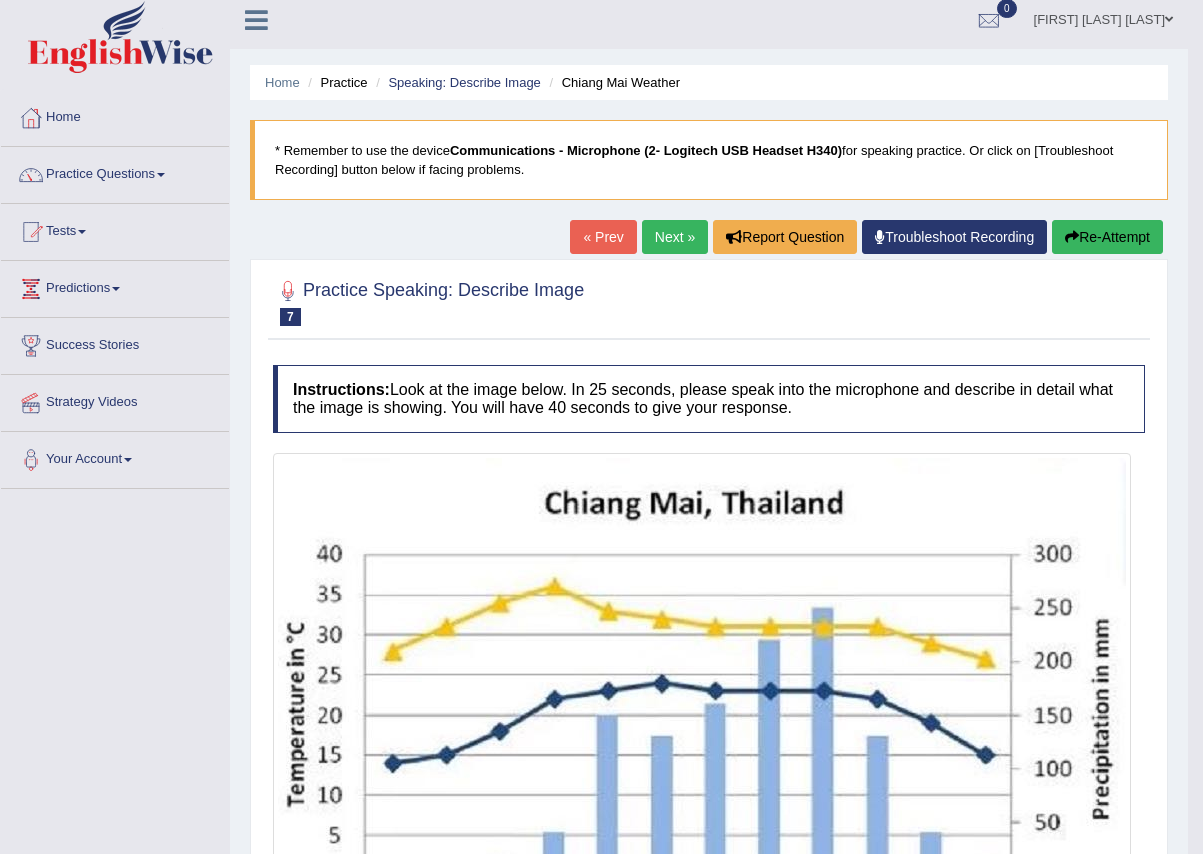scroll, scrollTop: 0, scrollLeft: 0, axis: both 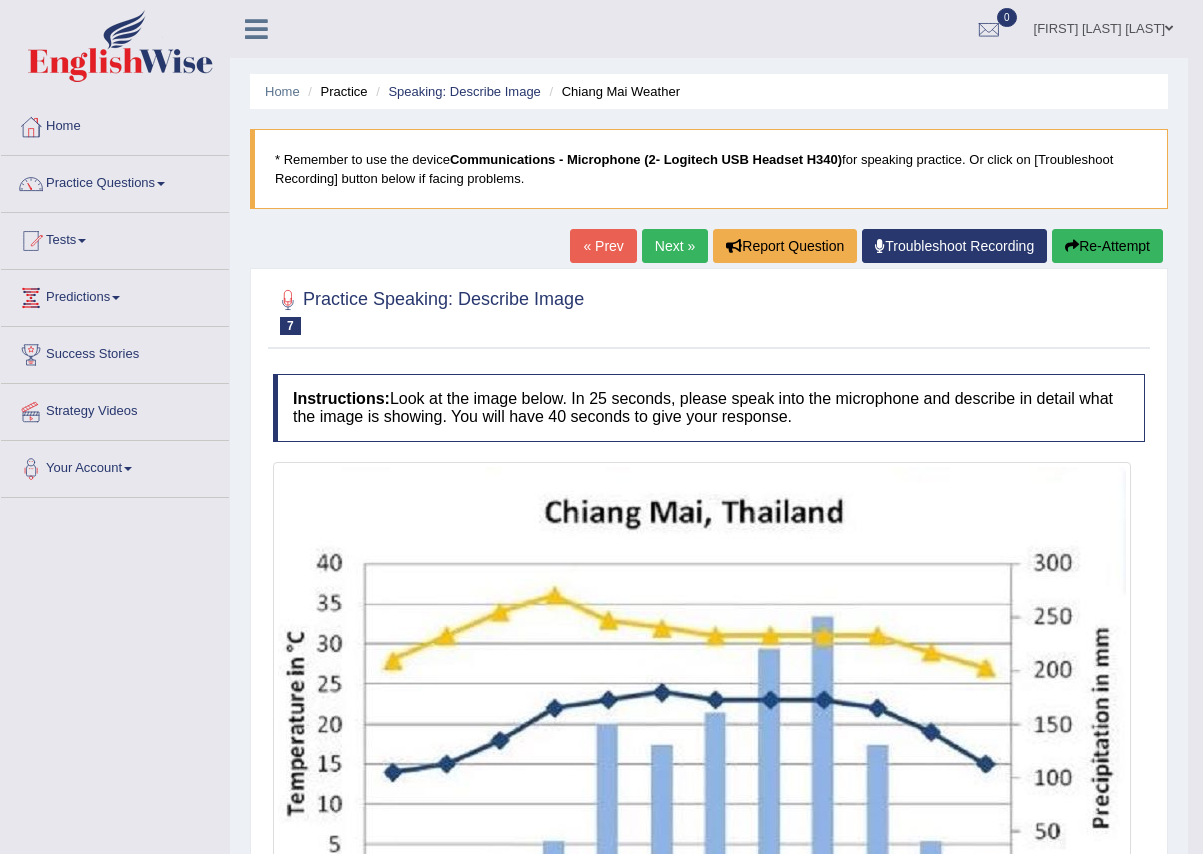 click on "« Prev" at bounding box center [603, 246] 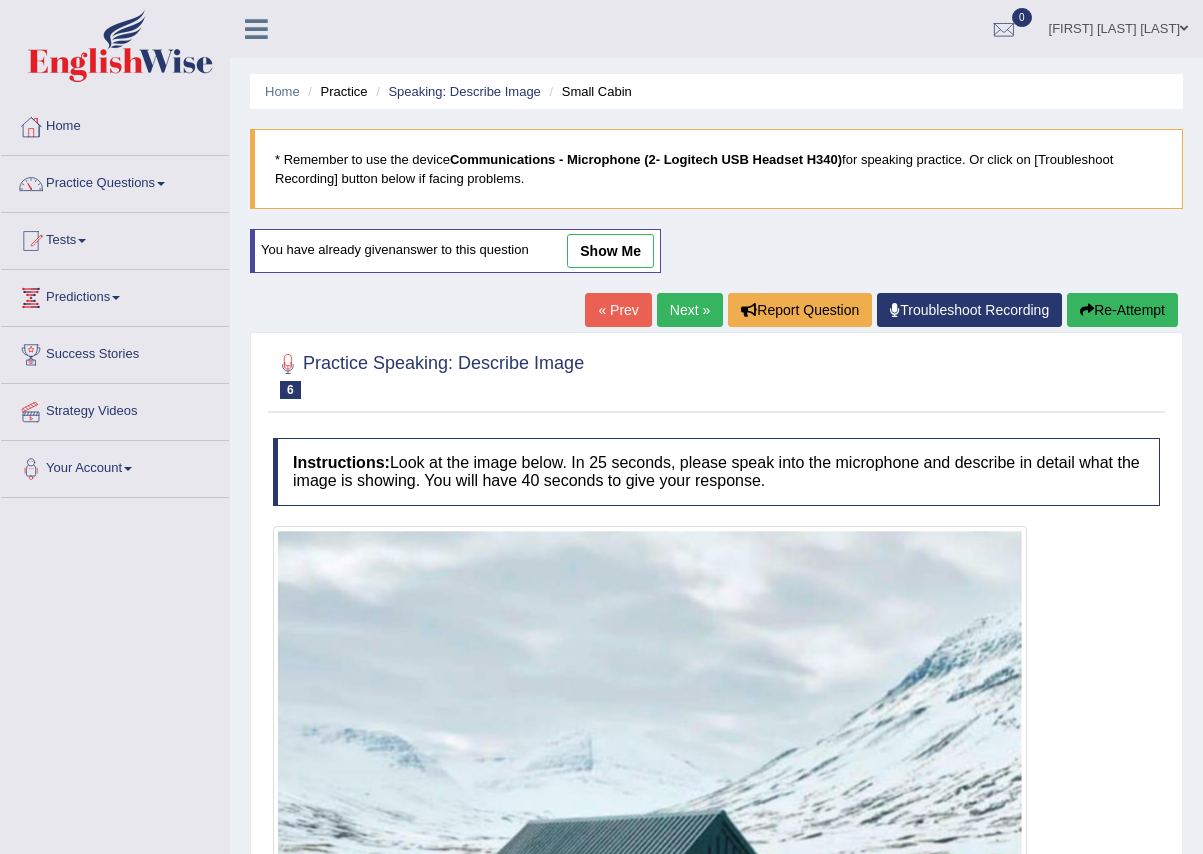 scroll, scrollTop: 0, scrollLeft: 0, axis: both 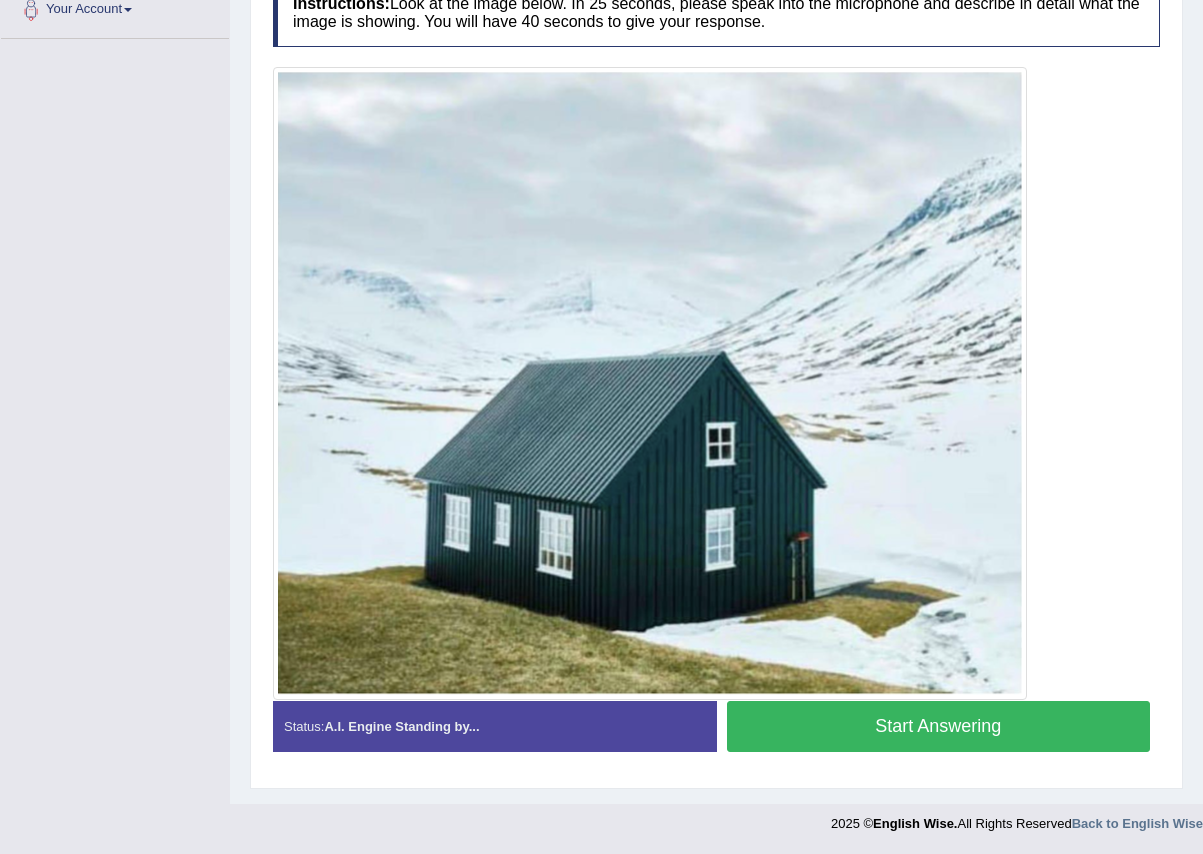 click on "Start Answering" at bounding box center (939, 726) 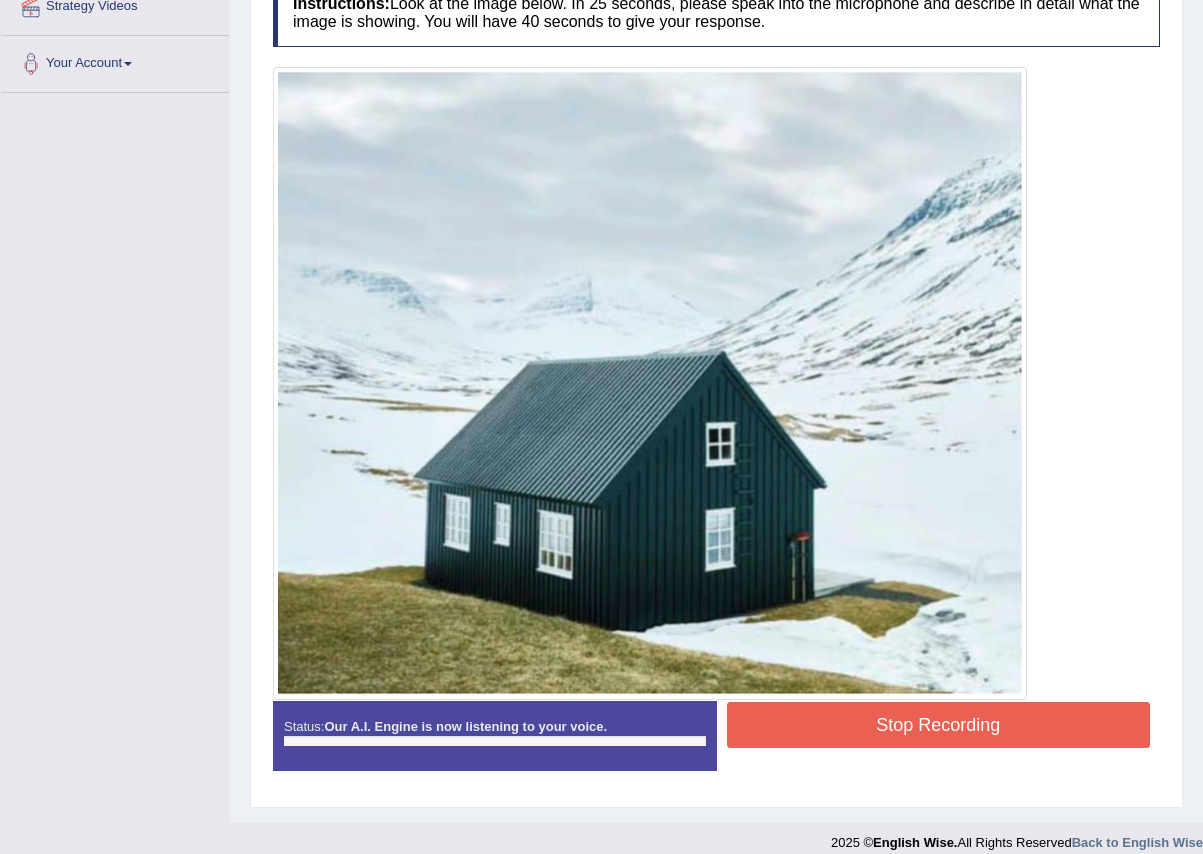 scroll, scrollTop: 424, scrollLeft: 0, axis: vertical 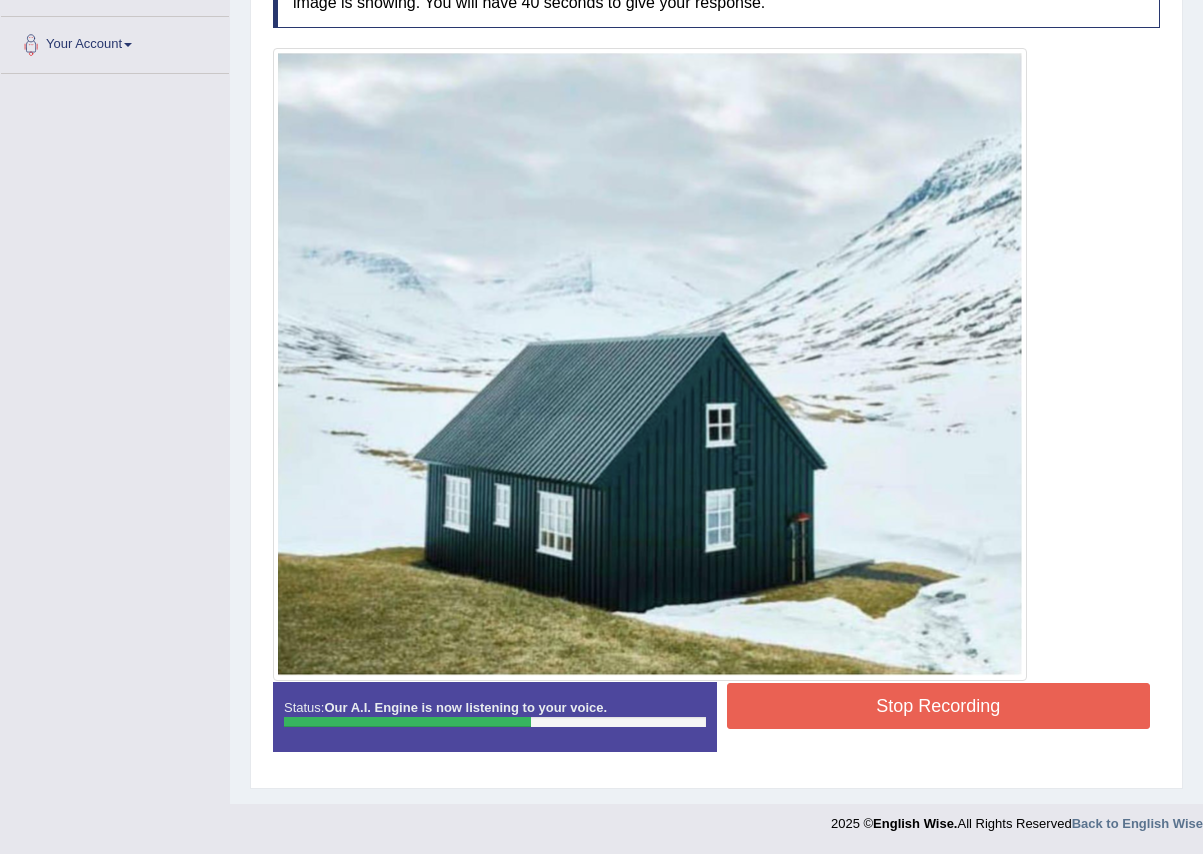 click on "Stop Recording" at bounding box center [939, 706] 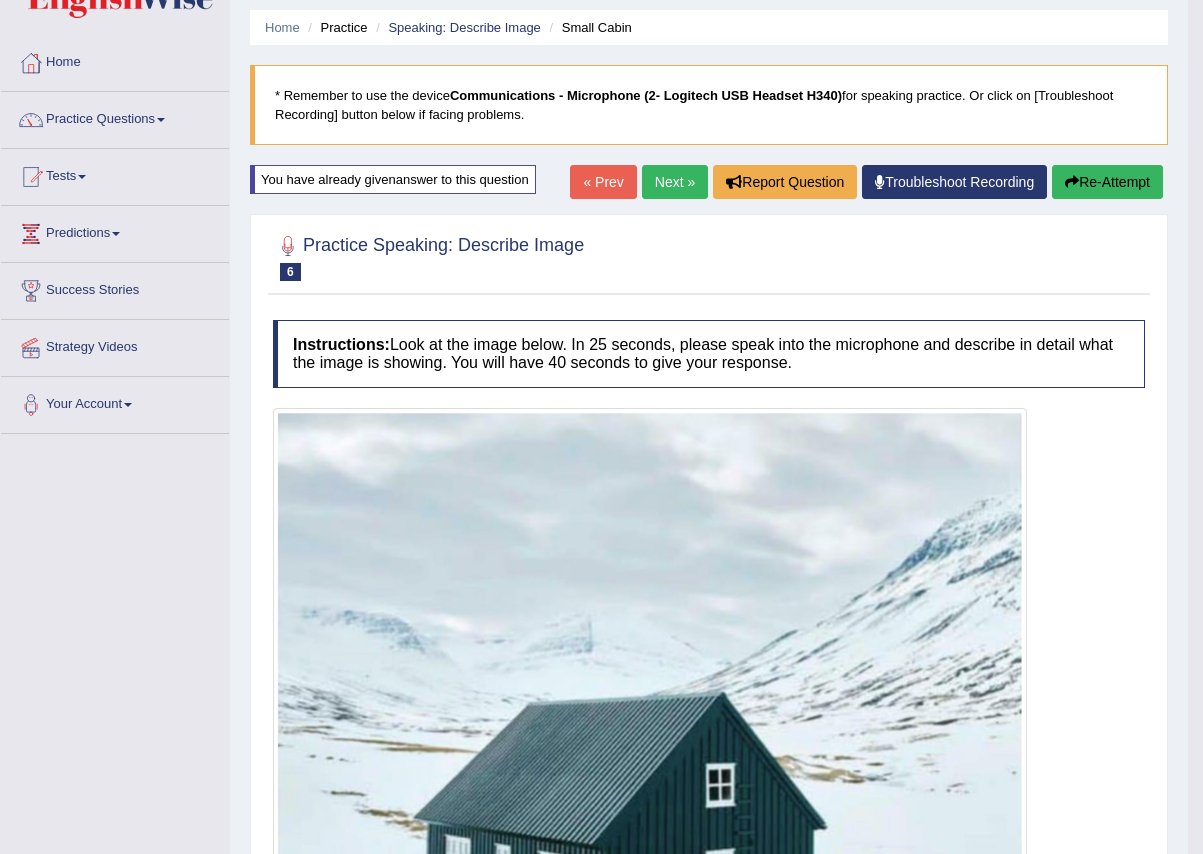 scroll, scrollTop: 0, scrollLeft: 0, axis: both 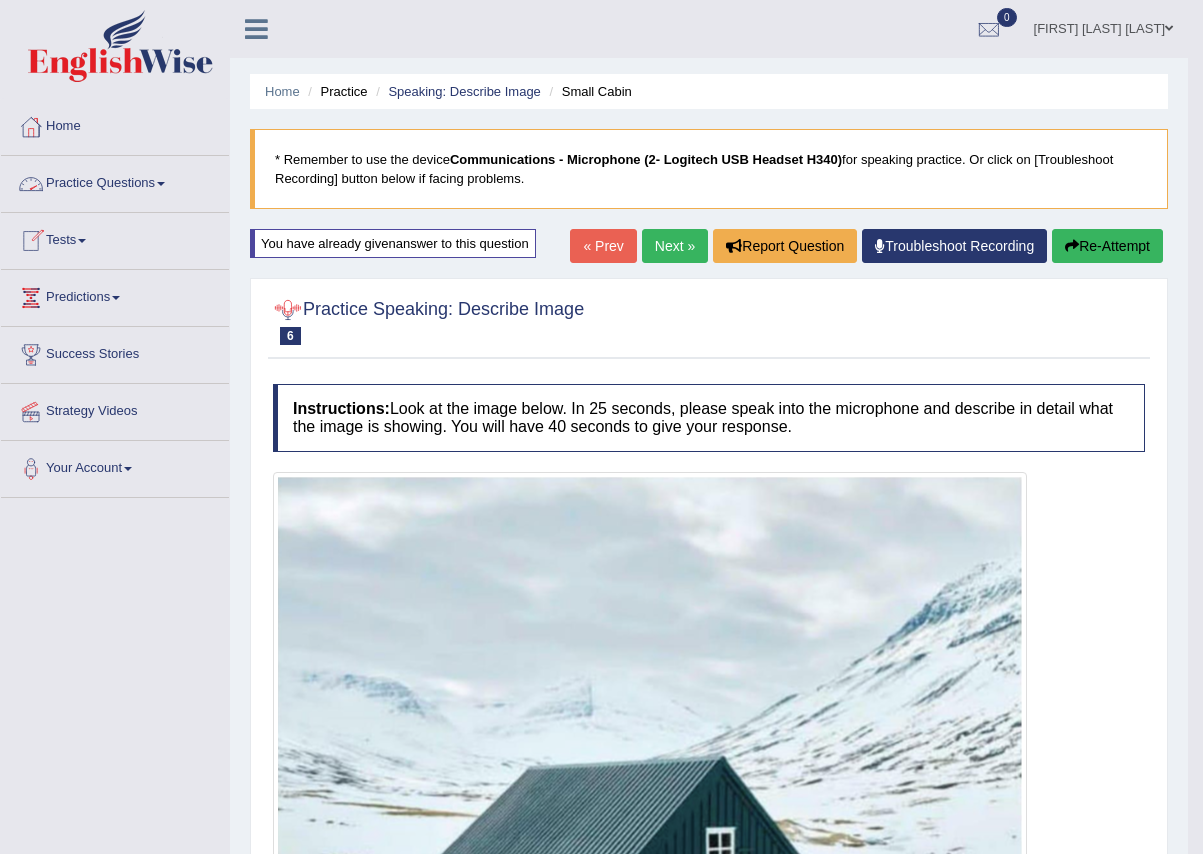 click on "Practice Questions" at bounding box center [115, 181] 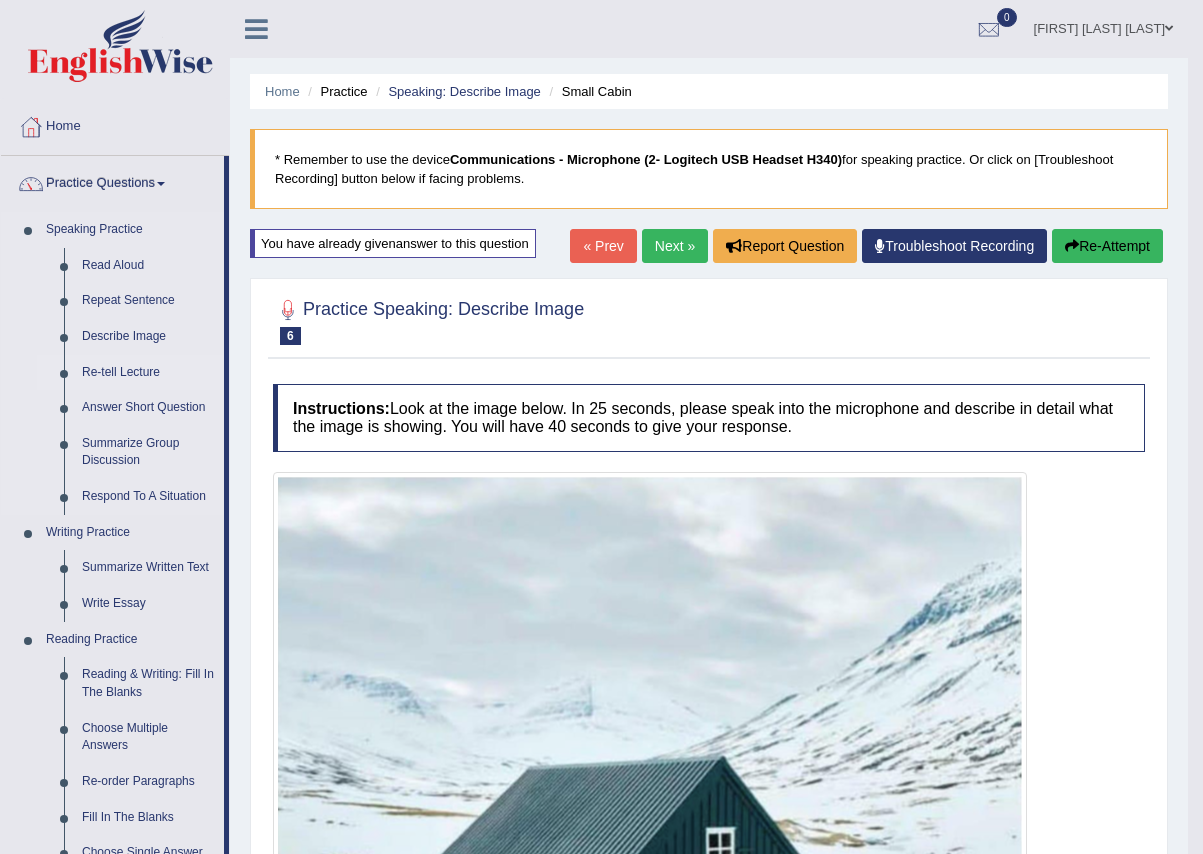 click on "Re-tell Lecture" at bounding box center [148, 373] 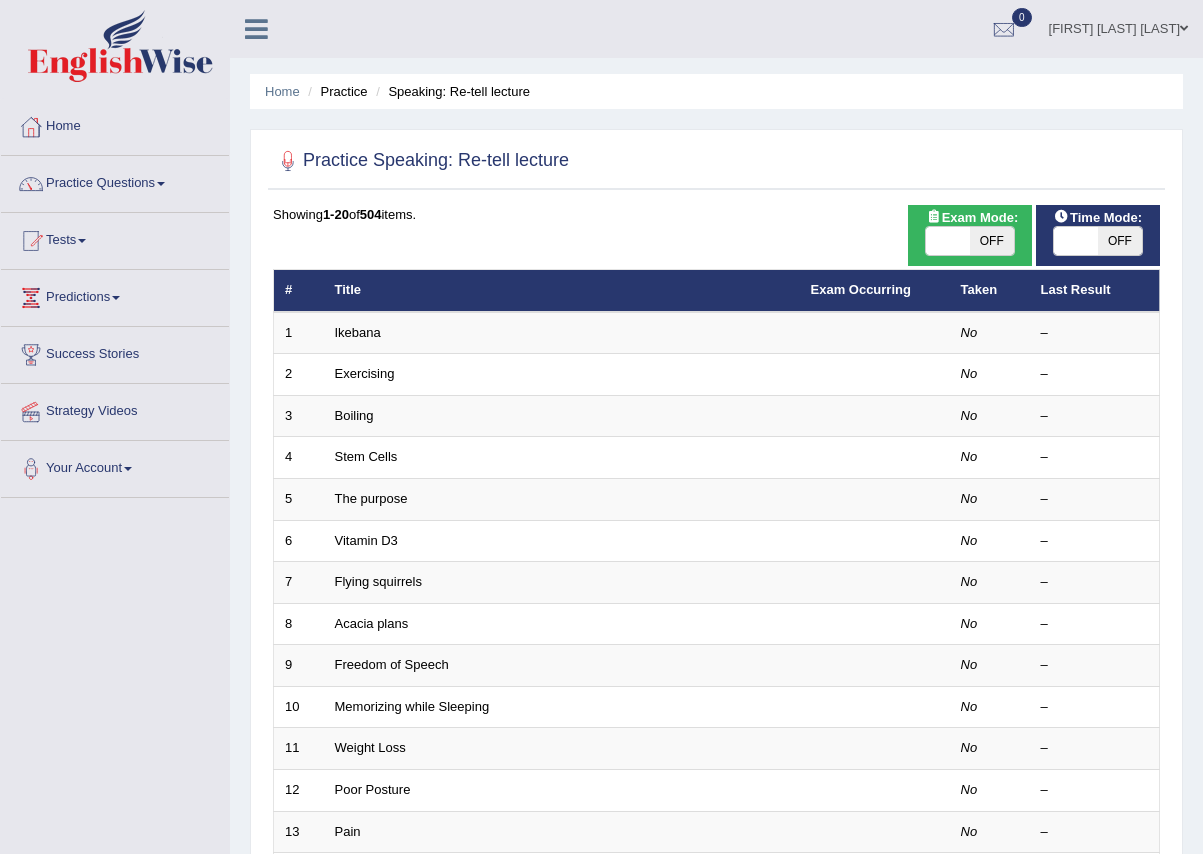 scroll, scrollTop: 0, scrollLeft: 0, axis: both 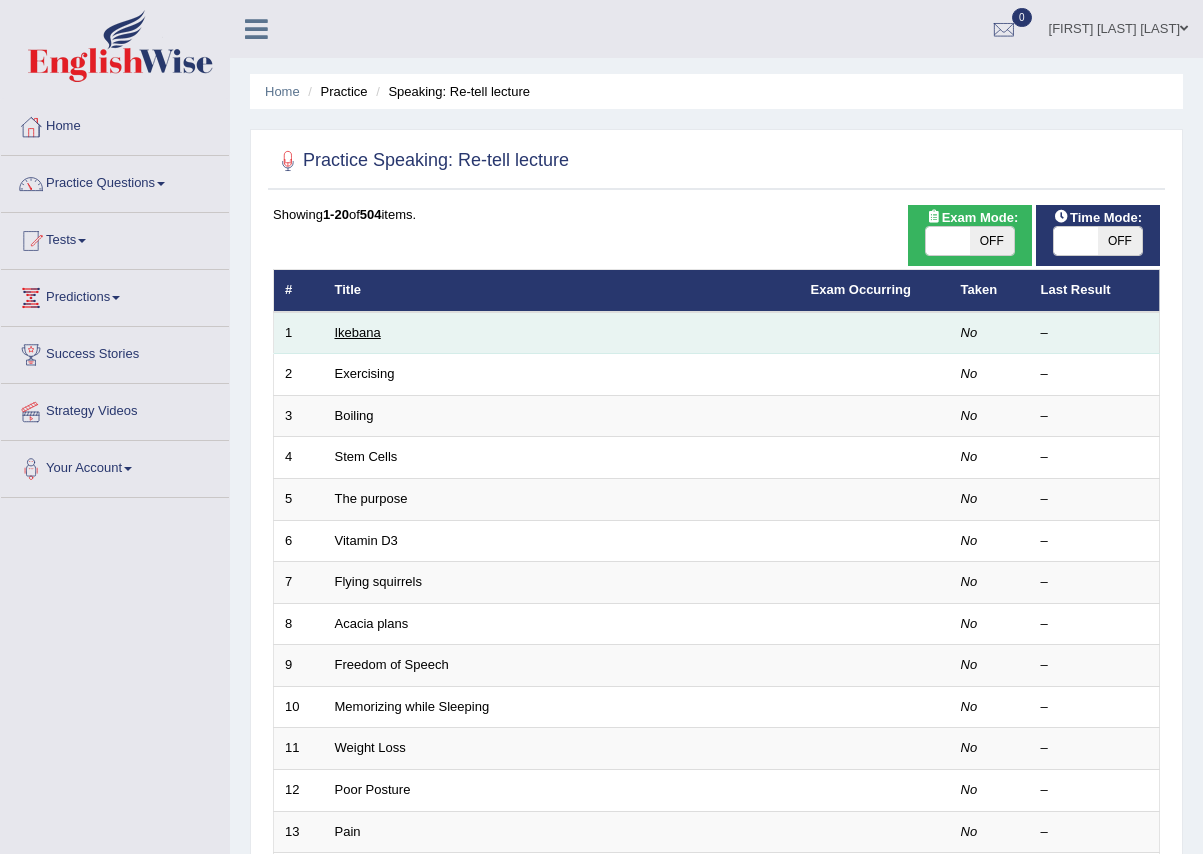 click on "Ikebana" at bounding box center [358, 332] 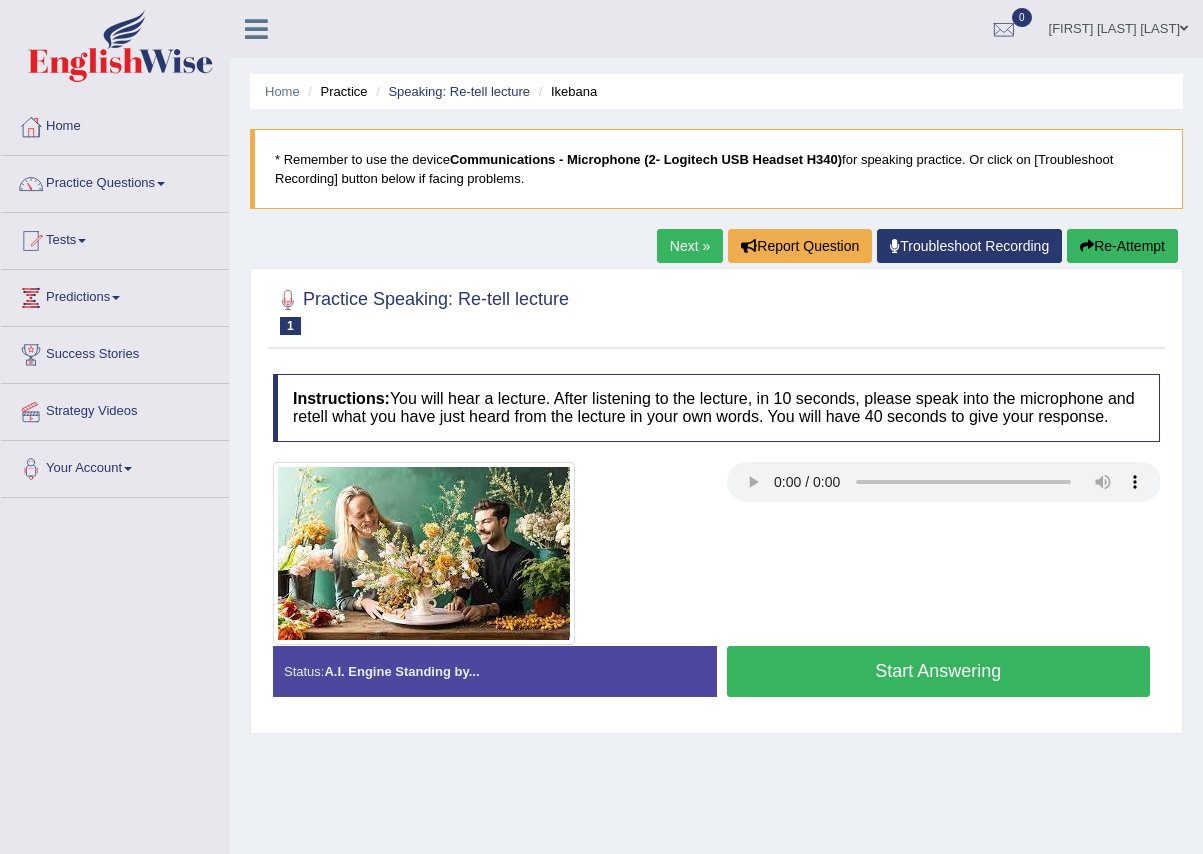 scroll, scrollTop: 0, scrollLeft: 0, axis: both 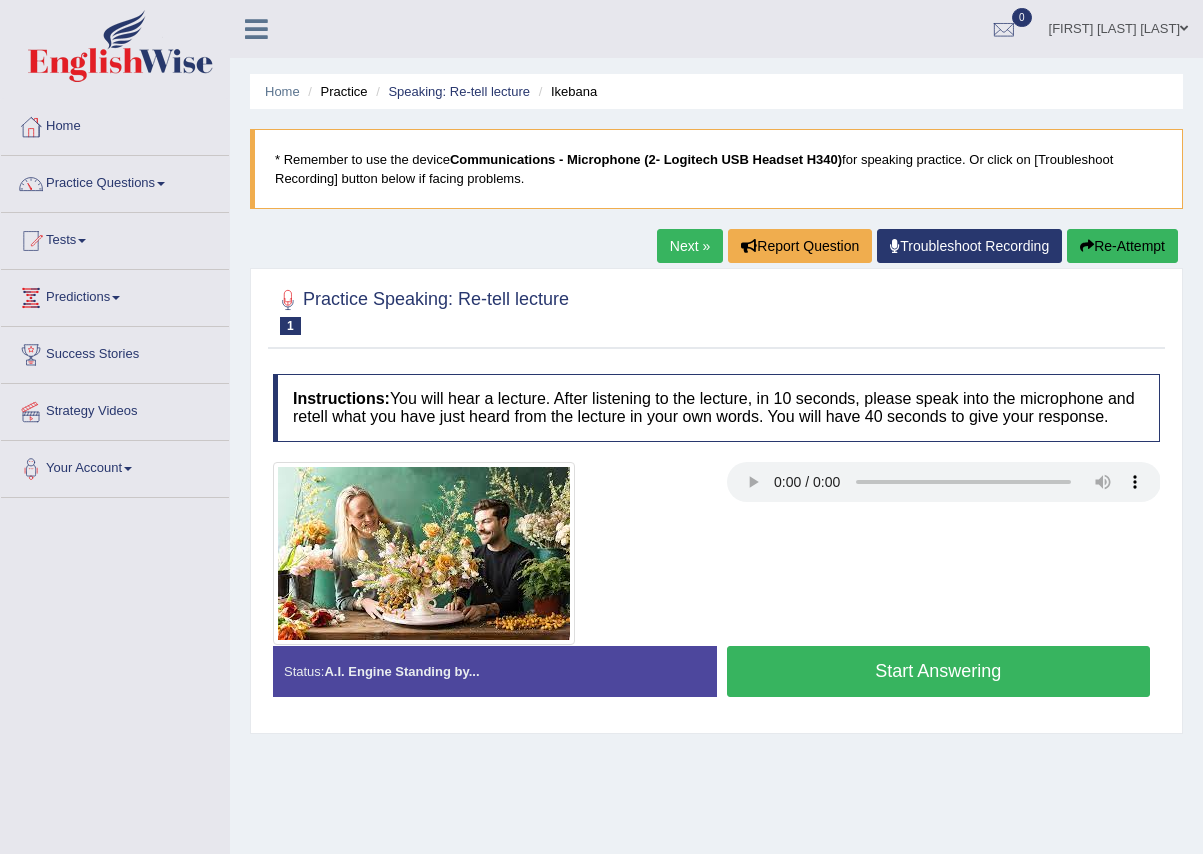 click on "Start Answering" at bounding box center (939, 671) 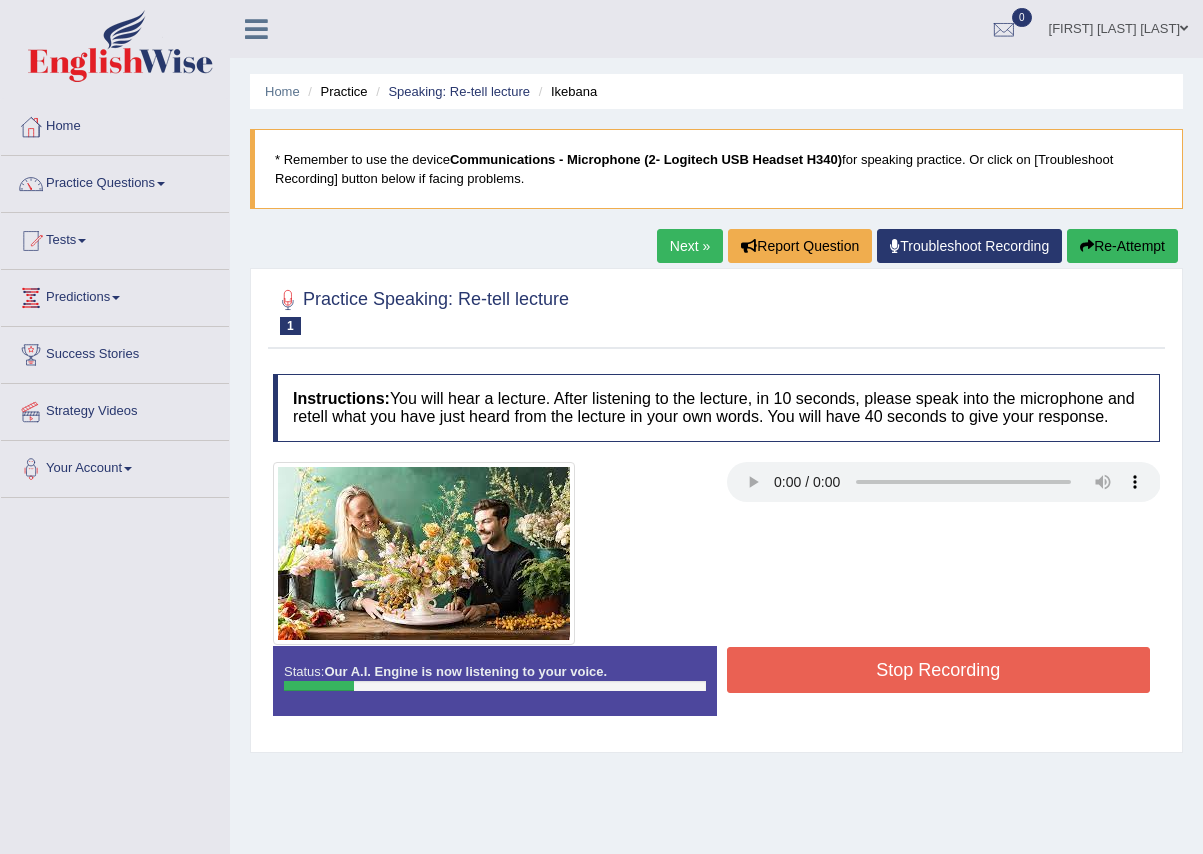 click on "Stop Recording" at bounding box center (939, 670) 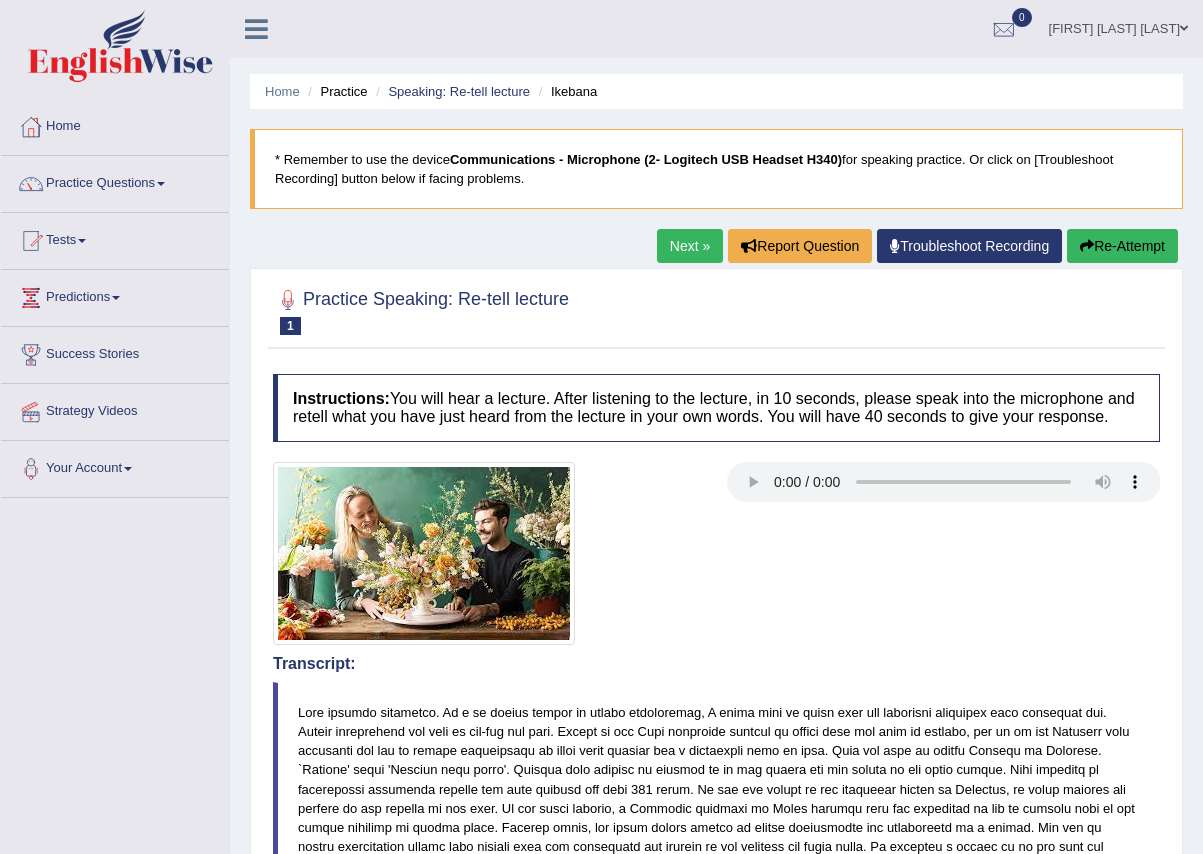 click on "Re-Attempt" at bounding box center (1122, 246) 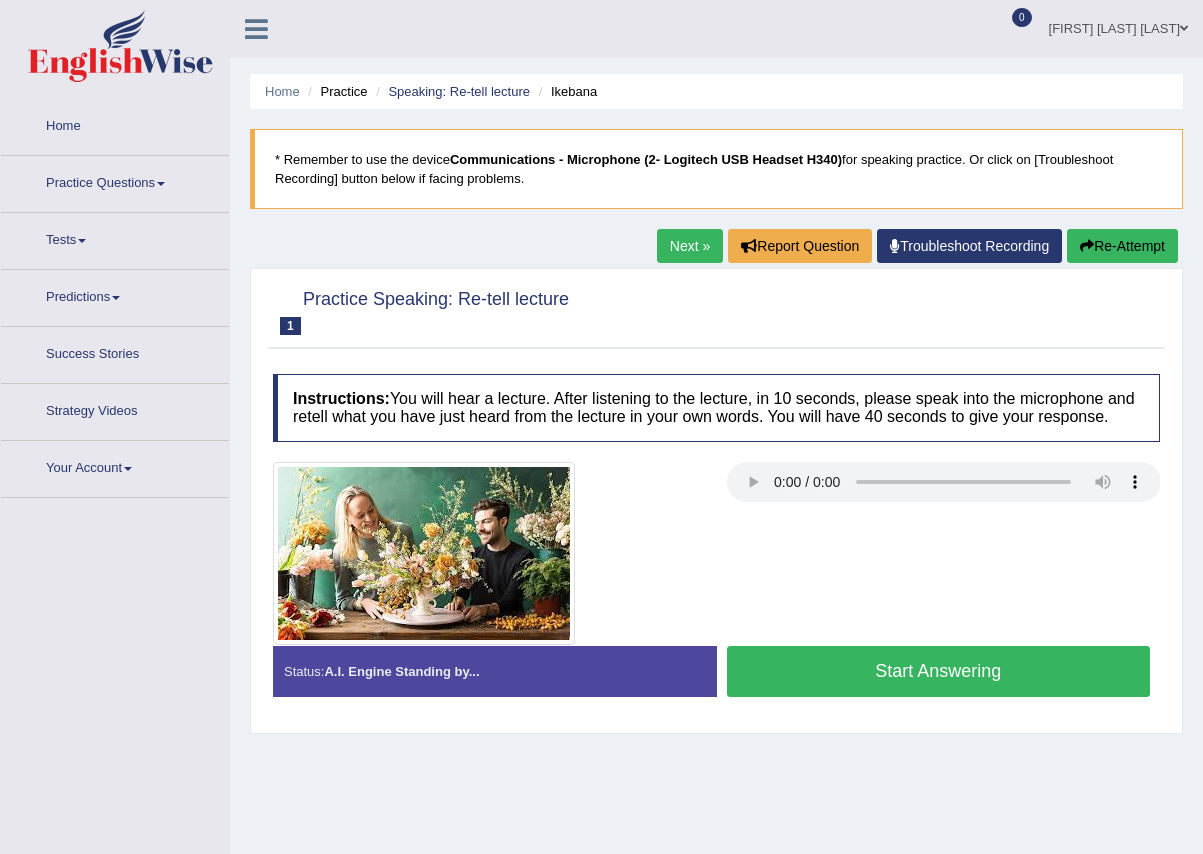 scroll, scrollTop: 0, scrollLeft: 0, axis: both 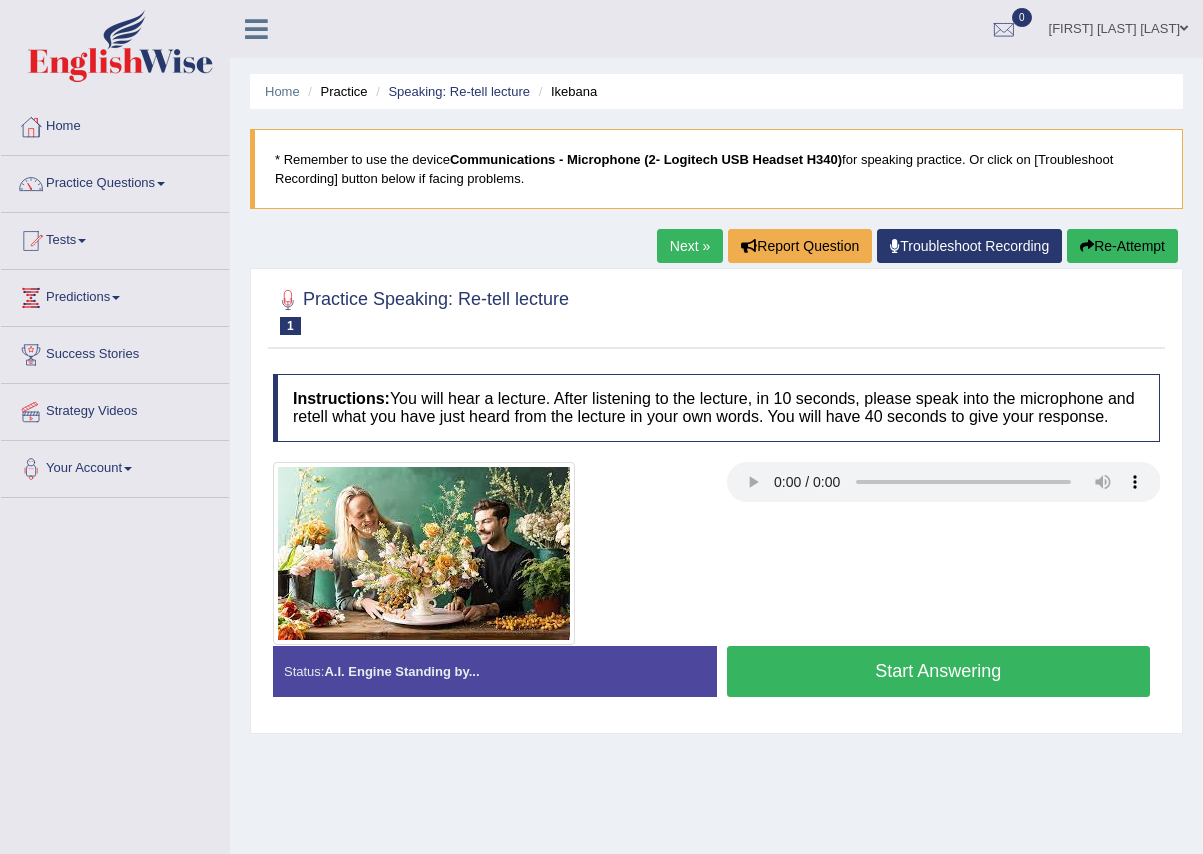 click on "Start Answering" at bounding box center [939, 671] 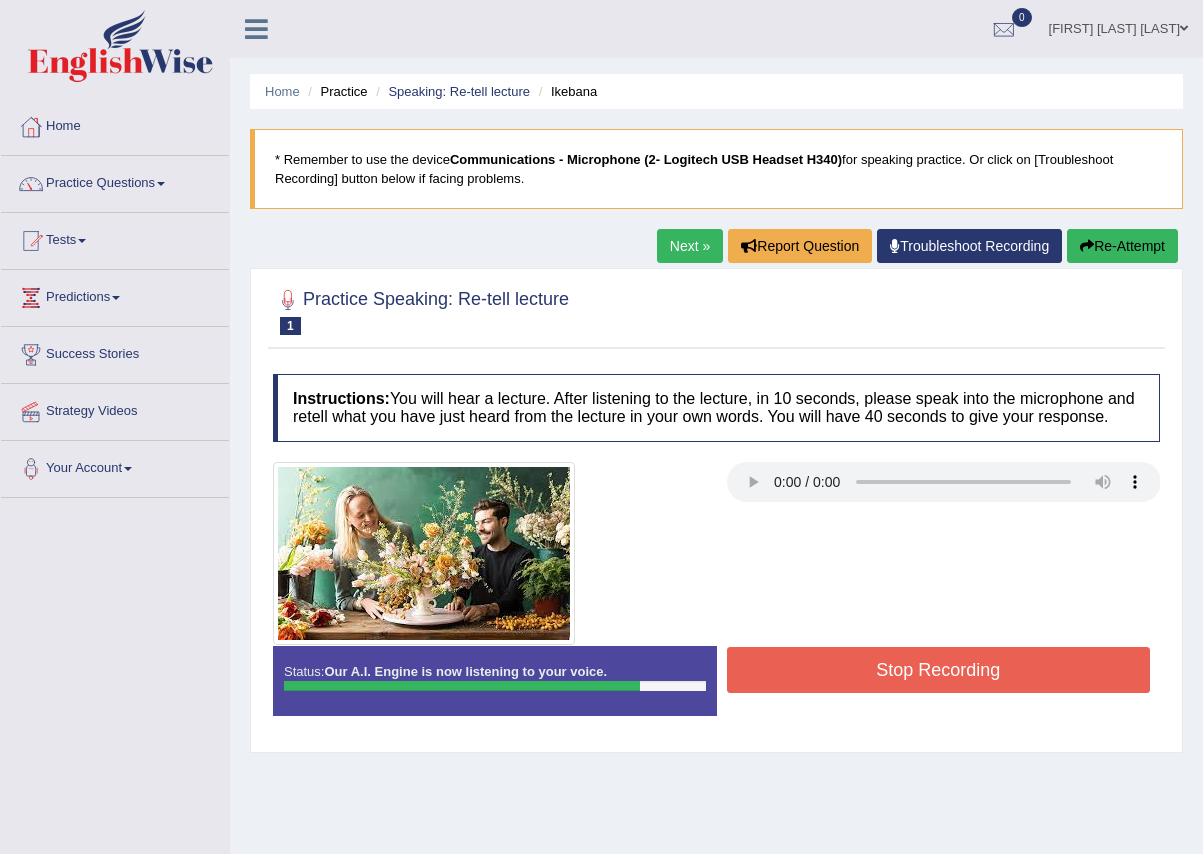 click on "Stop Recording" at bounding box center (939, 670) 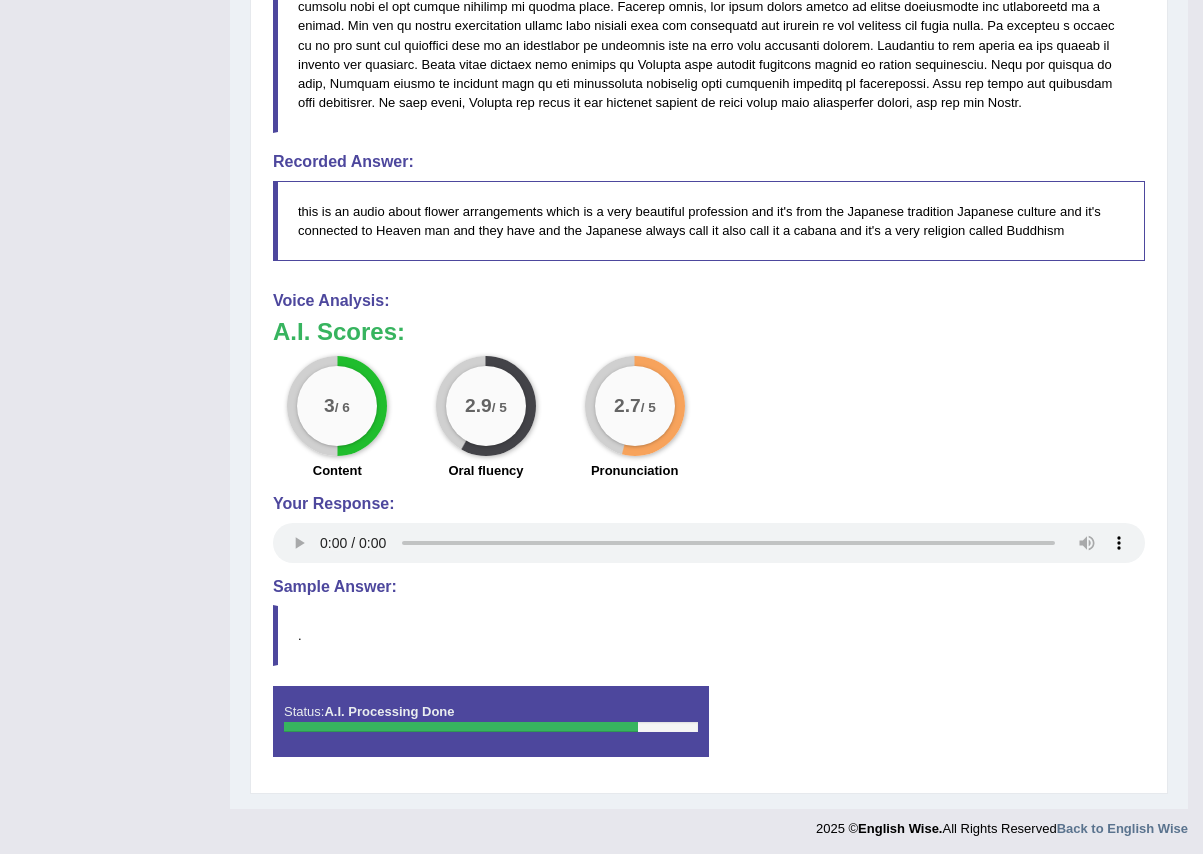 scroll, scrollTop: 843, scrollLeft: 0, axis: vertical 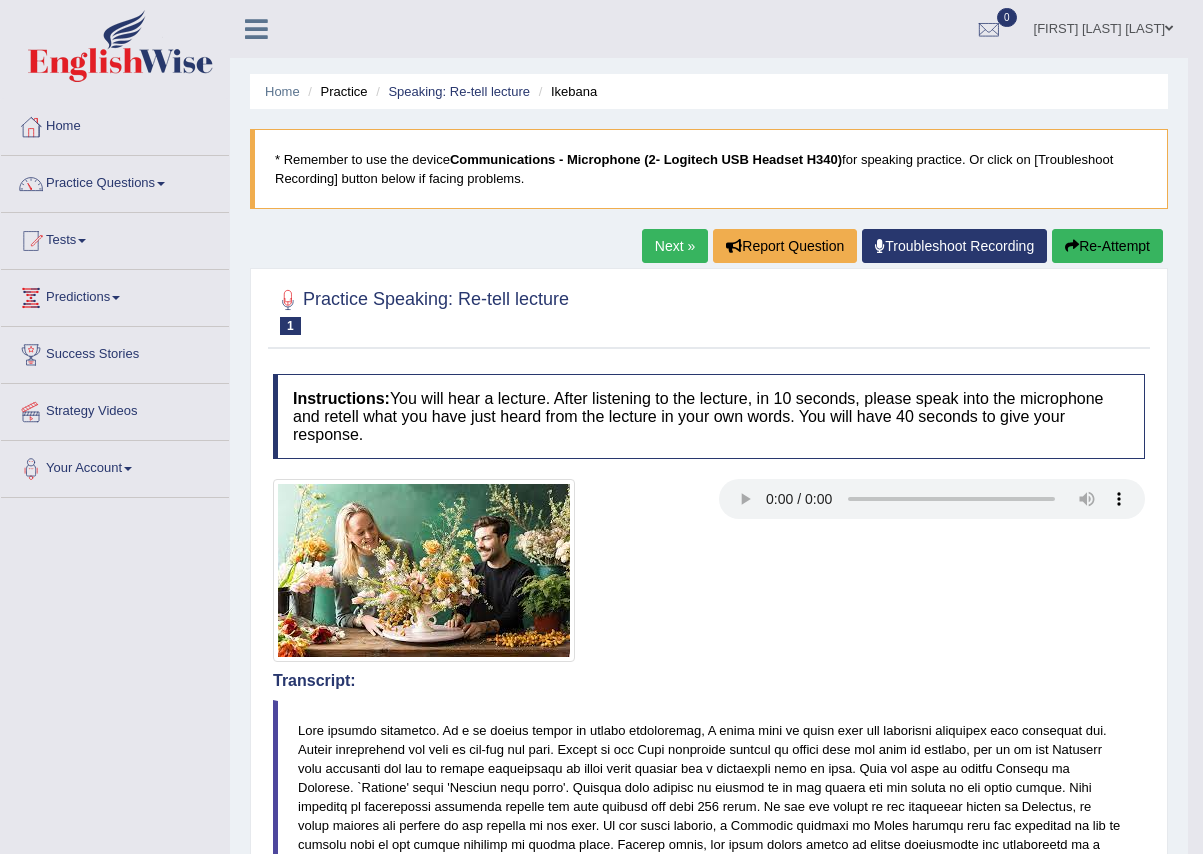 click at bounding box center (1169, 28) 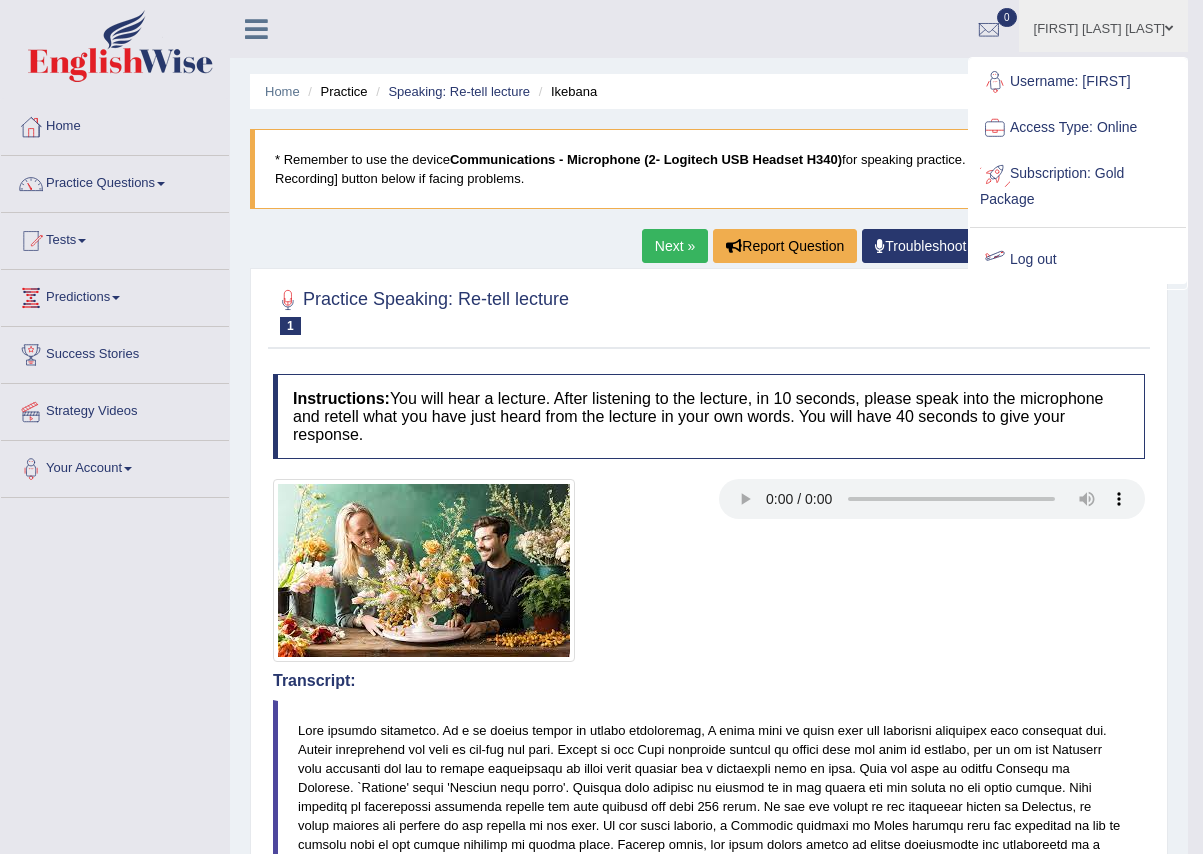 click on "Log out" at bounding box center [1078, 260] 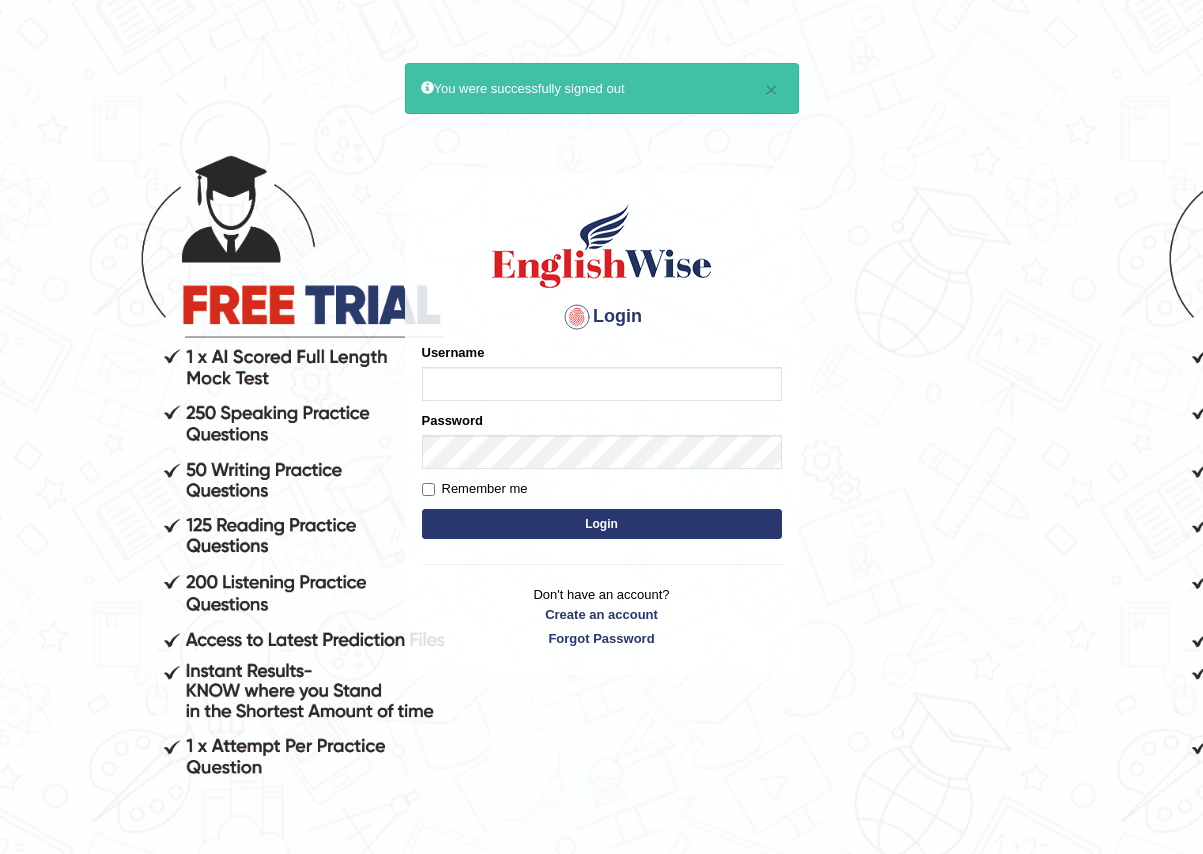 scroll, scrollTop: 0, scrollLeft: 0, axis: both 